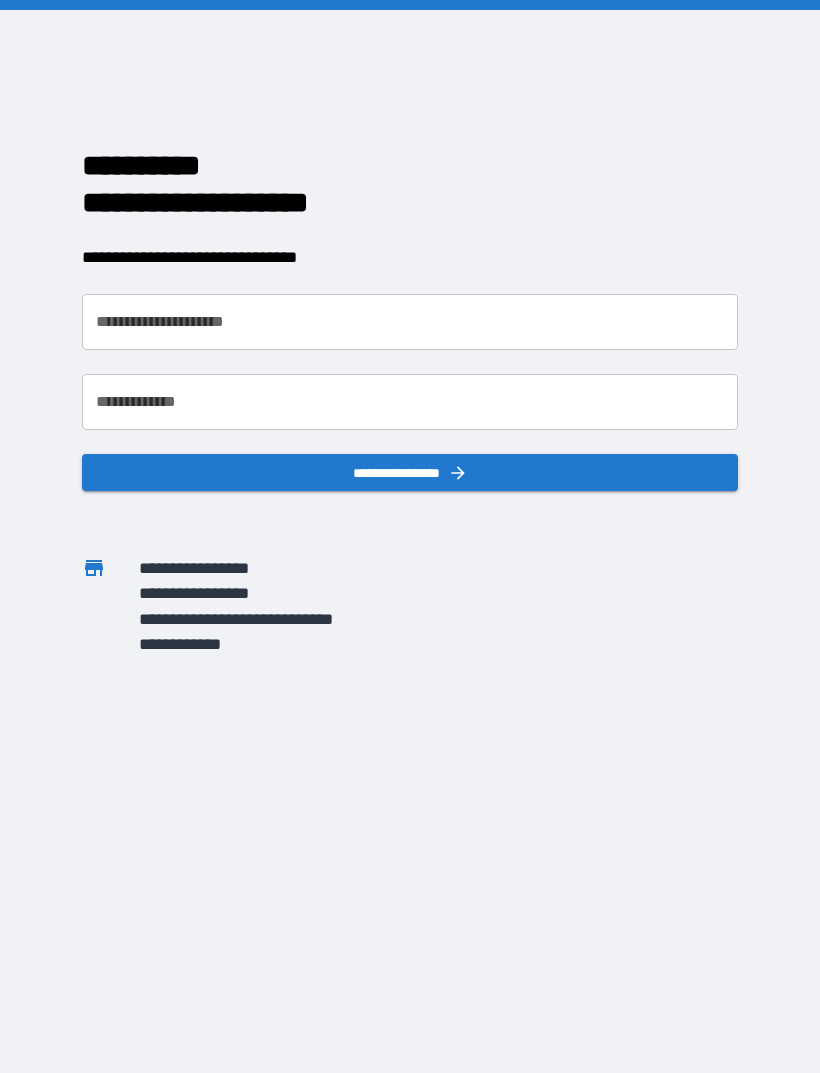 scroll, scrollTop: 0, scrollLeft: 0, axis: both 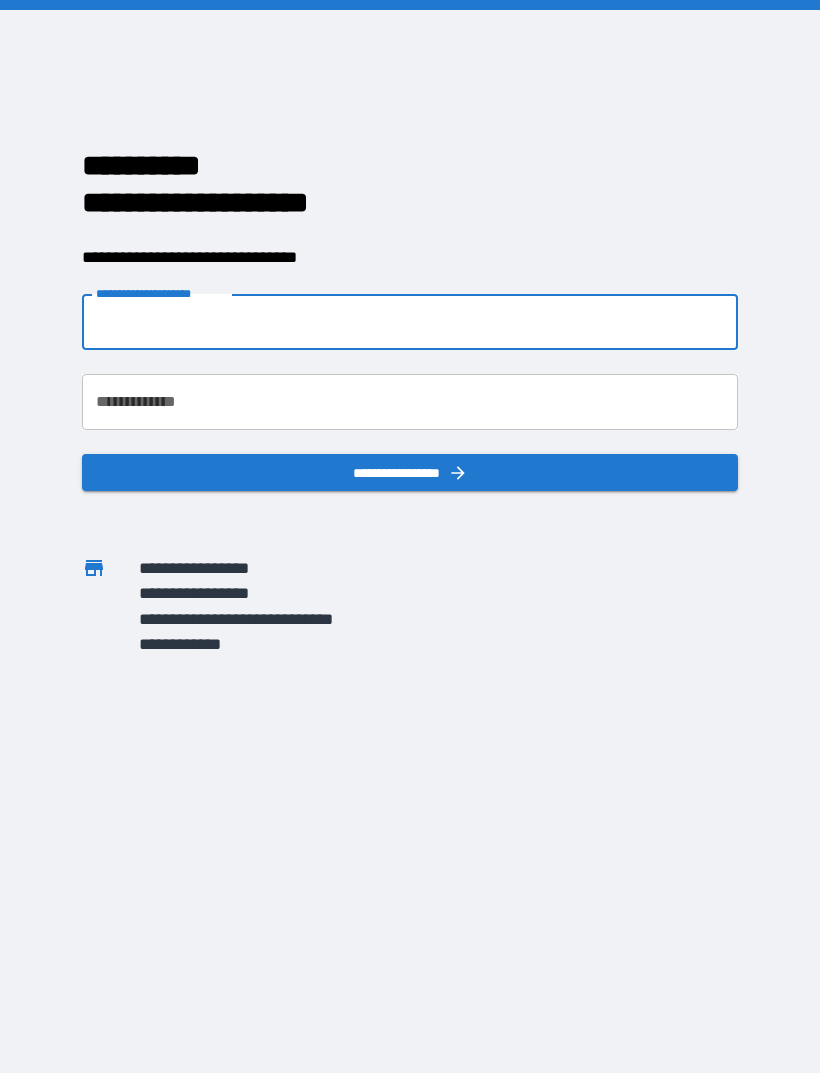 type on "*" 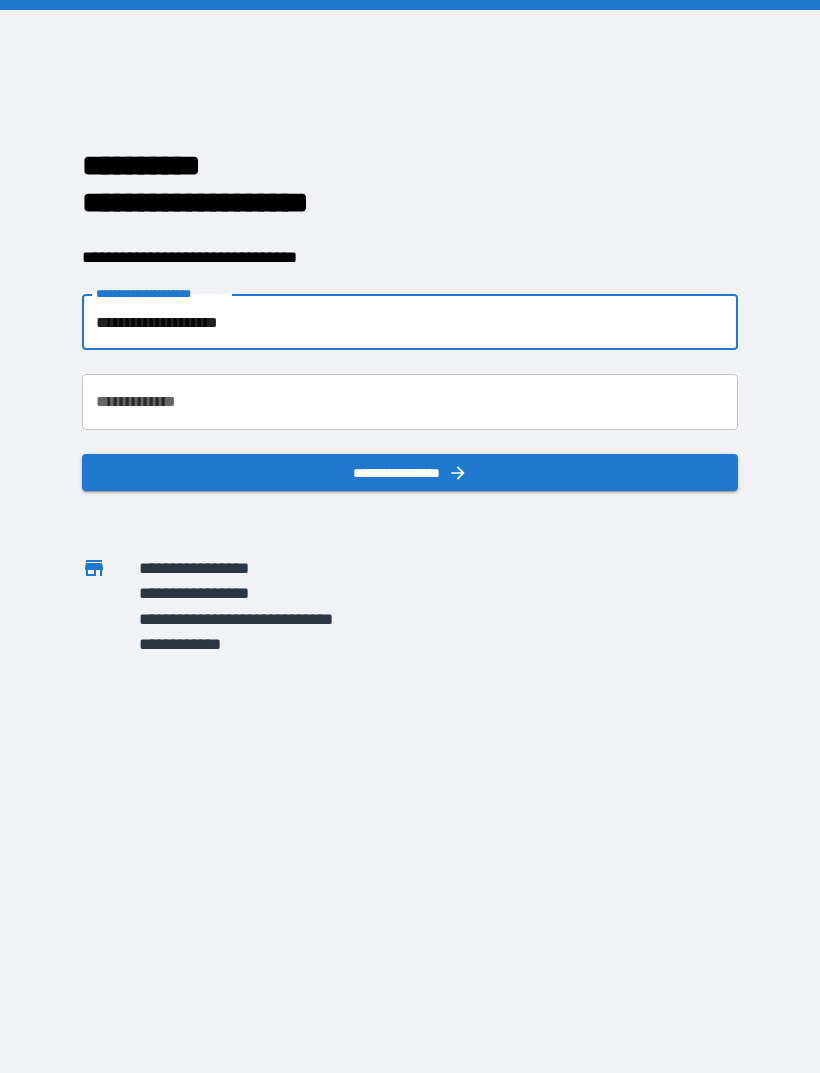 type on "**********" 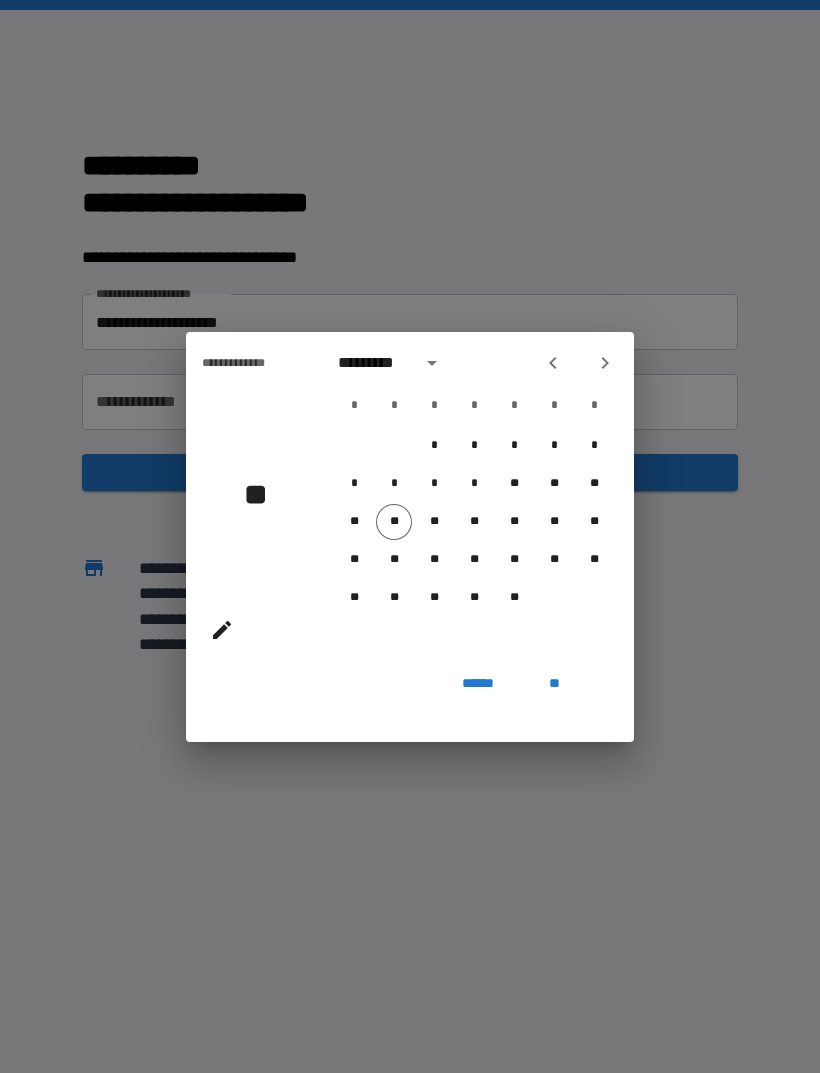 click at bounding box center [432, 363] 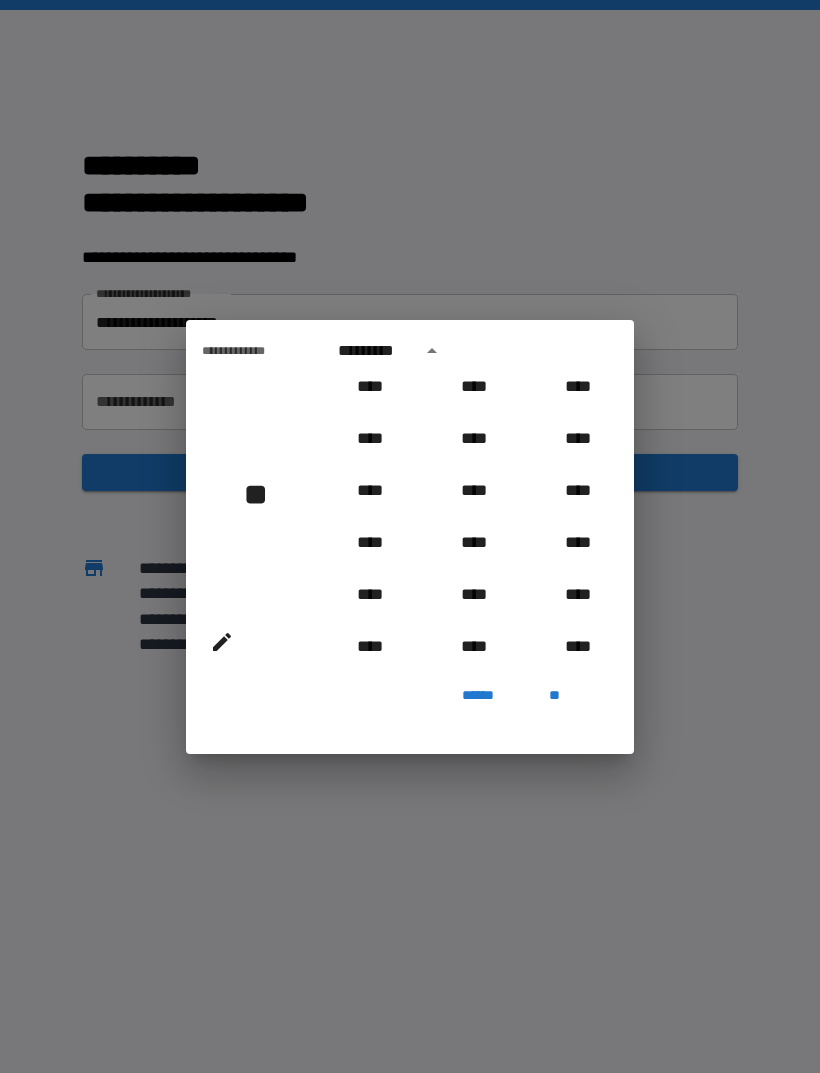 scroll, scrollTop: 821, scrollLeft: 0, axis: vertical 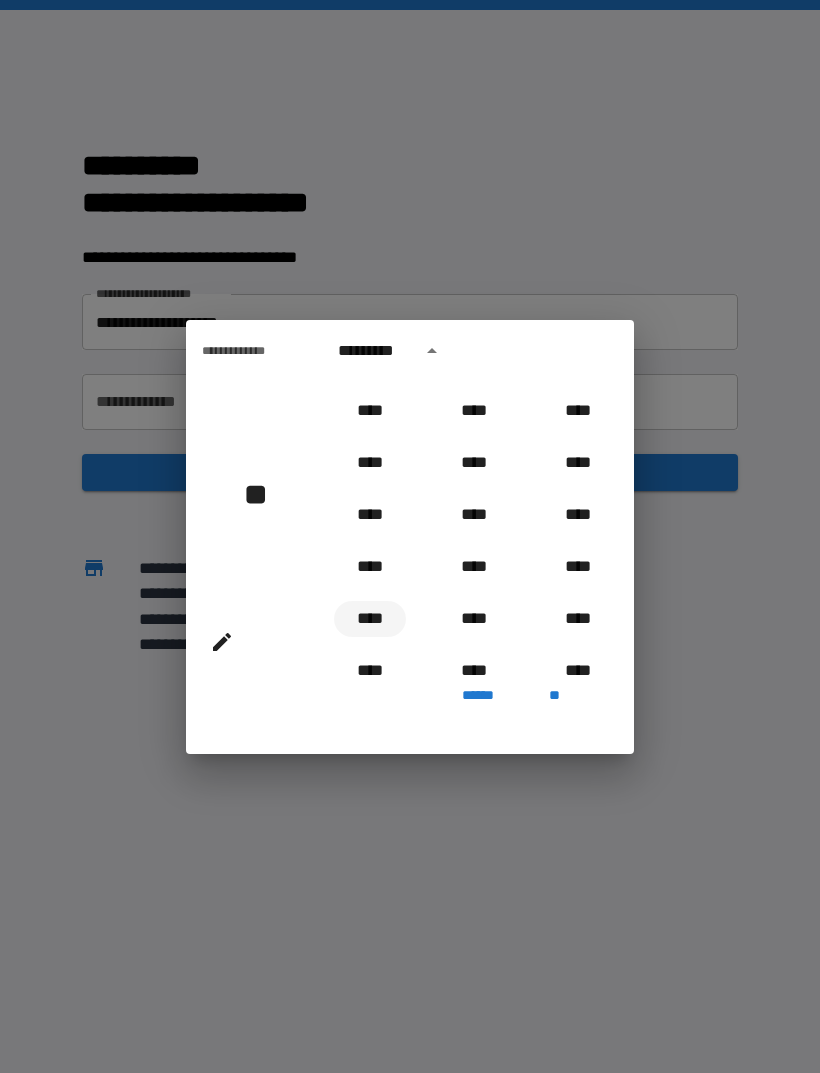 click on "****" at bounding box center (370, 619) 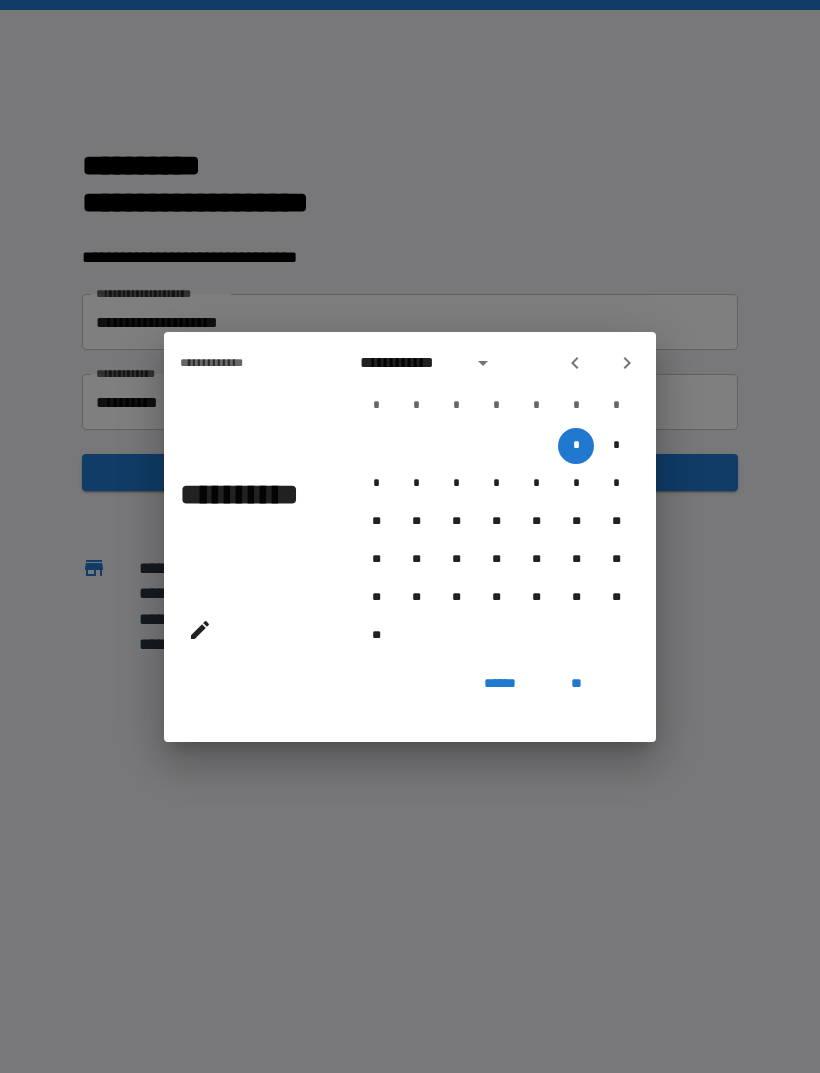 click 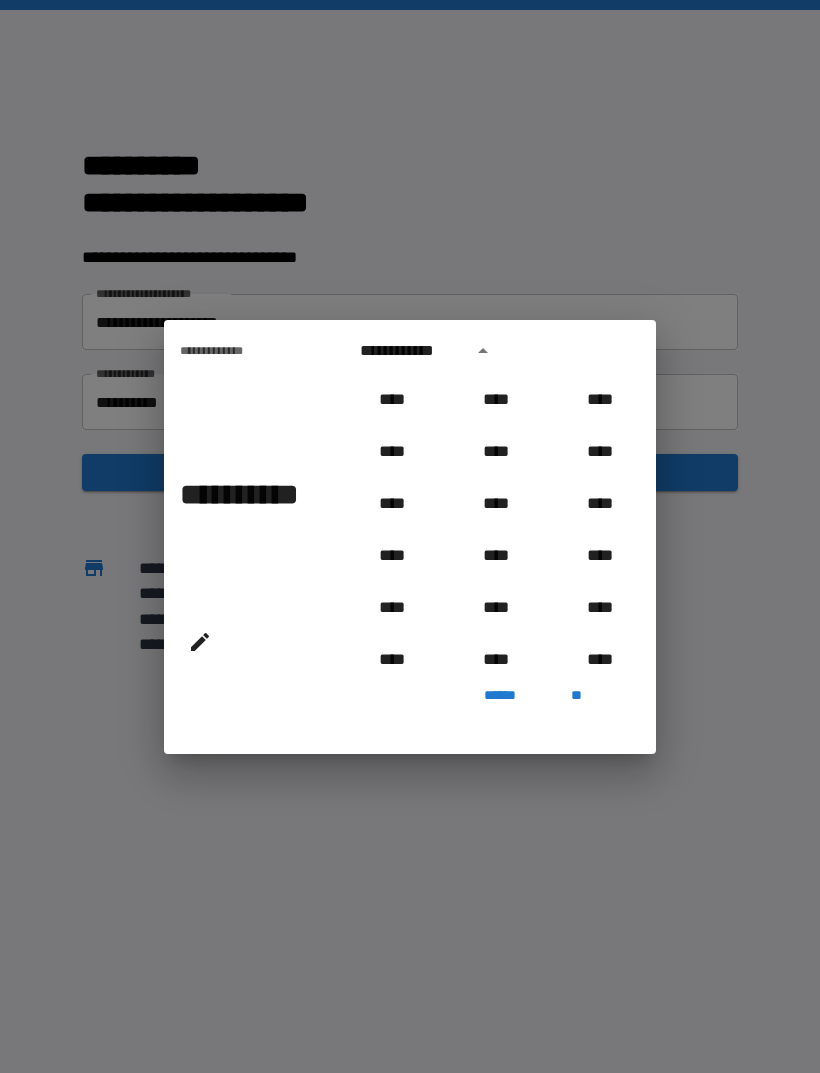 scroll, scrollTop: 914, scrollLeft: 0, axis: vertical 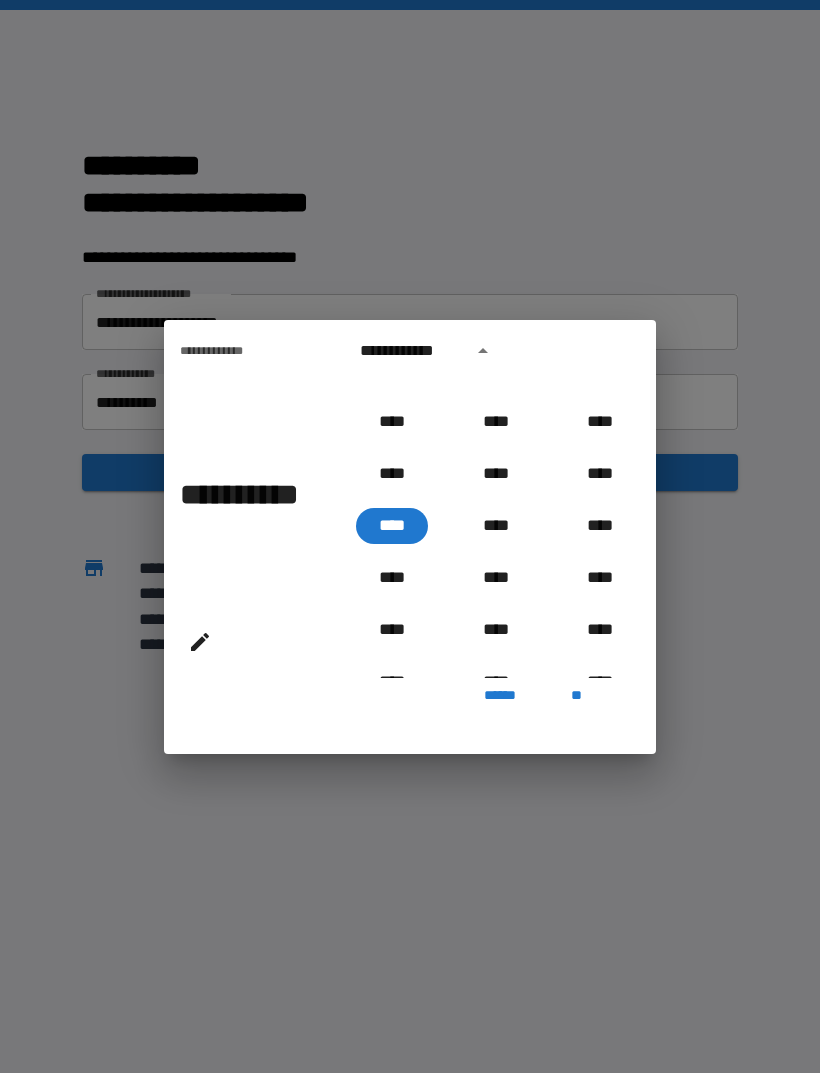 click on "**********" at bounding box center (242, 494) 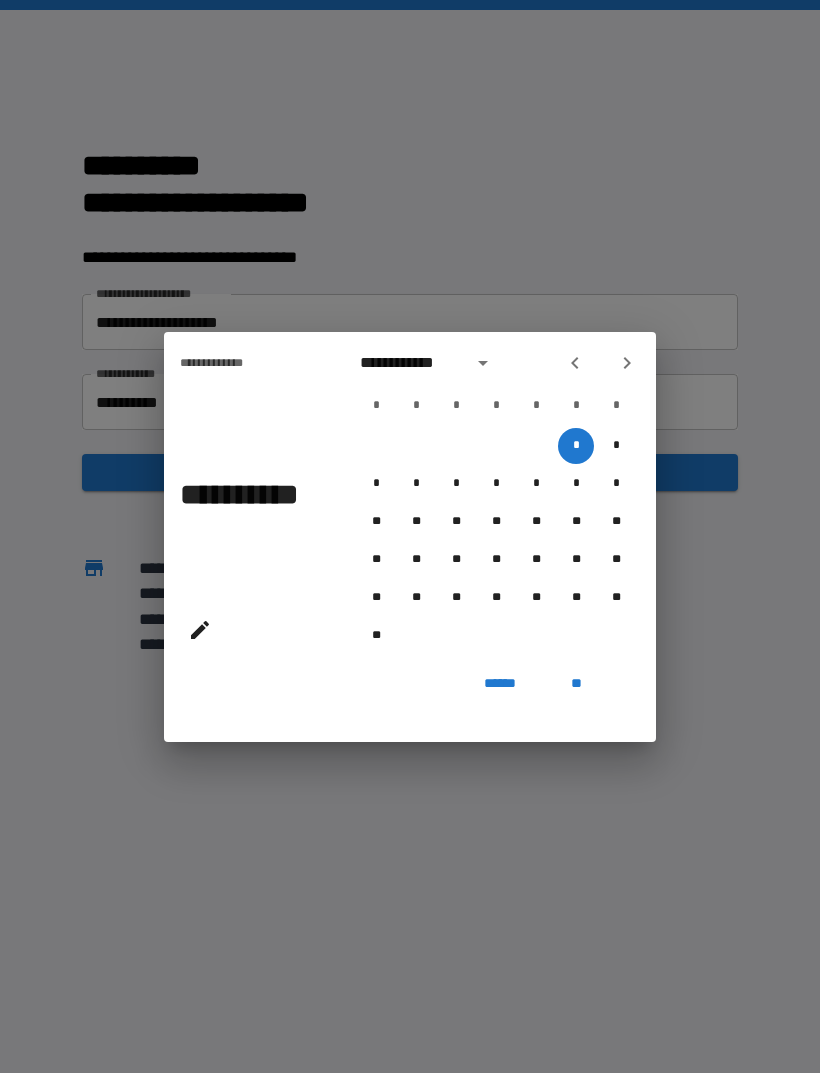 click 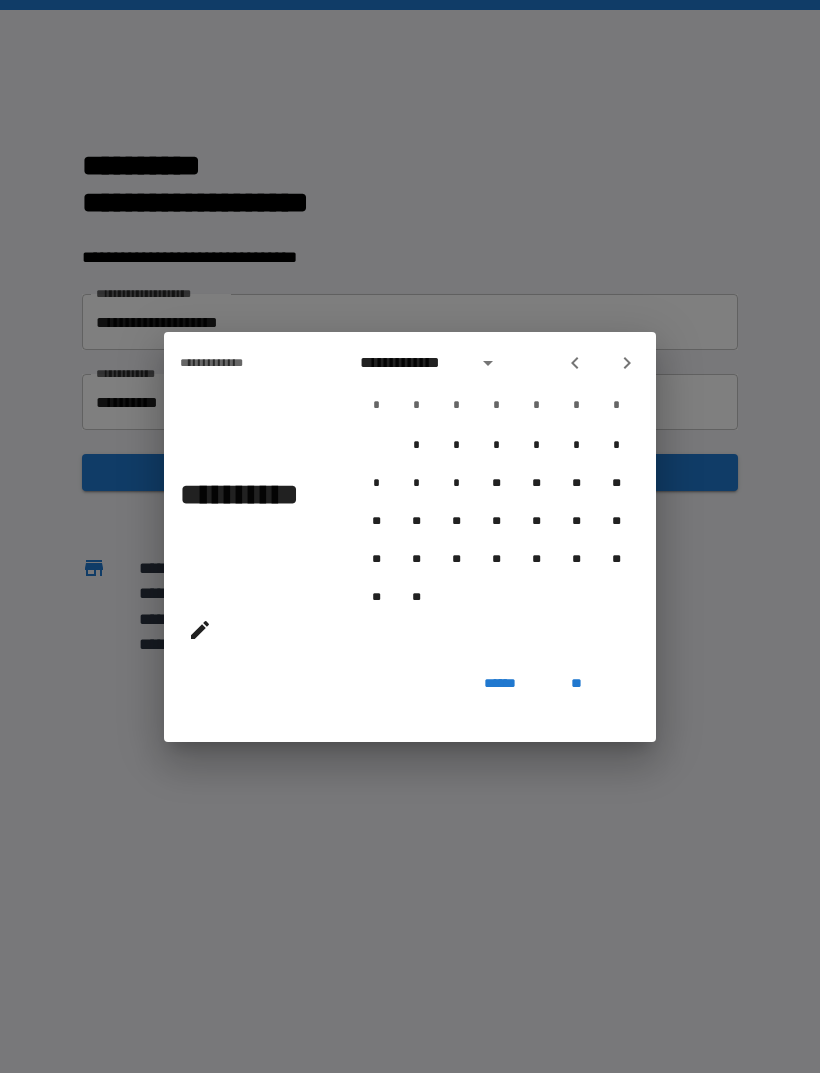click 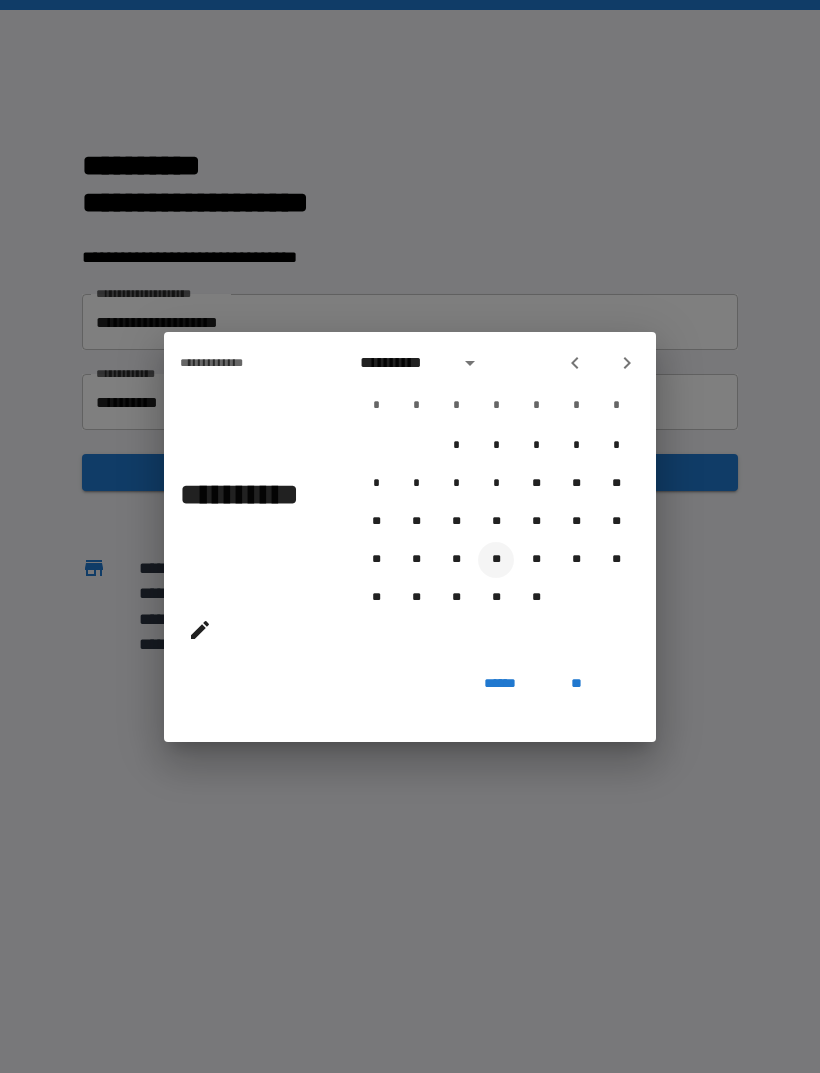 click on "**" at bounding box center (496, 560) 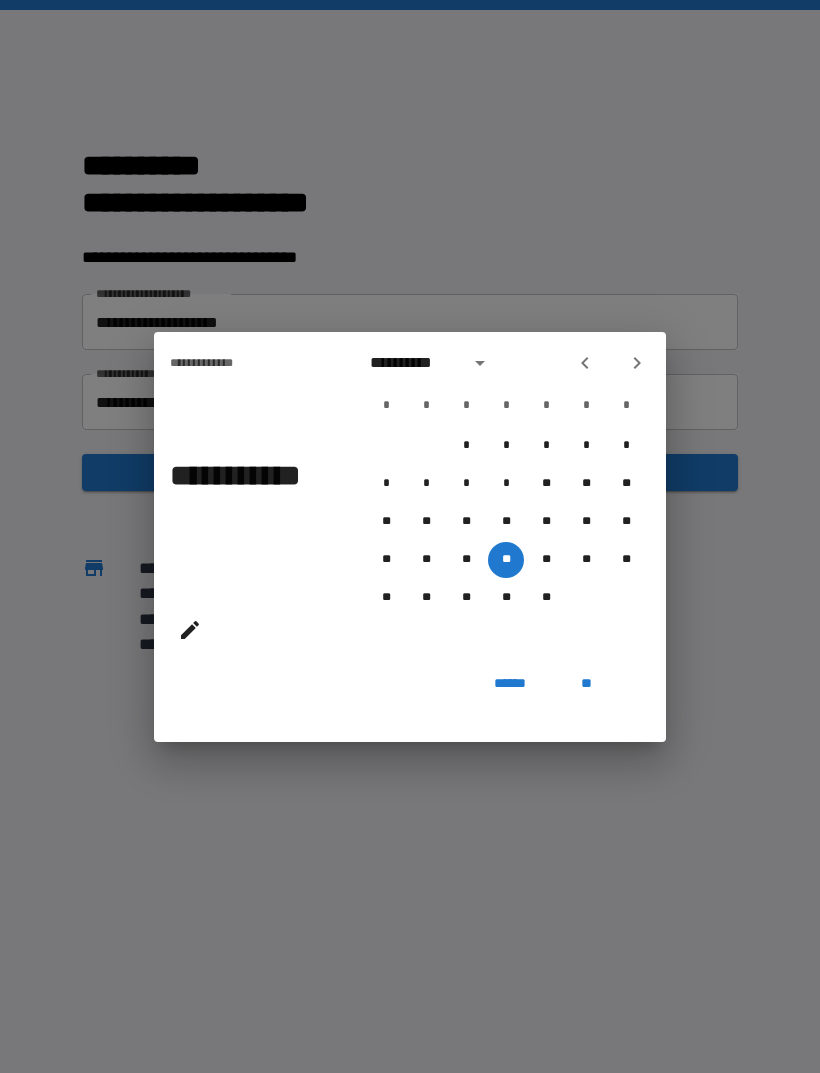 click on "**" at bounding box center [586, 684] 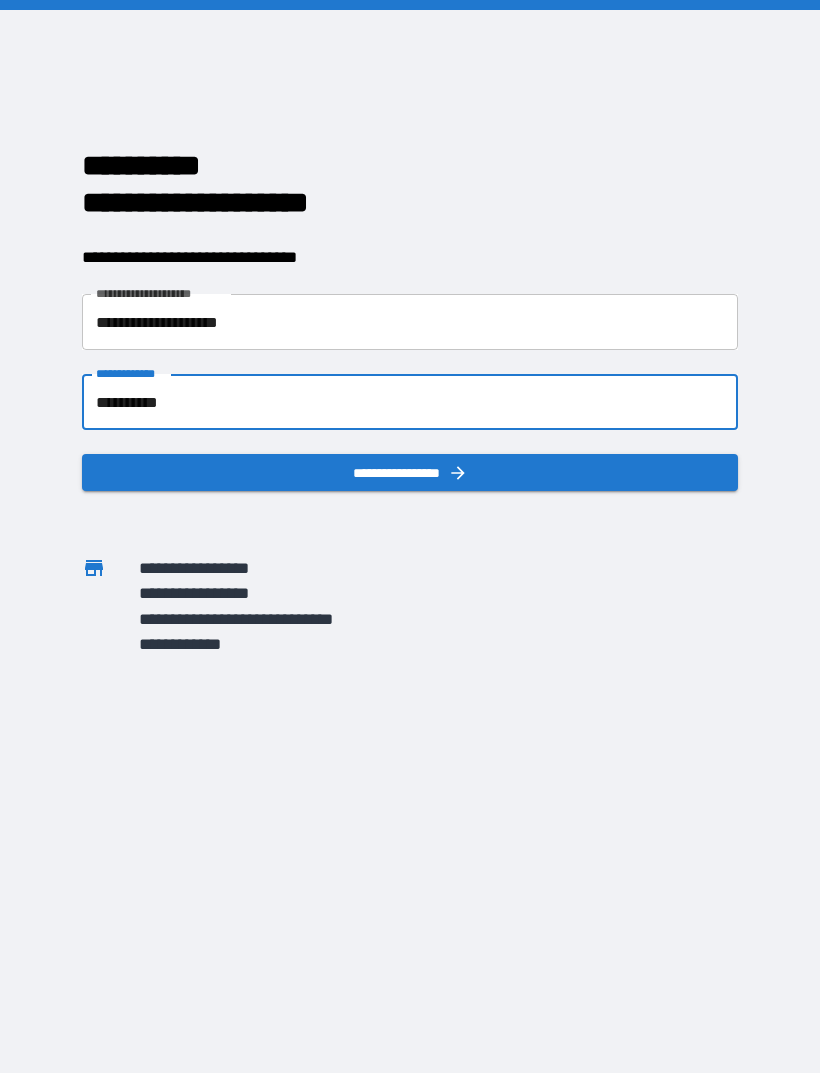 click on "**********" at bounding box center [410, 472] 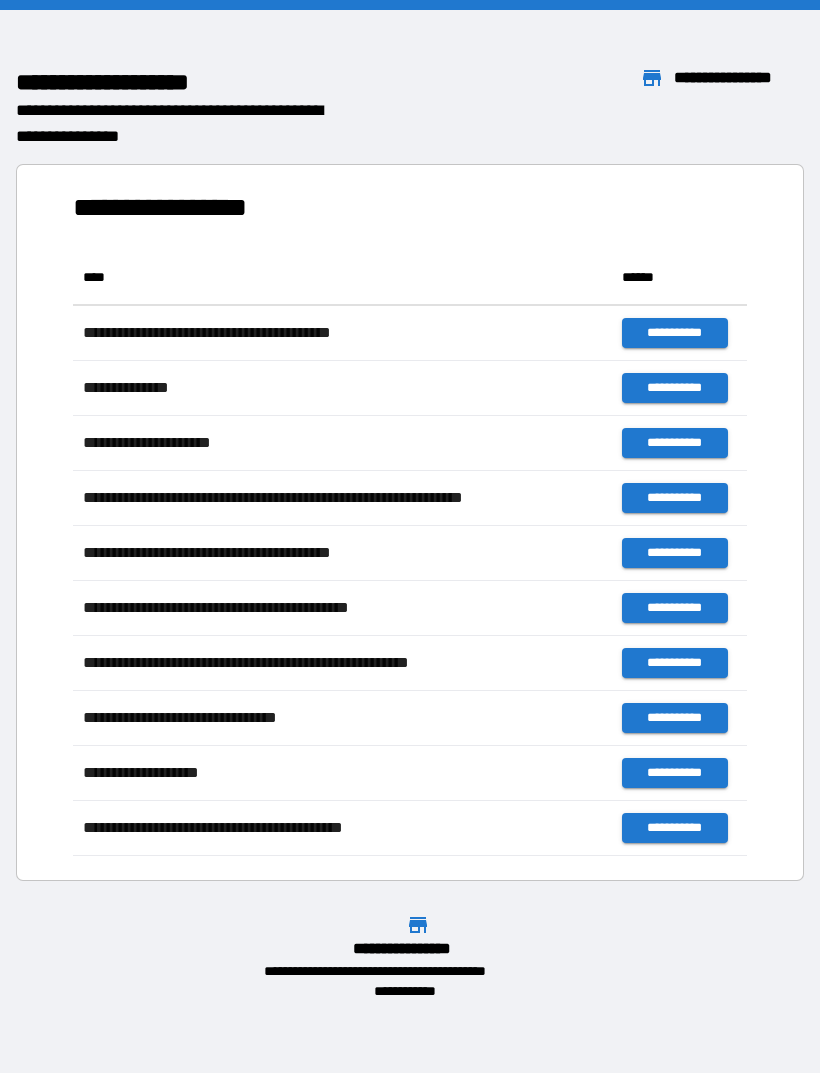 scroll, scrollTop: 606, scrollLeft: 674, axis: both 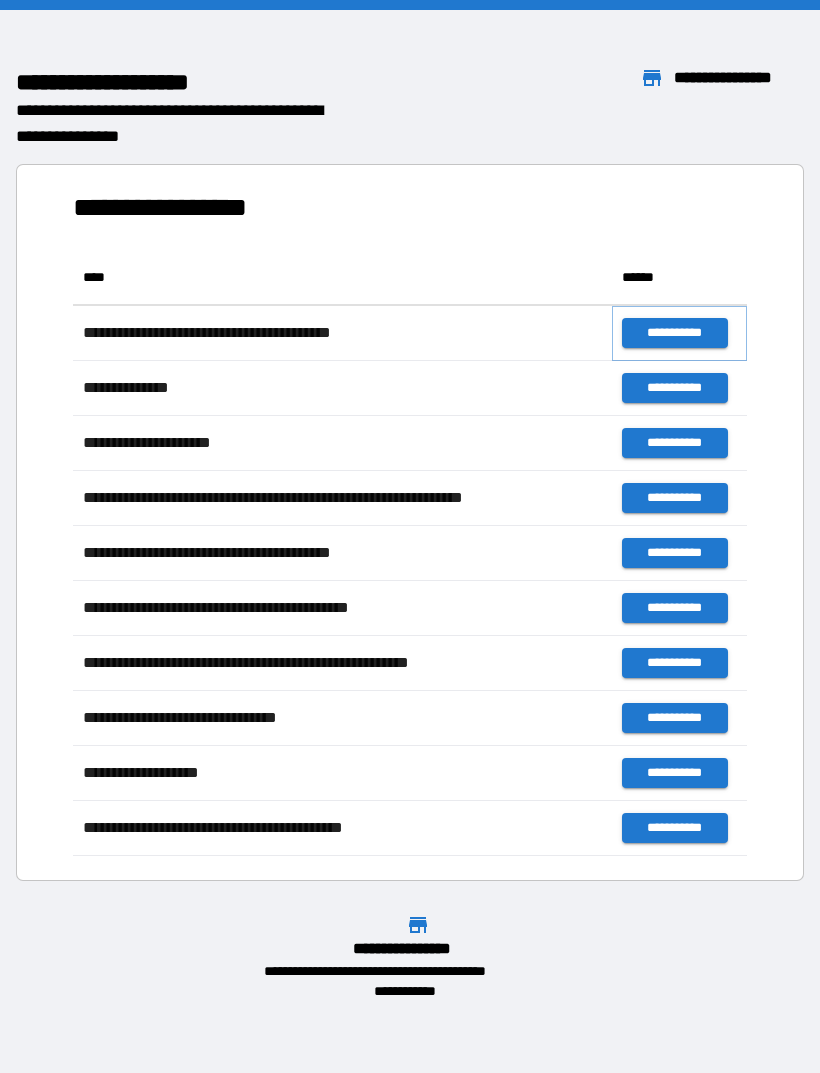 click on "**********" at bounding box center (674, 333) 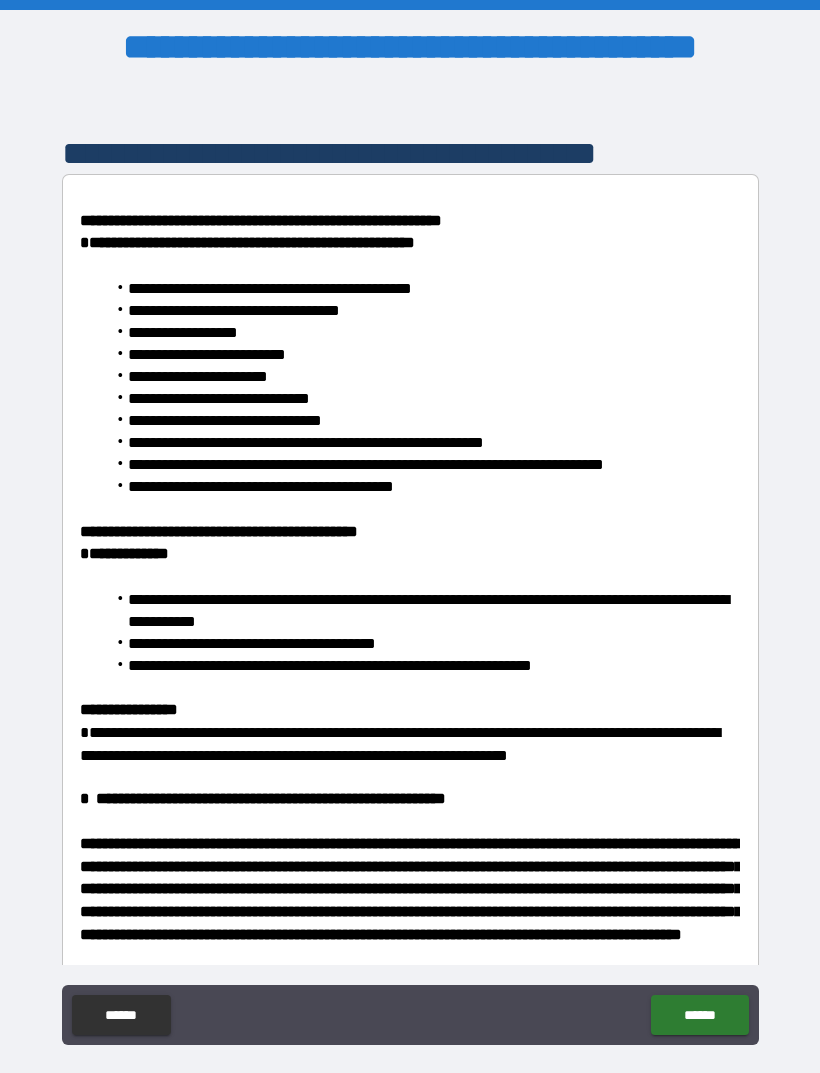 scroll, scrollTop: 0, scrollLeft: 0, axis: both 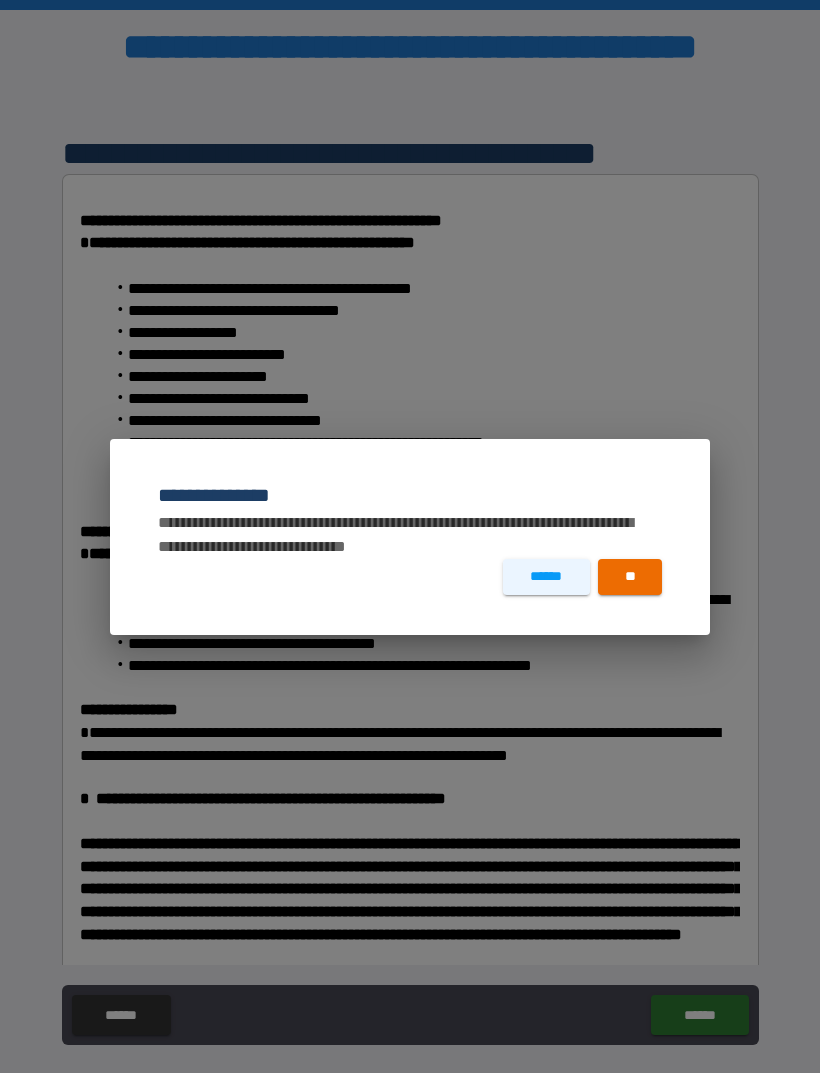 click on "**" at bounding box center [630, 577] 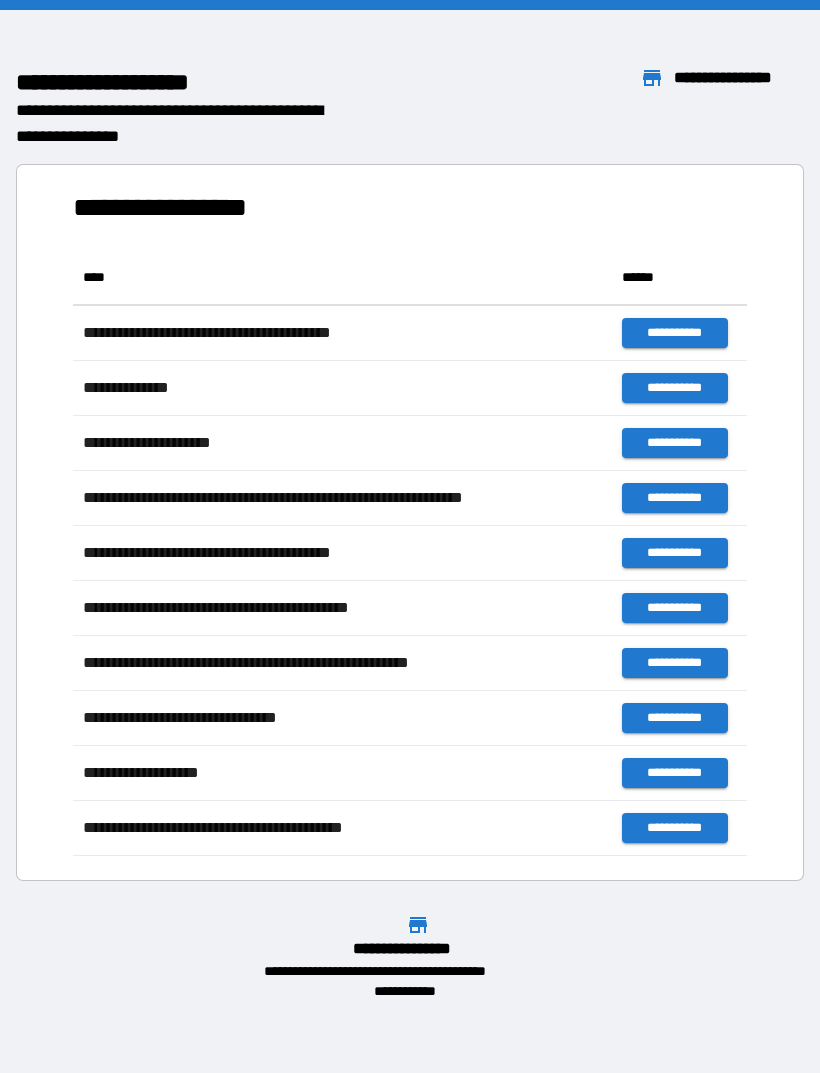 scroll, scrollTop: 1, scrollLeft: 1, axis: both 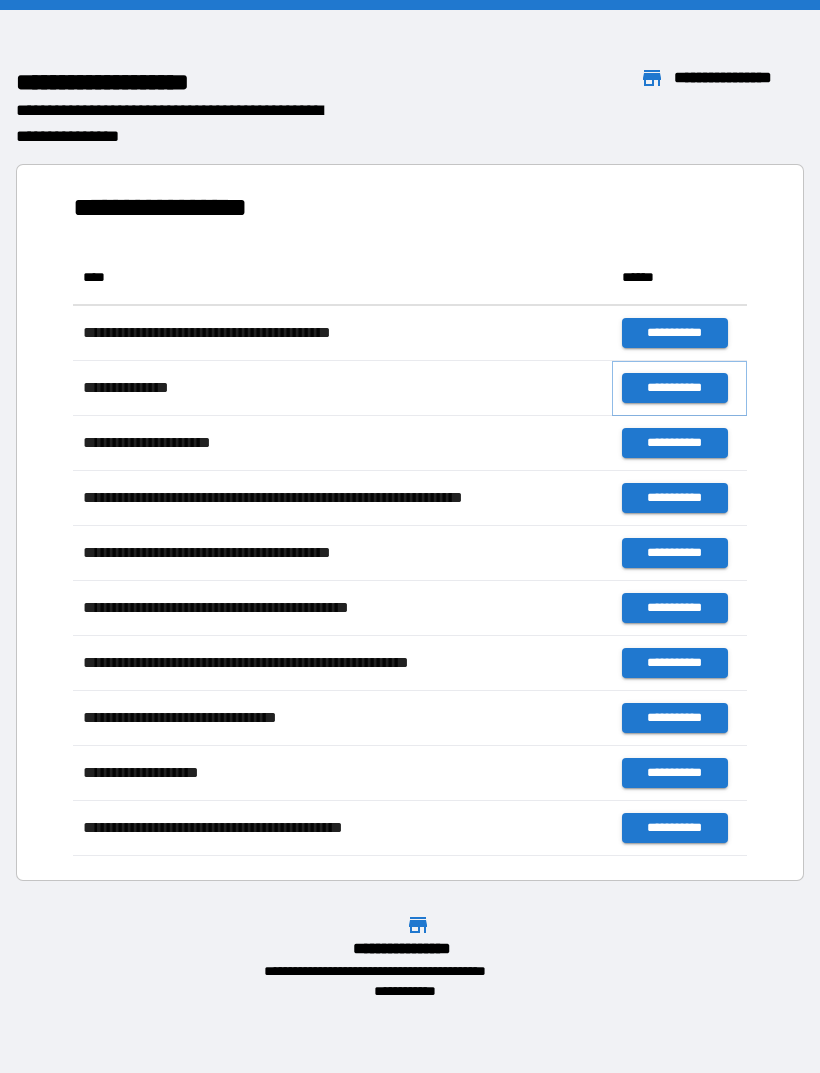 click on "**********" at bounding box center (674, 388) 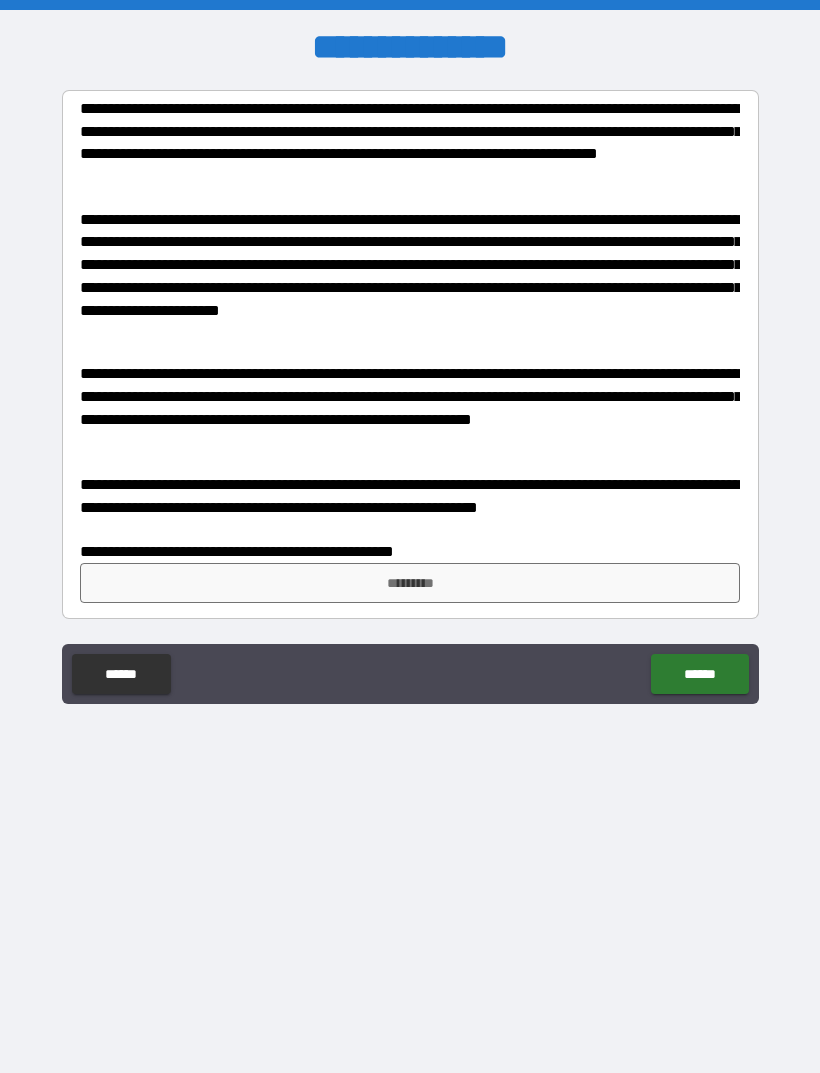 click on "*********" at bounding box center [410, 583] 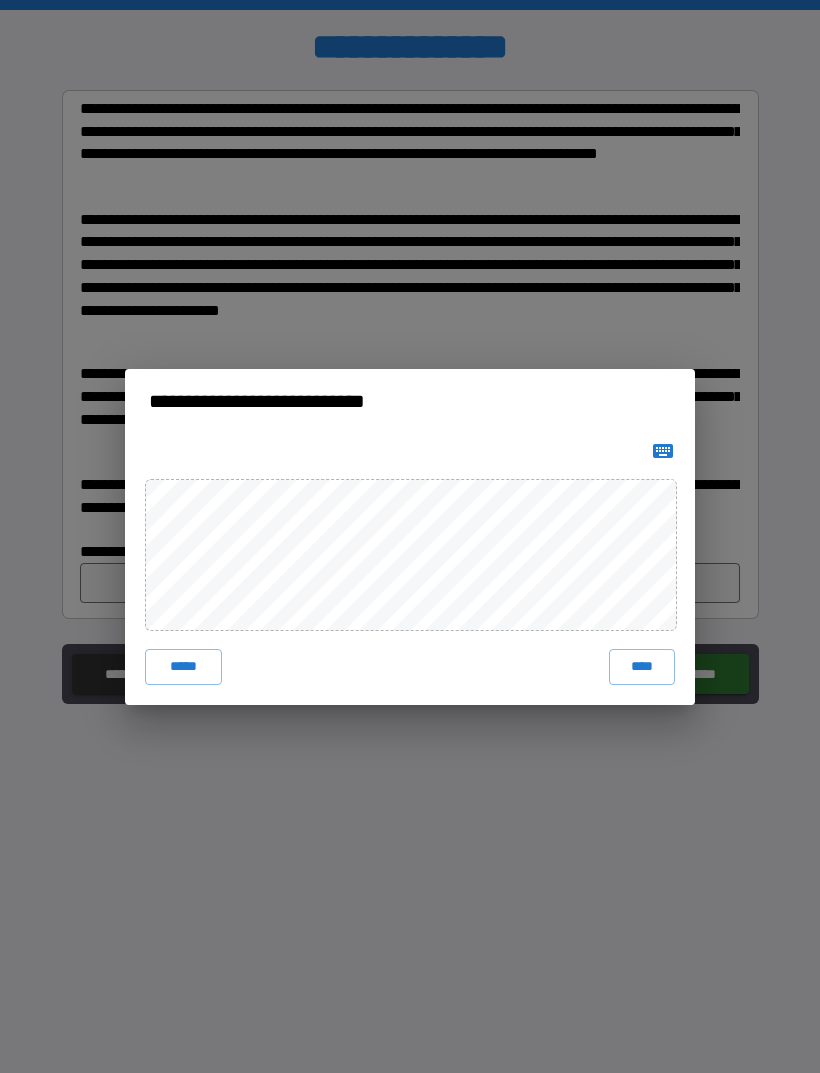 click on "****" at bounding box center [642, 667] 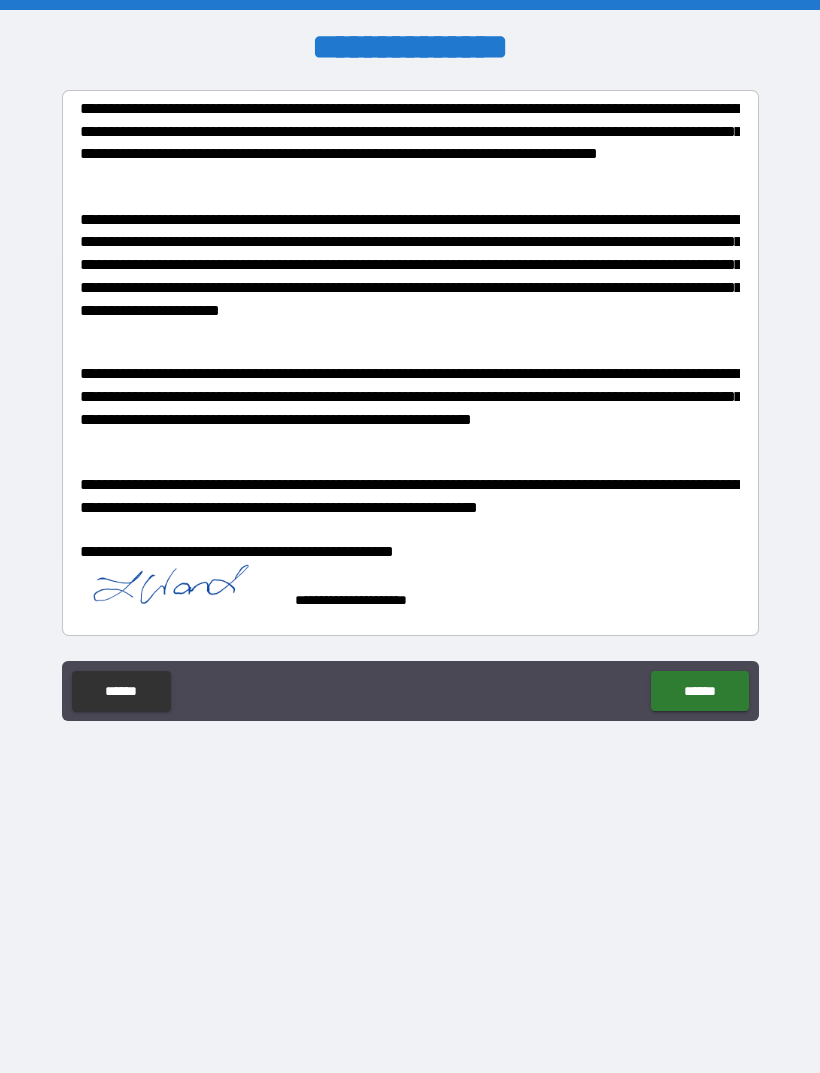 click on "******" at bounding box center [699, 691] 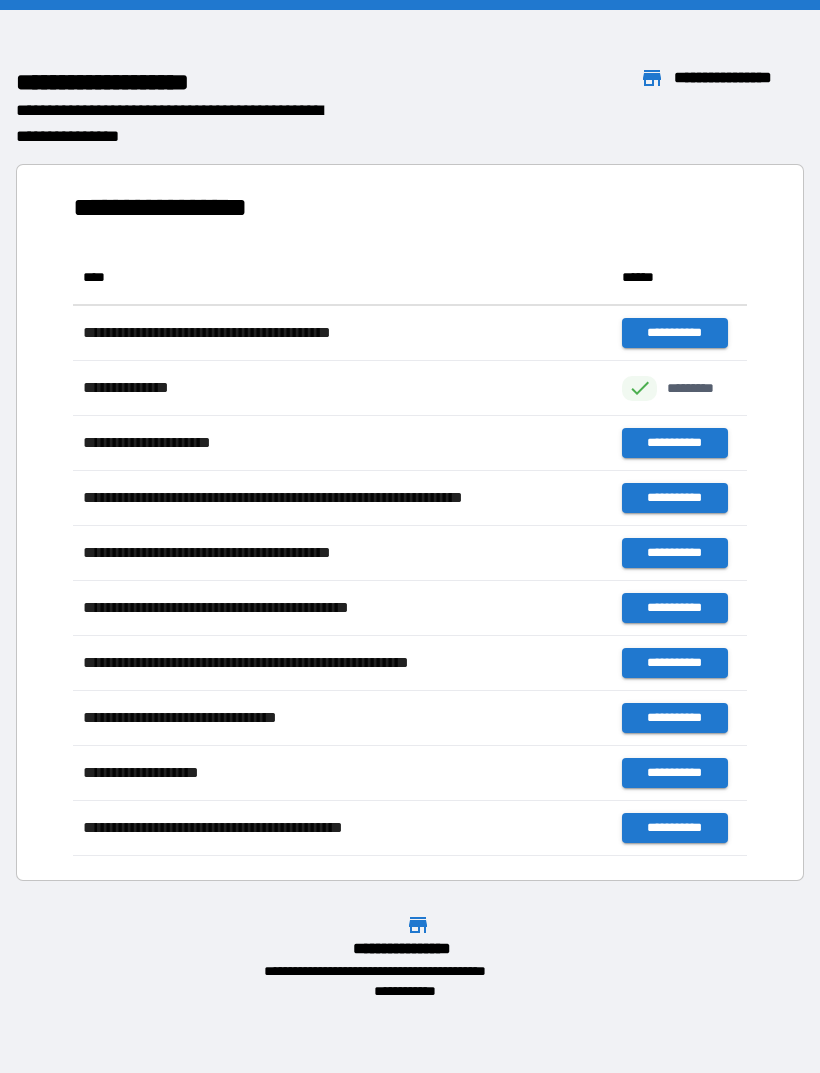 scroll, scrollTop: 1, scrollLeft: 1, axis: both 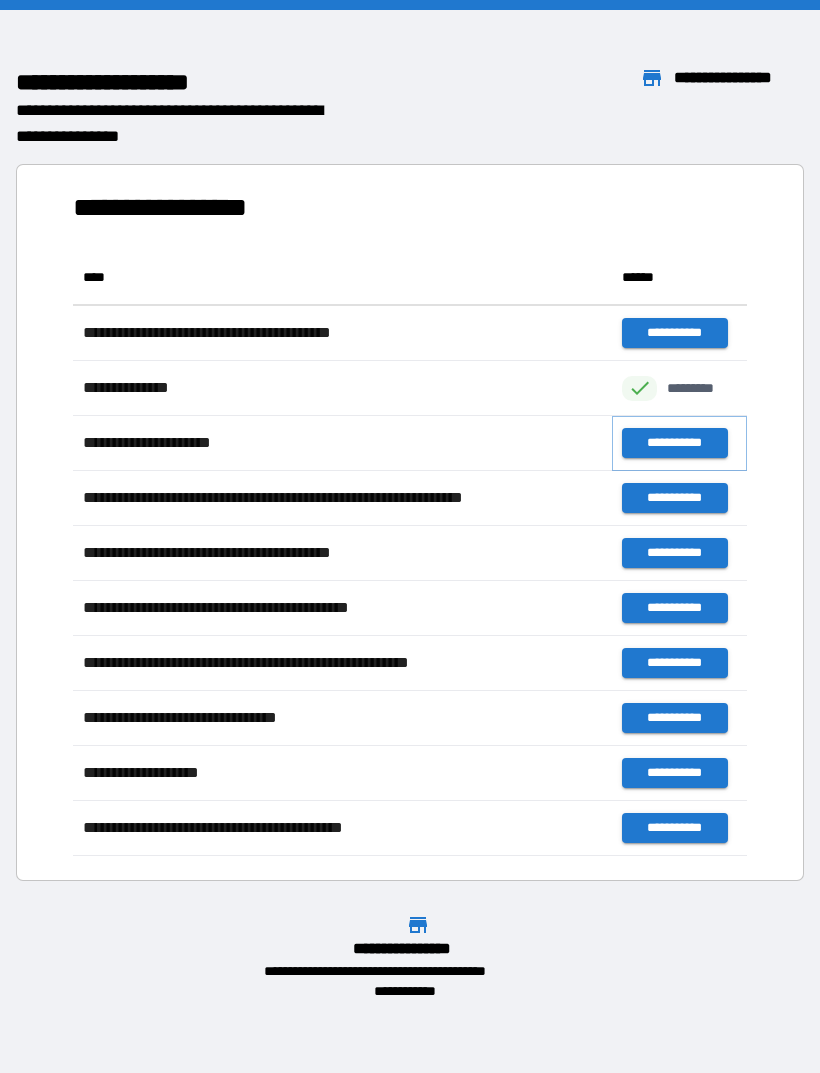 click on "**********" at bounding box center [674, 443] 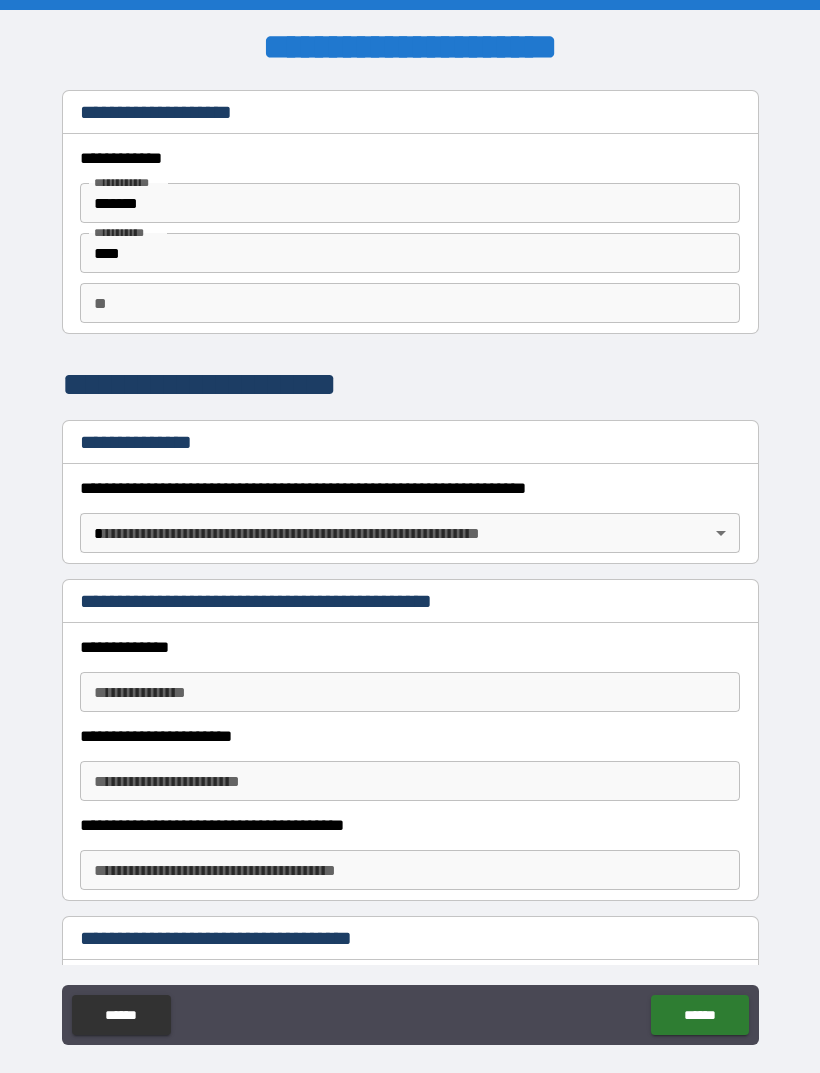 click on "**********" at bounding box center [410, 568] 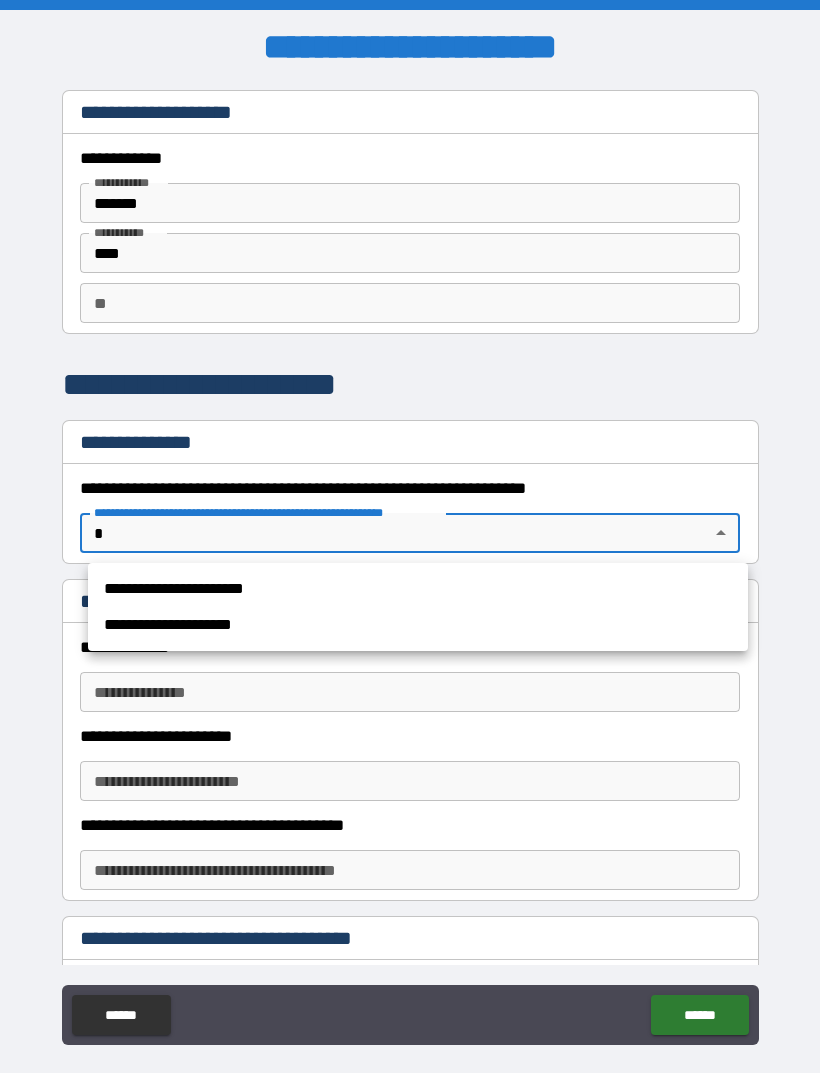 click on "**********" at bounding box center [418, 625] 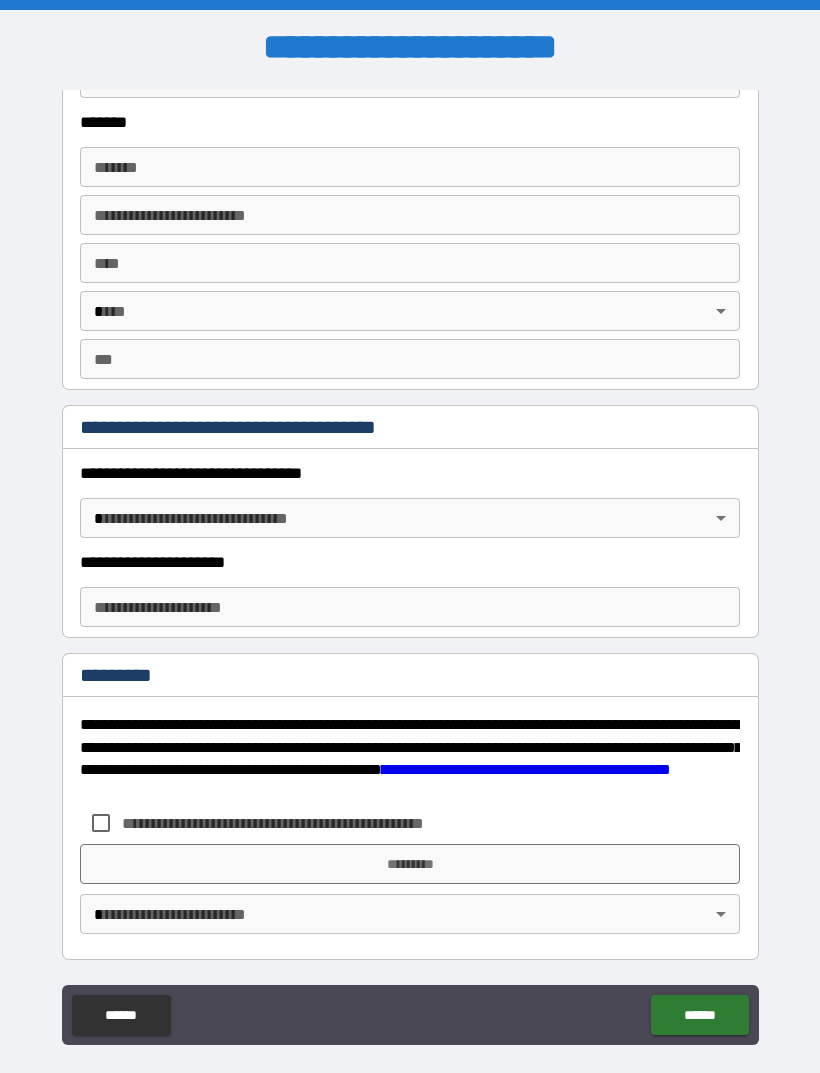 scroll, scrollTop: 2621, scrollLeft: 0, axis: vertical 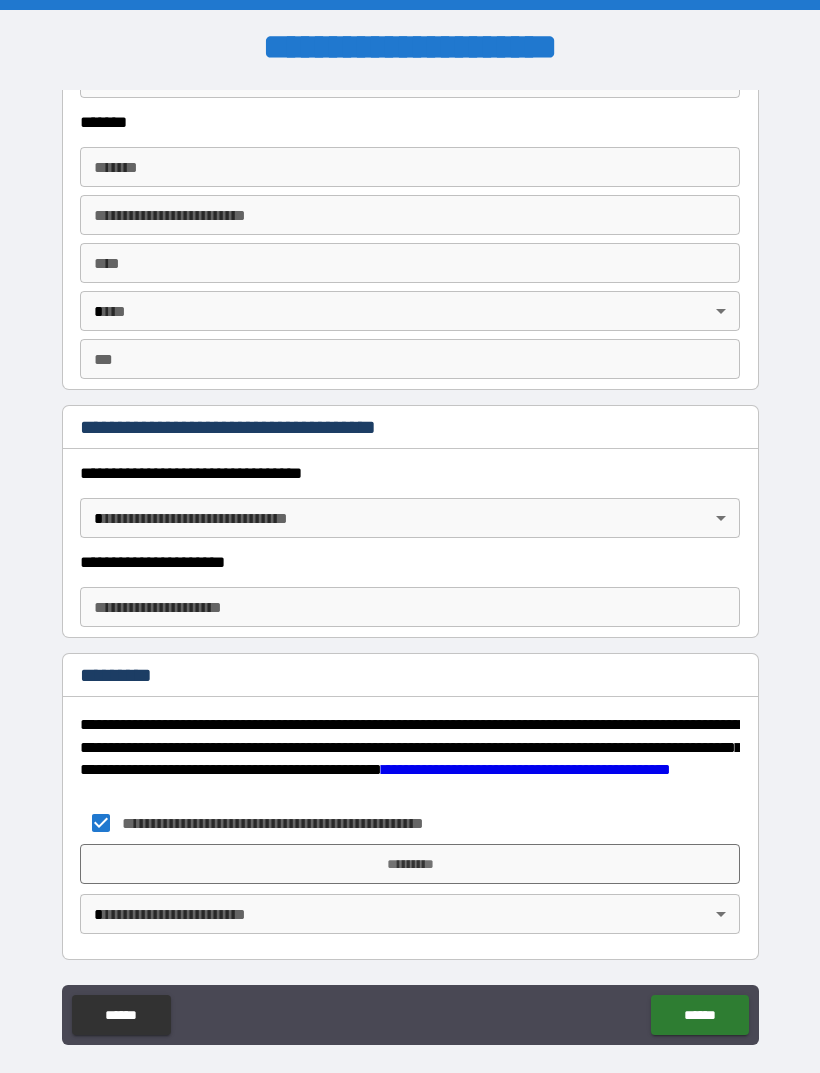 click on "*********" at bounding box center (410, 864) 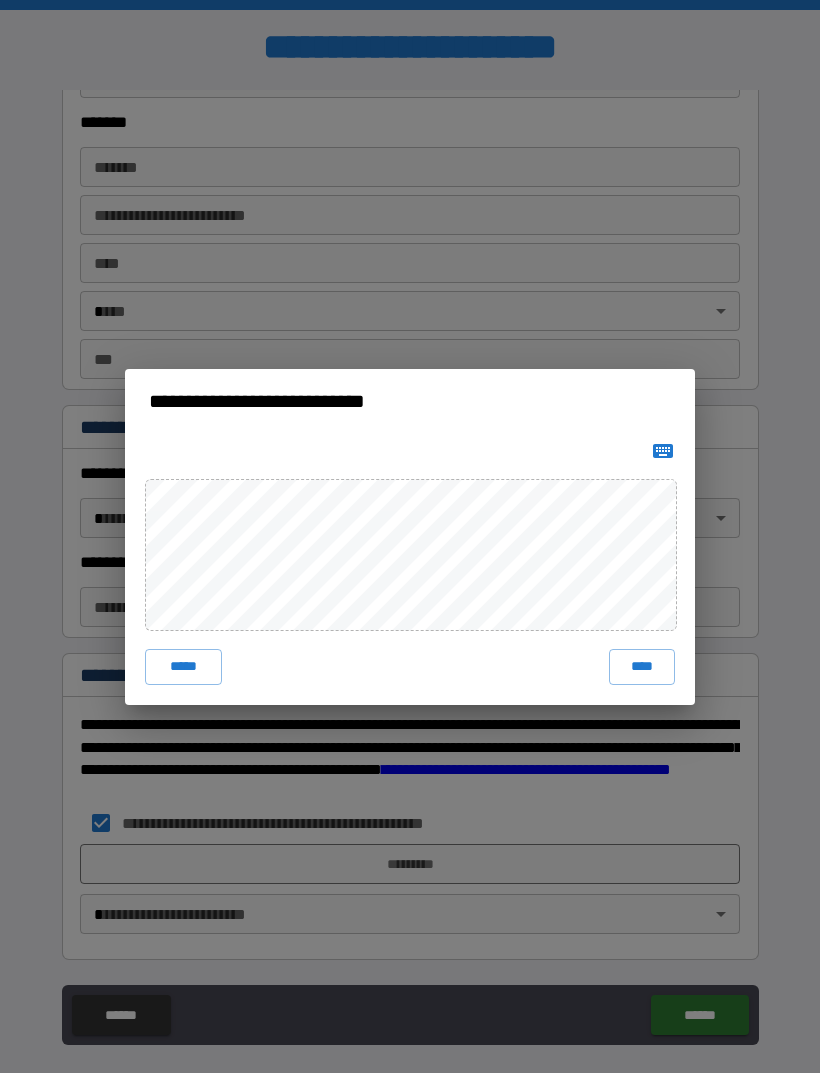 click on "****" at bounding box center (642, 667) 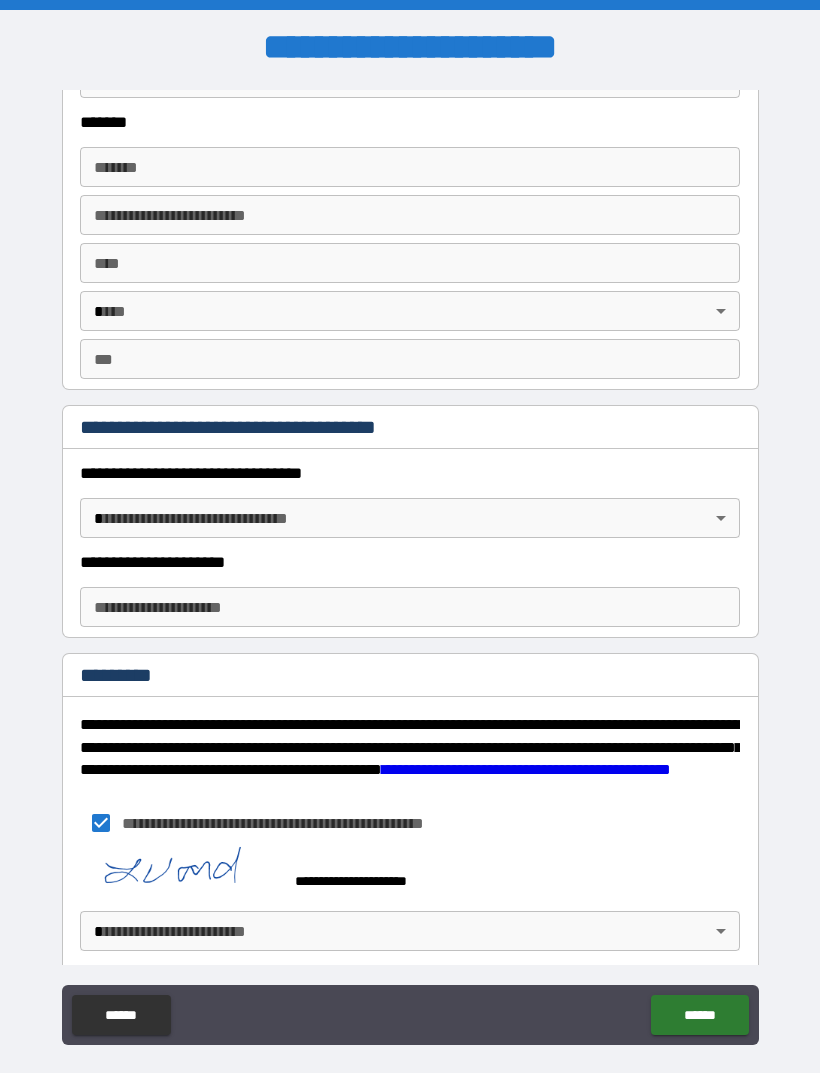 scroll, scrollTop: 2611, scrollLeft: 0, axis: vertical 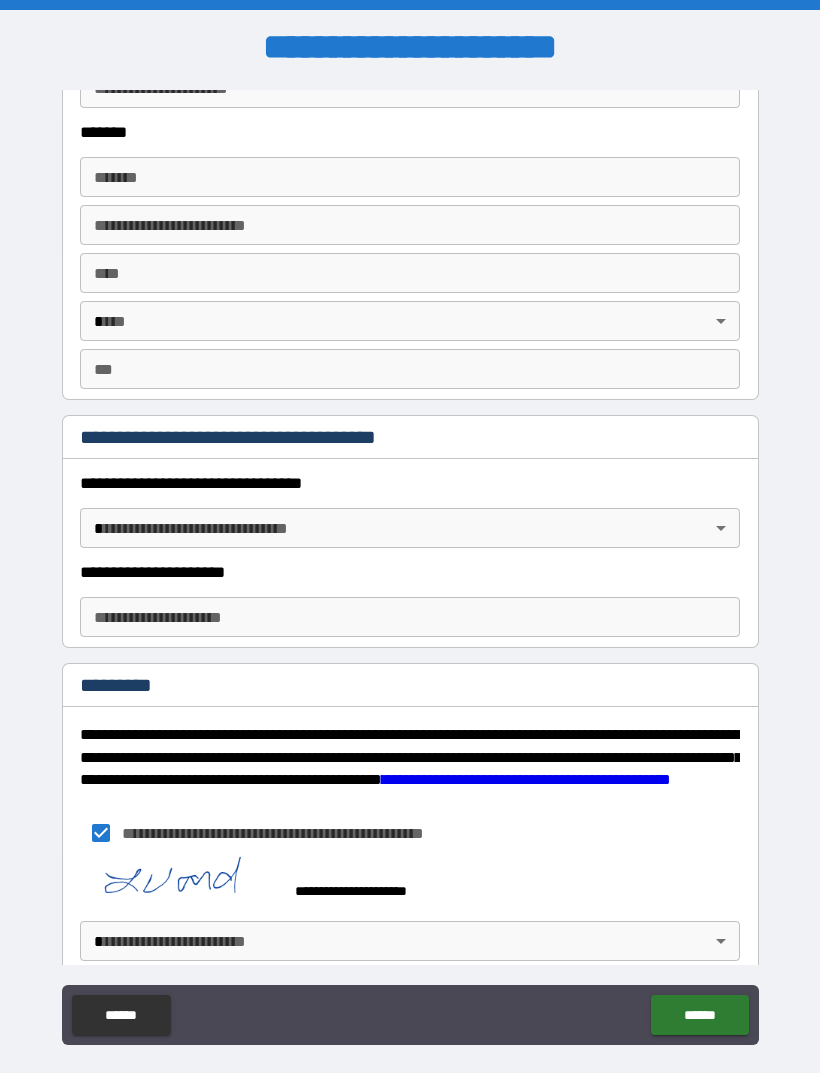 click on "******" at bounding box center (699, 1015) 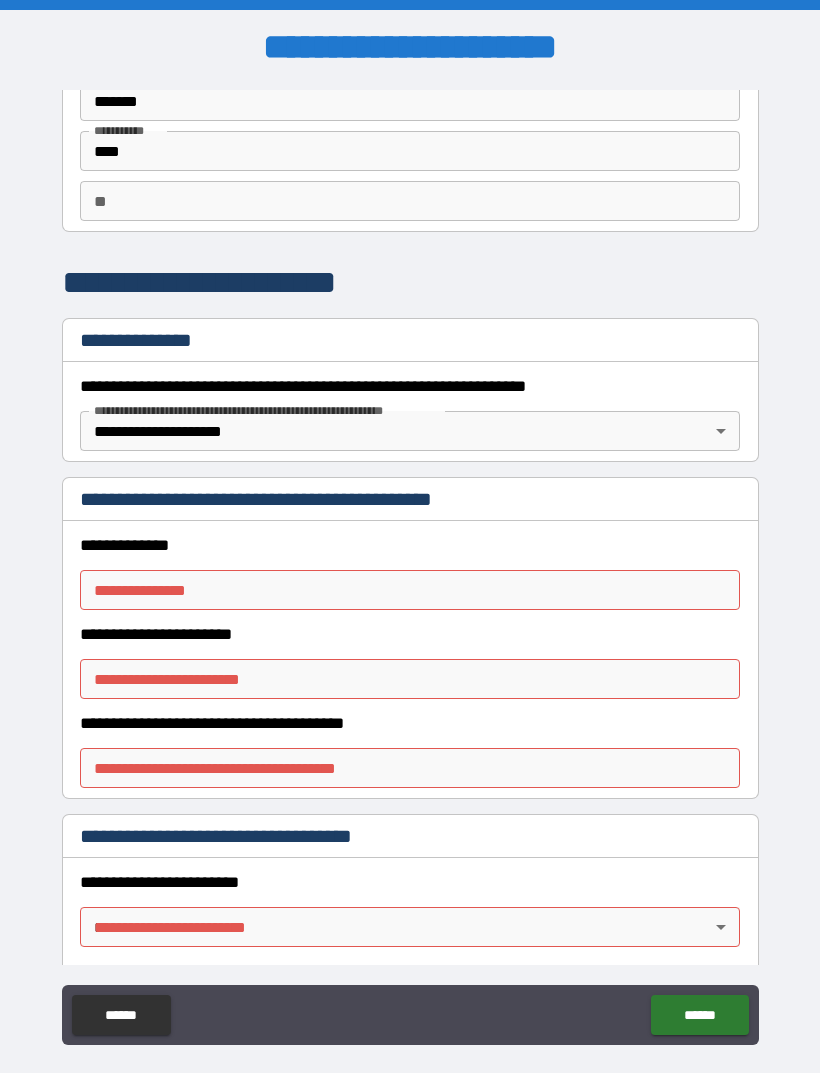 scroll, scrollTop: 120, scrollLeft: 0, axis: vertical 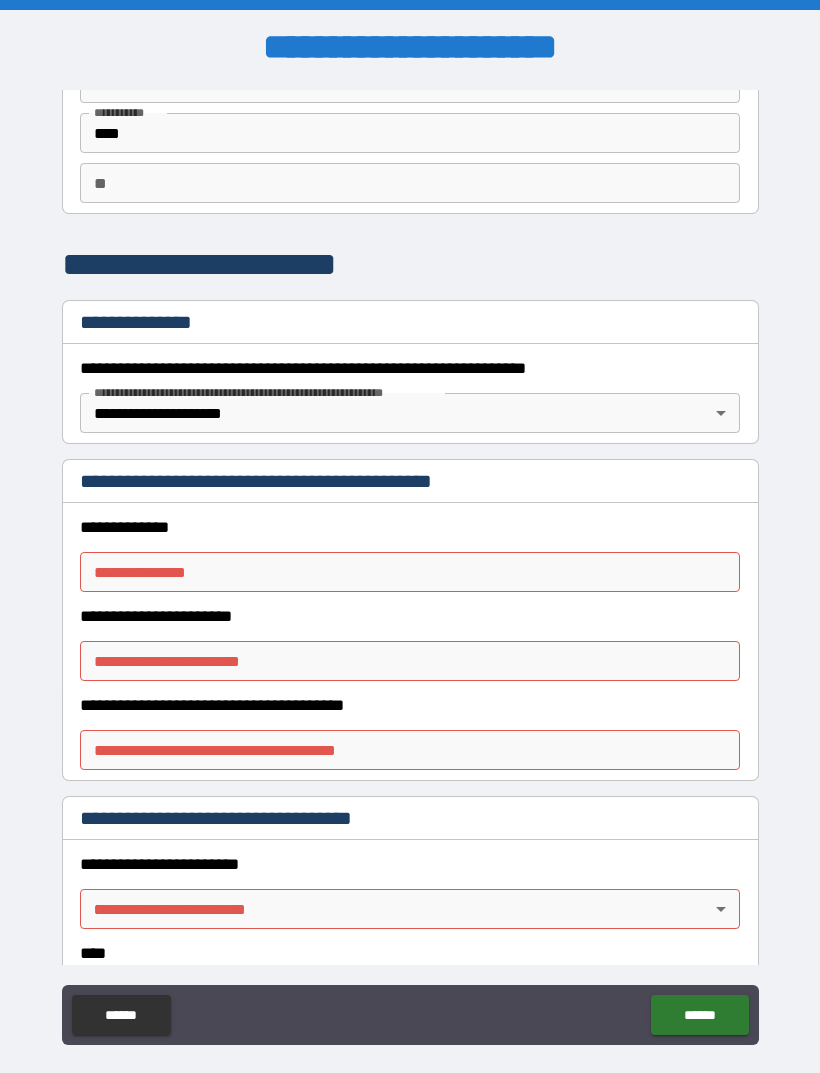 click on "**********" at bounding box center (410, 572) 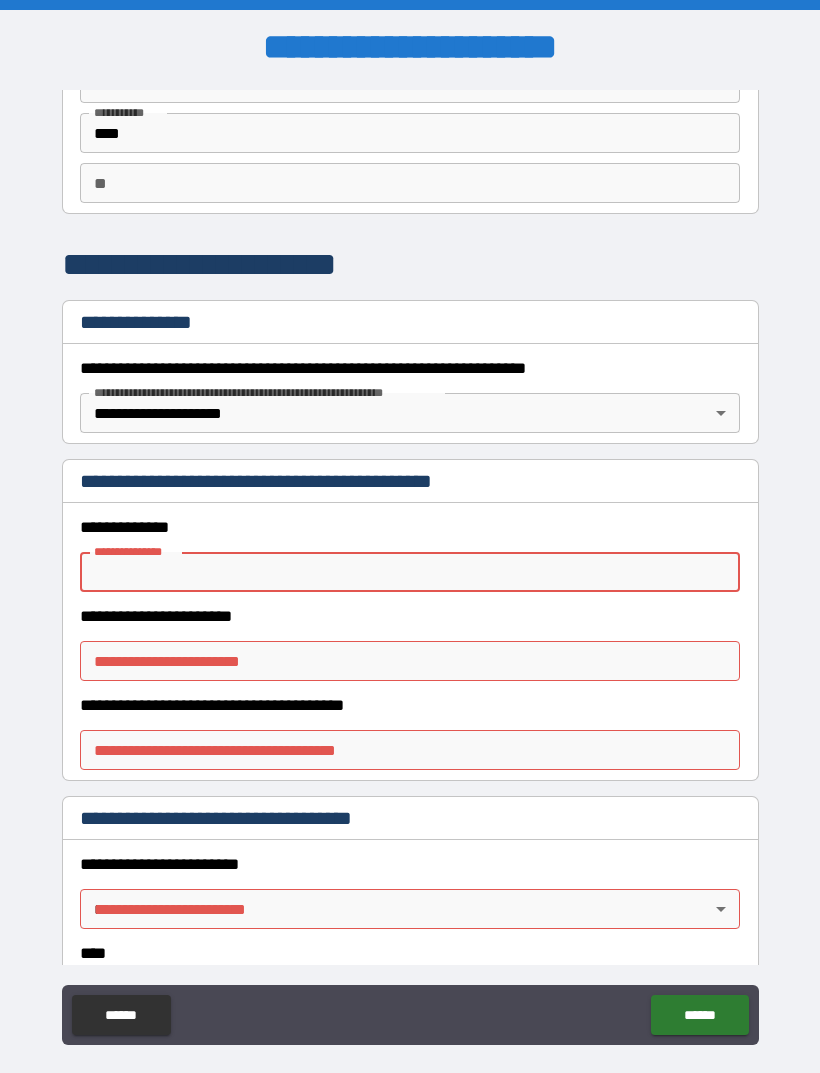 click on "**********" at bounding box center [410, 568] 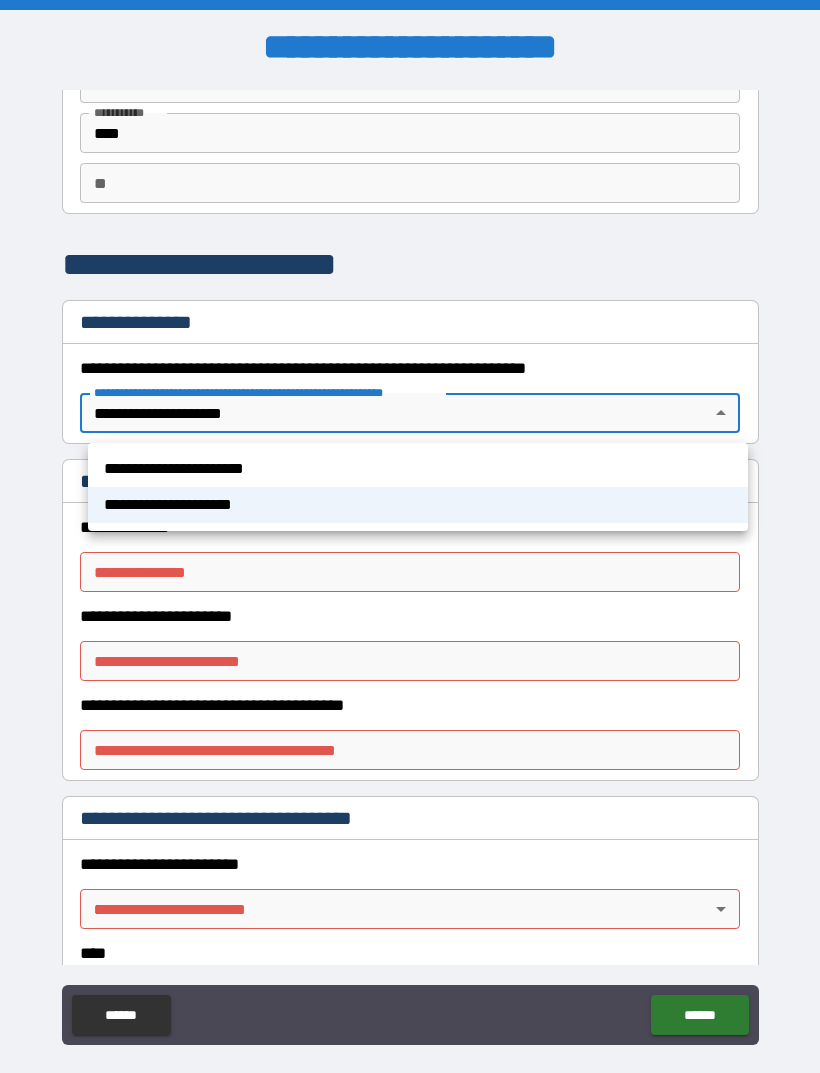click on "**********" at bounding box center (418, 505) 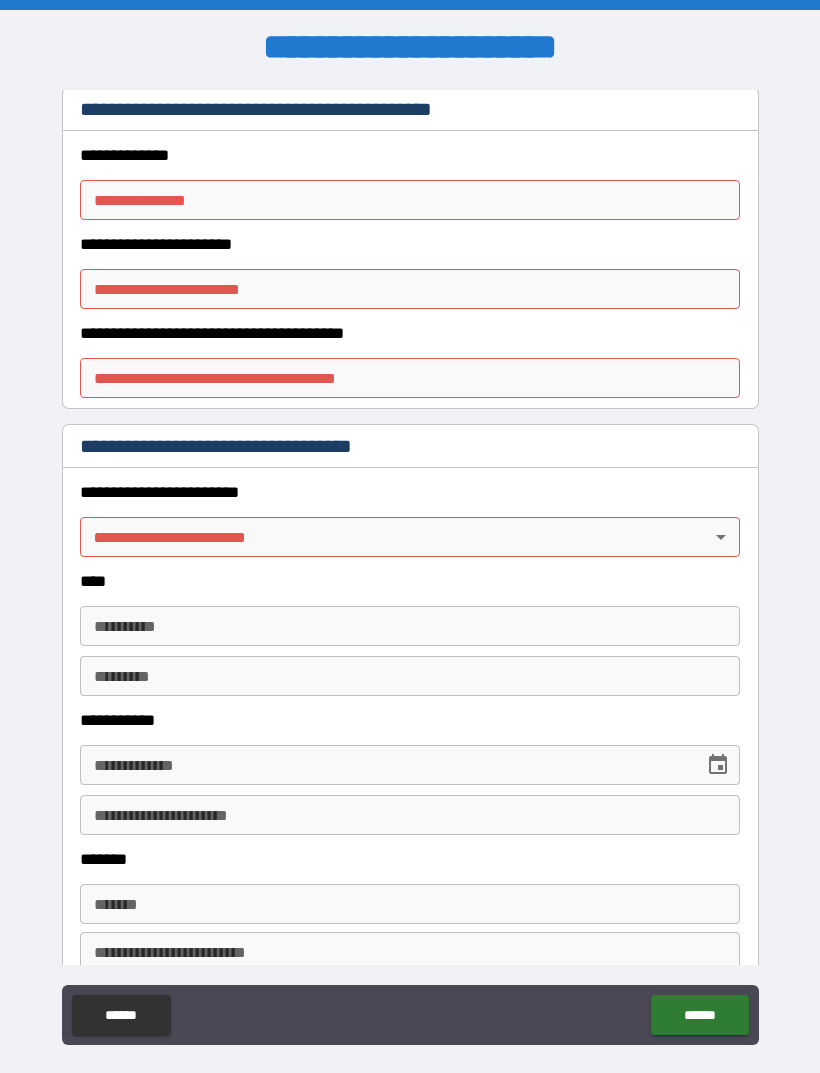 scroll, scrollTop: 494, scrollLeft: 0, axis: vertical 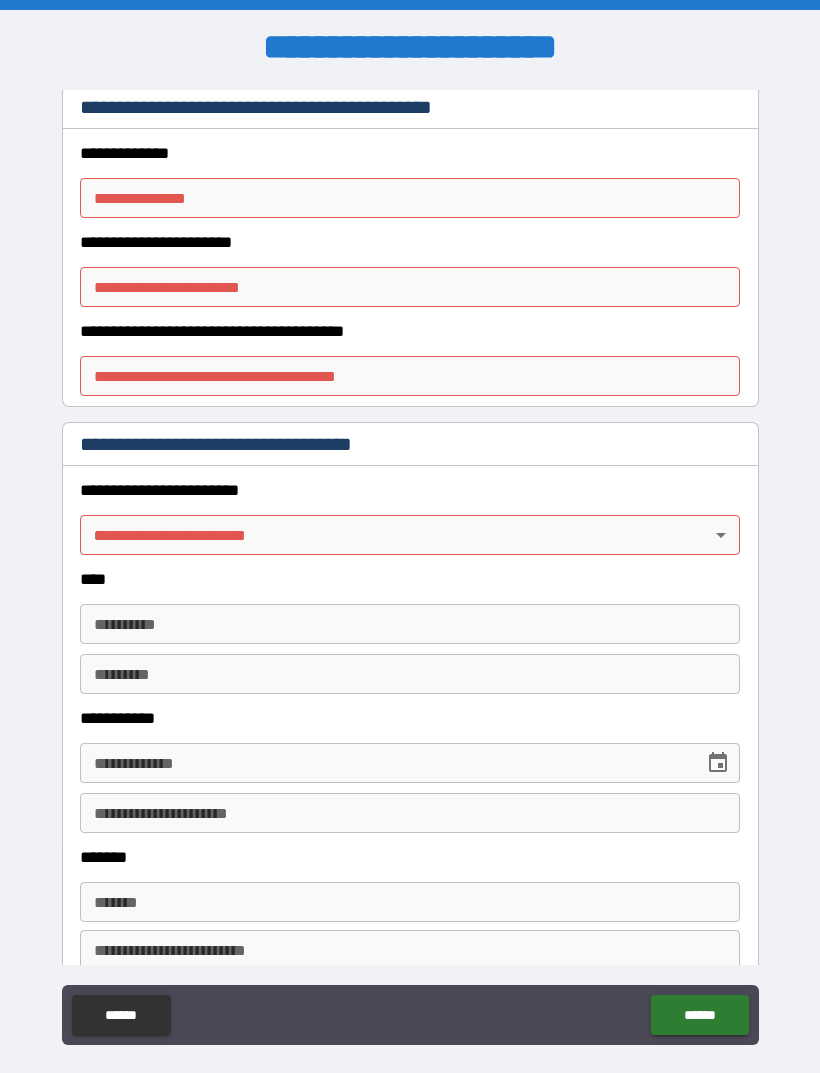 click on "******" at bounding box center [699, 1015] 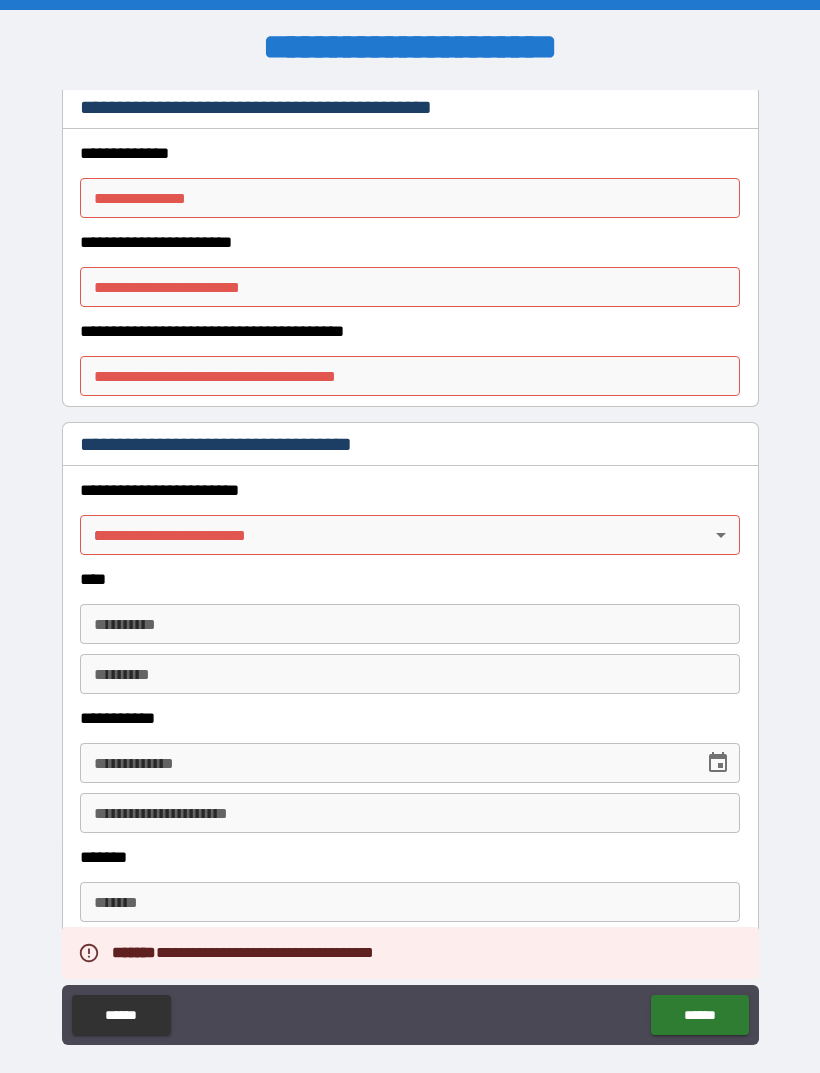 click on "**********" at bounding box center [410, 198] 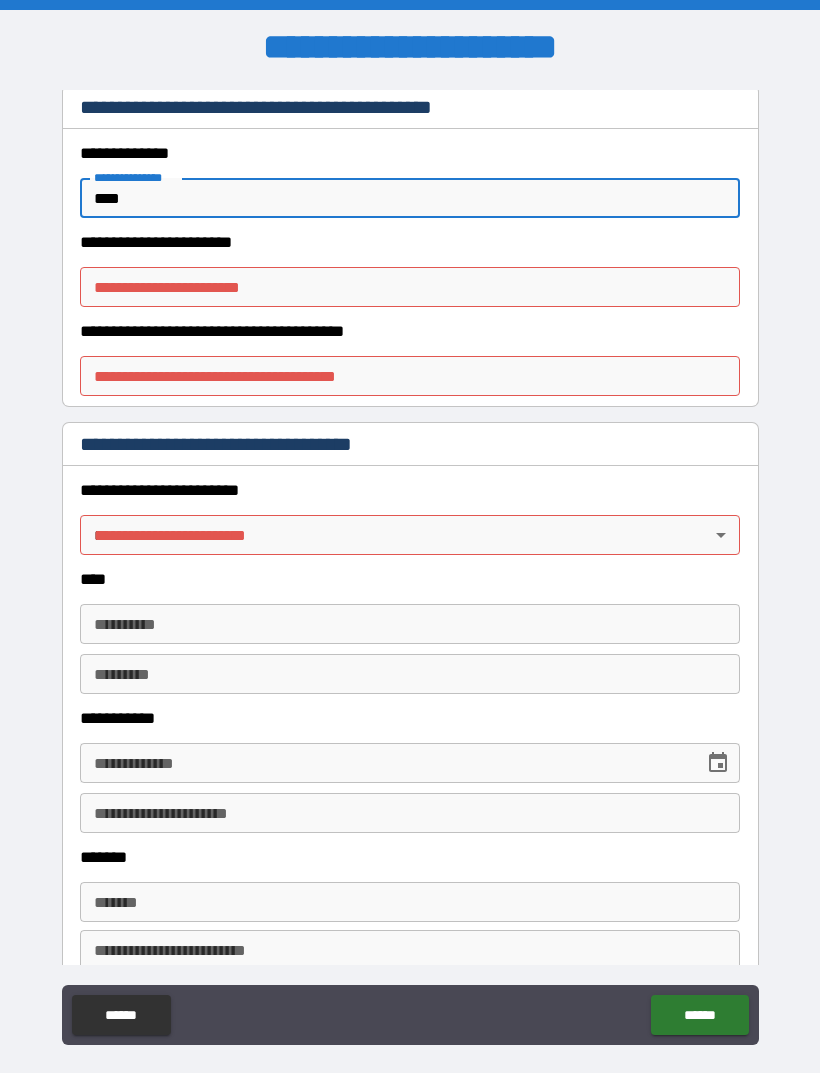 type on "****" 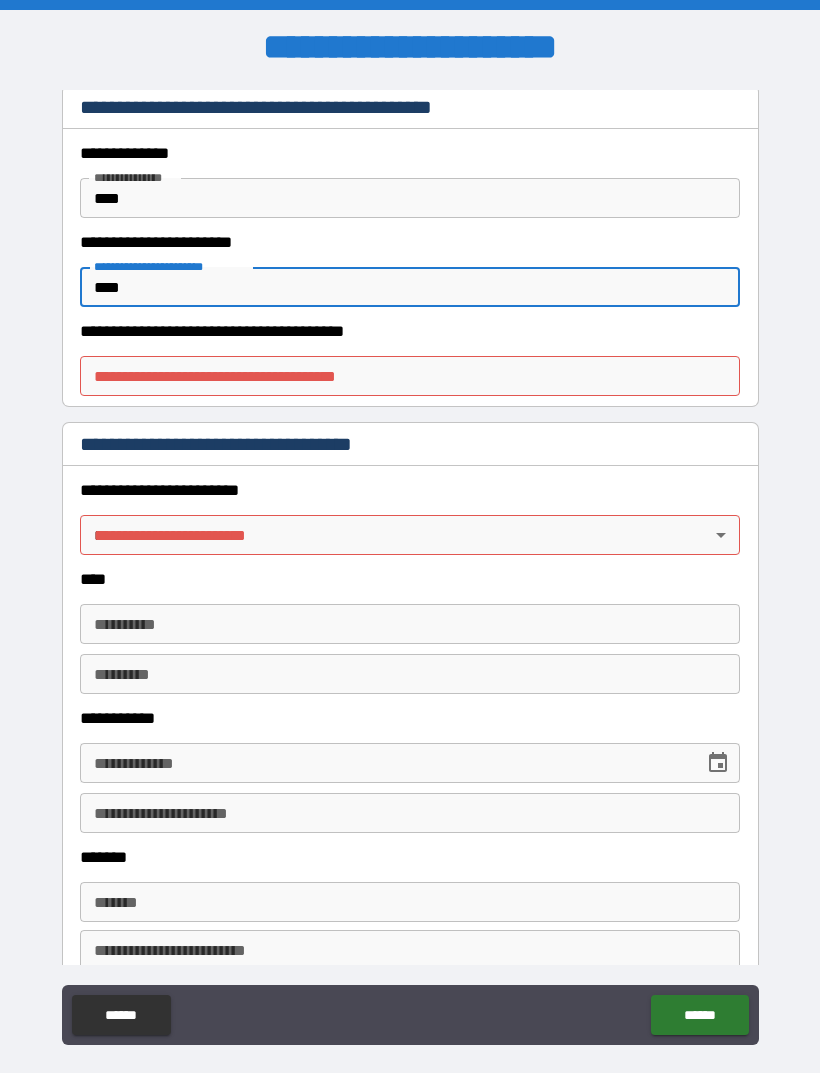 type on "****" 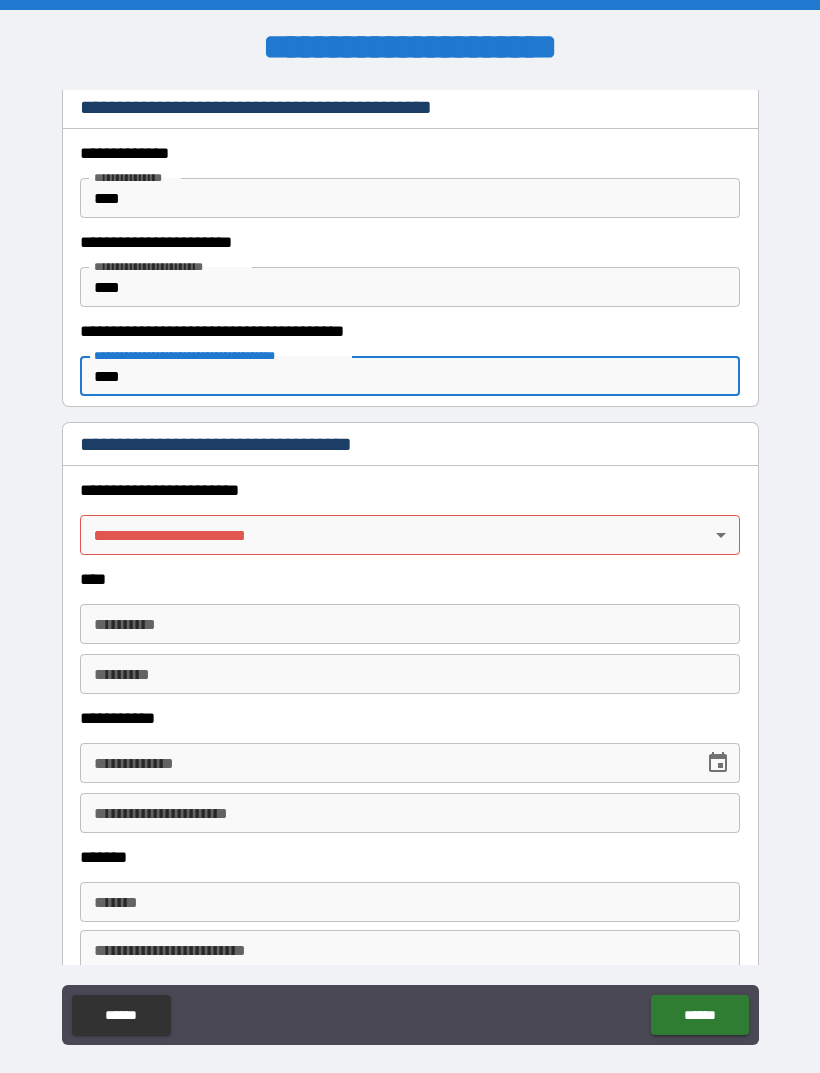 type on "****" 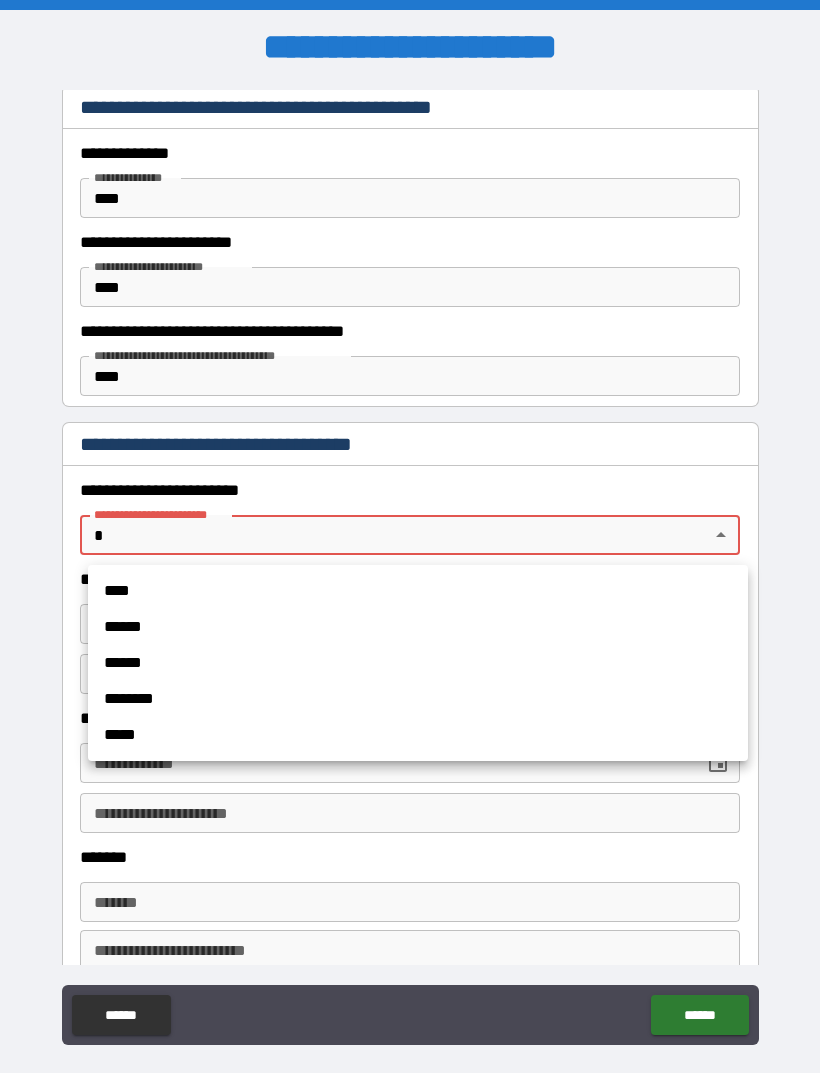 click on "****" at bounding box center (418, 591) 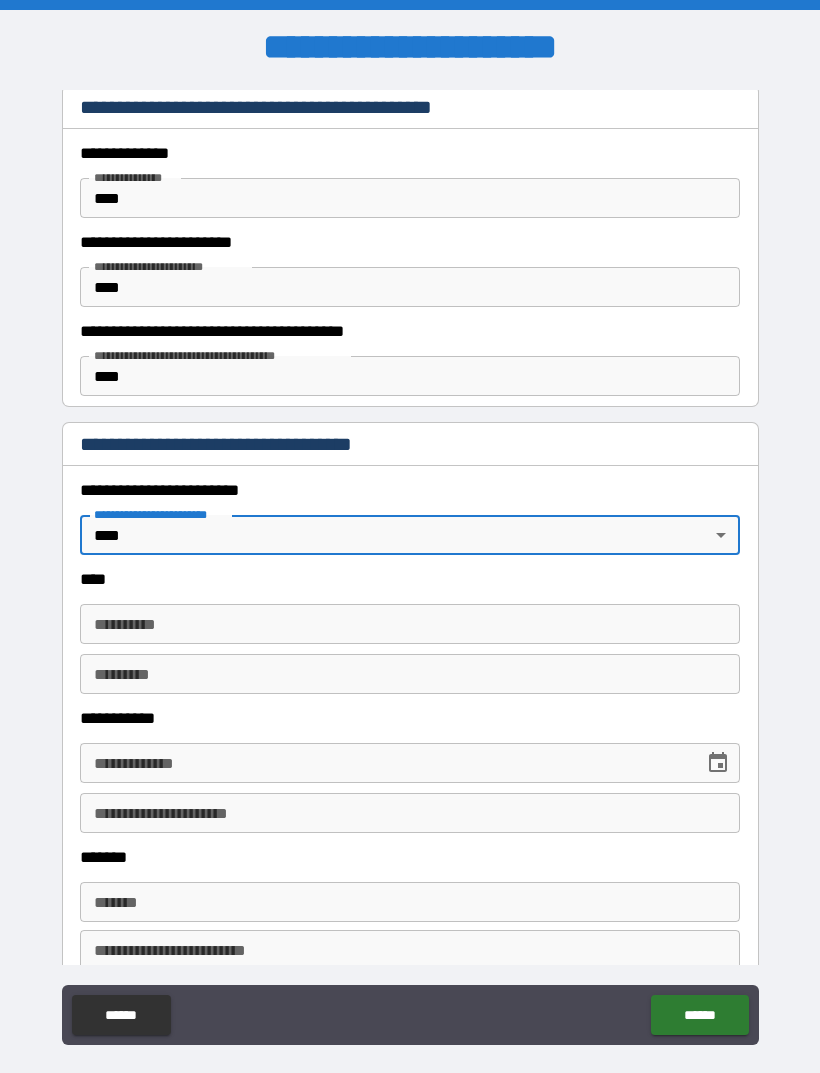 click on "******" at bounding box center [699, 1015] 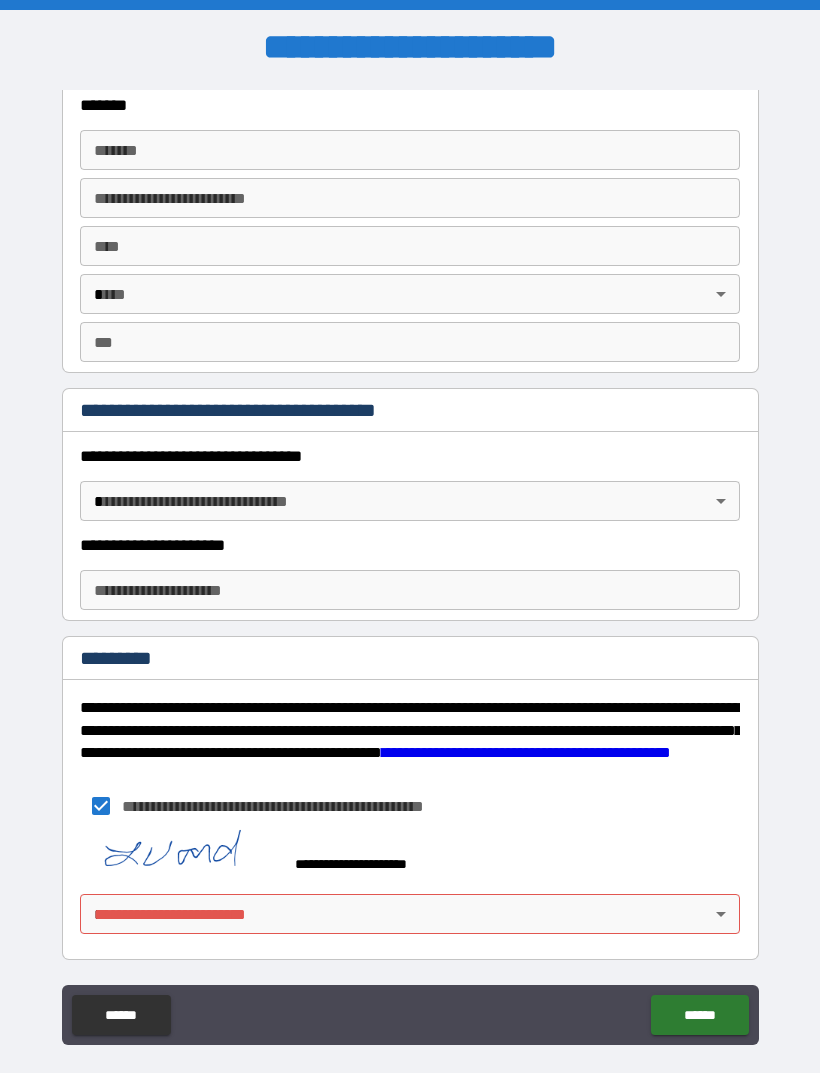 scroll, scrollTop: 2638, scrollLeft: 0, axis: vertical 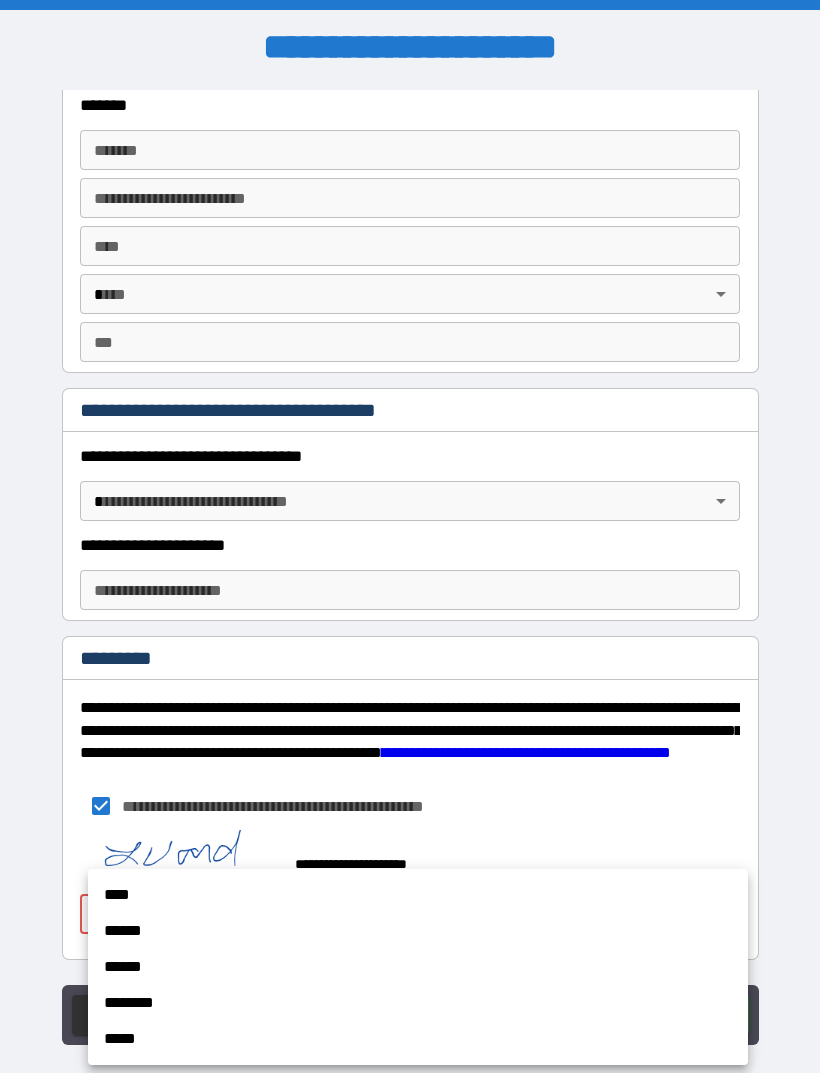 click on "****" at bounding box center (418, 895) 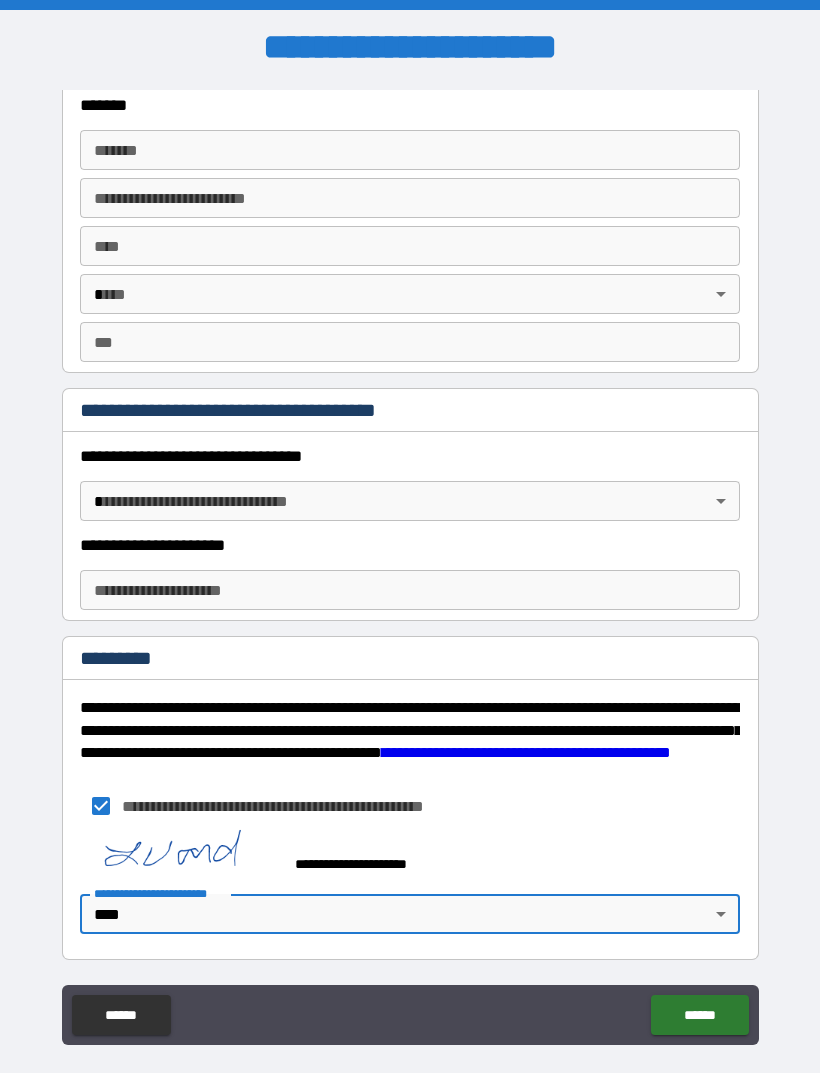 type on "*" 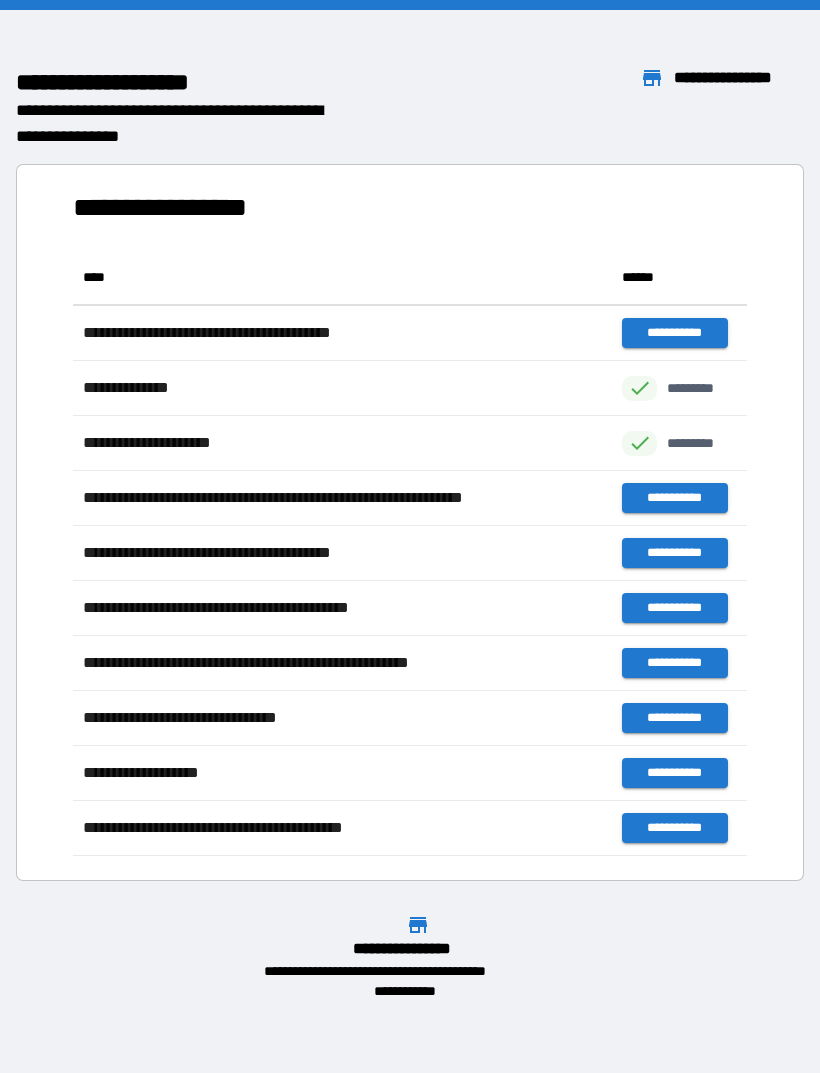 scroll, scrollTop: 606, scrollLeft: 674, axis: both 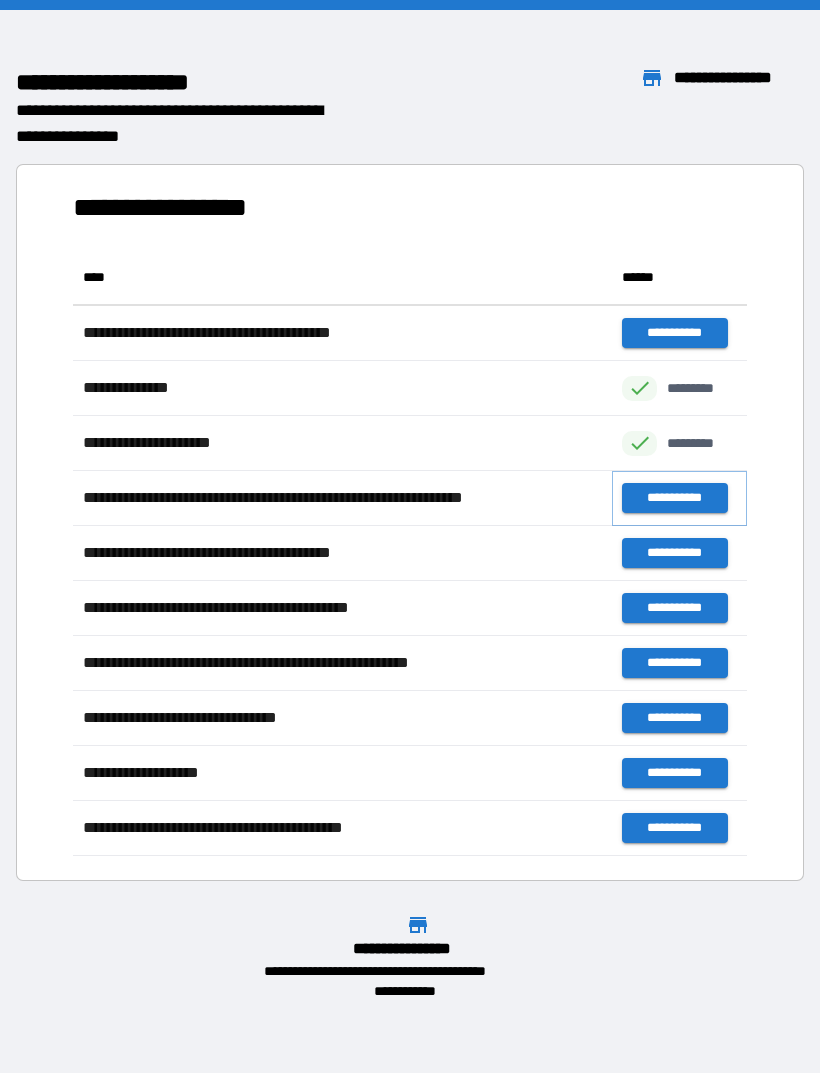 click on "**********" at bounding box center (674, 498) 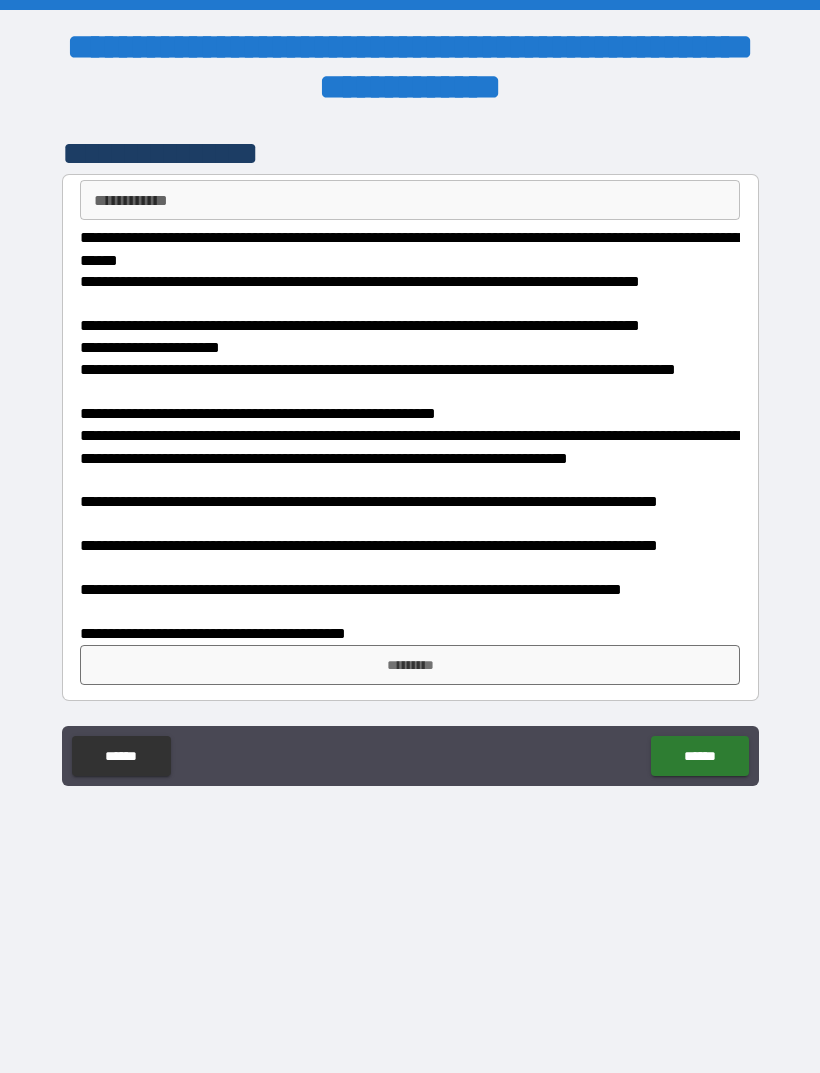 click on "*********" at bounding box center (410, 665) 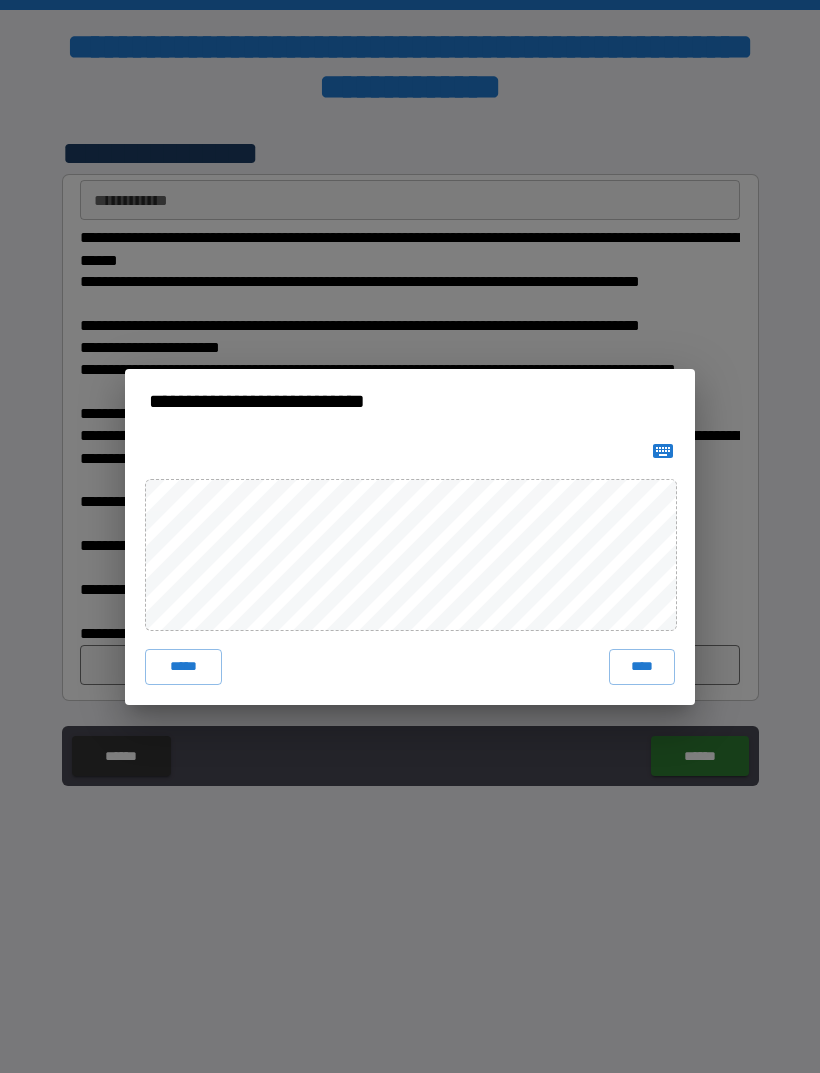 click on "****" at bounding box center [642, 667] 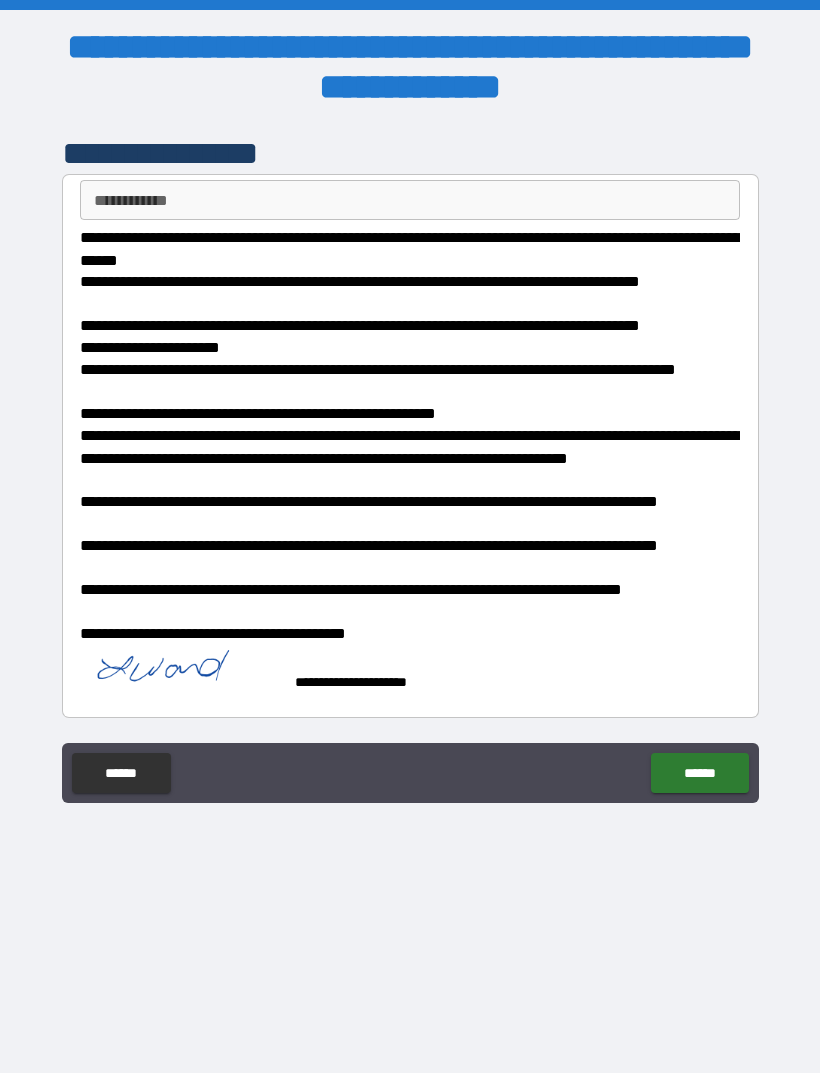 click on "******" at bounding box center (699, 773) 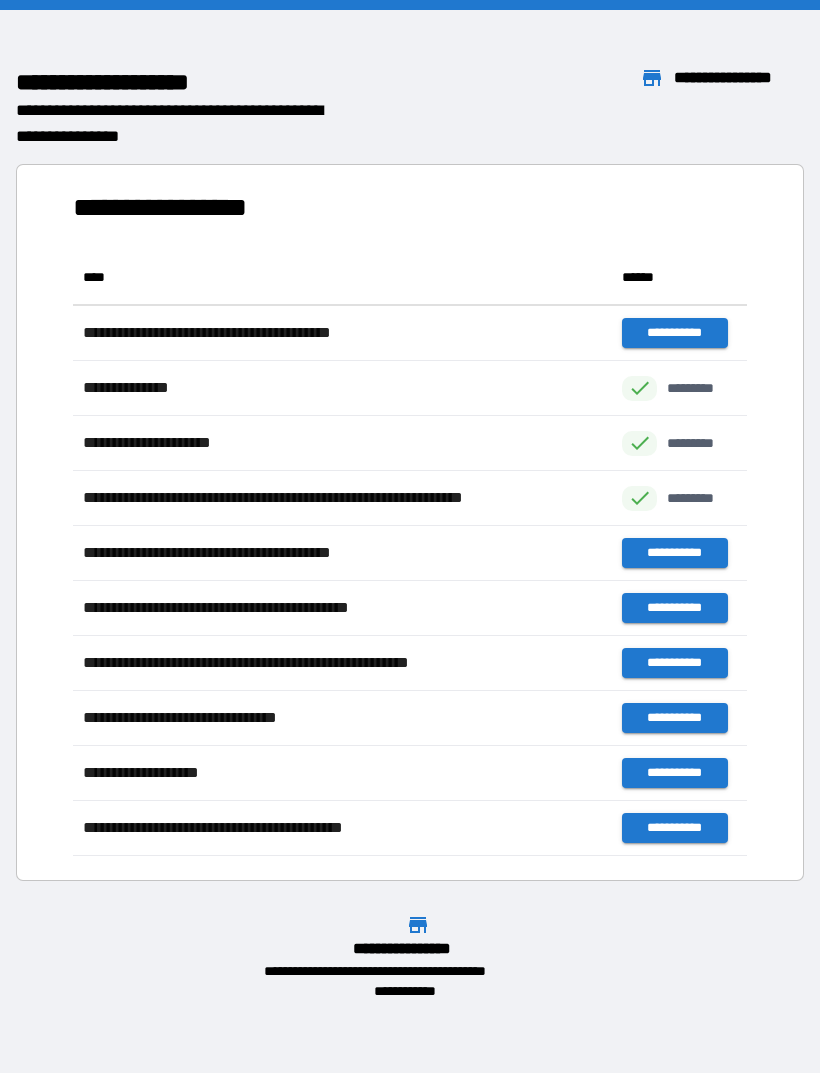 scroll, scrollTop: 606, scrollLeft: 674, axis: both 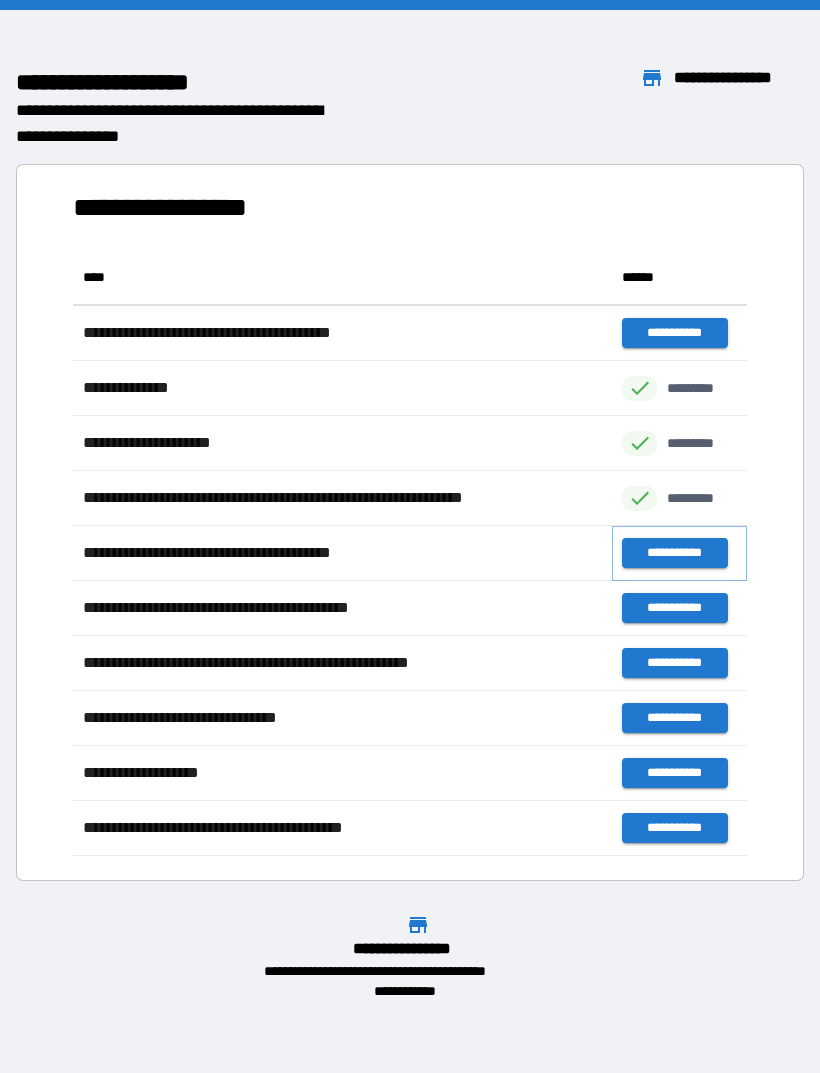 click on "**********" at bounding box center (674, 553) 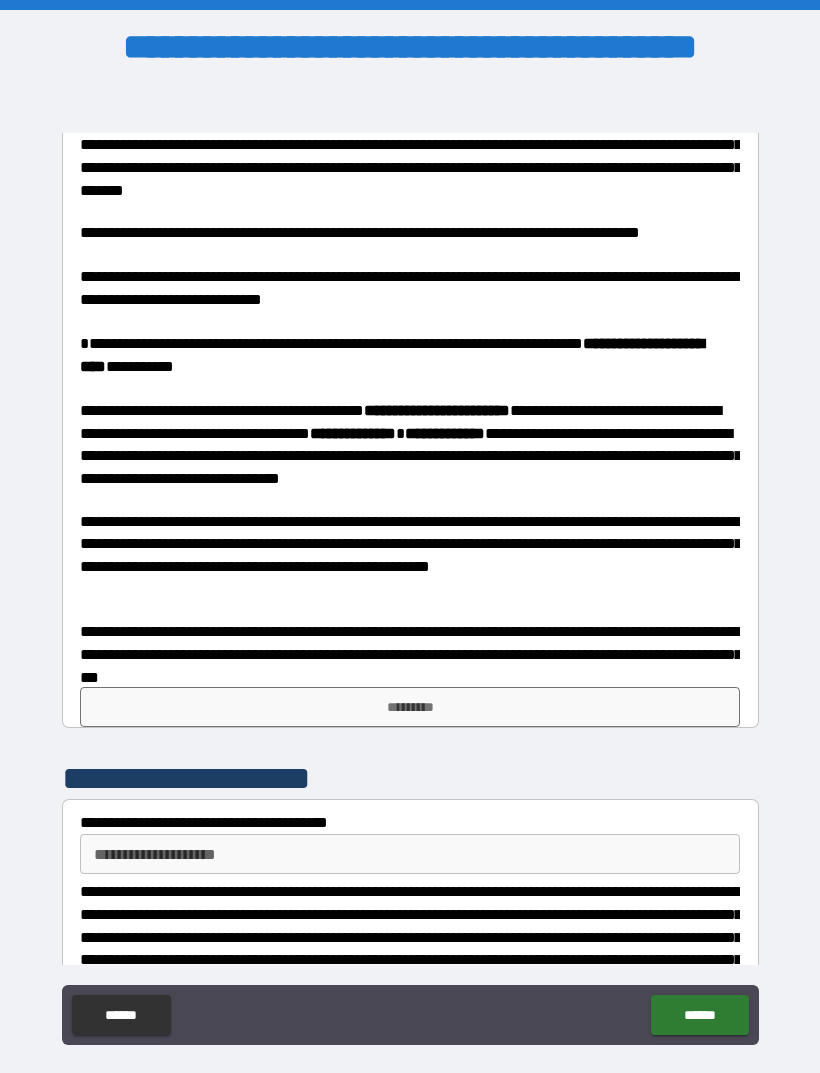 scroll, scrollTop: 322, scrollLeft: 0, axis: vertical 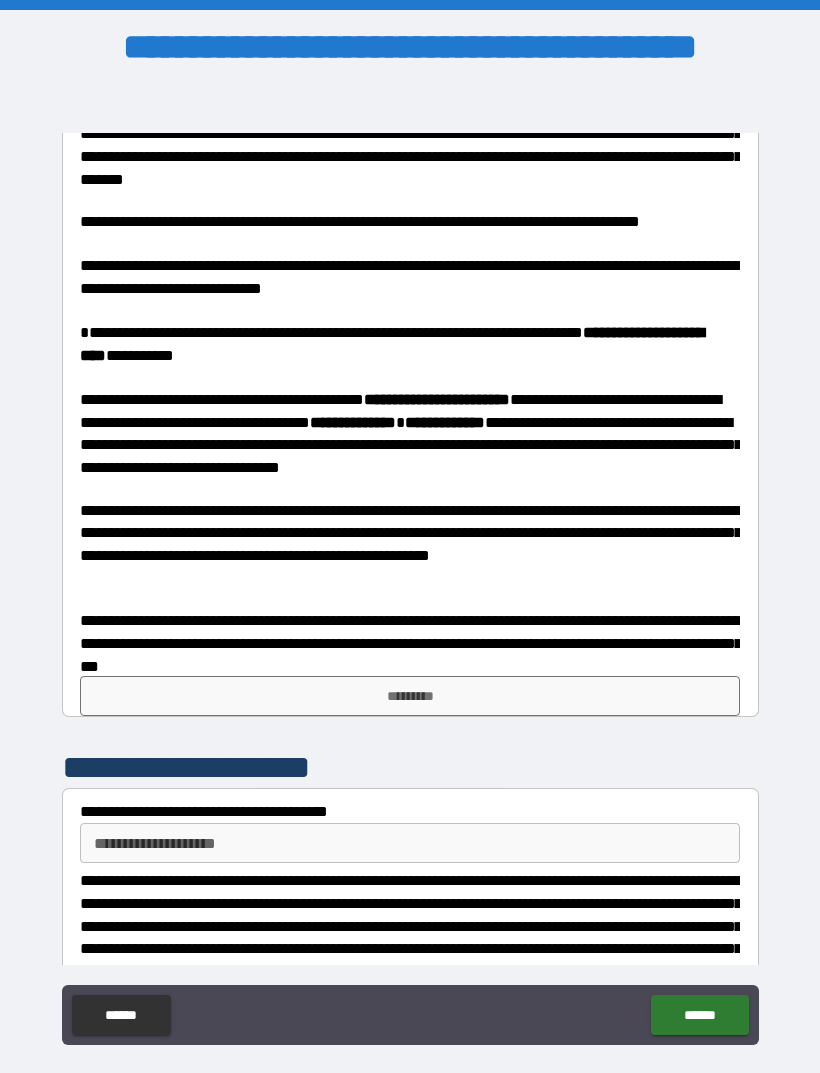 click on "*********" at bounding box center [410, 696] 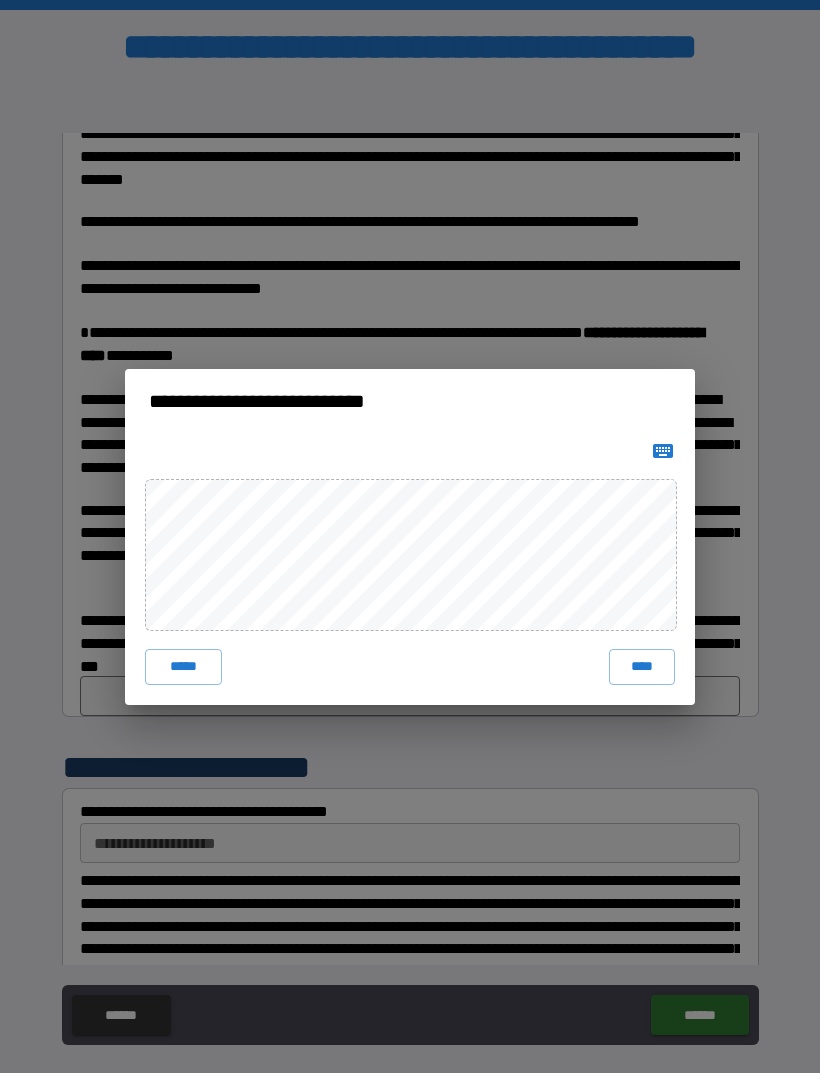 click on "****" at bounding box center (642, 667) 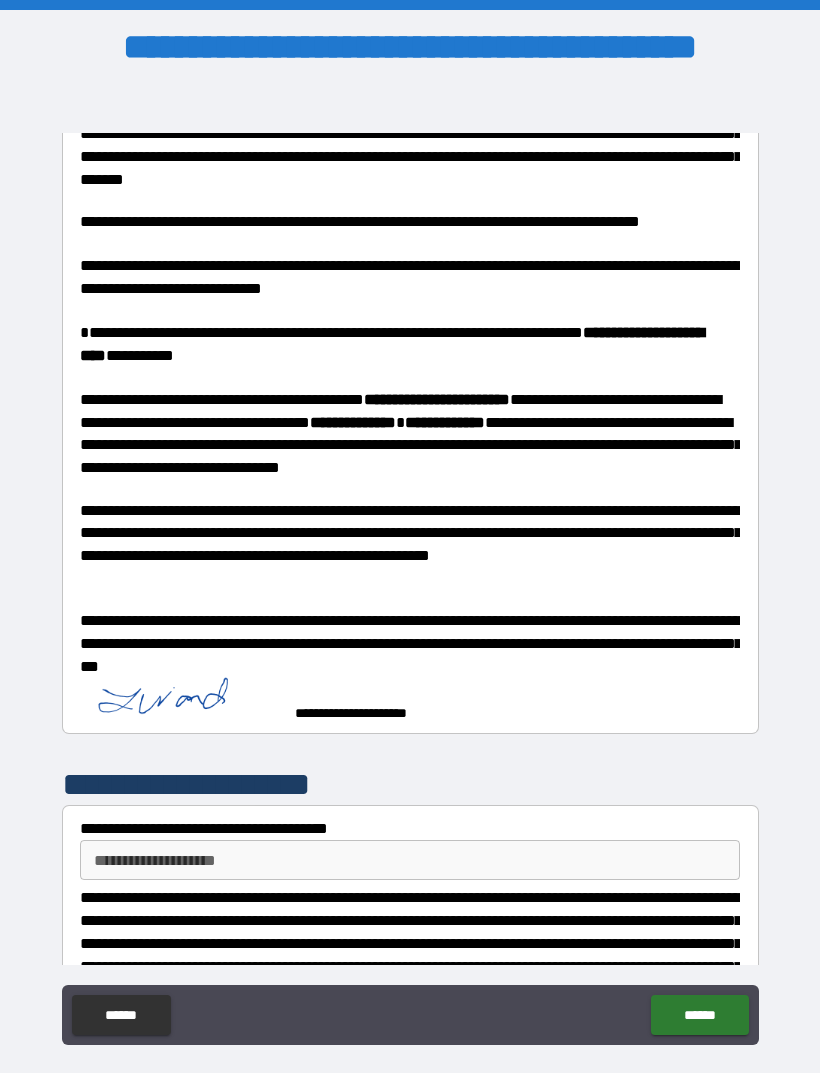 click on "******" at bounding box center (699, 1015) 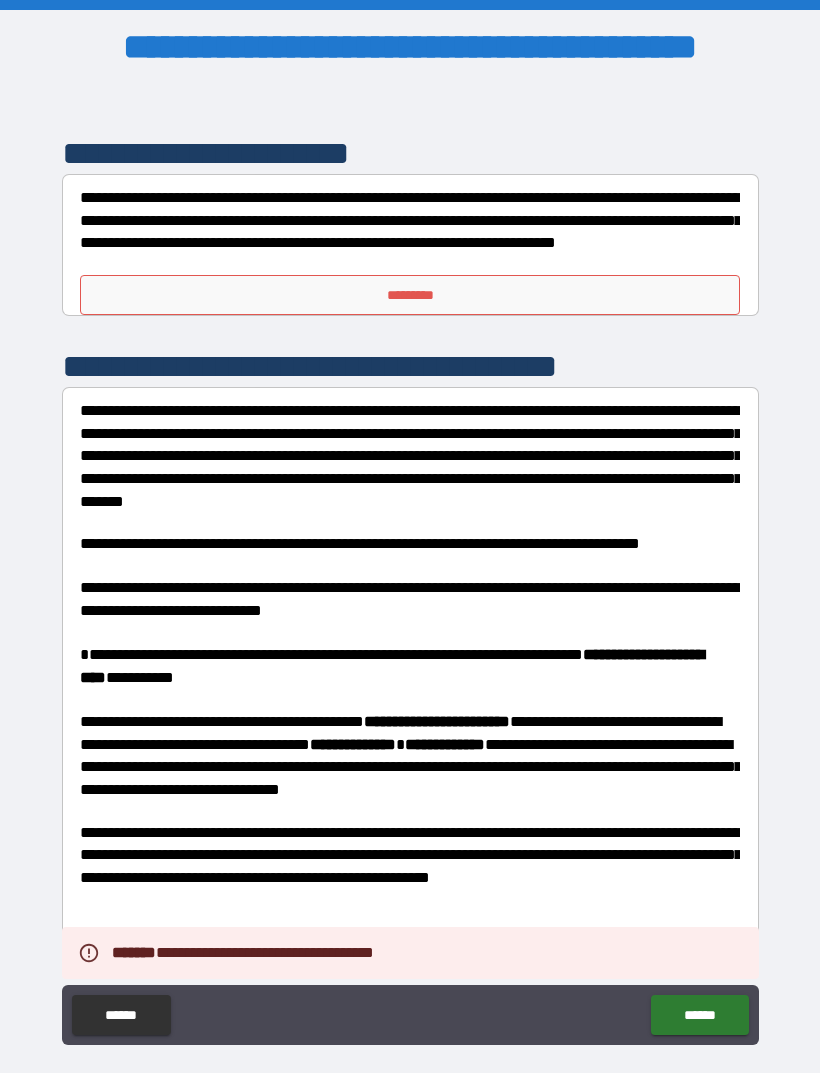 scroll, scrollTop: 0, scrollLeft: 0, axis: both 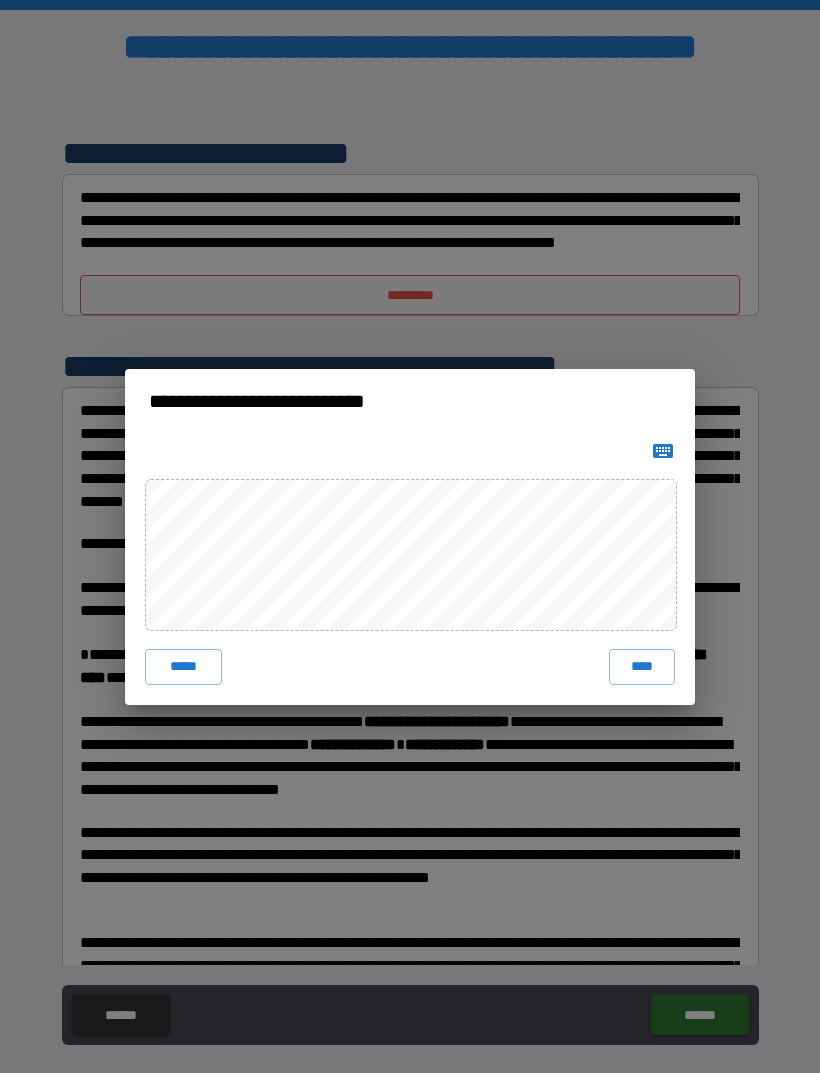 click on "****" at bounding box center (642, 667) 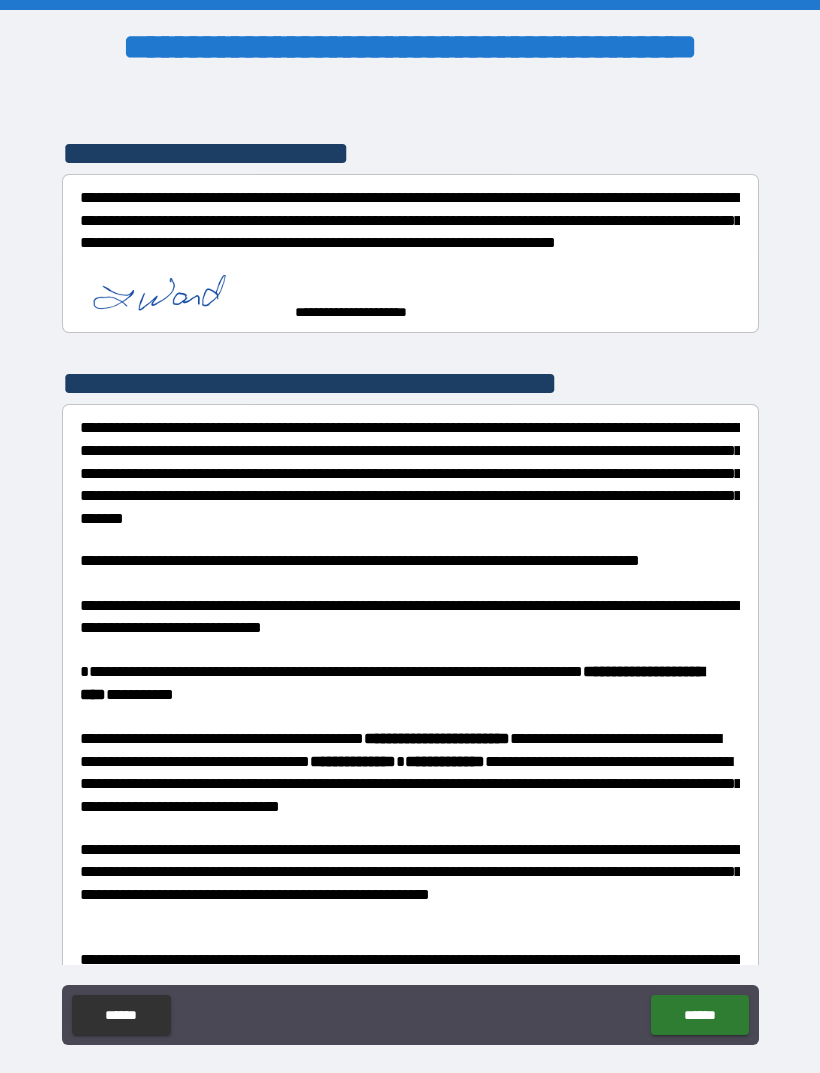 click on "******" at bounding box center [699, 1015] 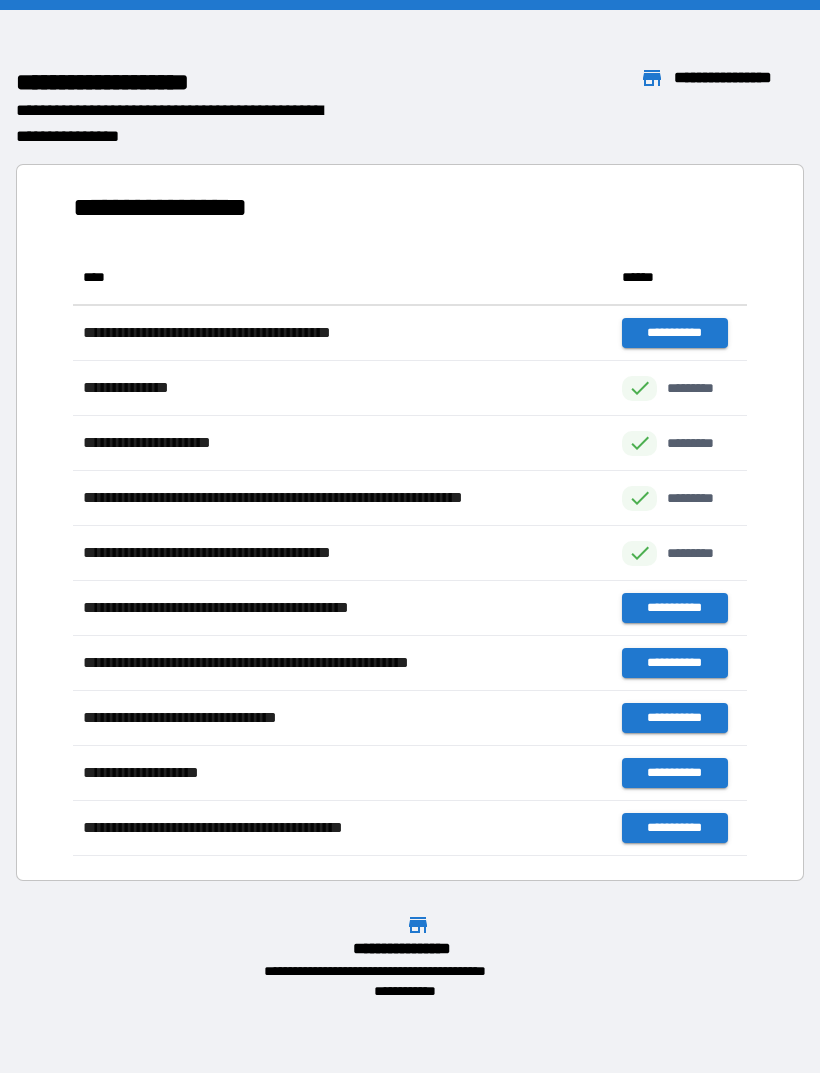 scroll, scrollTop: 606, scrollLeft: 674, axis: both 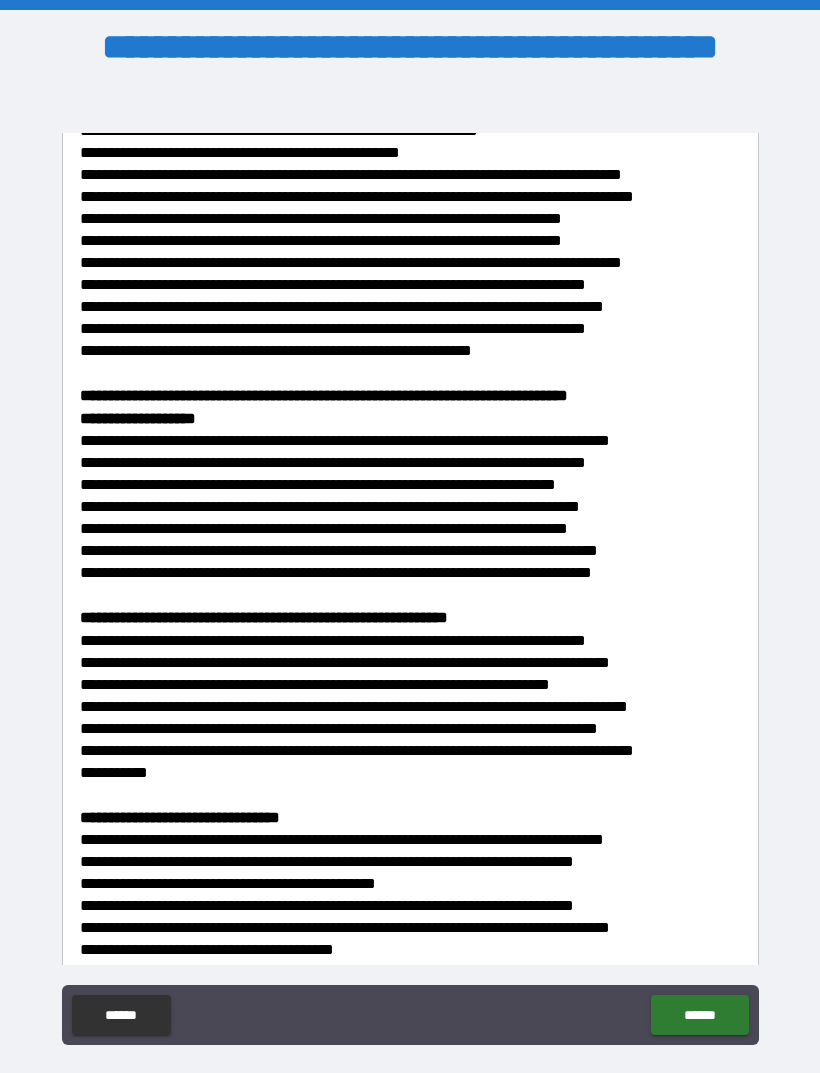click on "******" at bounding box center [699, 1015] 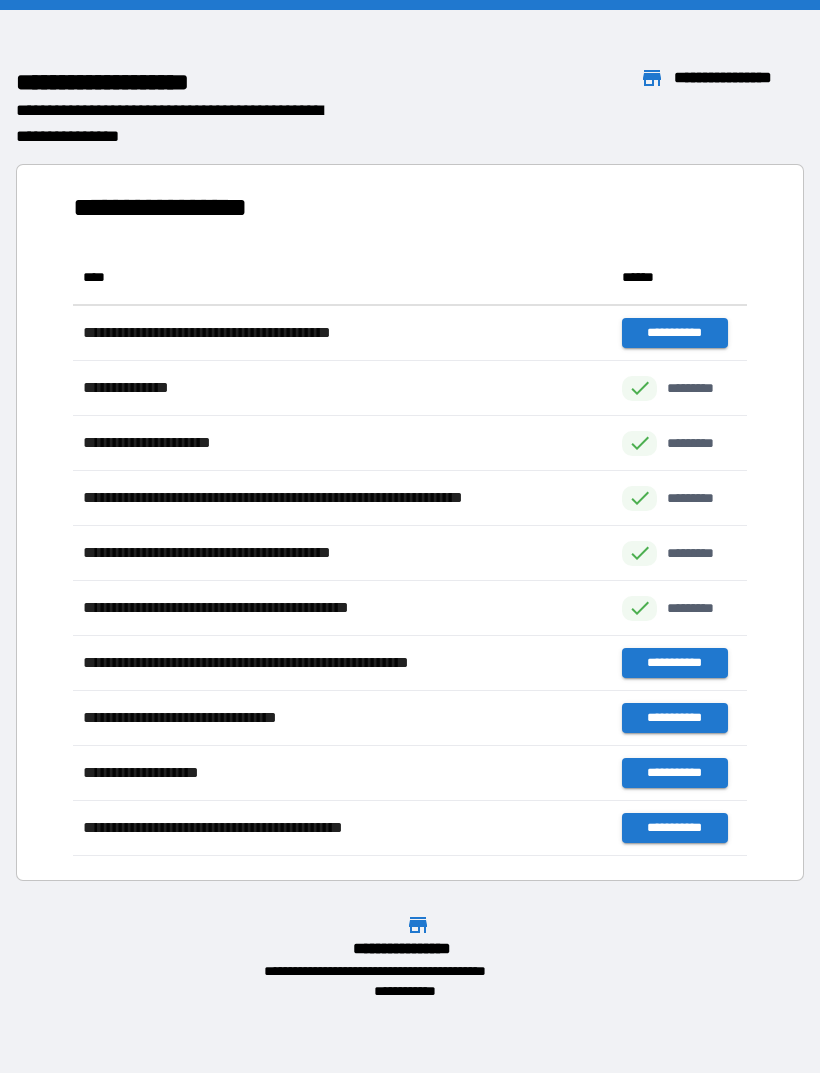 scroll, scrollTop: 1, scrollLeft: 1, axis: both 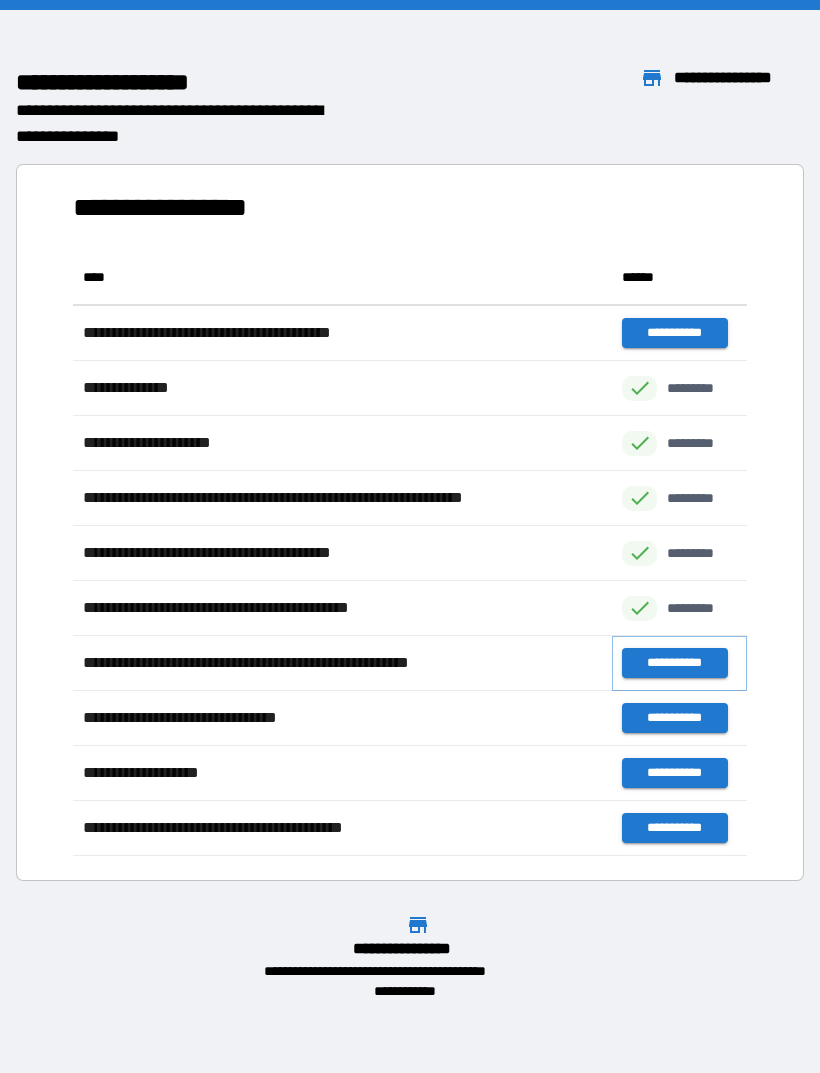 click on "**********" at bounding box center [674, 663] 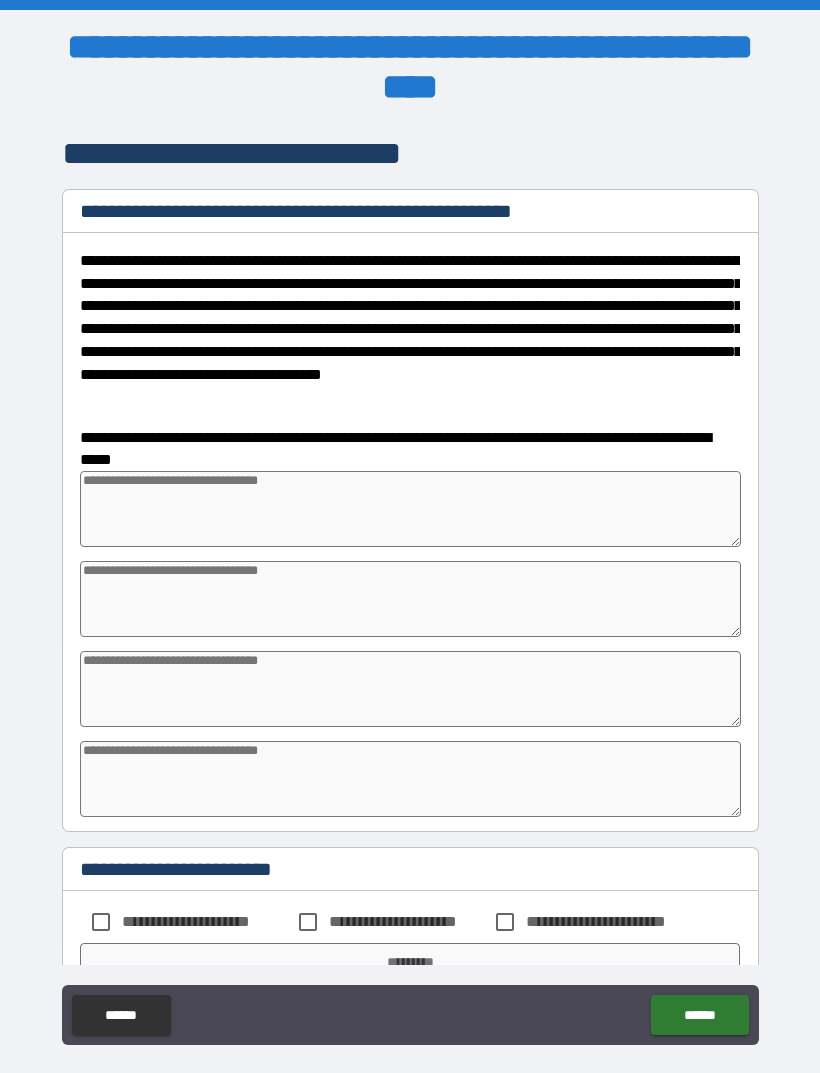 type on "*" 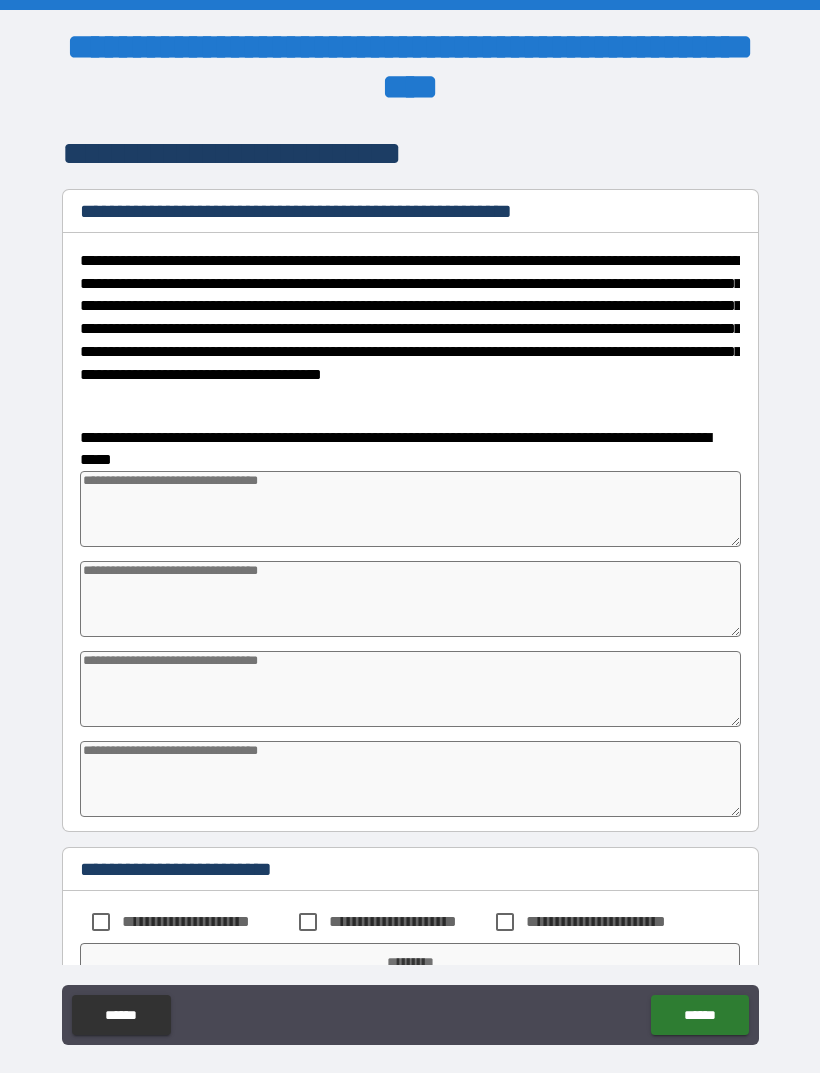 type on "*" 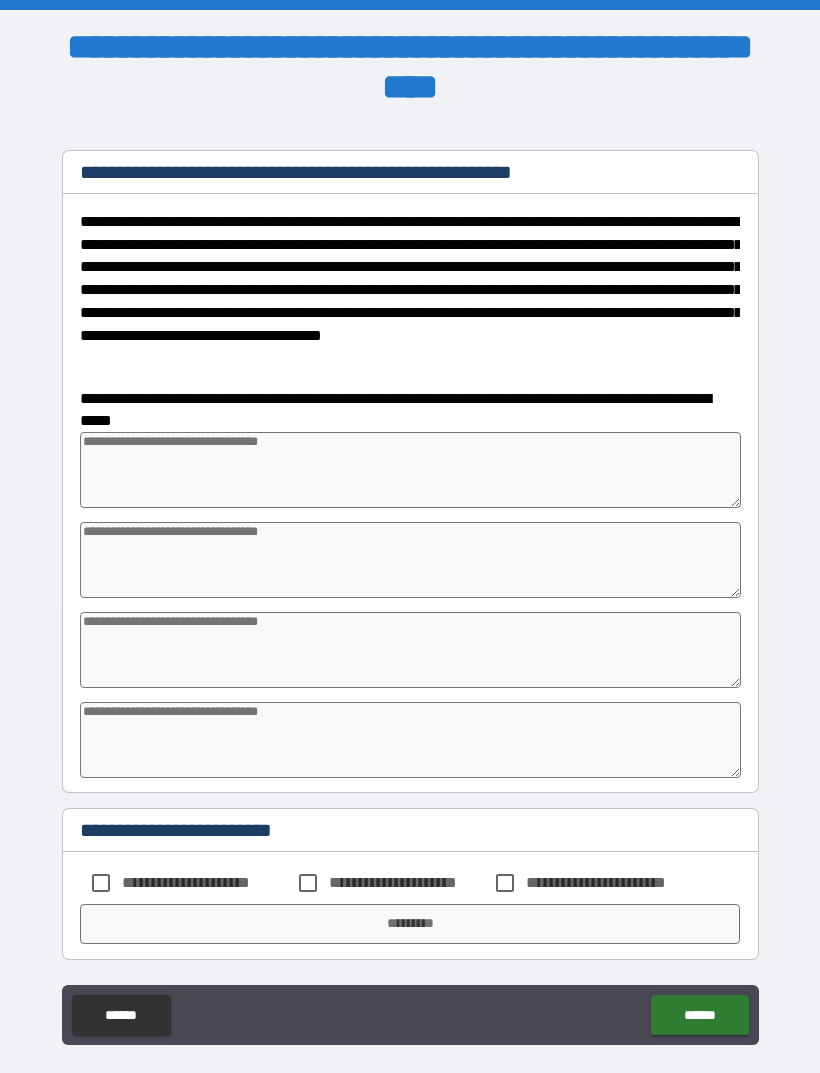 scroll, scrollTop: 38, scrollLeft: 0, axis: vertical 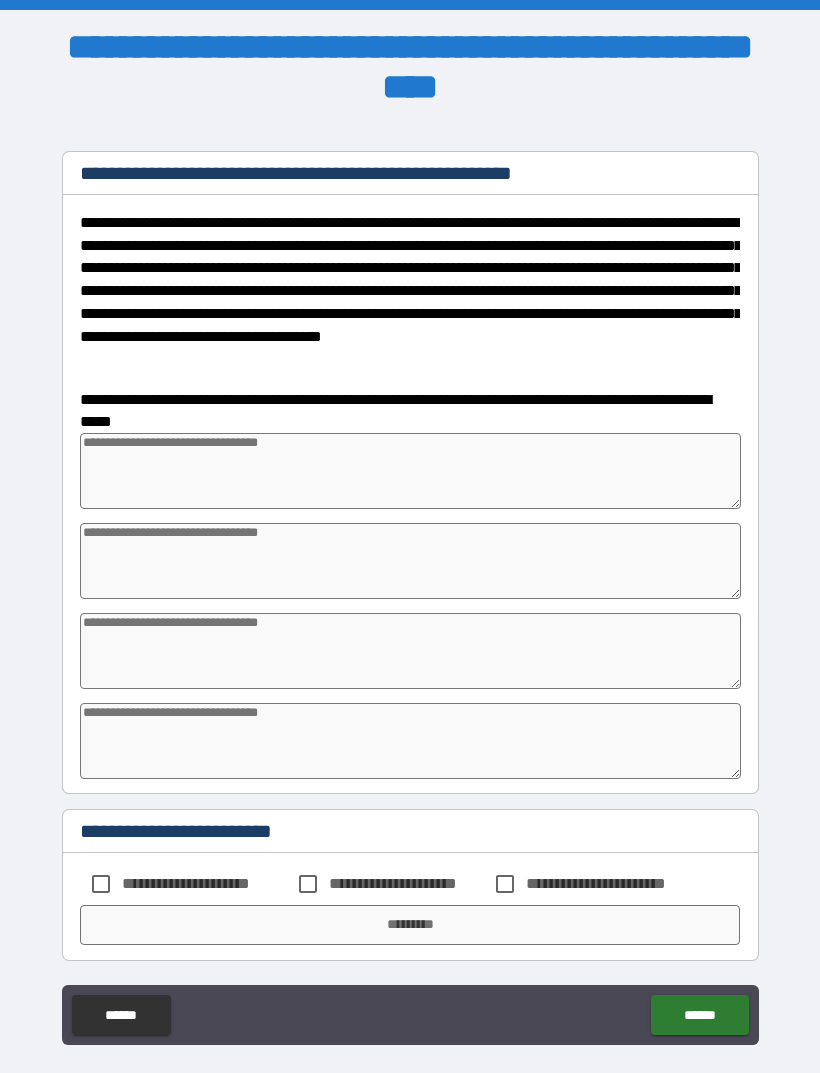 click on "******" at bounding box center (699, 1015) 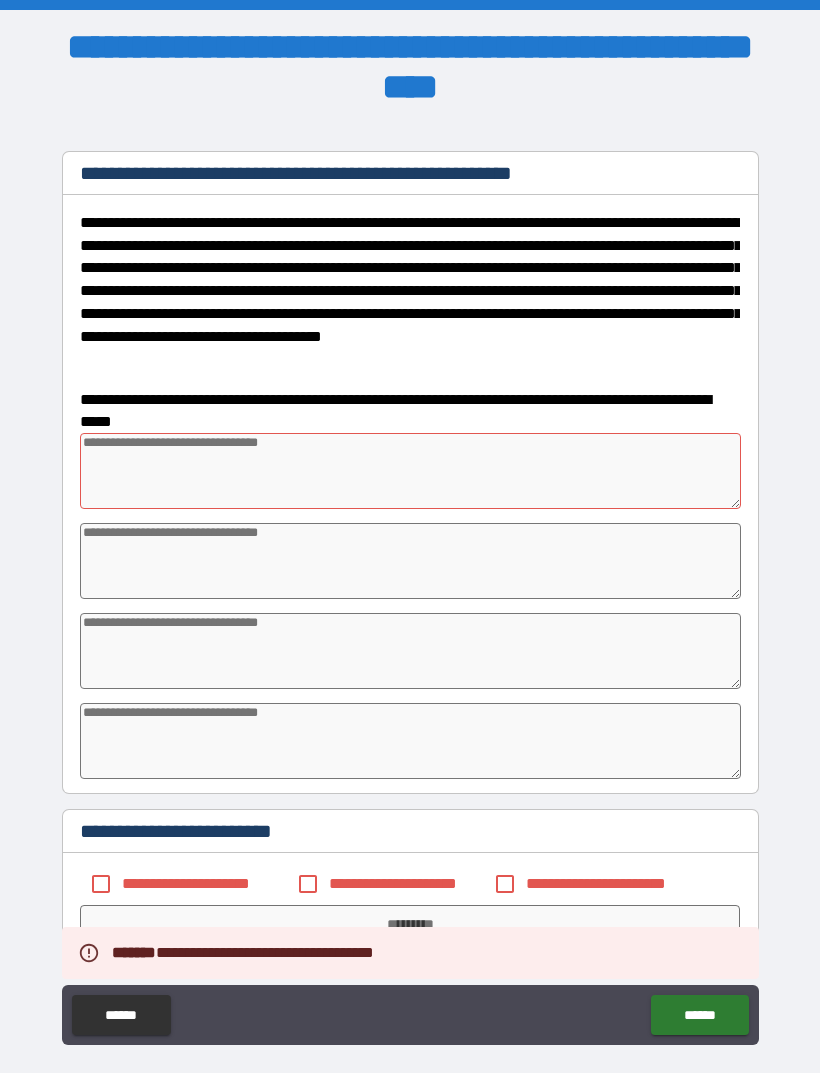 type on "*" 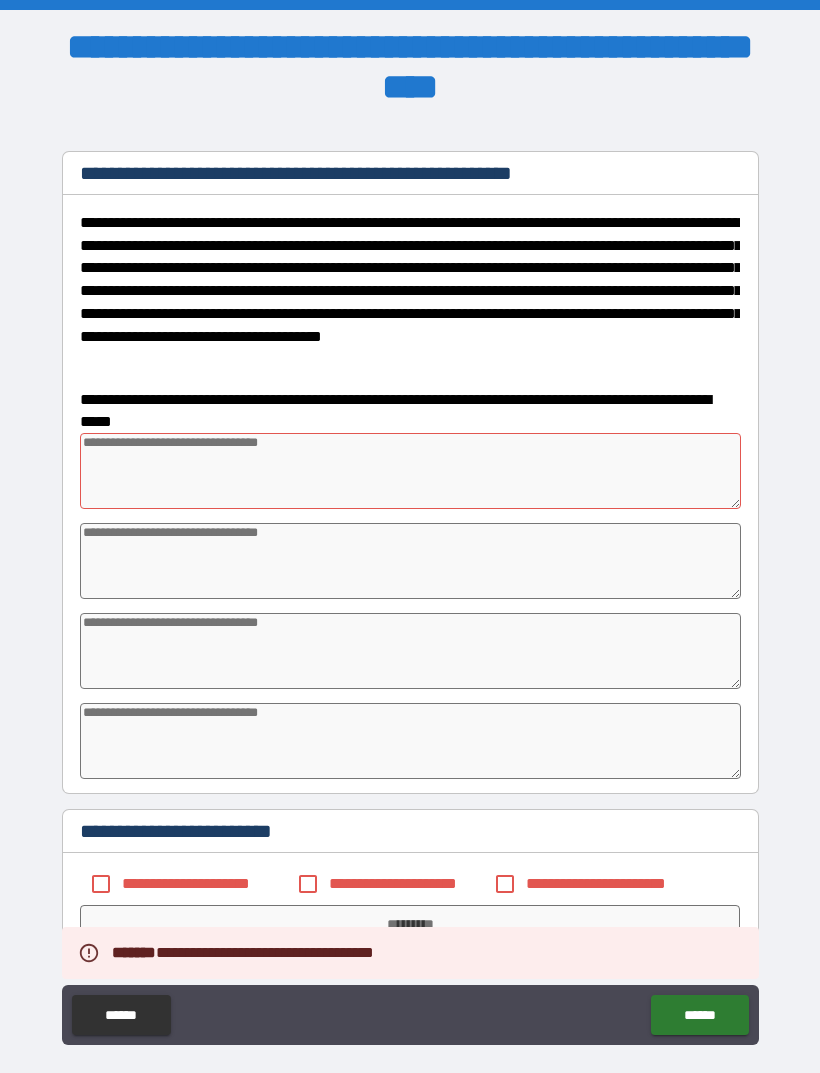 type on "*" 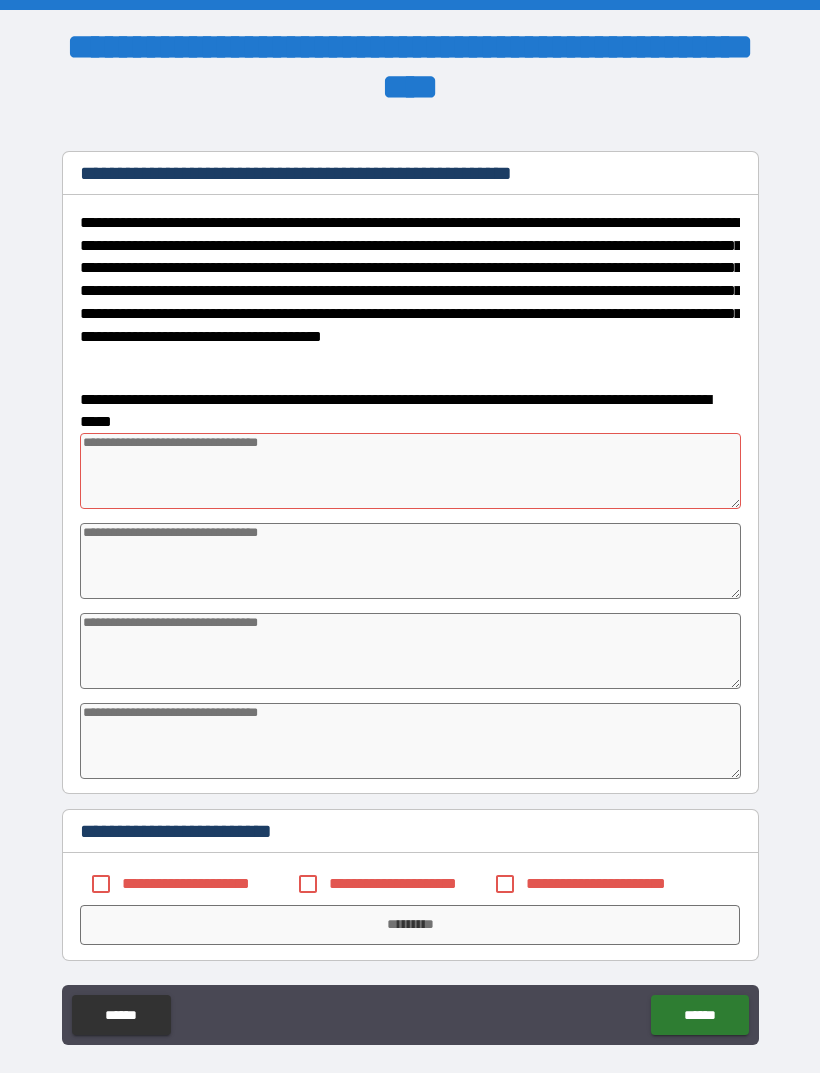click at bounding box center [410, 471] 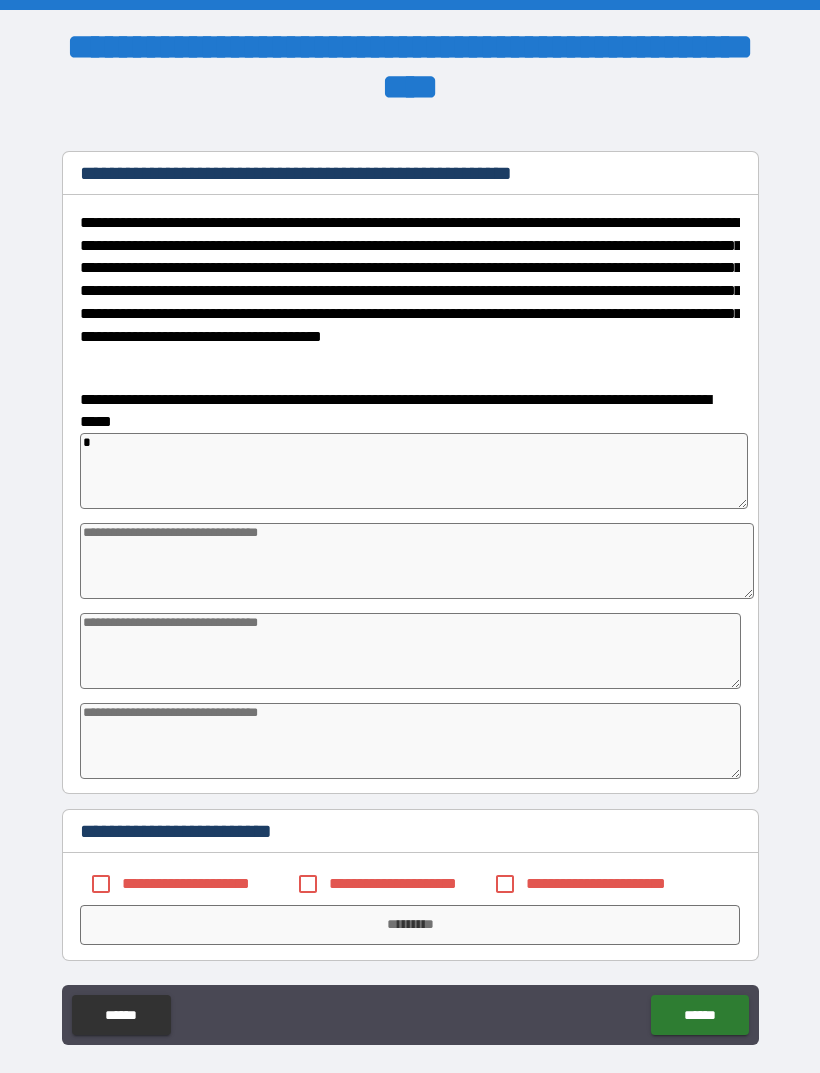 type on "*" 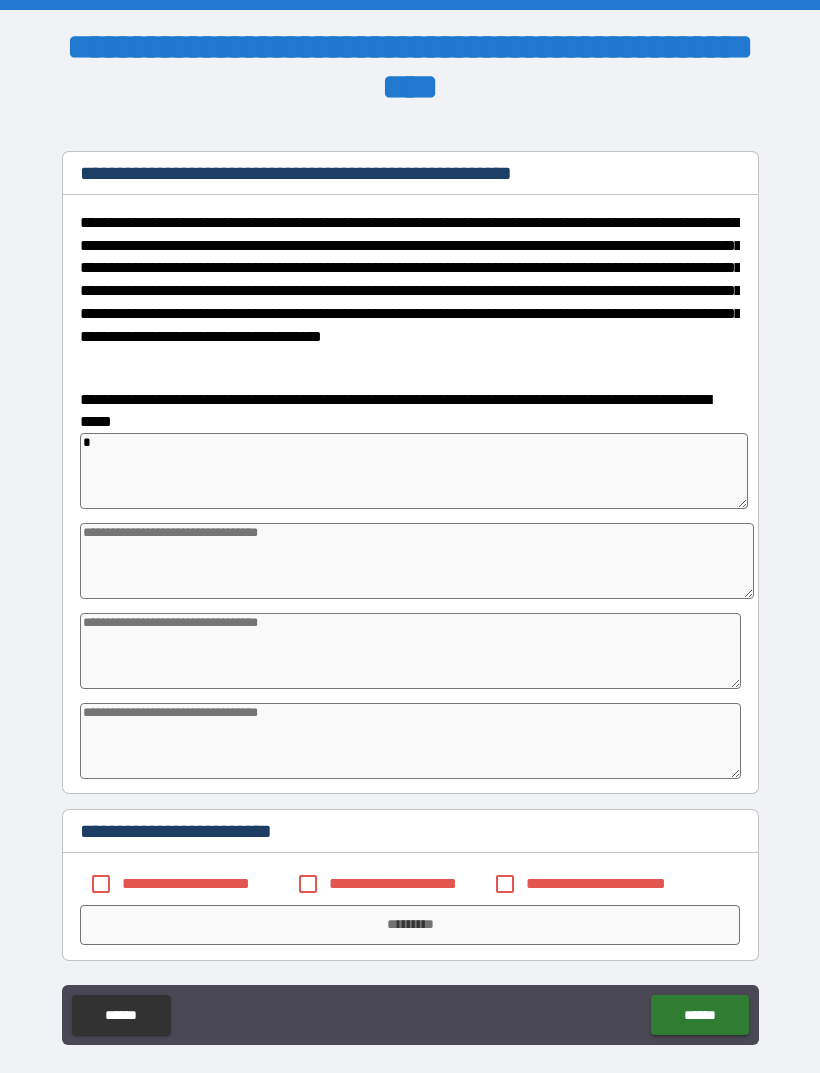 type on "*" 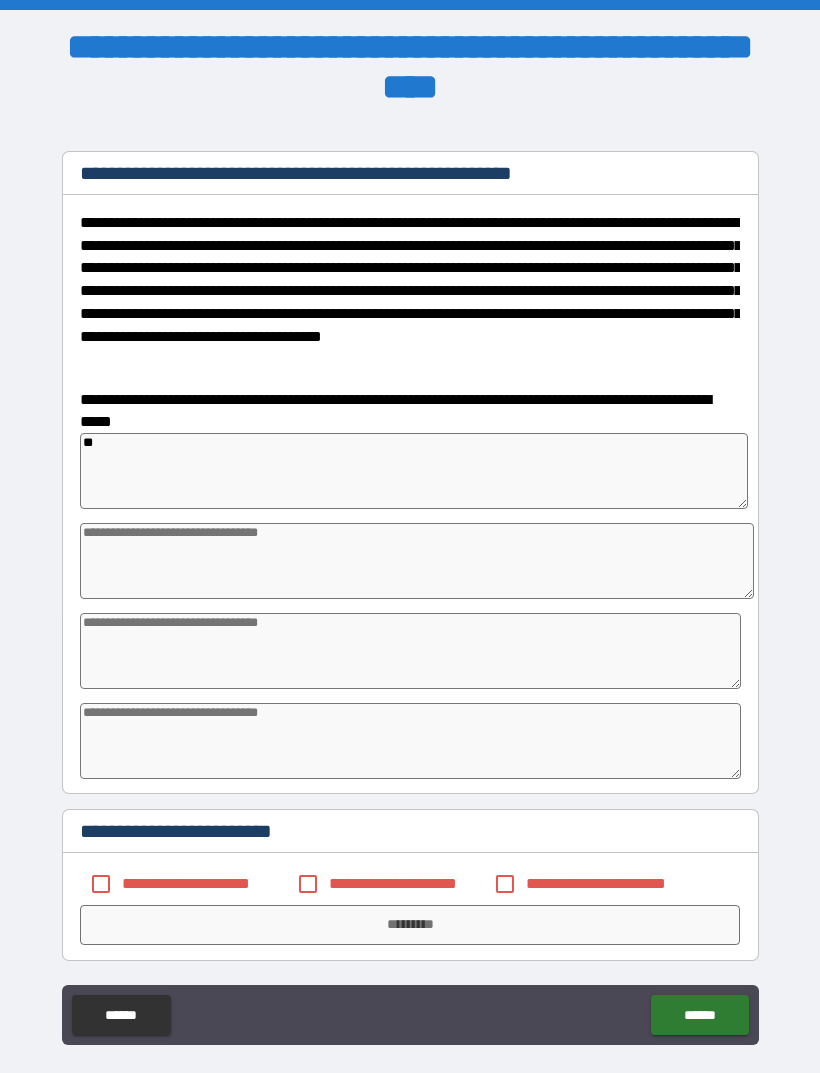 type on "*" 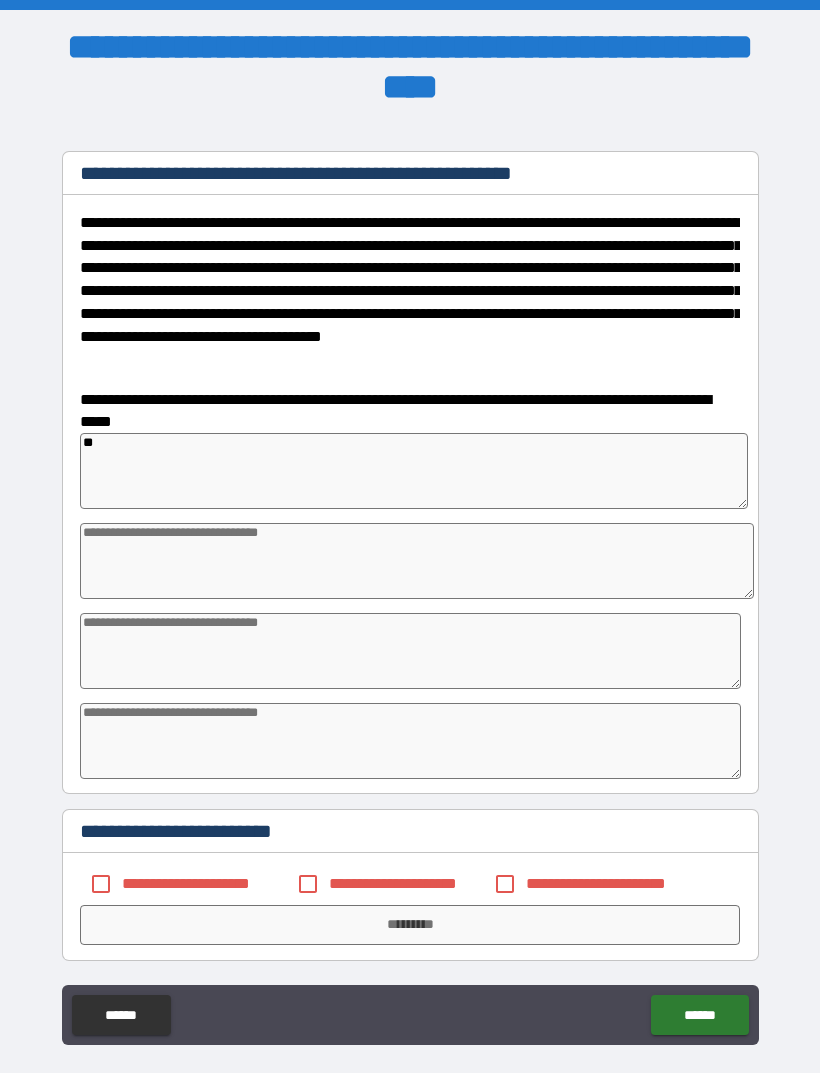 type on "***" 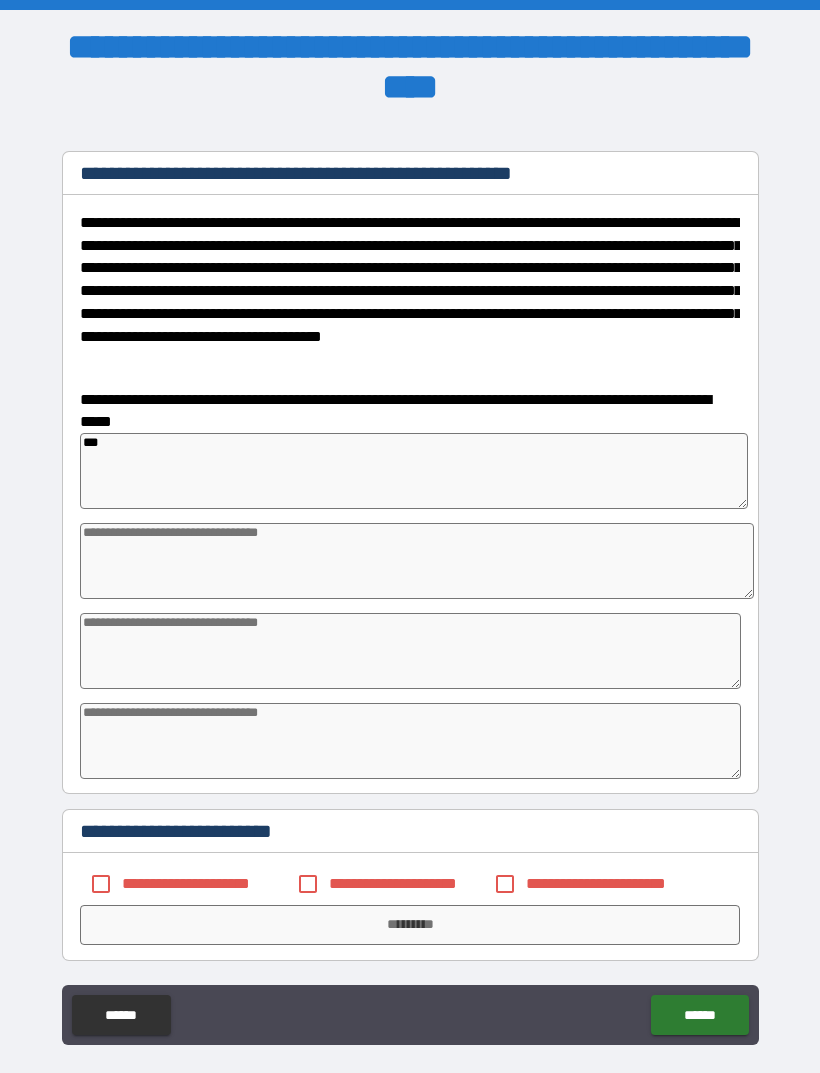 type on "*" 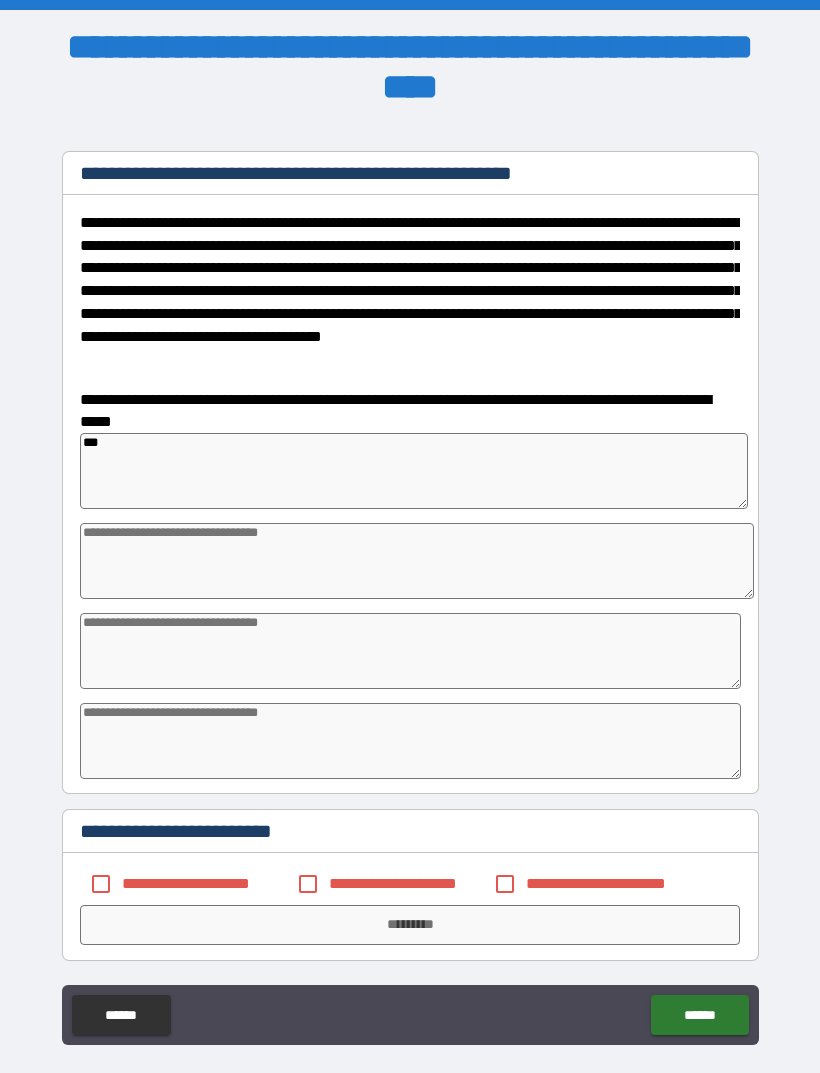 type on "****" 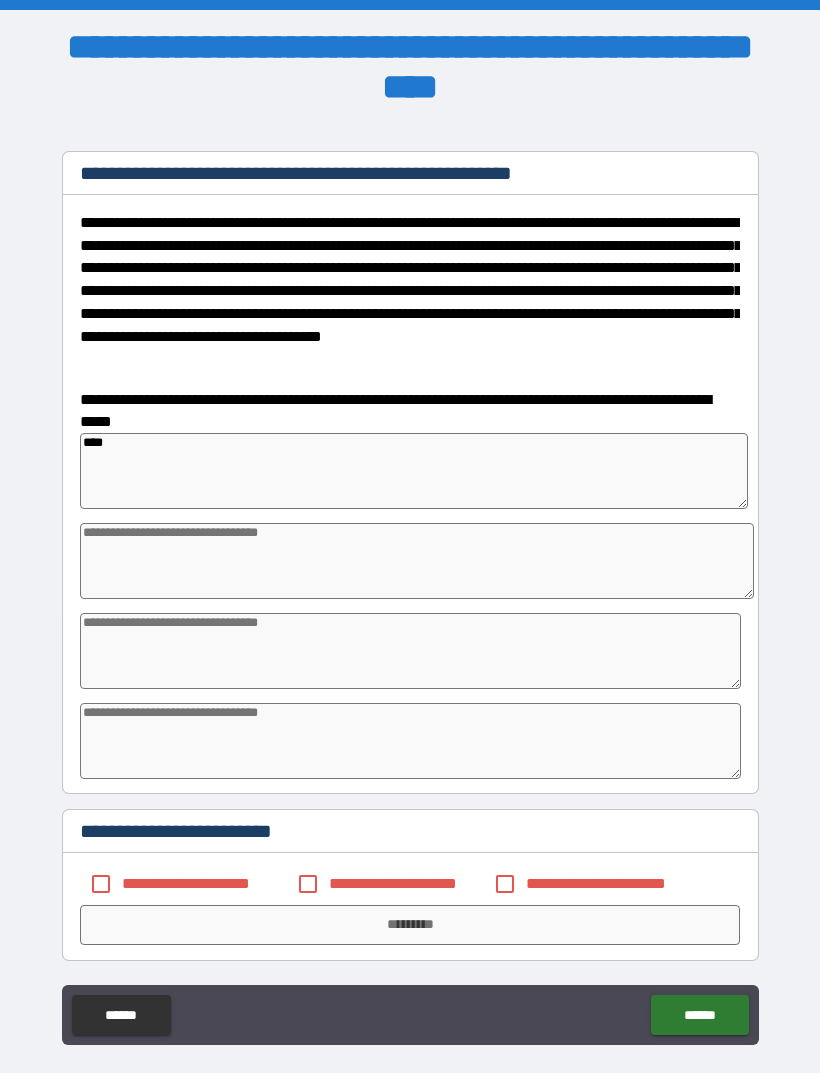 type on "*" 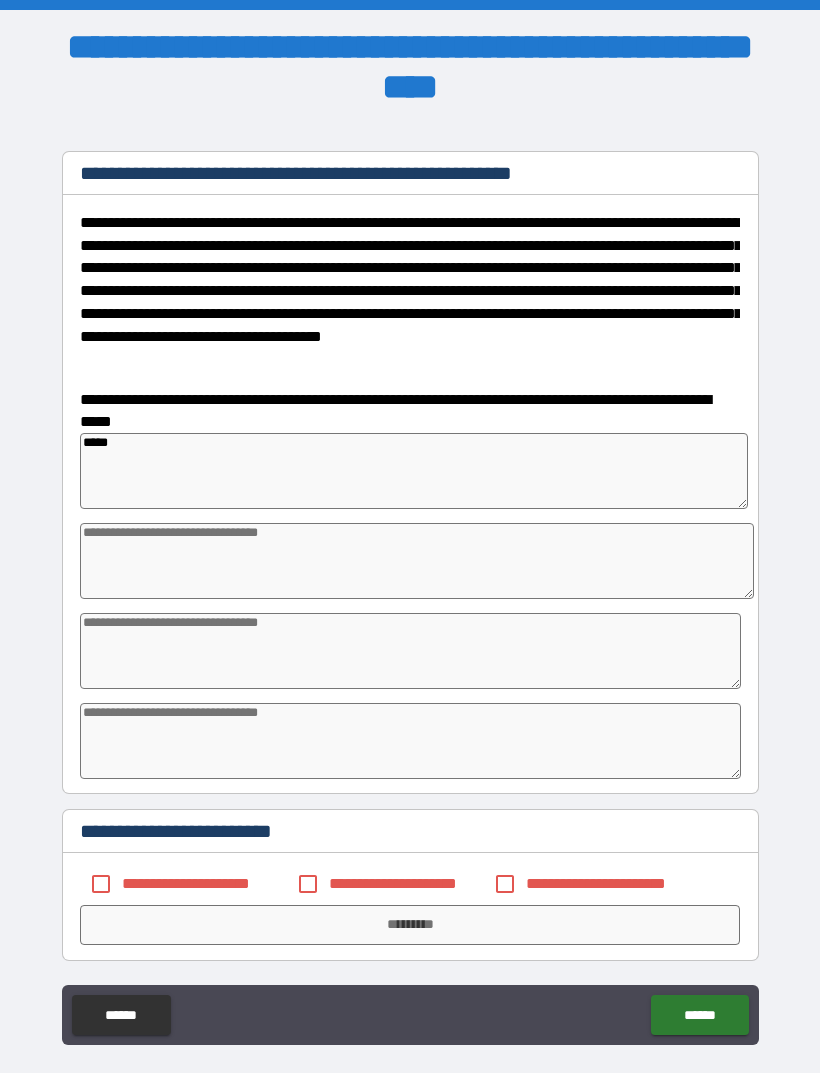 type on "*" 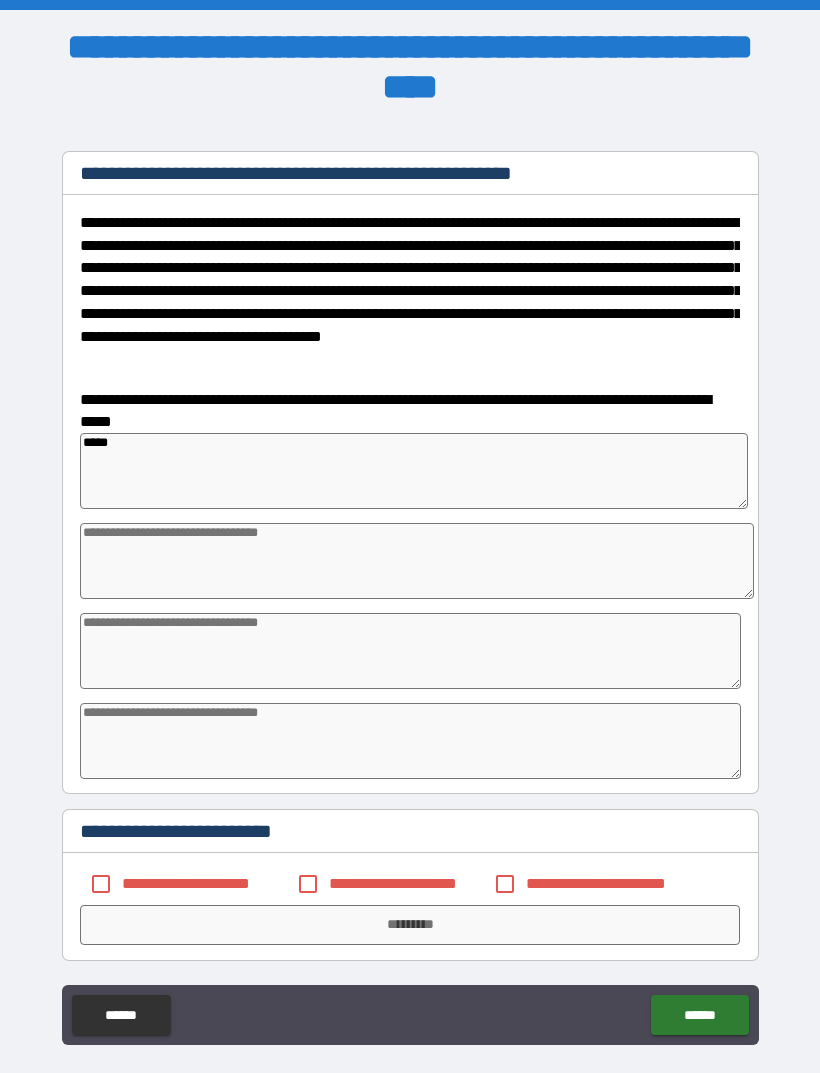type on "*" 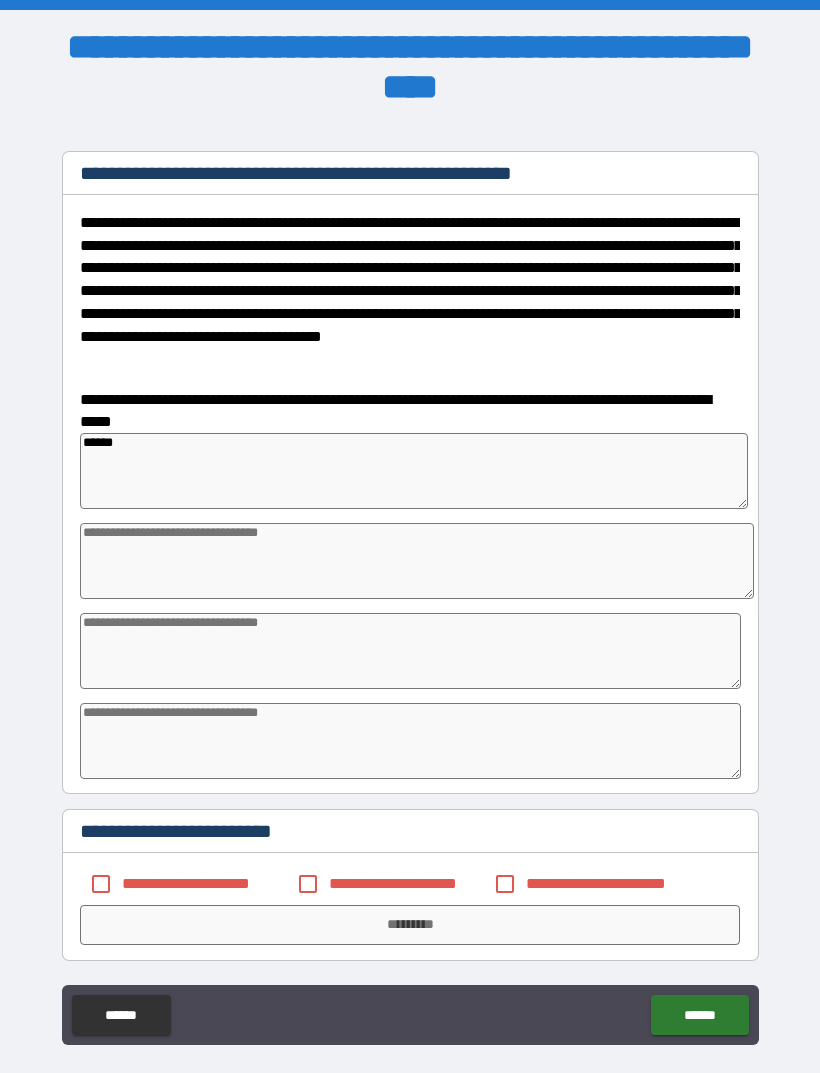 type on "*" 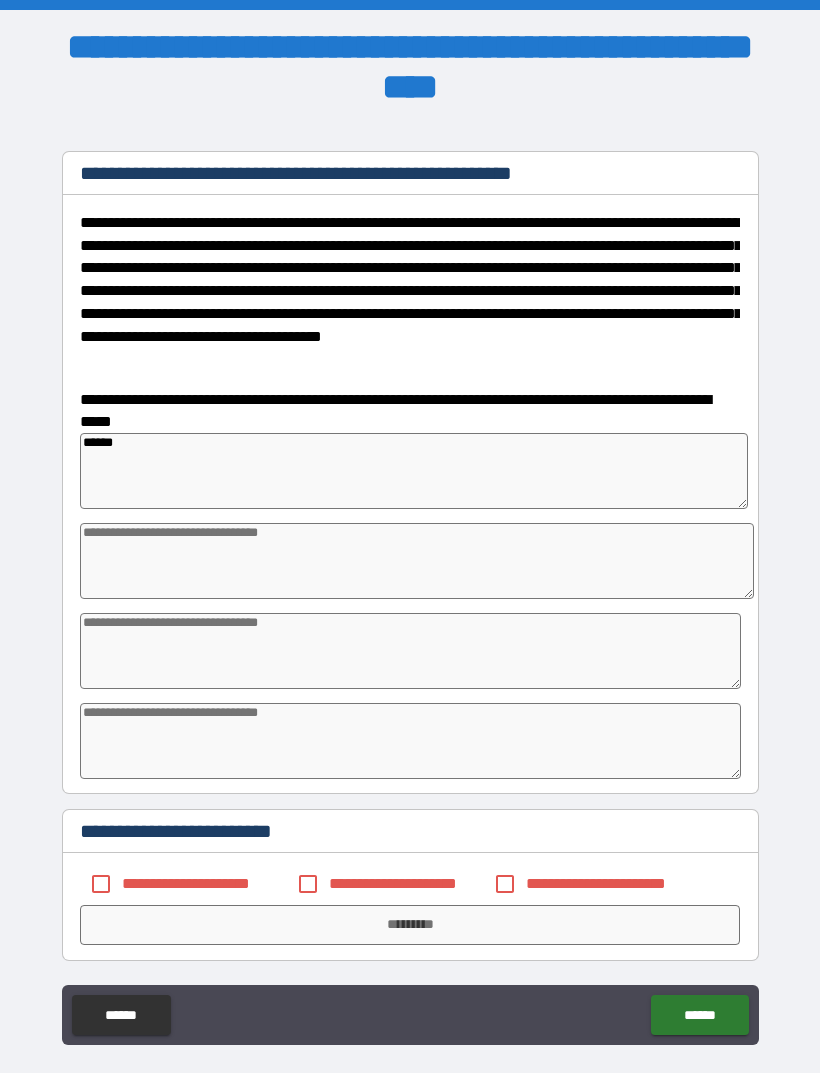 type on "*" 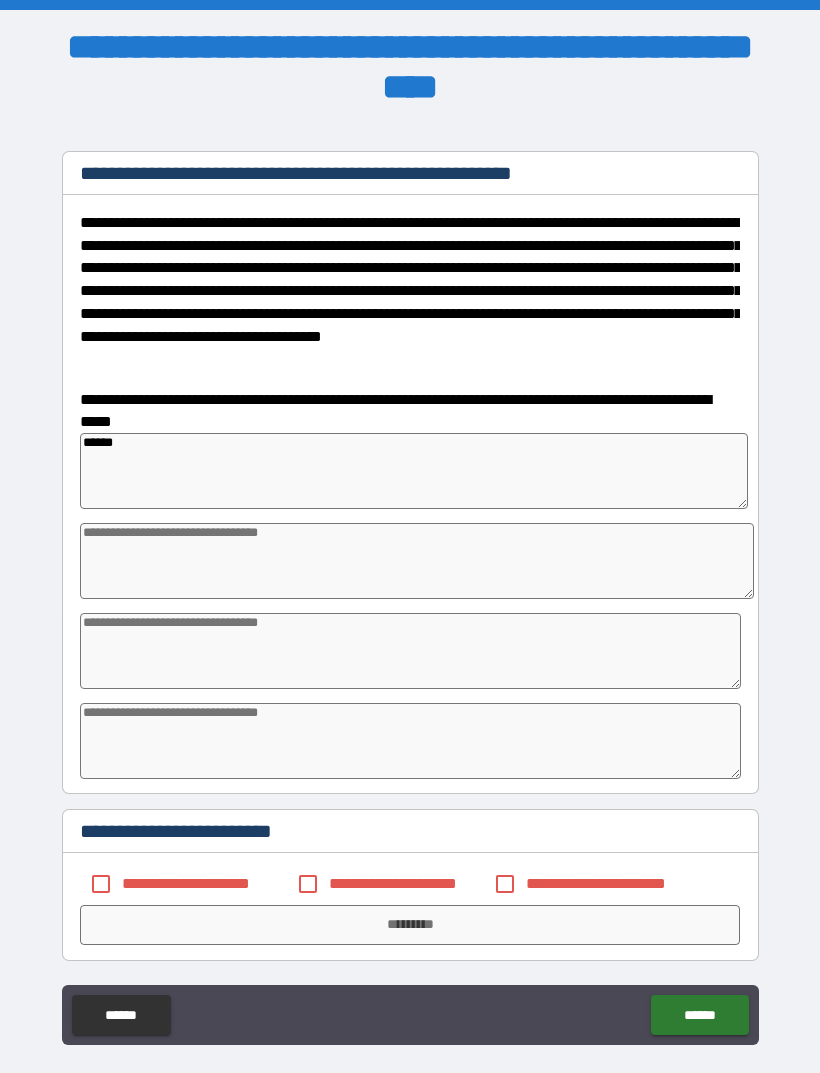 type on "*" 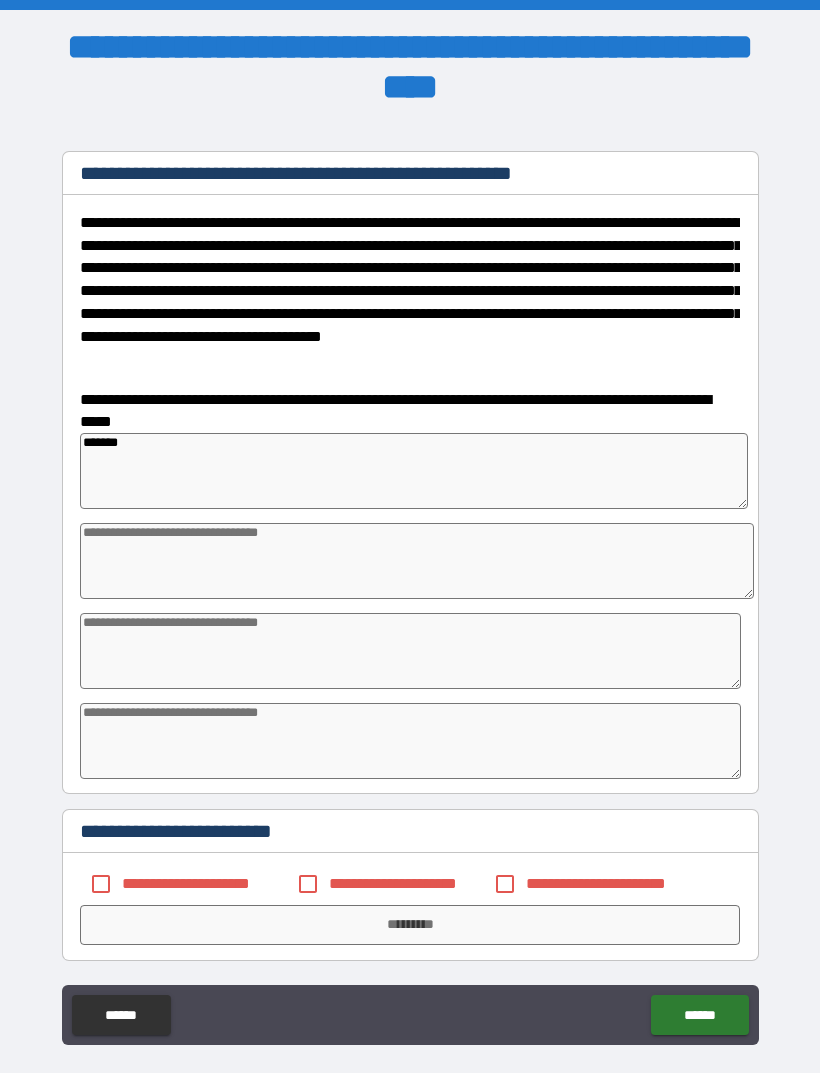 type on "********" 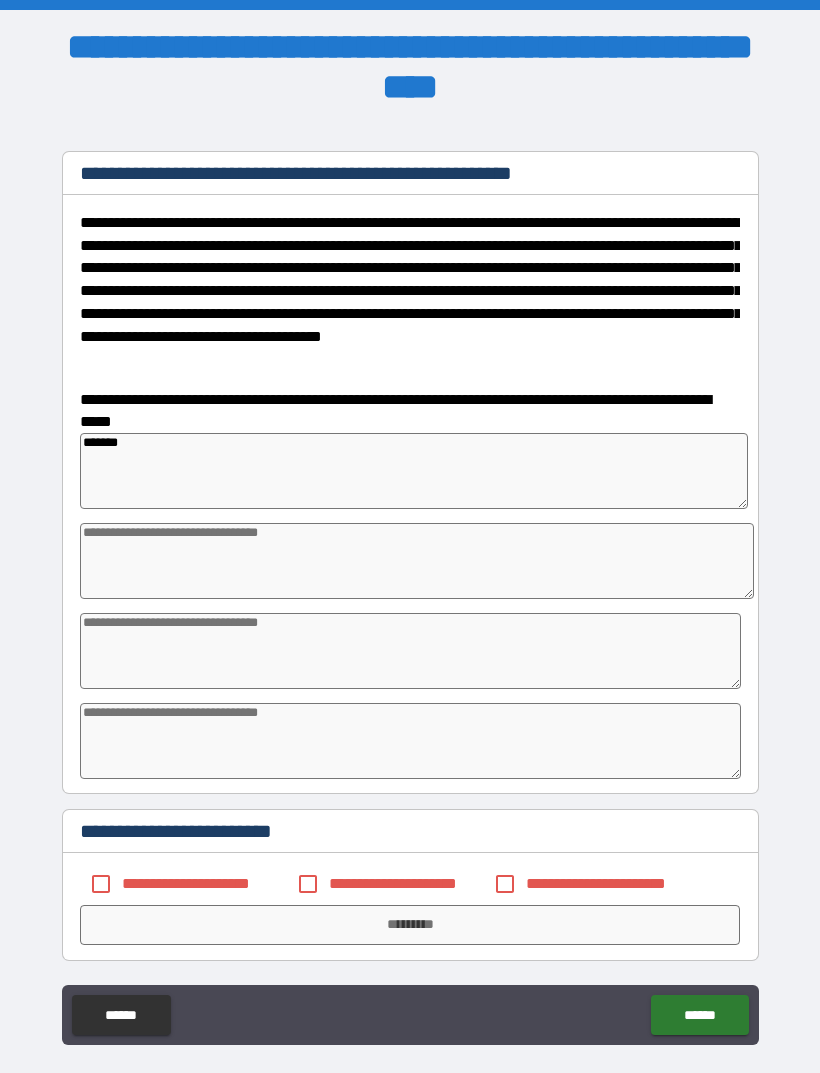 type on "*" 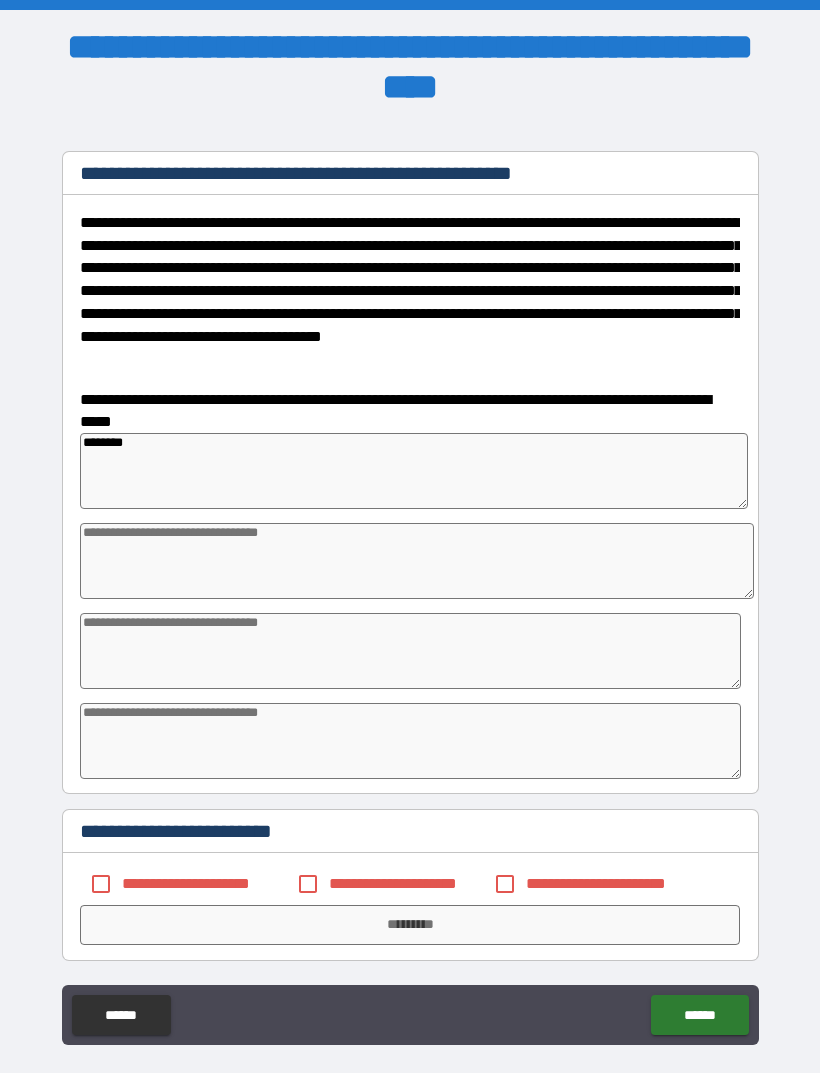 type on "*" 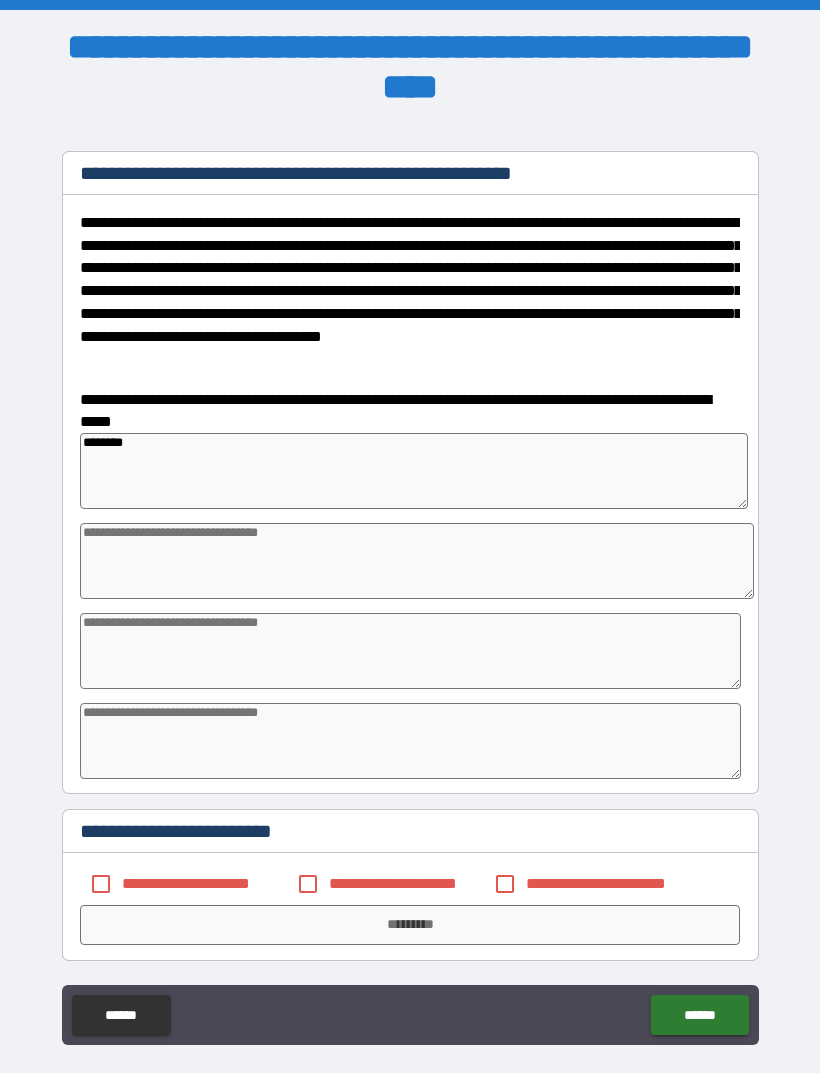type on "********" 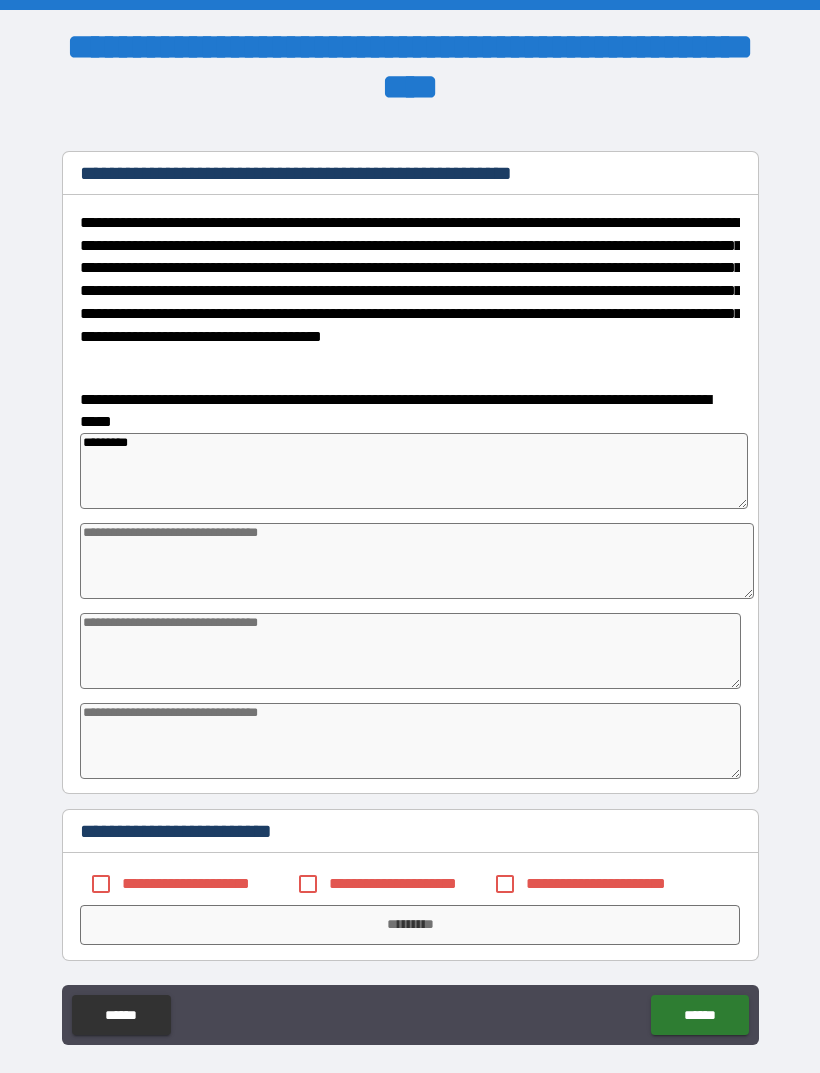 type on "*" 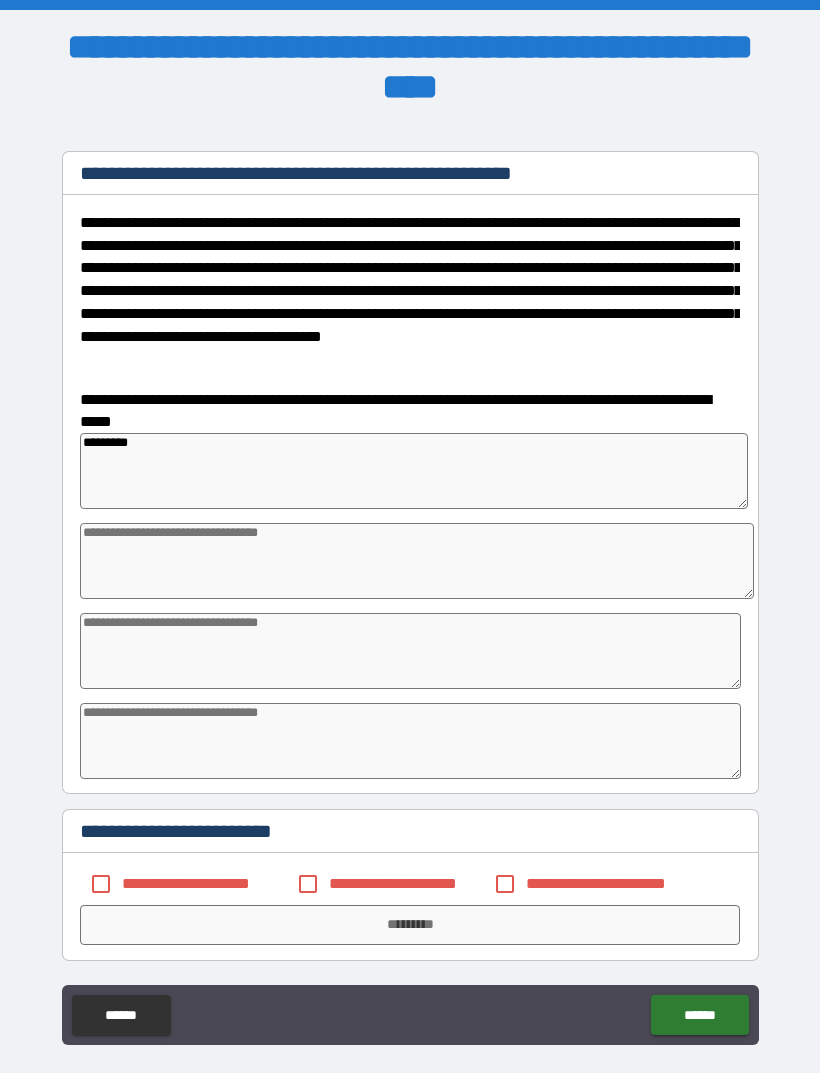 type on "**********" 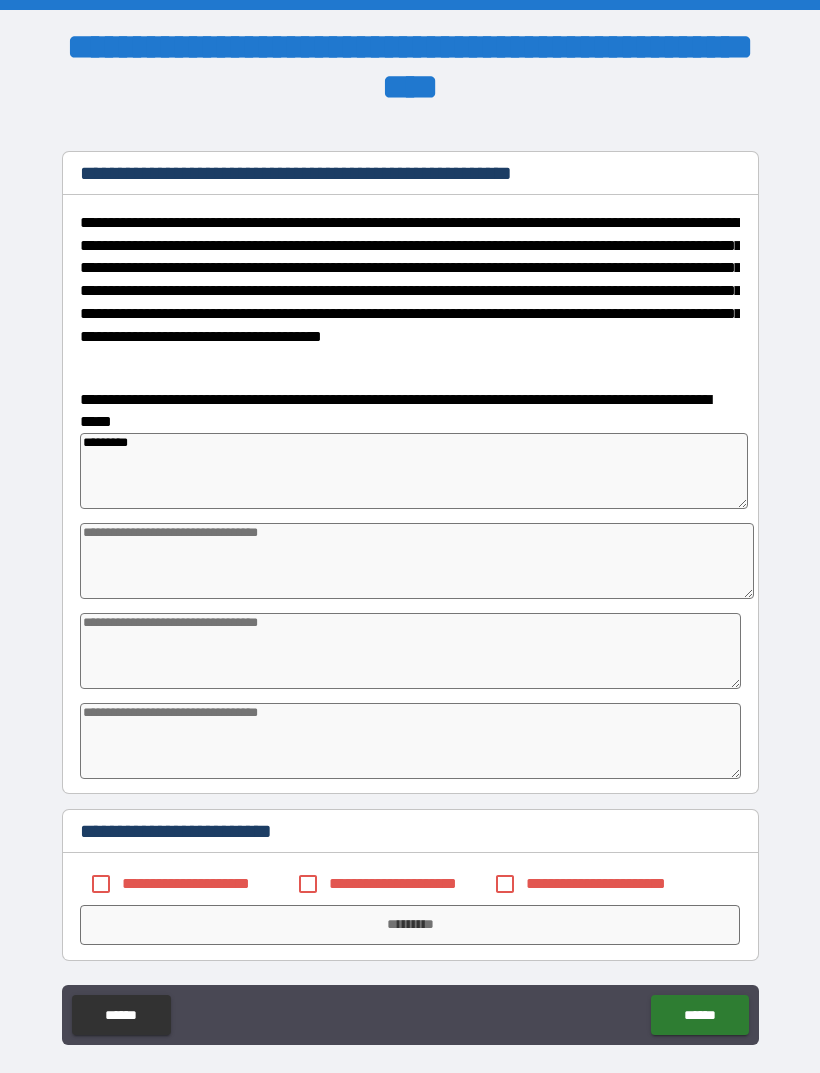type on "*" 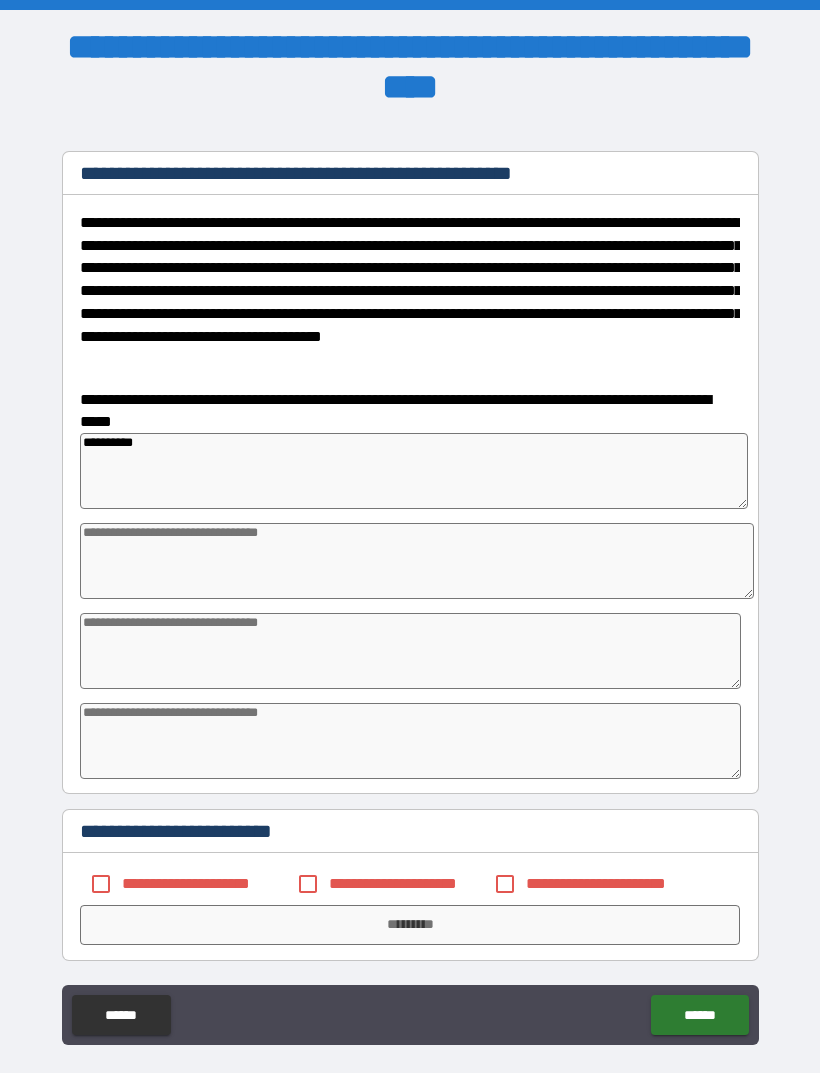 type on "*" 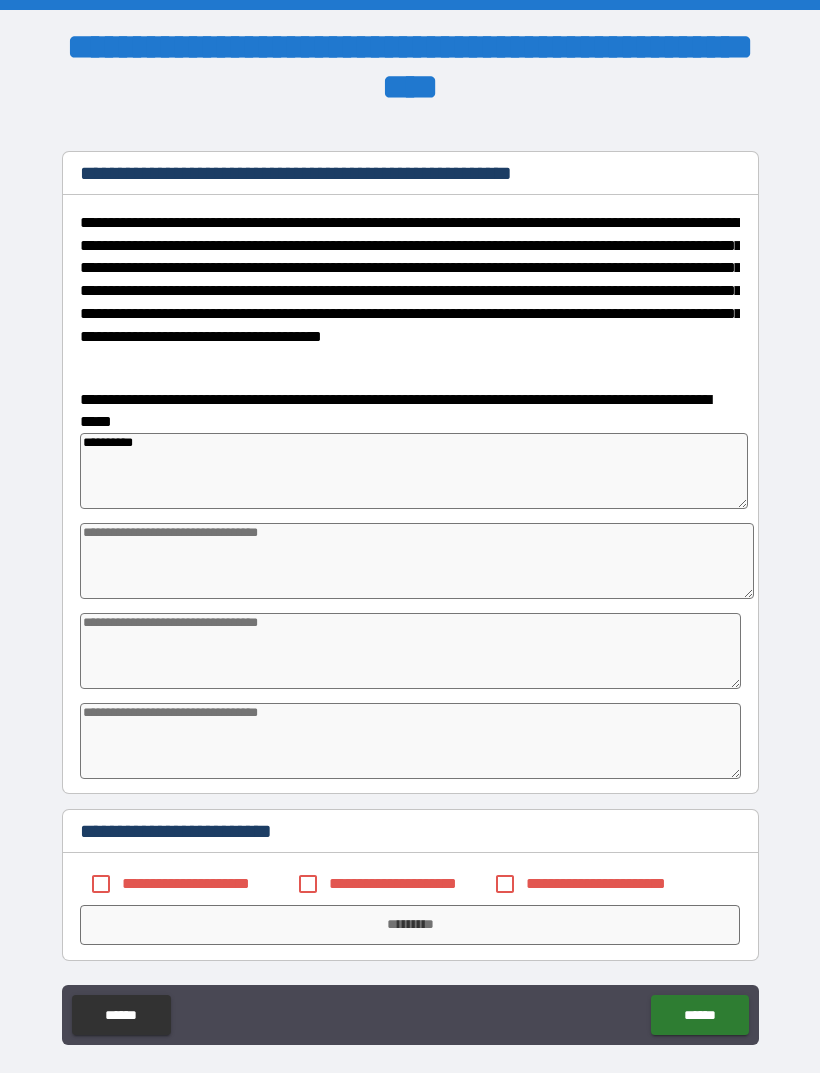 type on "**********" 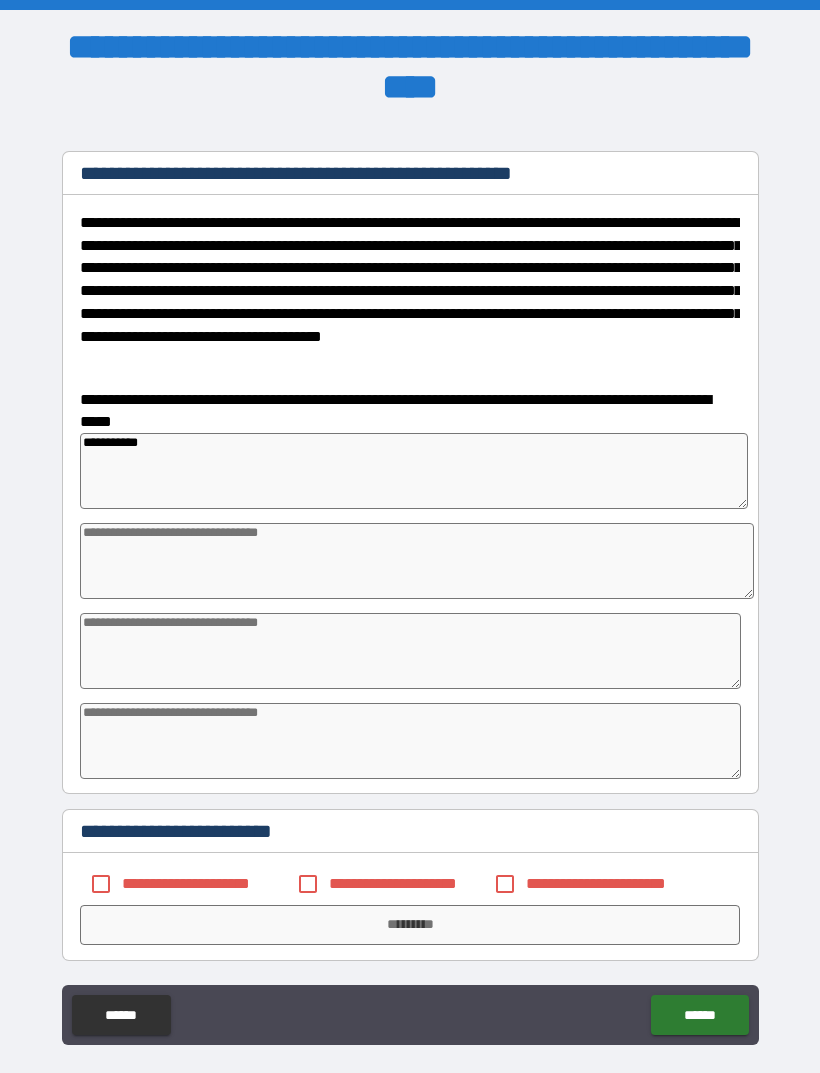 type on "*" 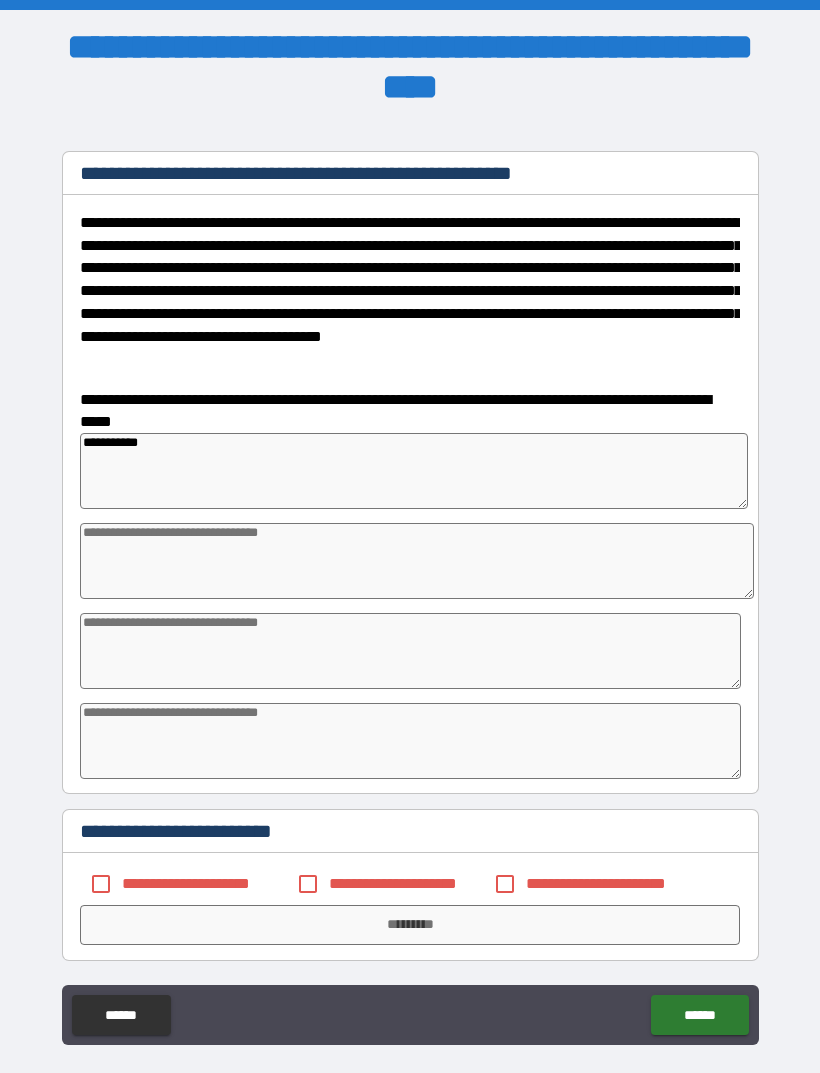 type on "*" 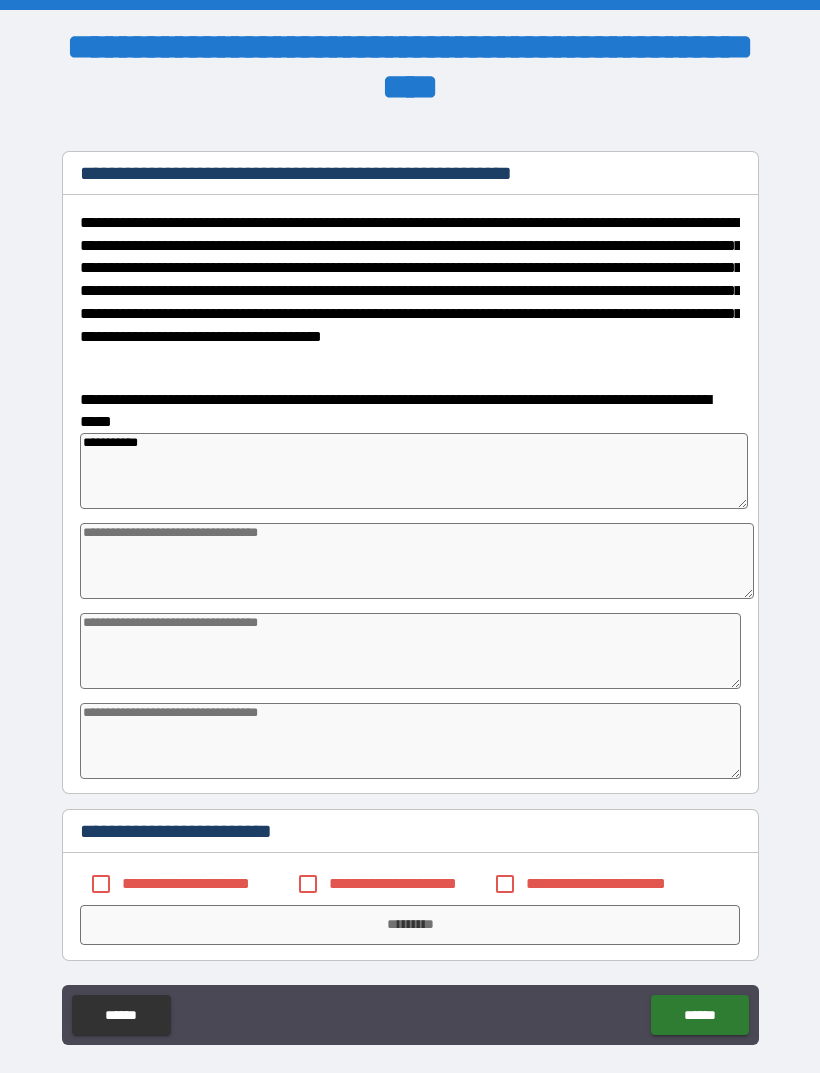 type on "*" 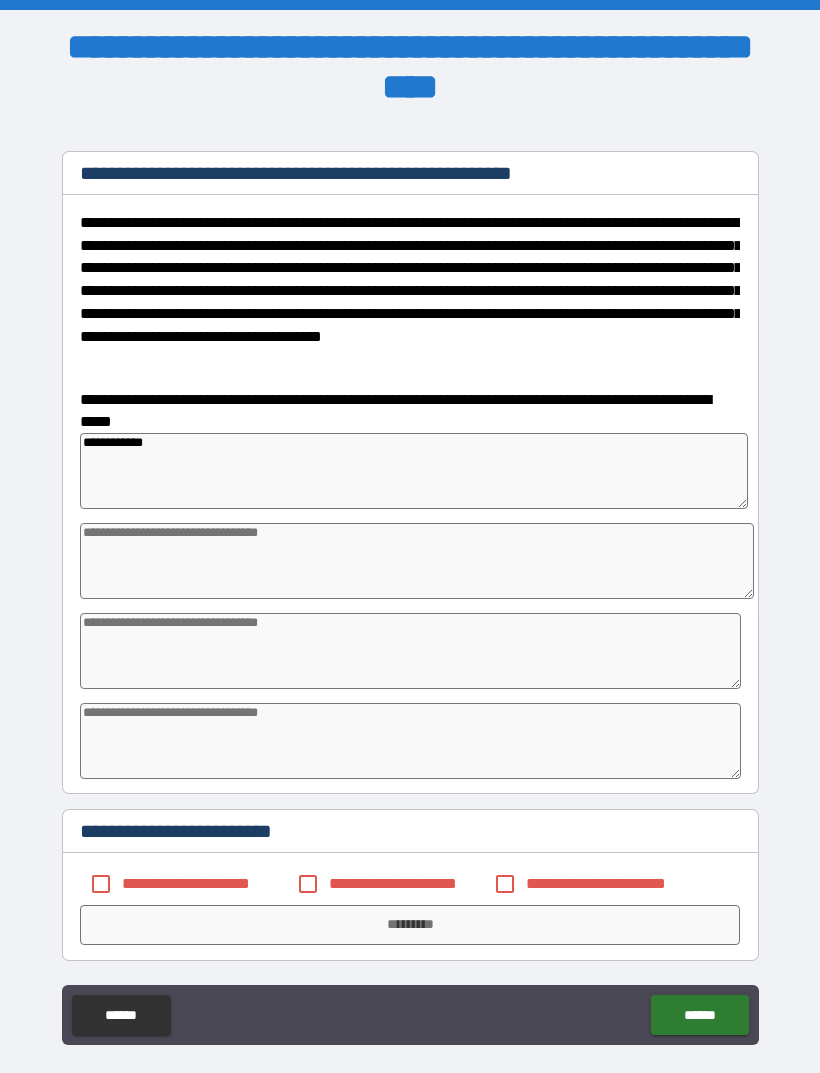 type on "**********" 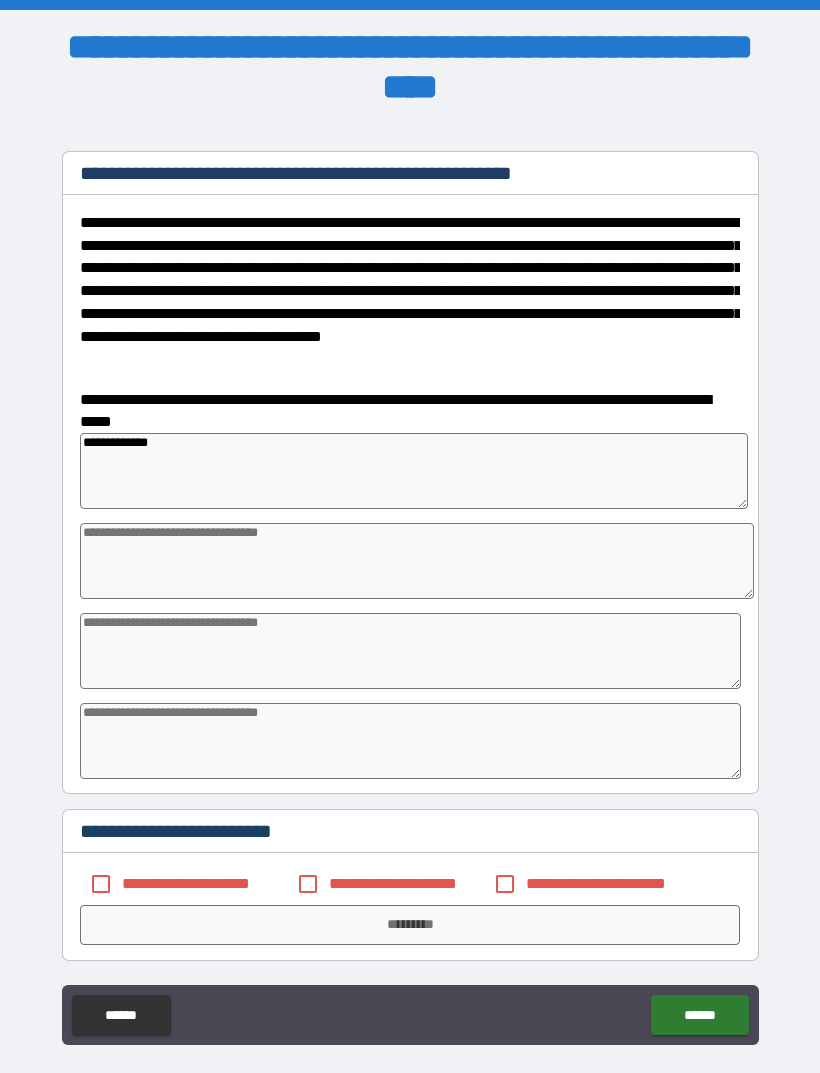 type on "*" 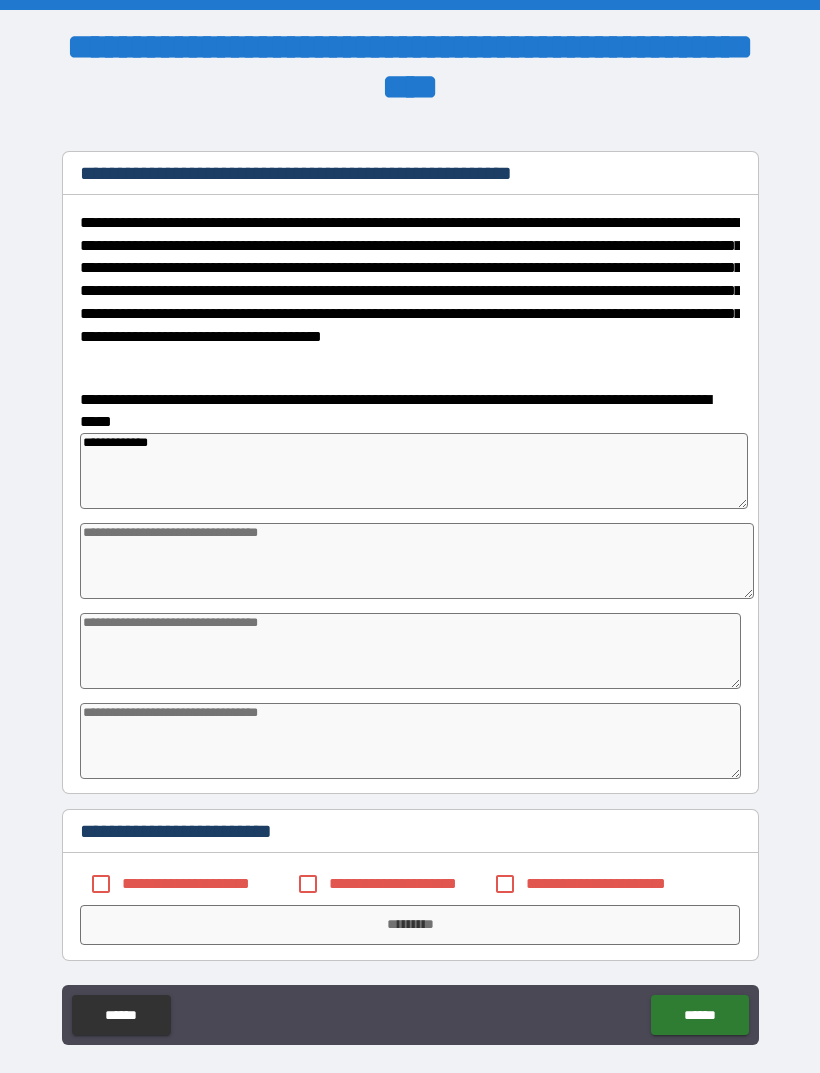 type on "*" 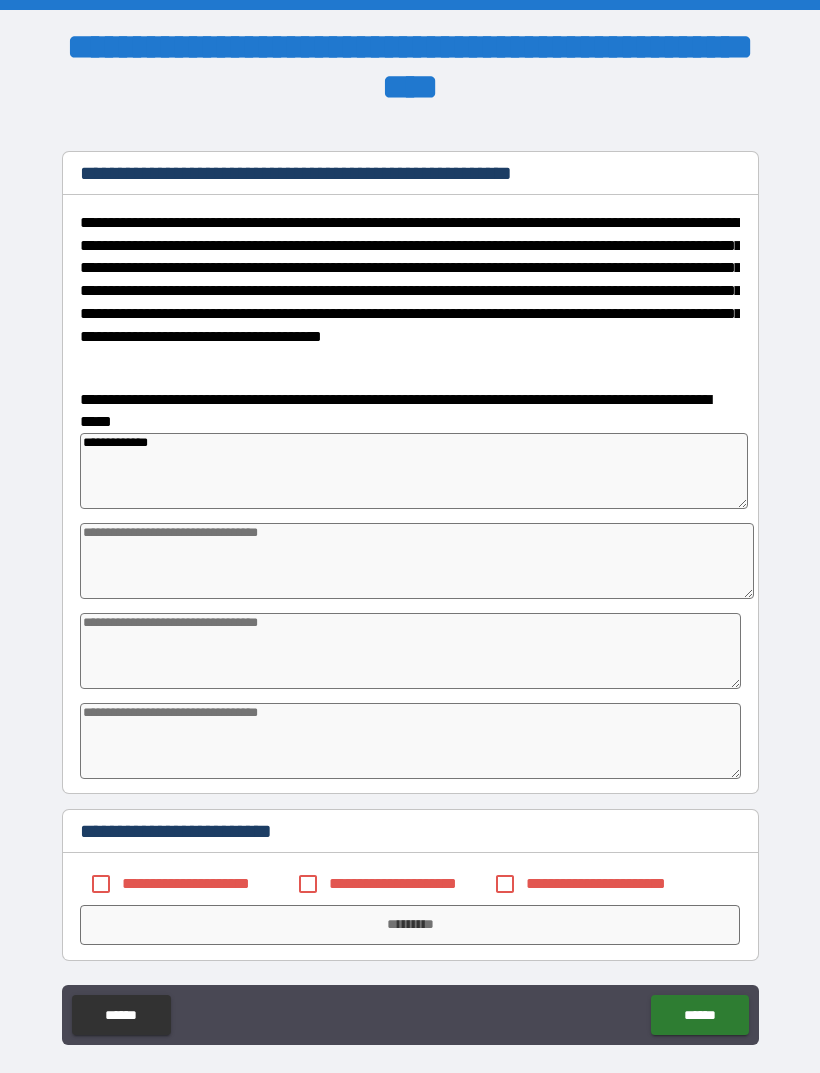 type on "*" 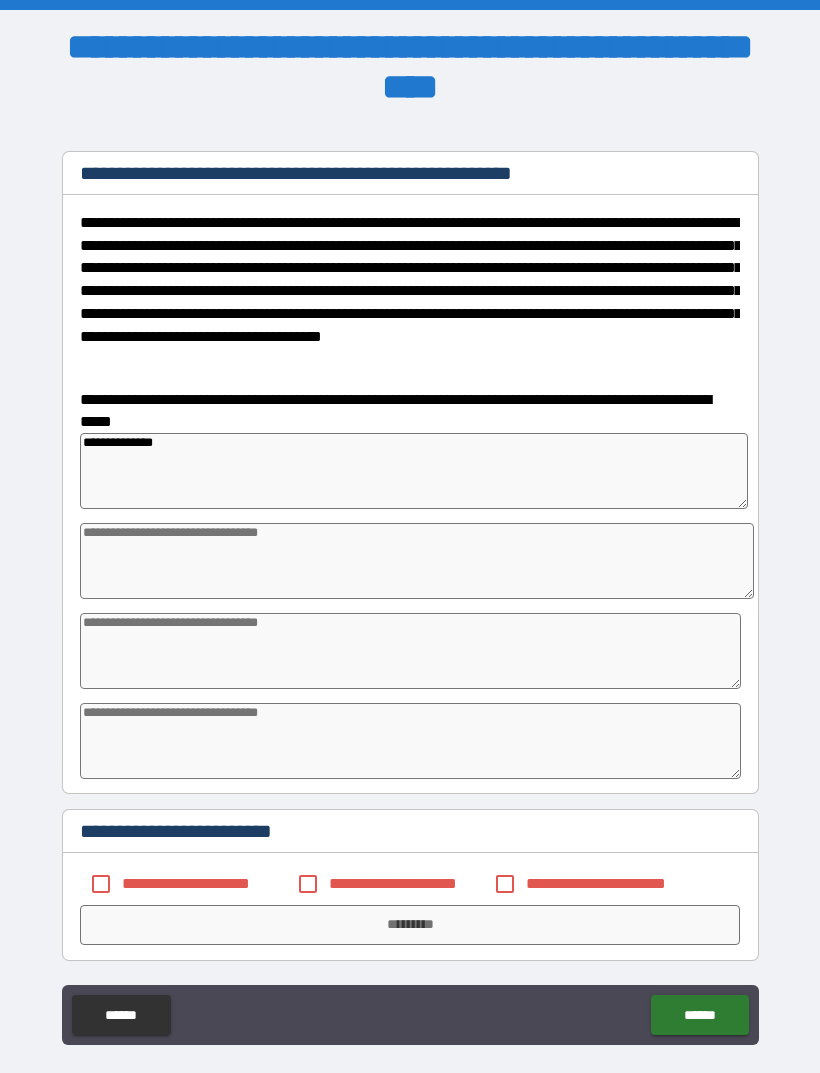 type on "*" 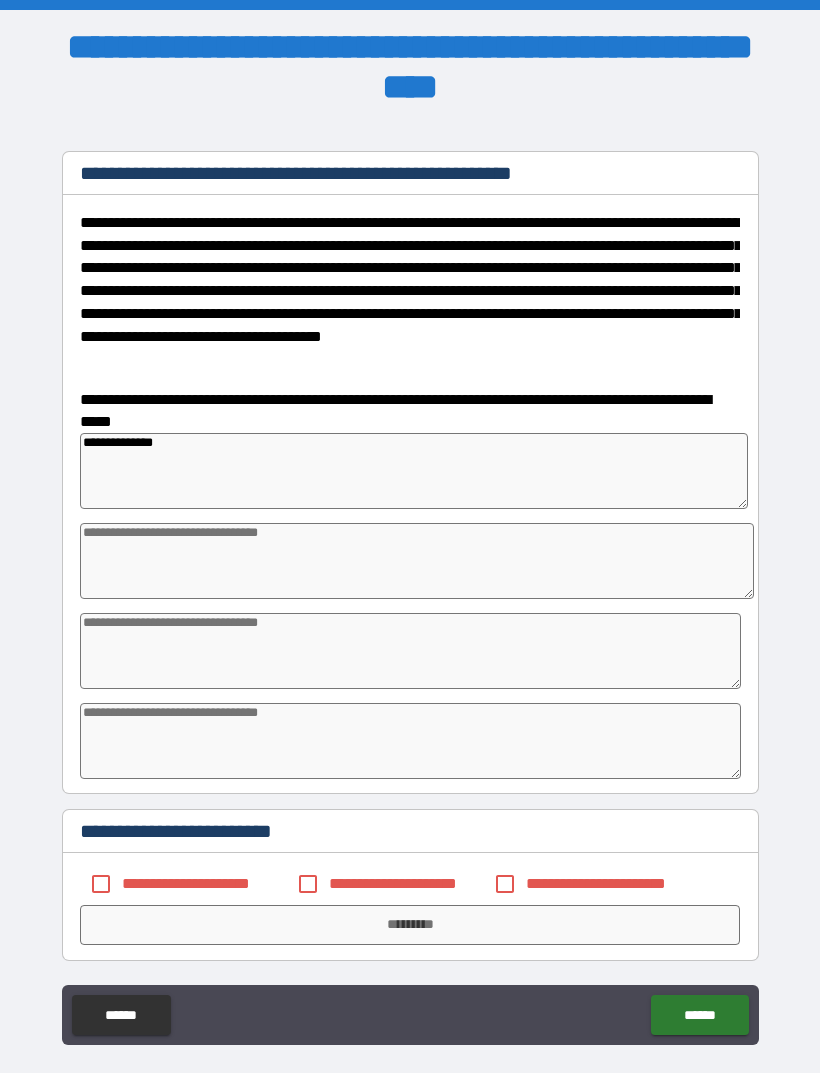 type on "*" 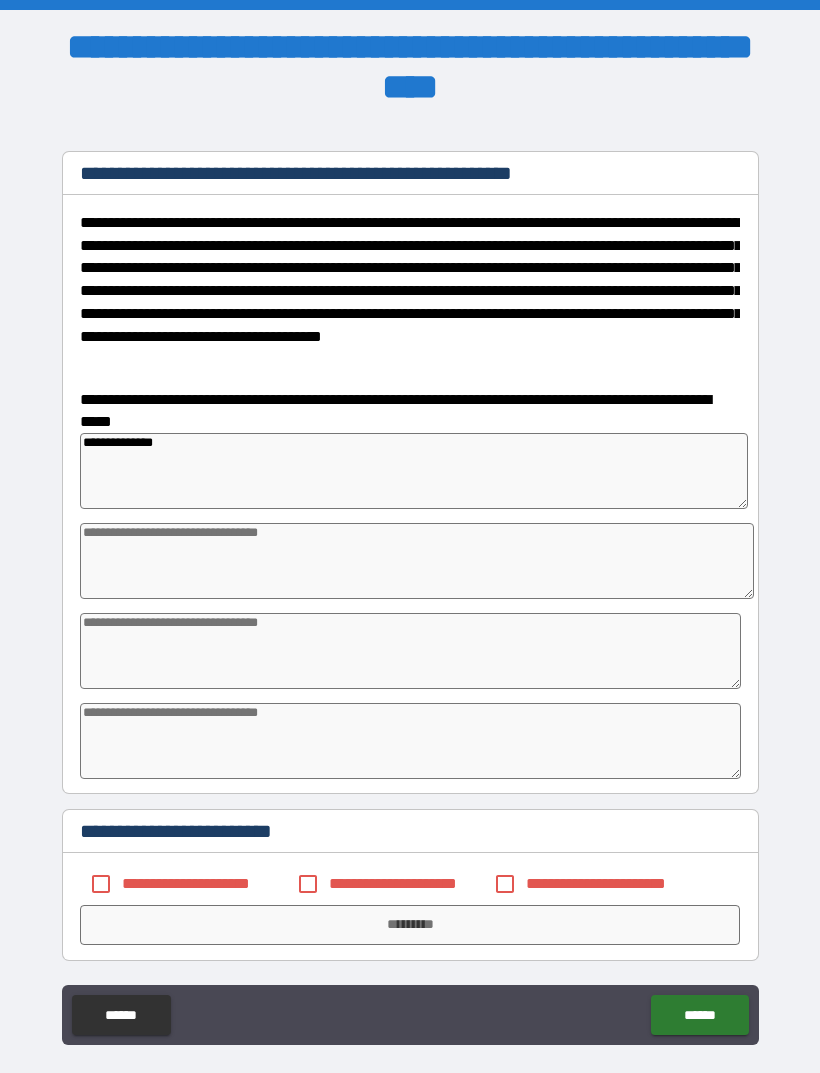 type on "*" 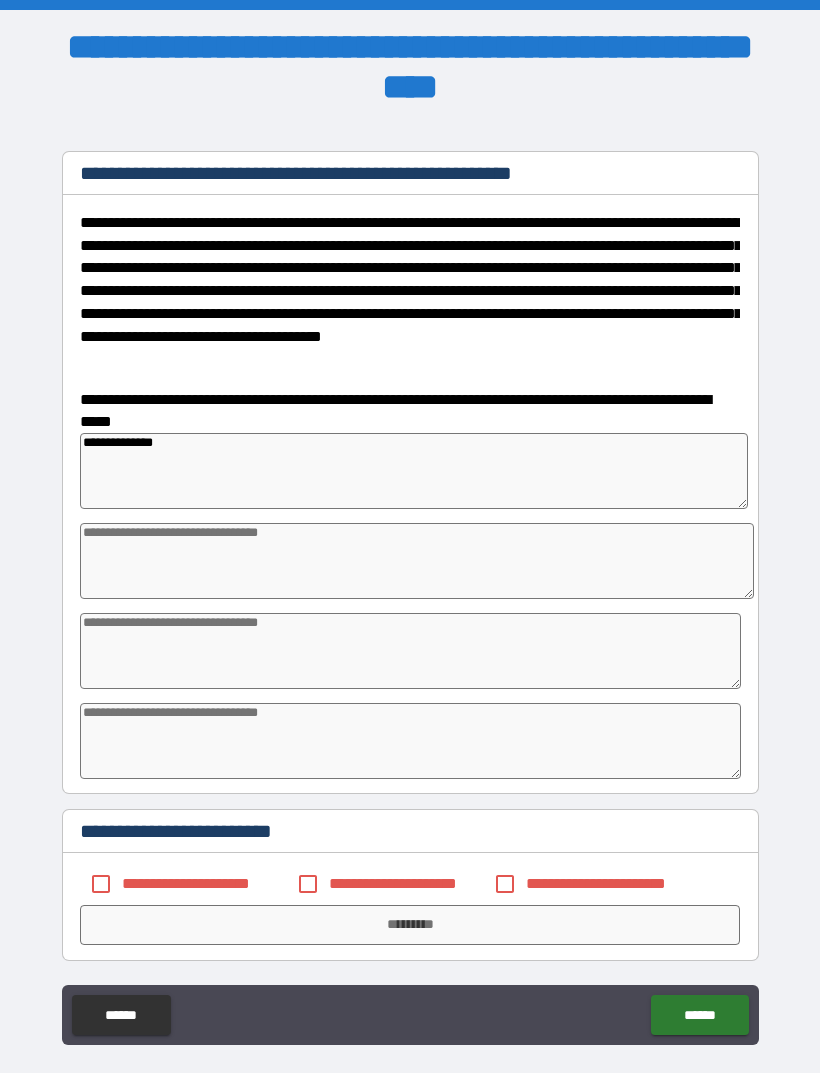 type on "**********" 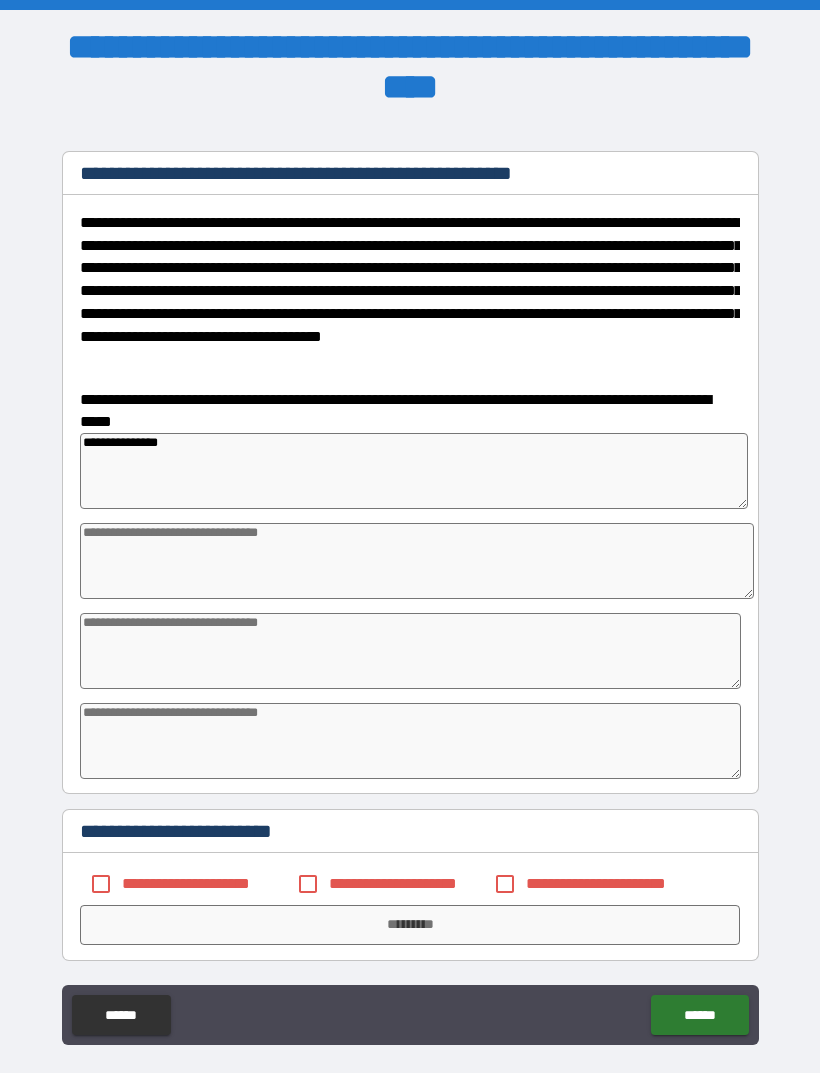 type on "*" 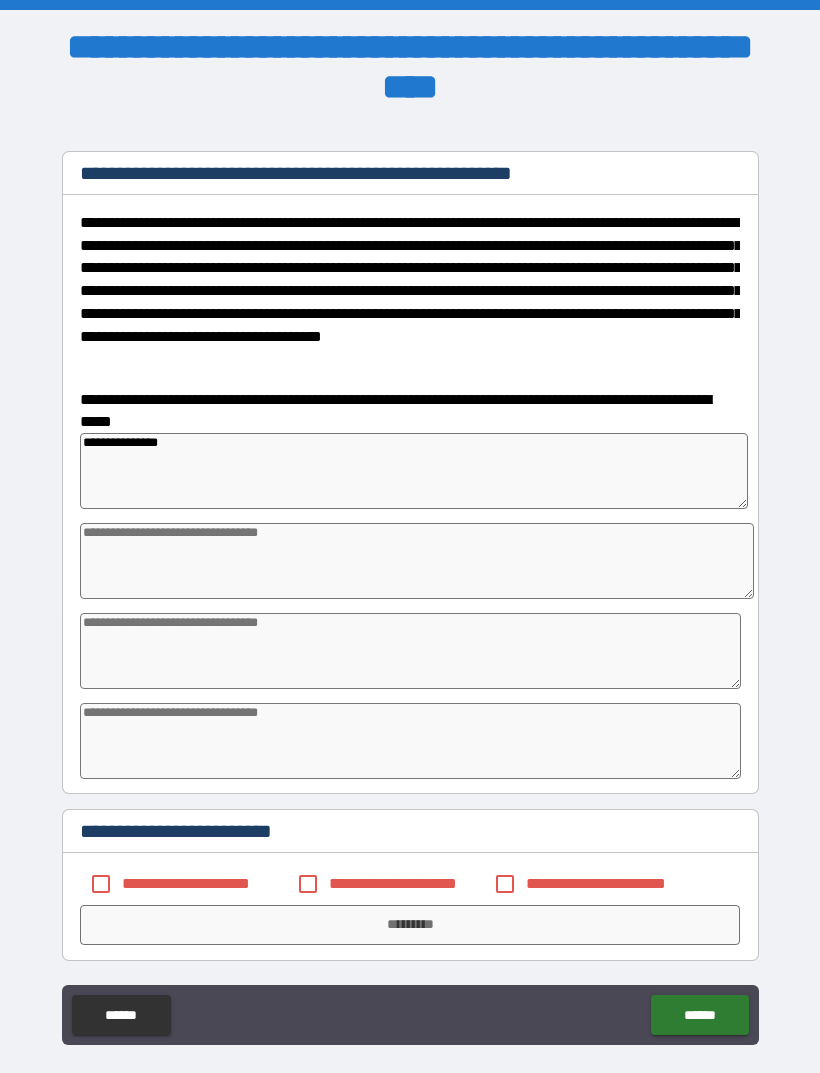 type on "*" 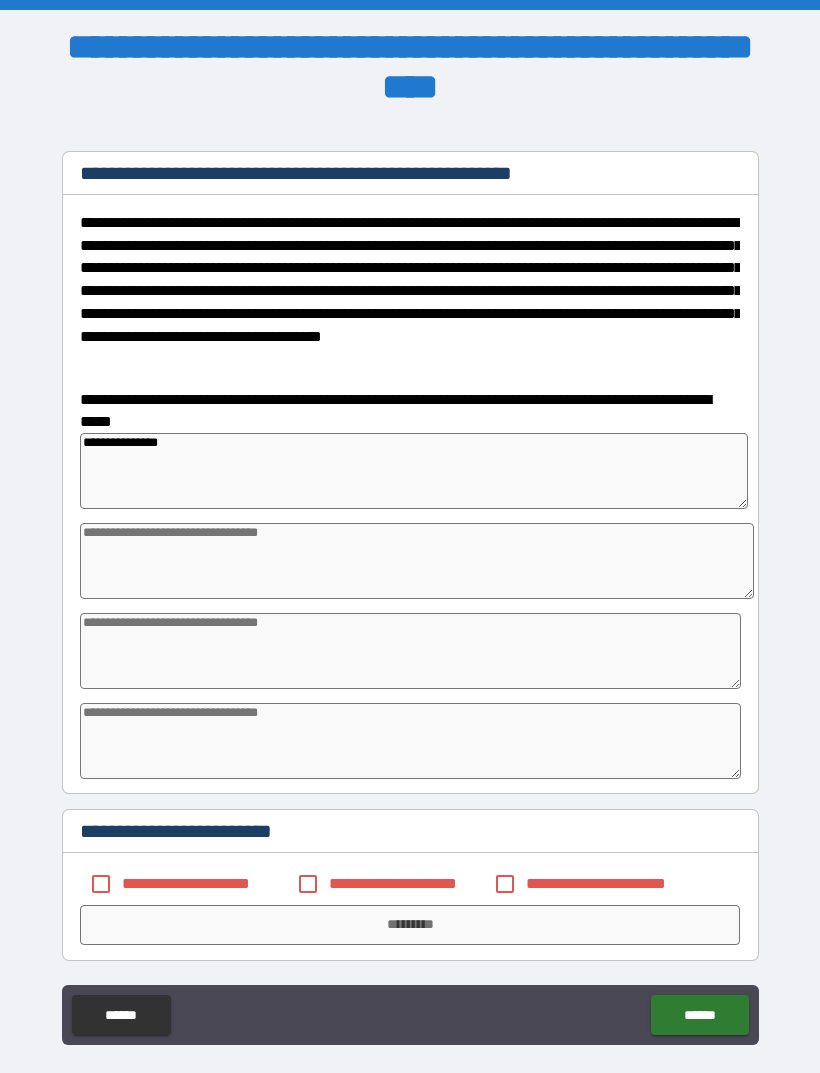 type on "*" 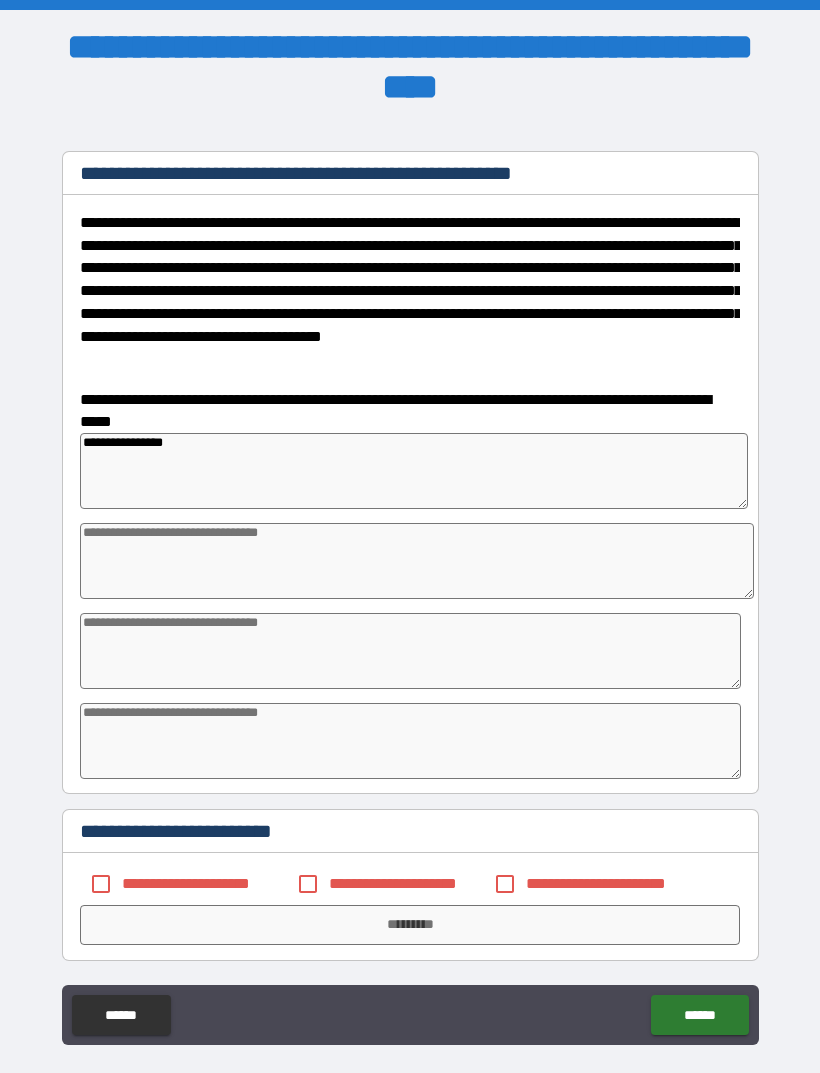 type on "*" 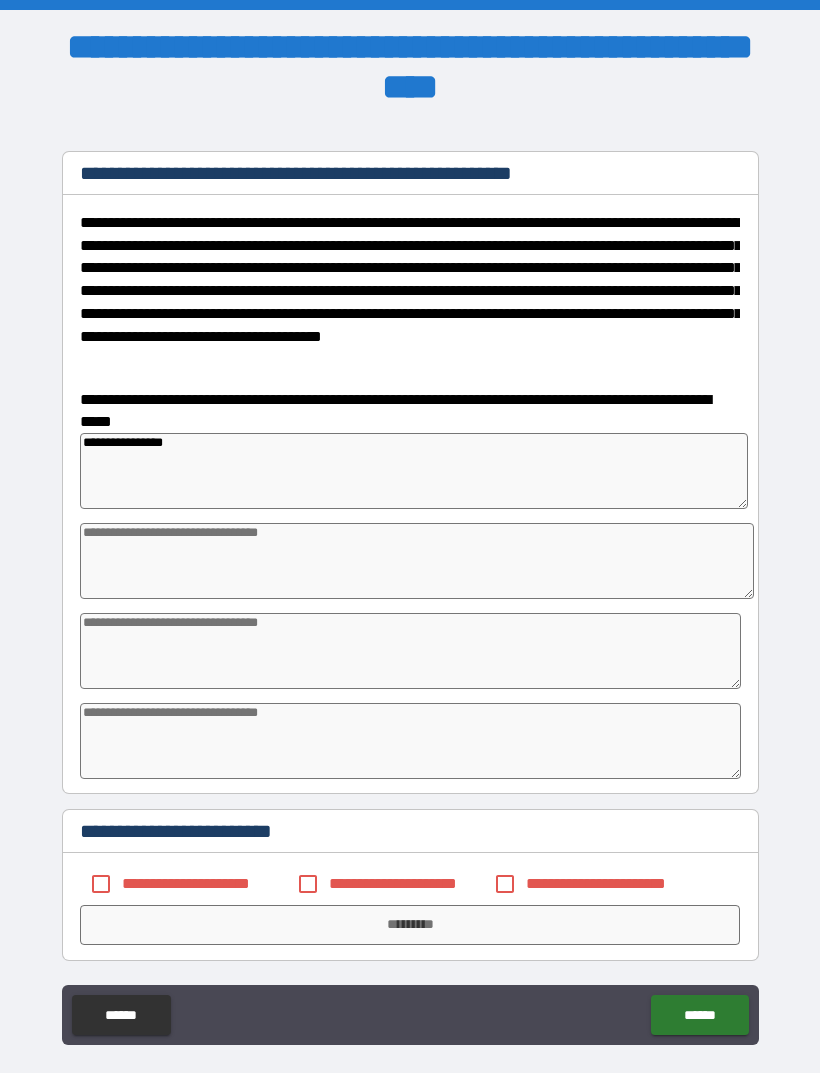 type on "*" 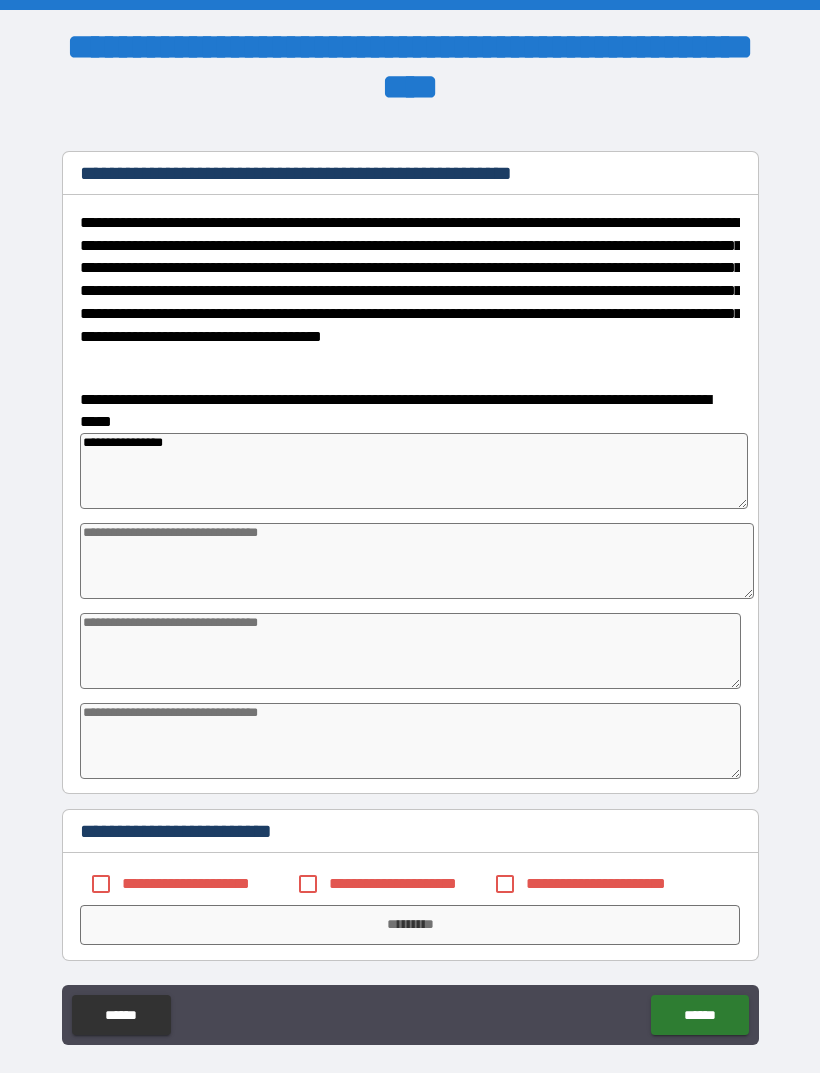 type on "*" 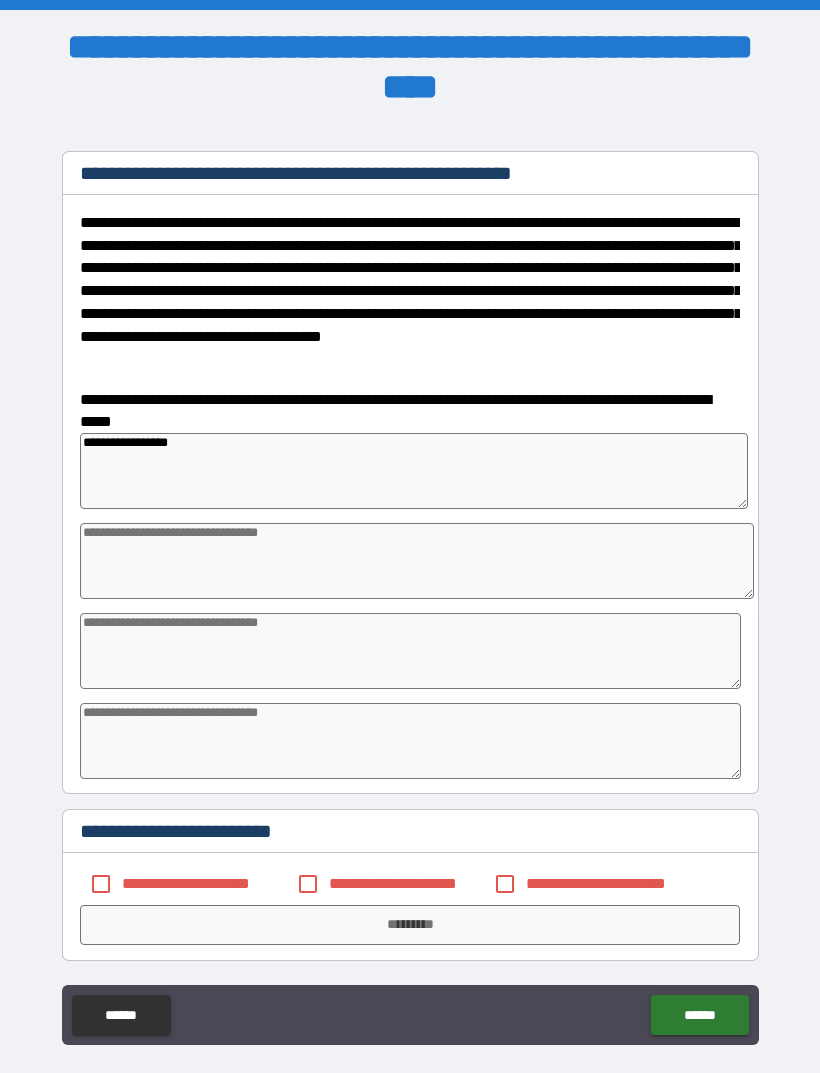 type on "*" 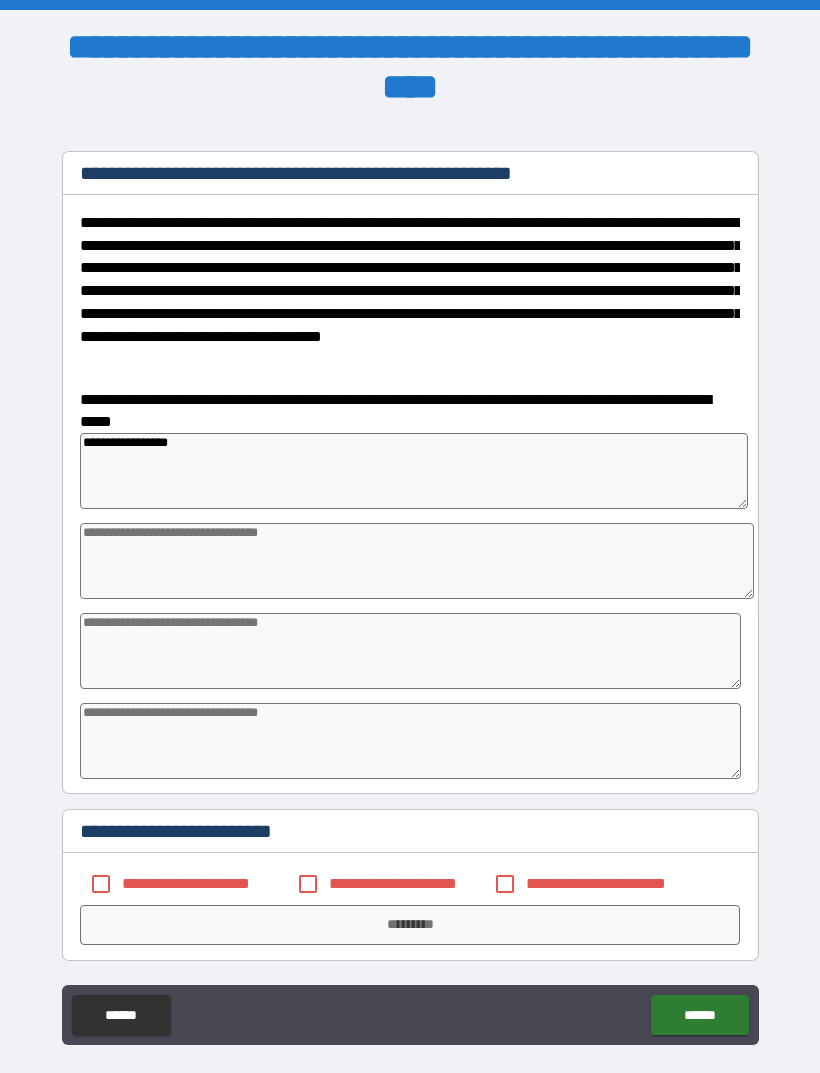 type on "*" 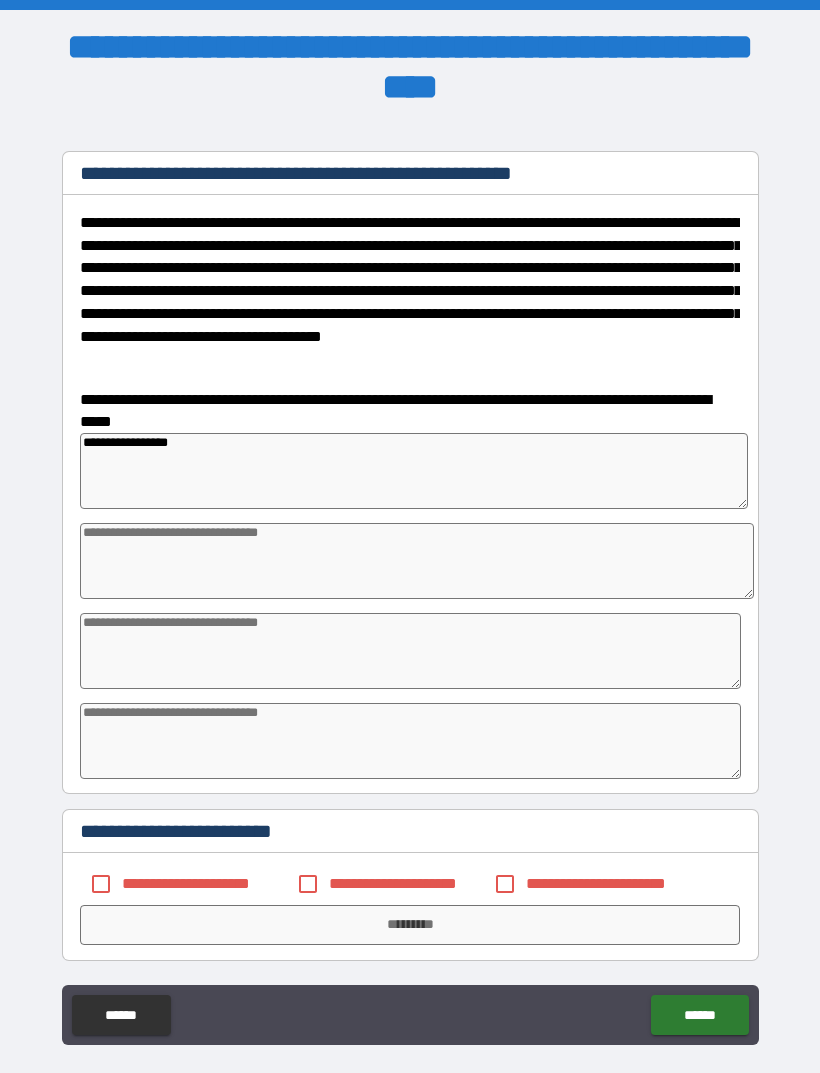 type on "*" 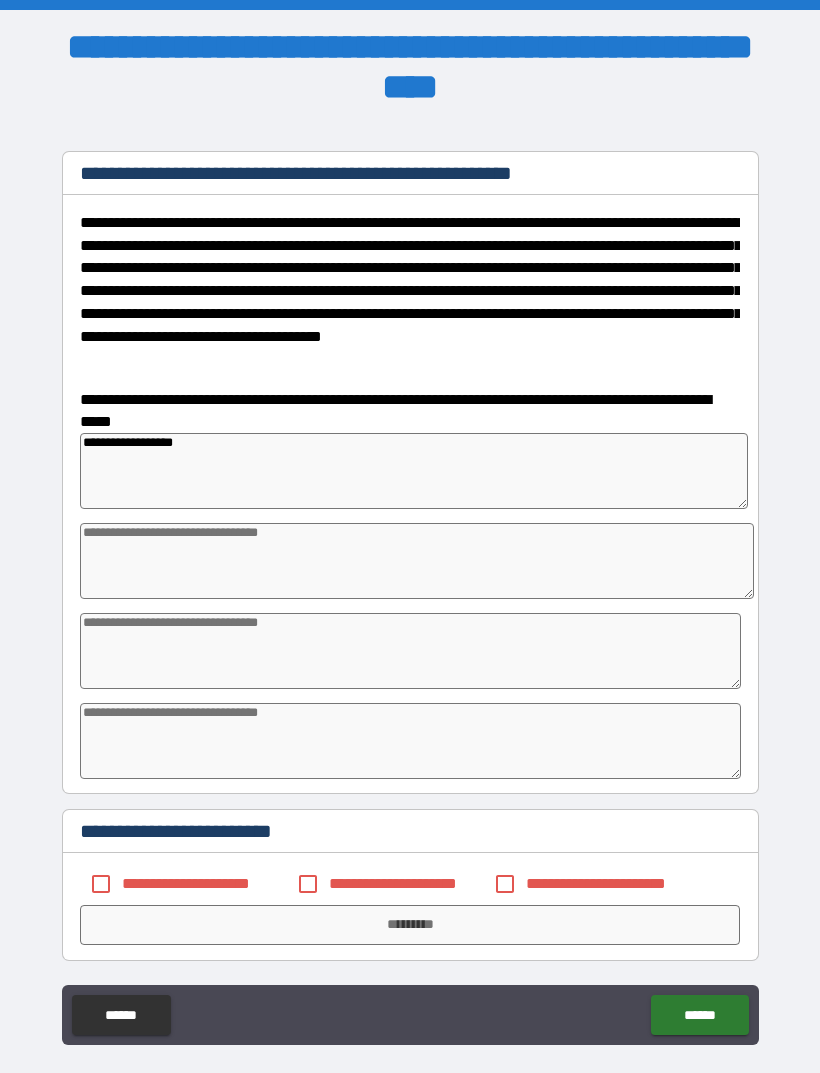 type on "*" 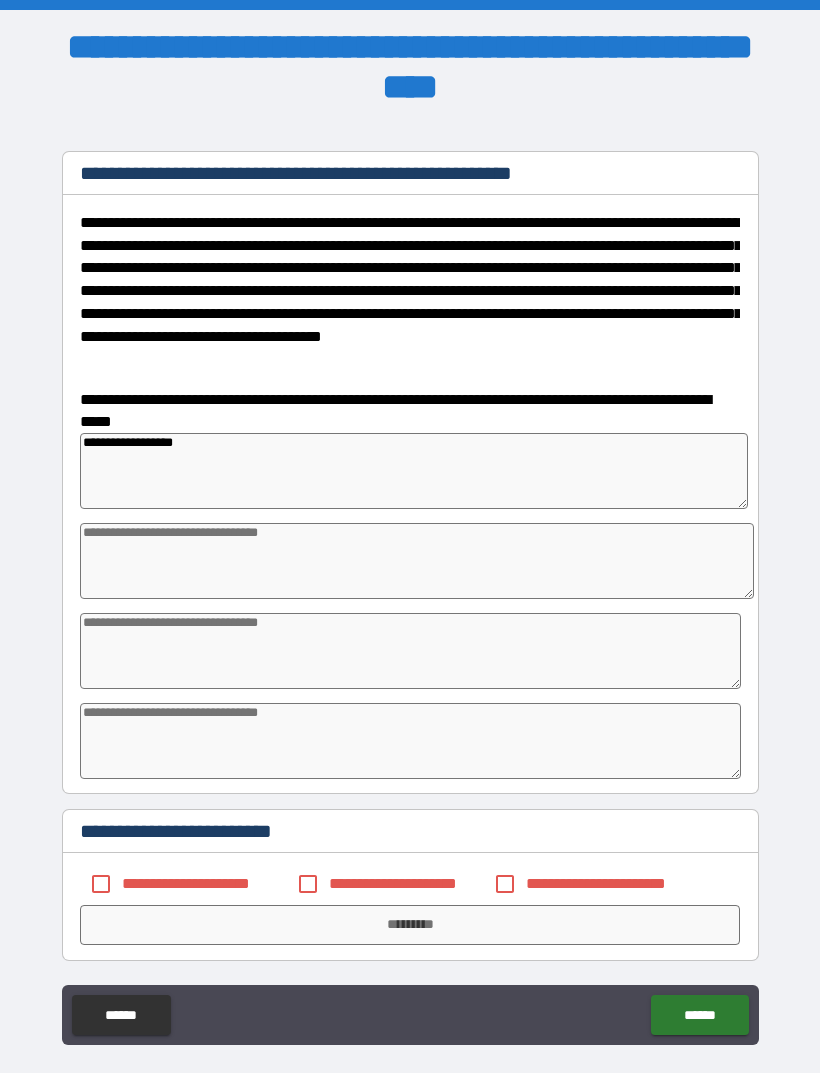 type on "*" 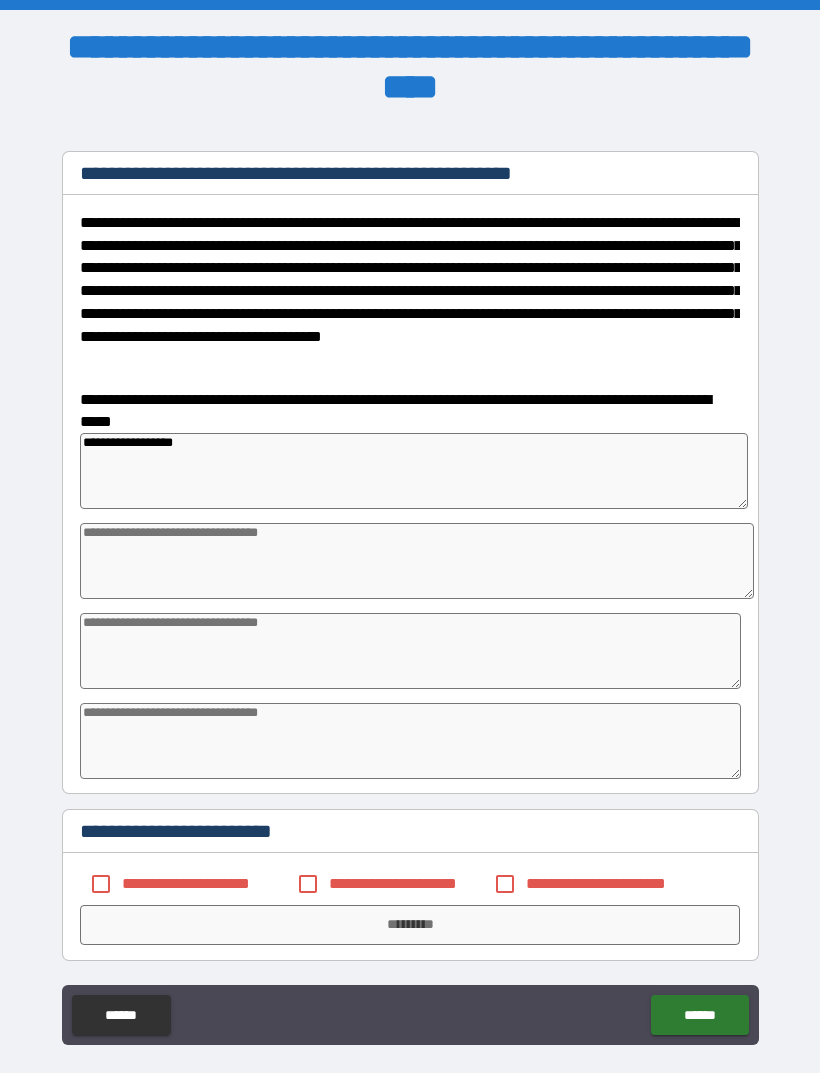 type on "*" 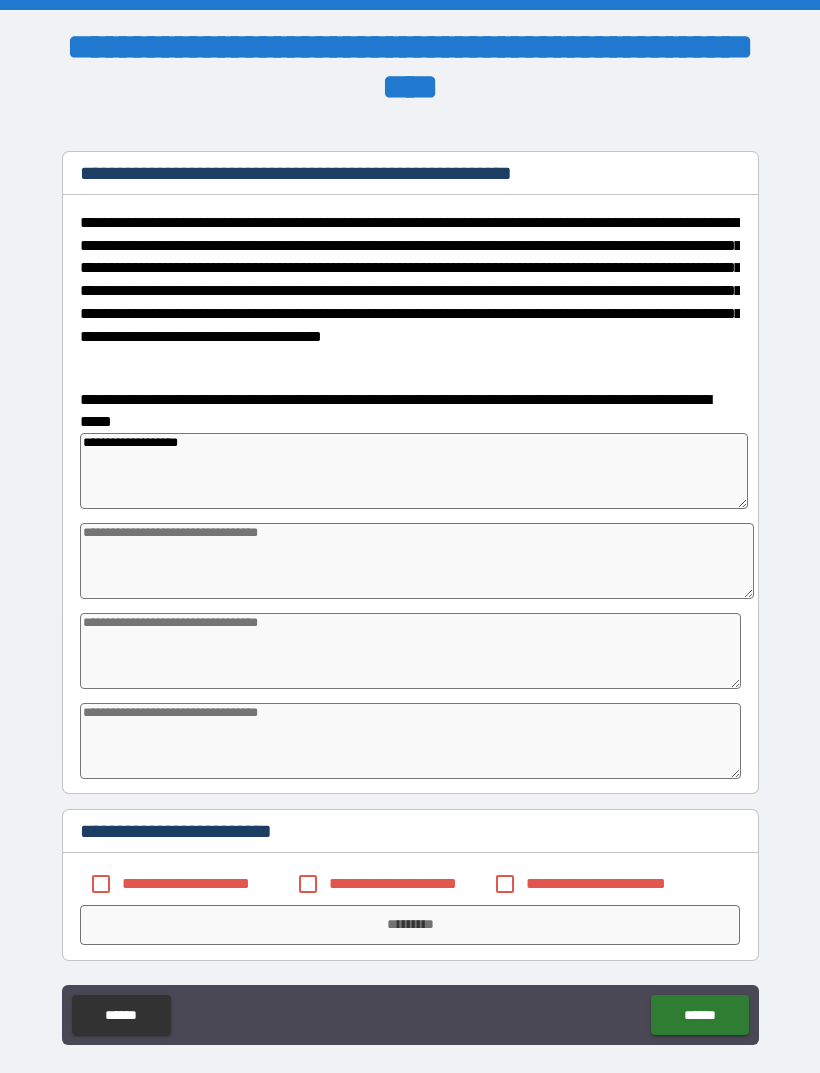 type on "*" 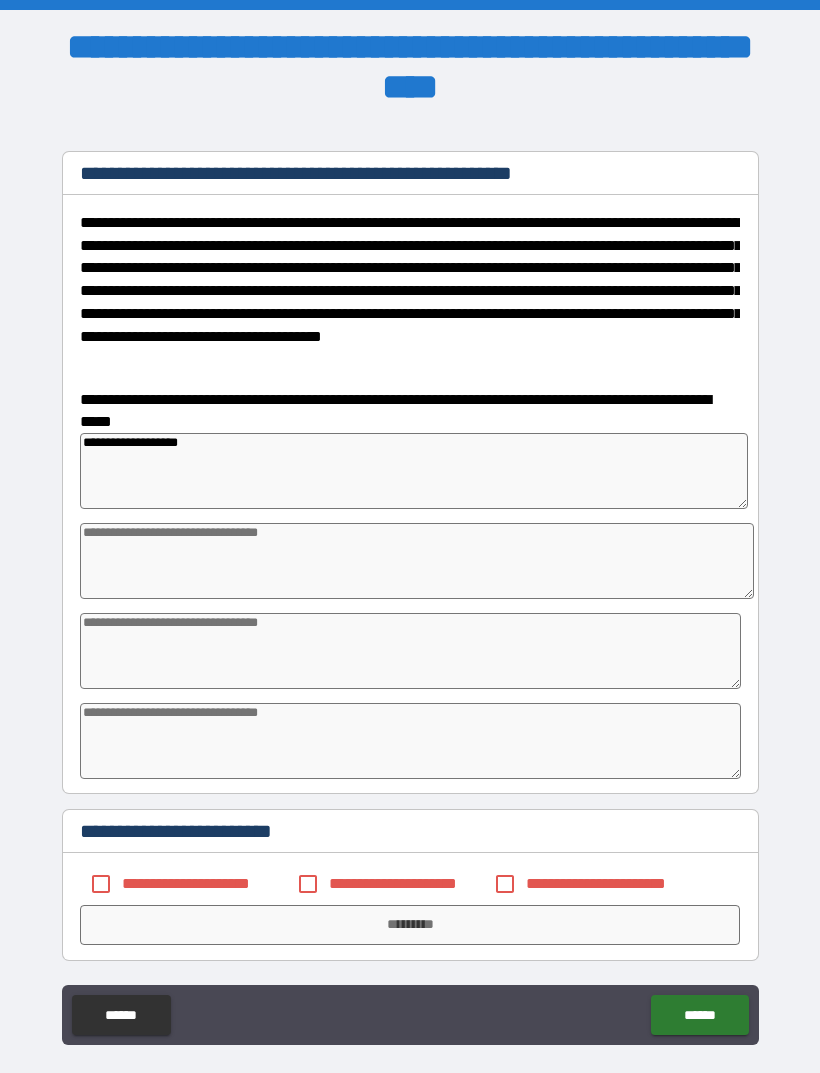 type on "*" 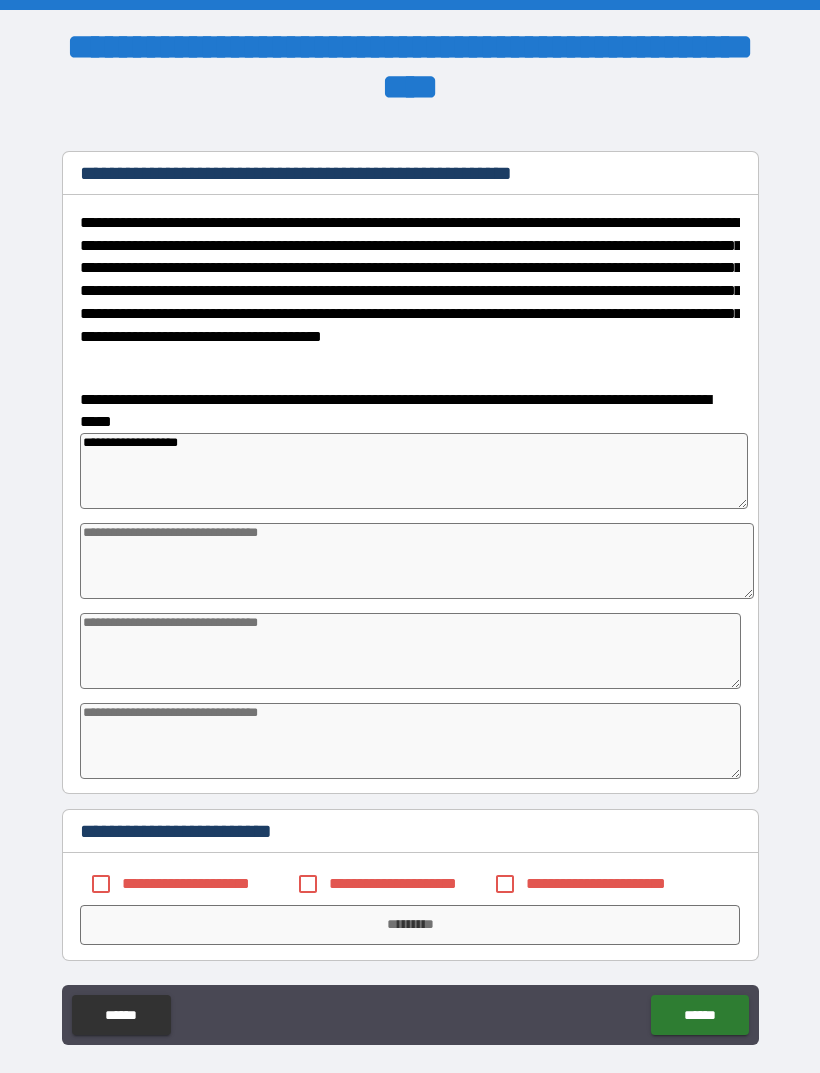 type on "*" 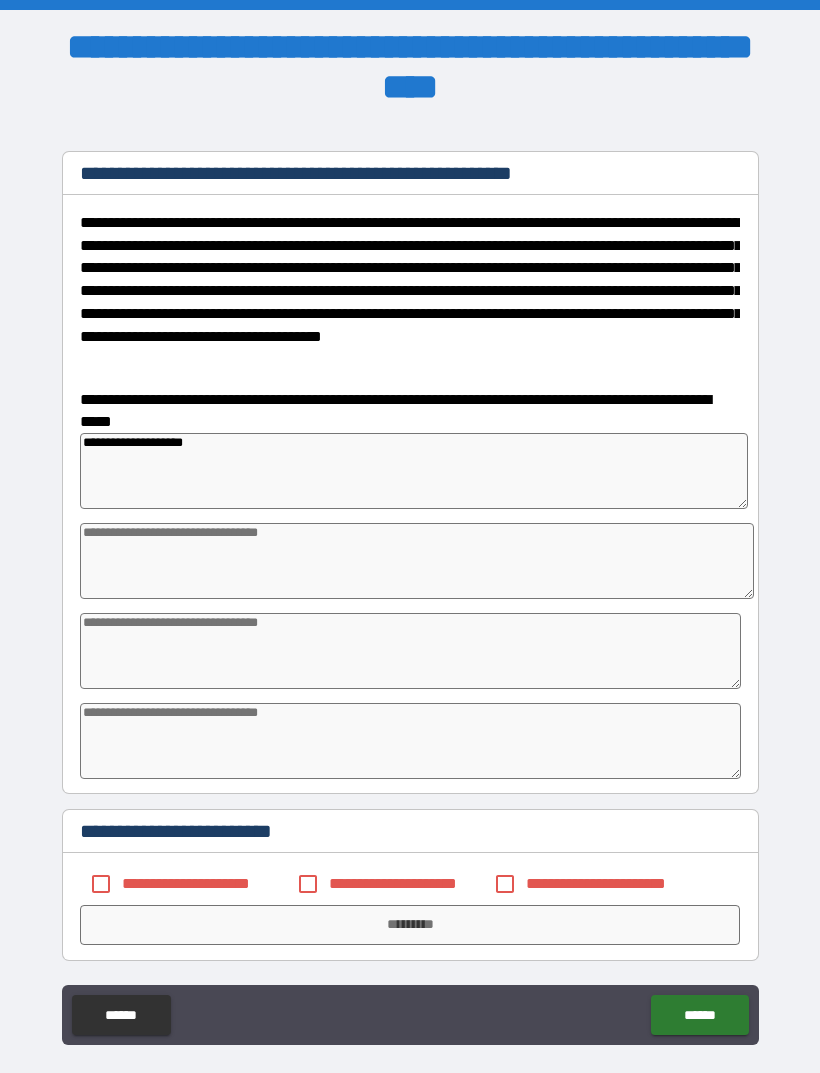 type on "*" 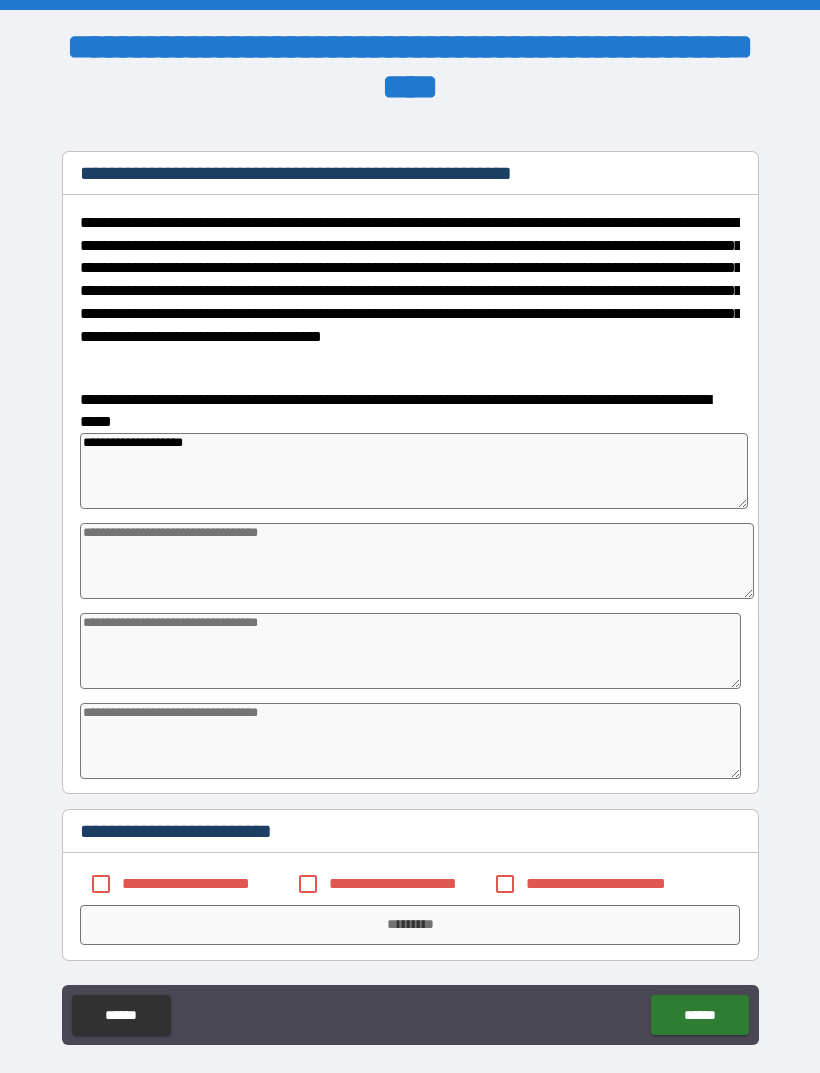 type on "*" 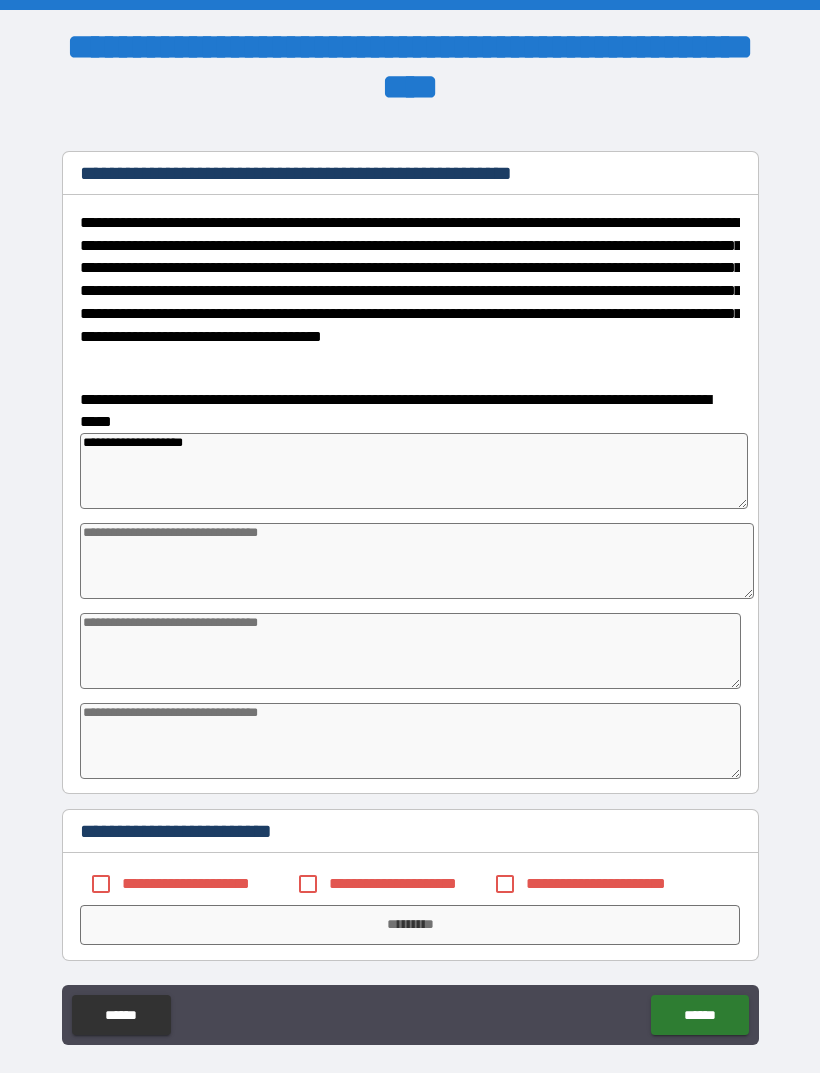 type on "*" 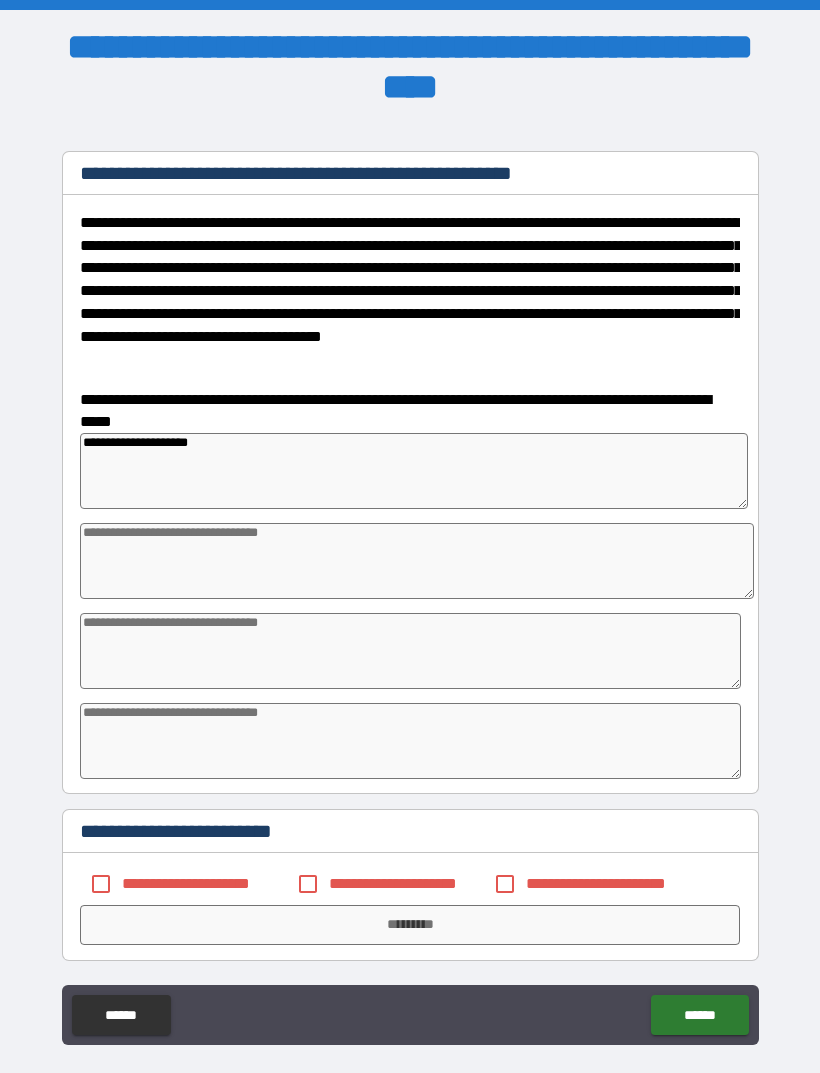 type on "*" 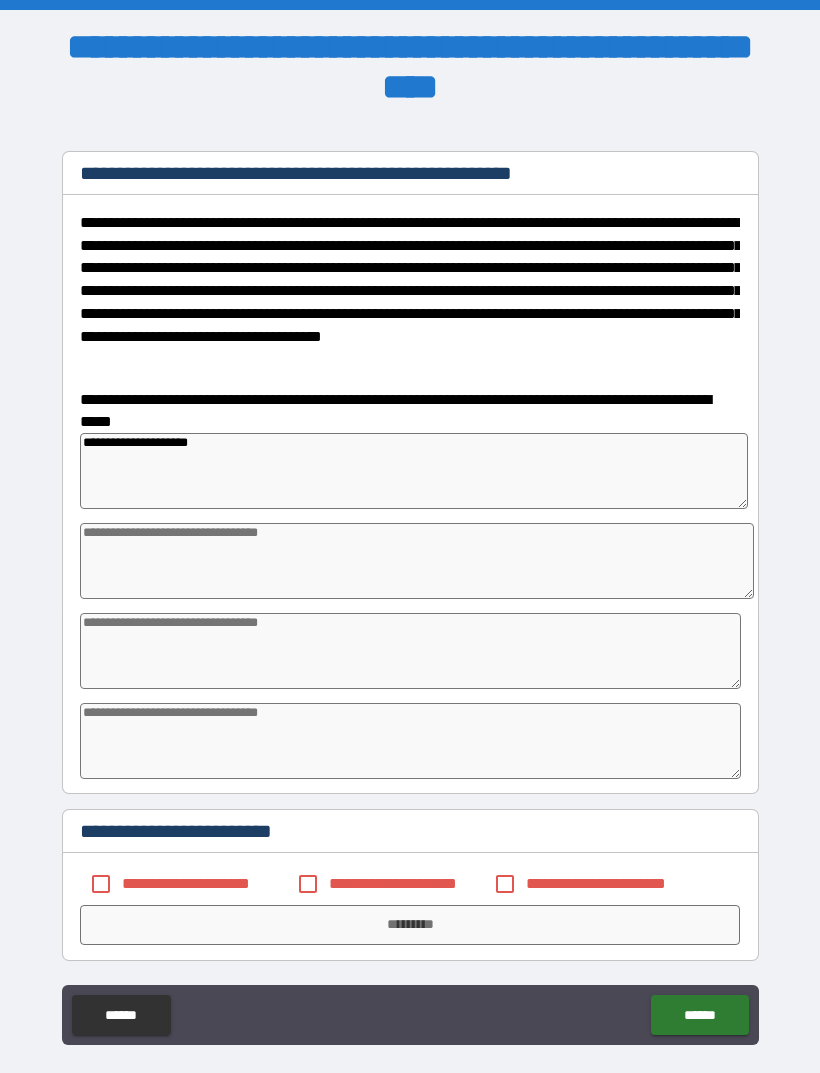 type on "*" 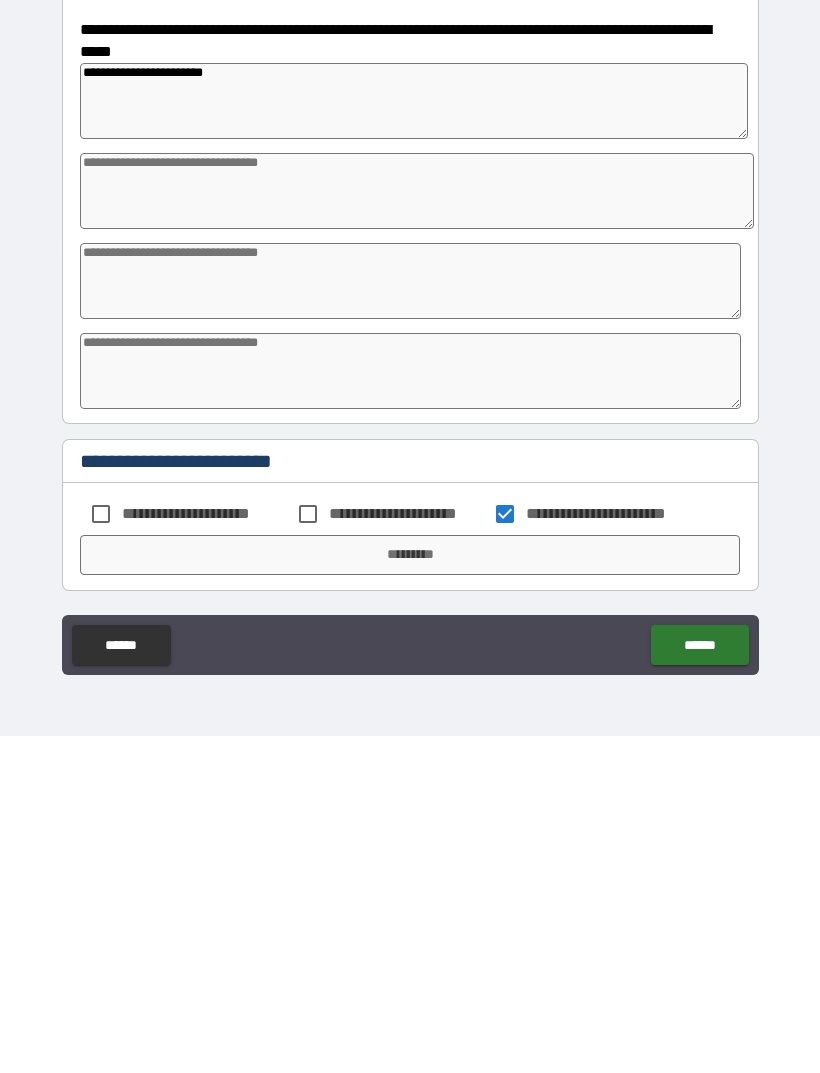 scroll, scrollTop: 64, scrollLeft: 0, axis: vertical 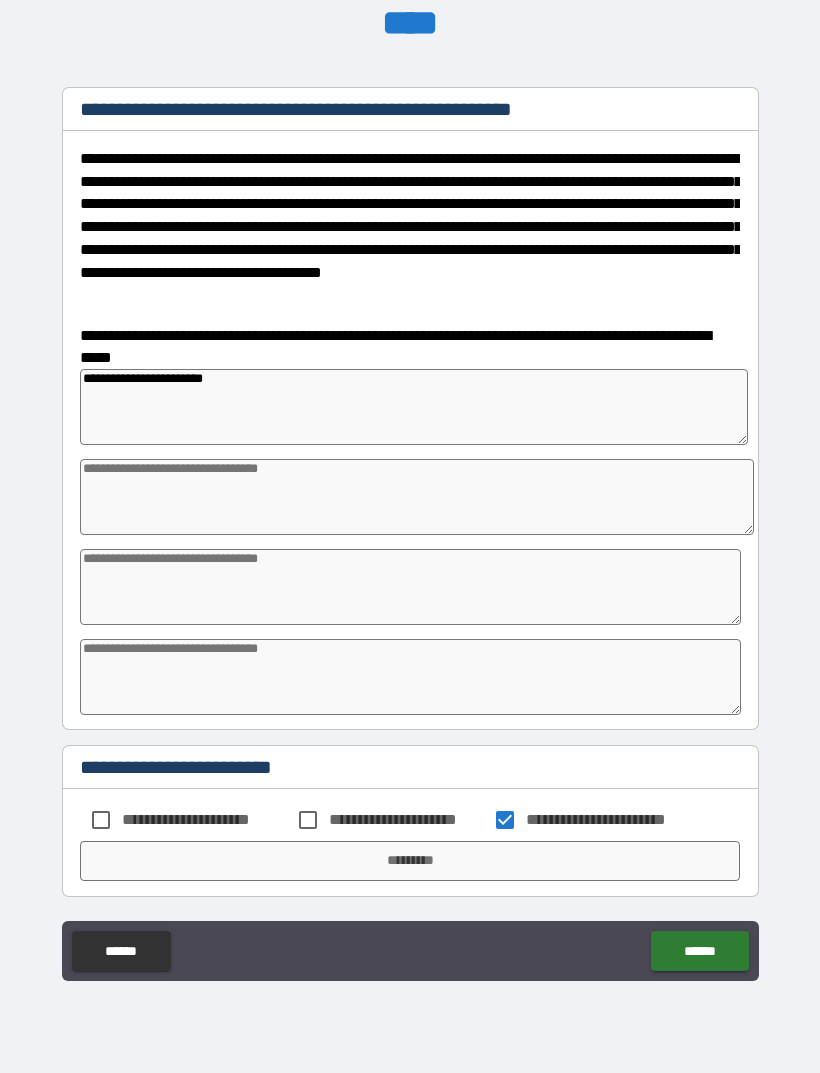 click on "******" at bounding box center (699, 951) 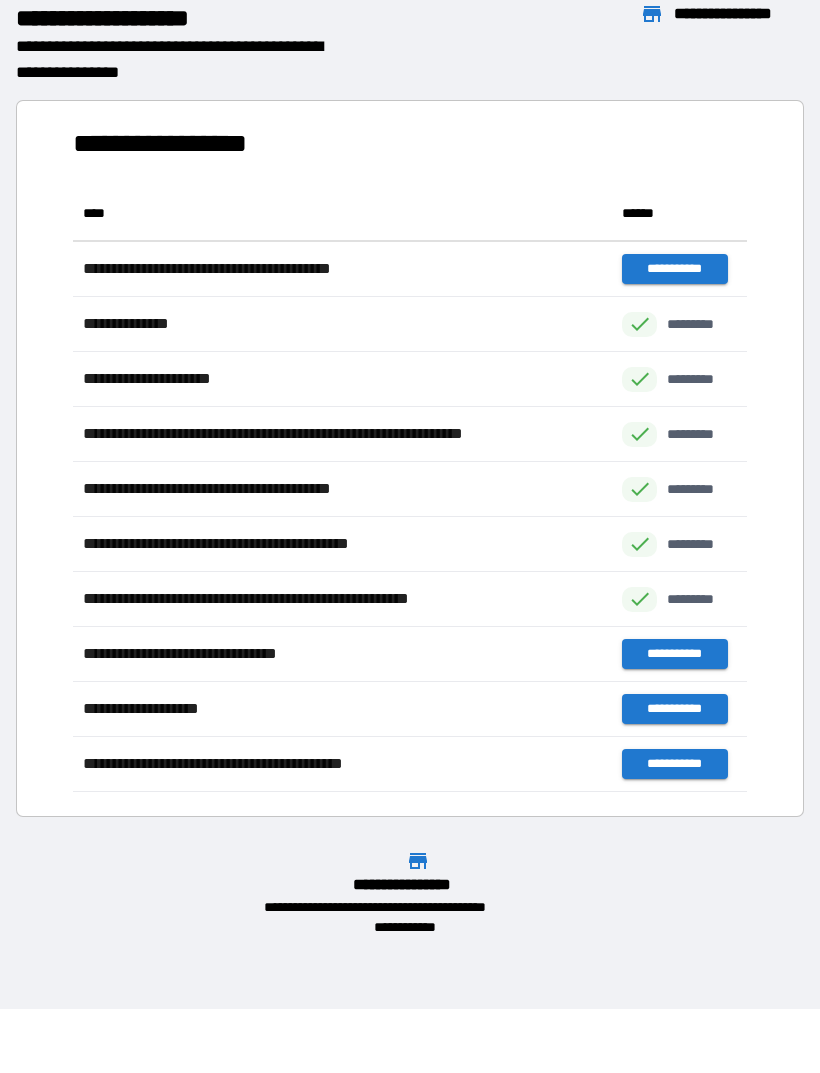 scroll, scrollTop: 1, scrollLeft: 1, axis: both 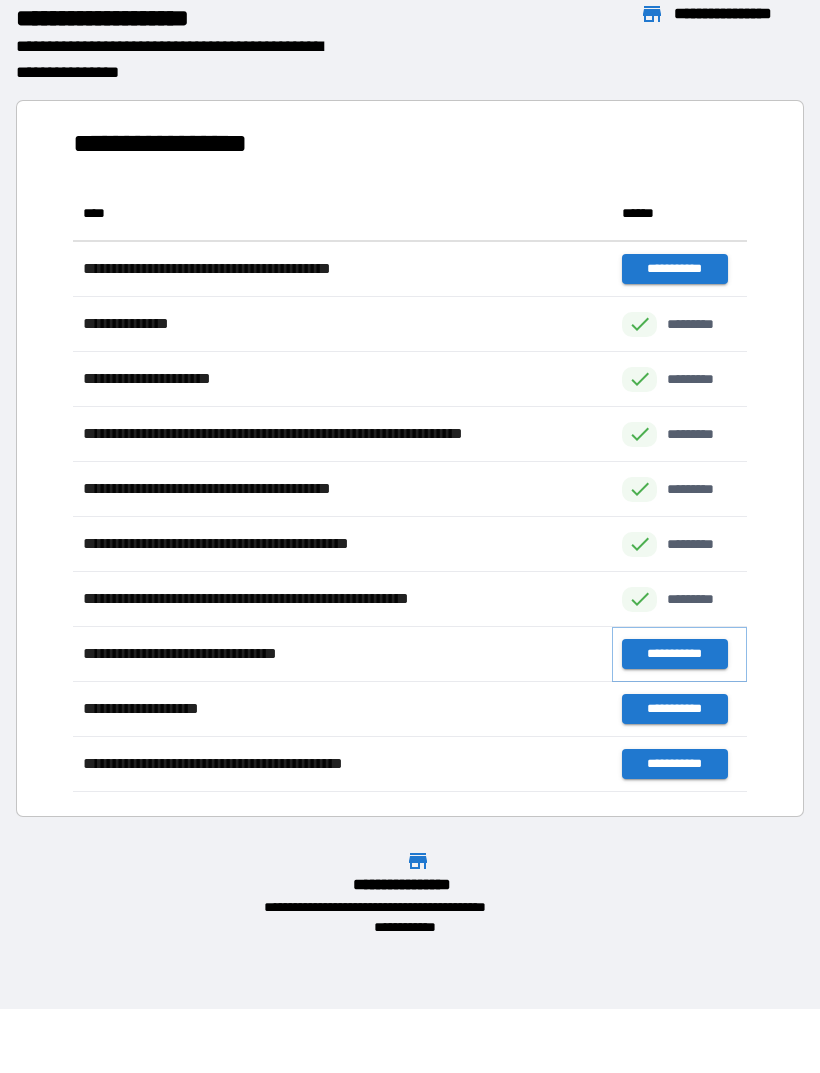 click on "**********" at bounding box center [674, 654] 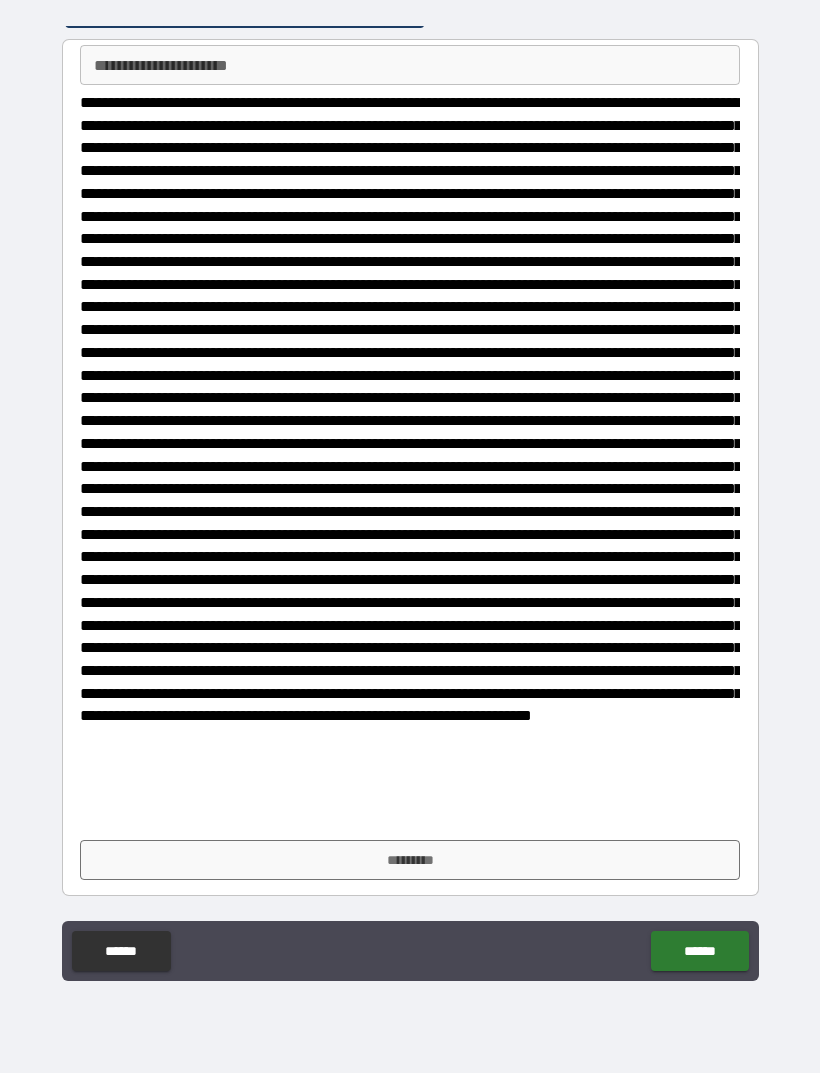 scroll, scrollTop: 28, scrollLeft: 0, axis: vertical 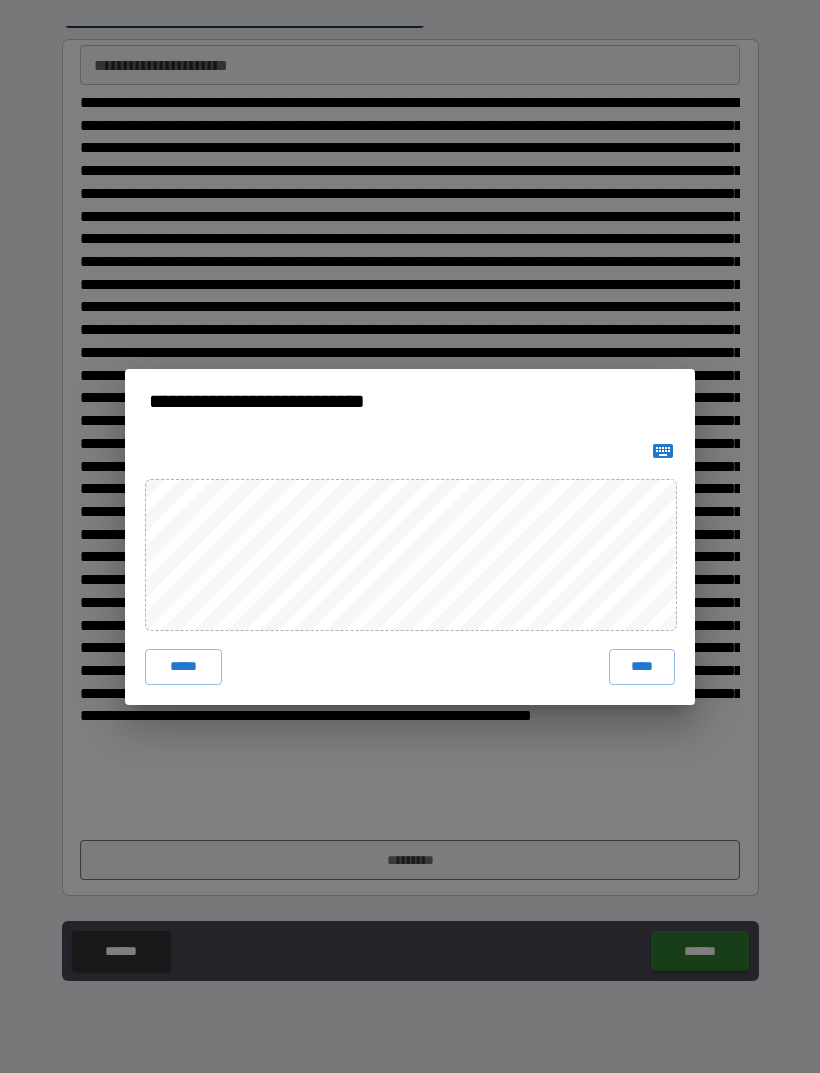 click on "****" at bounding box center [642, 667] 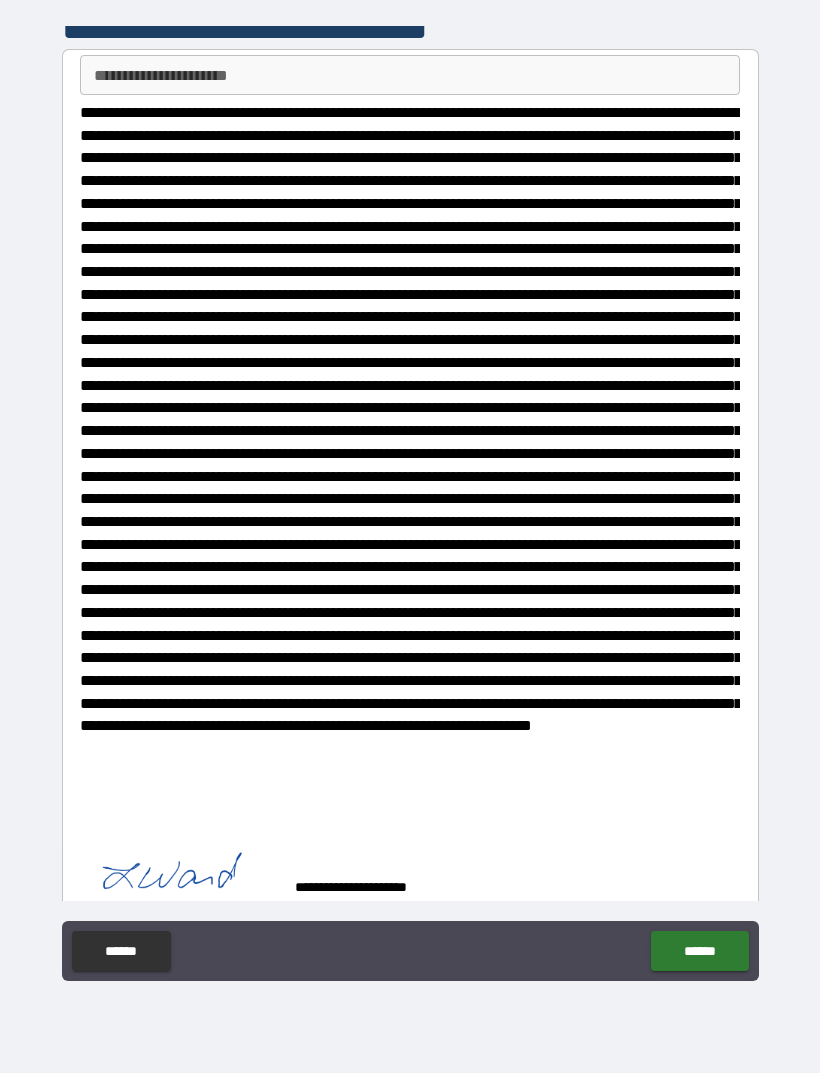 click on "******" at bounding box center (699, 951) 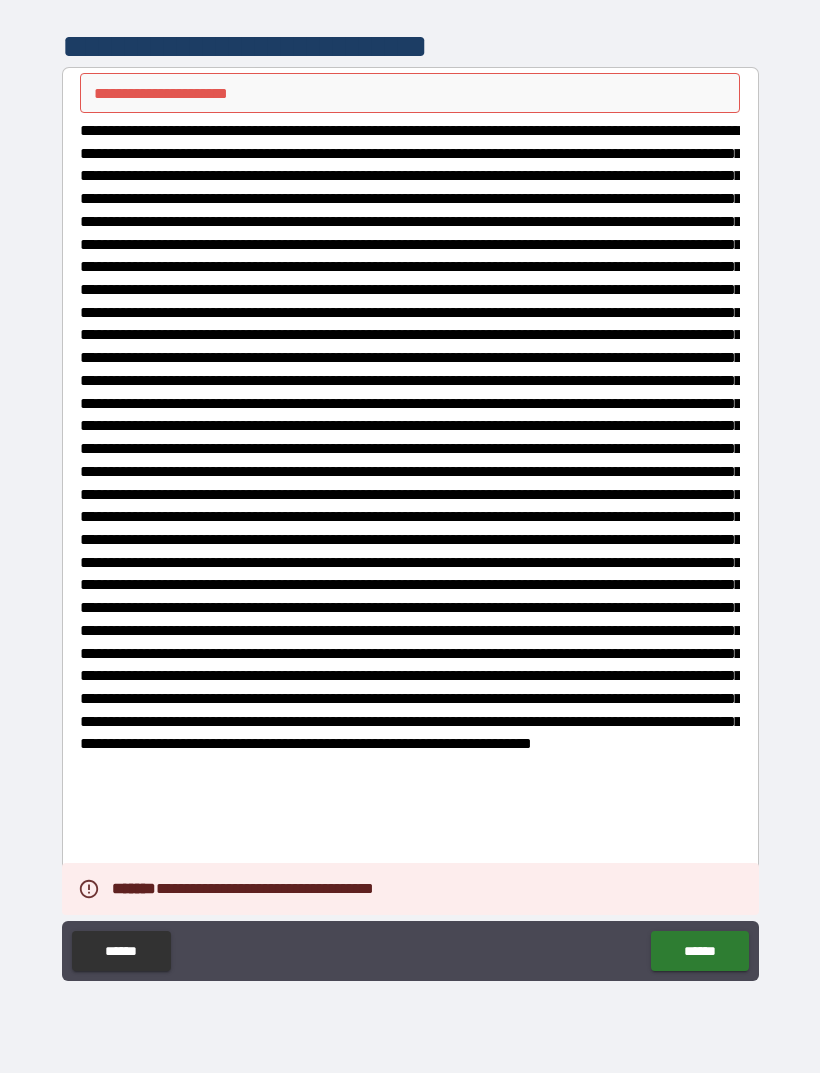 scroll, scrollTop: 0, scrollLeft: 0, axis: both 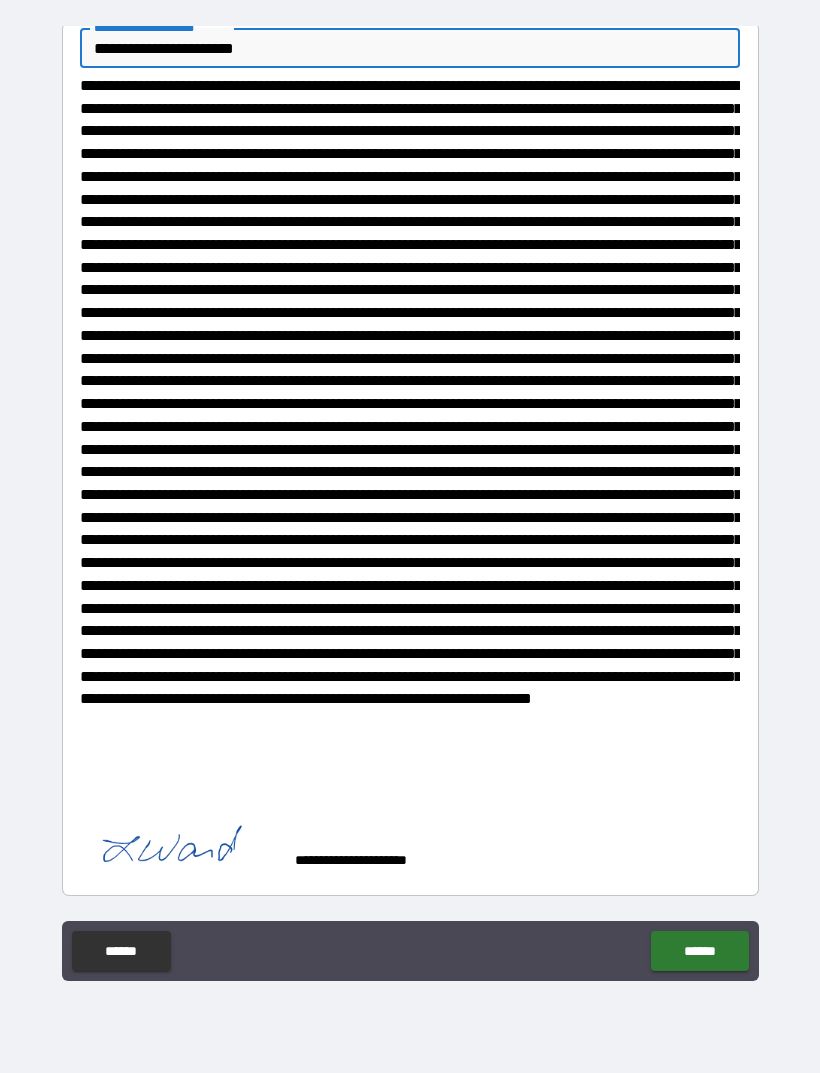 click on "******" at bounding box center [699, 951] 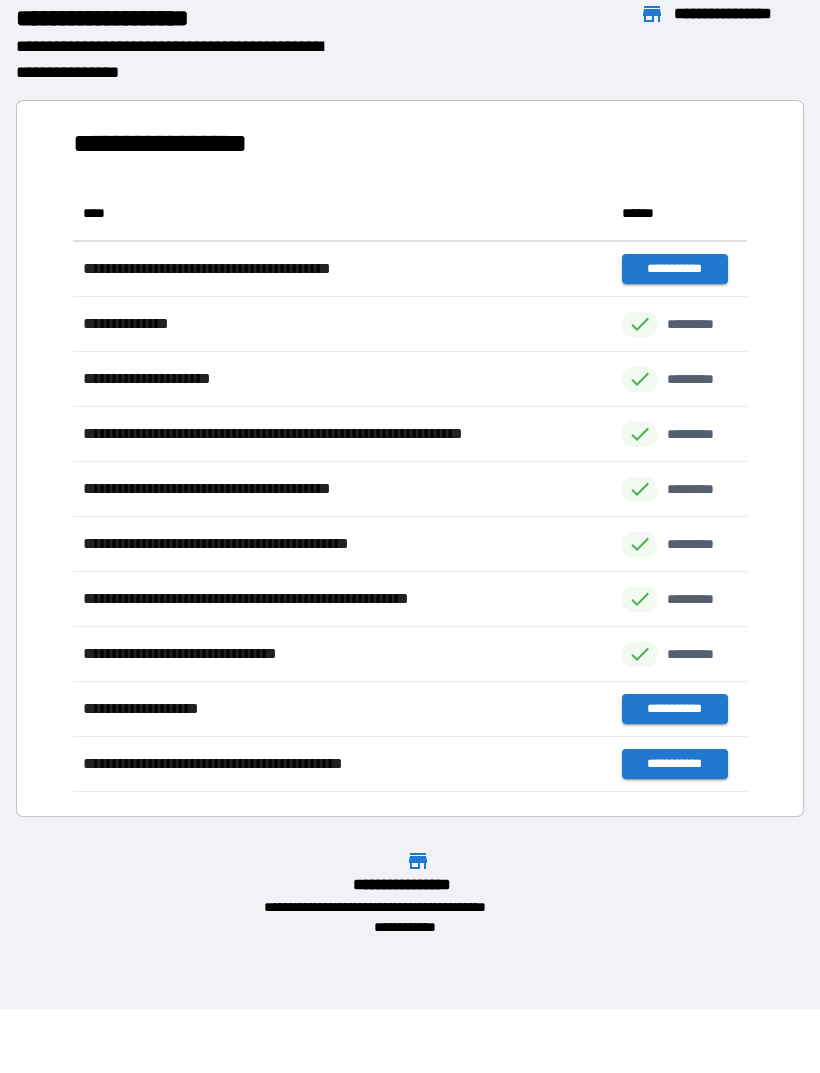 scroll, scrollTop: 606, scrollLeft: 674, axis: both 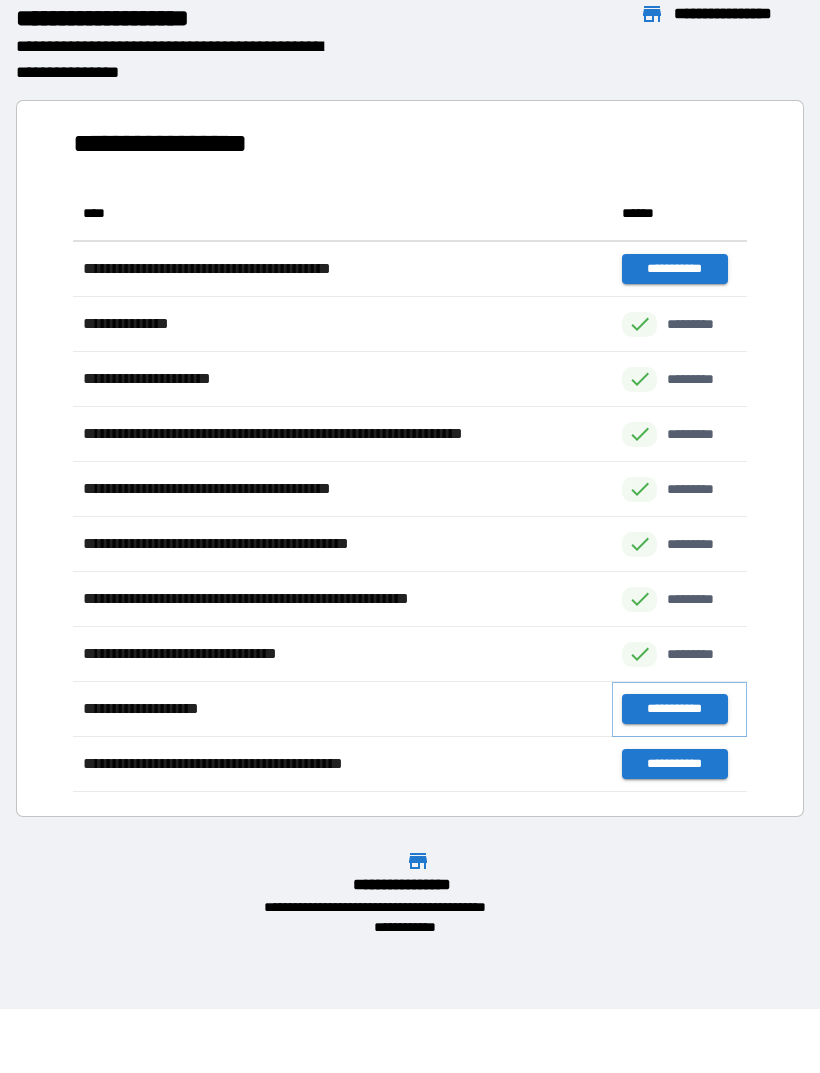 click on "**********" at bounding box center [674, 709] 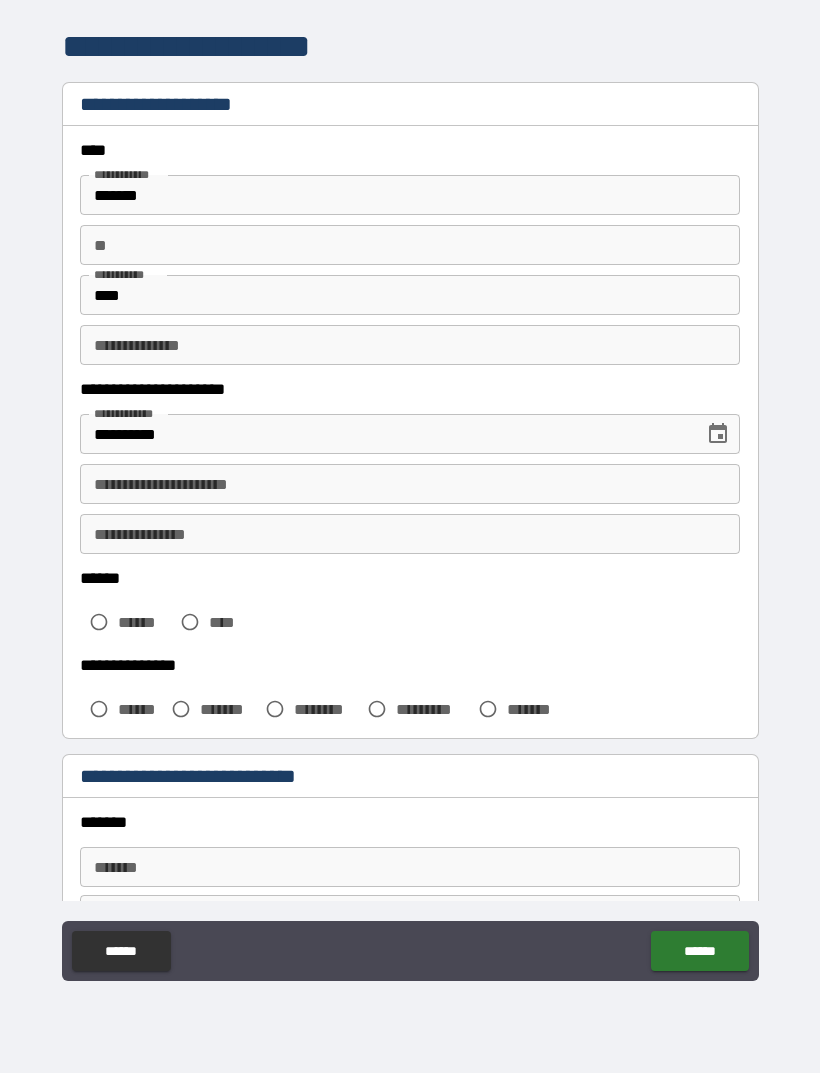 click on "****" at bounding box center (410, 295) 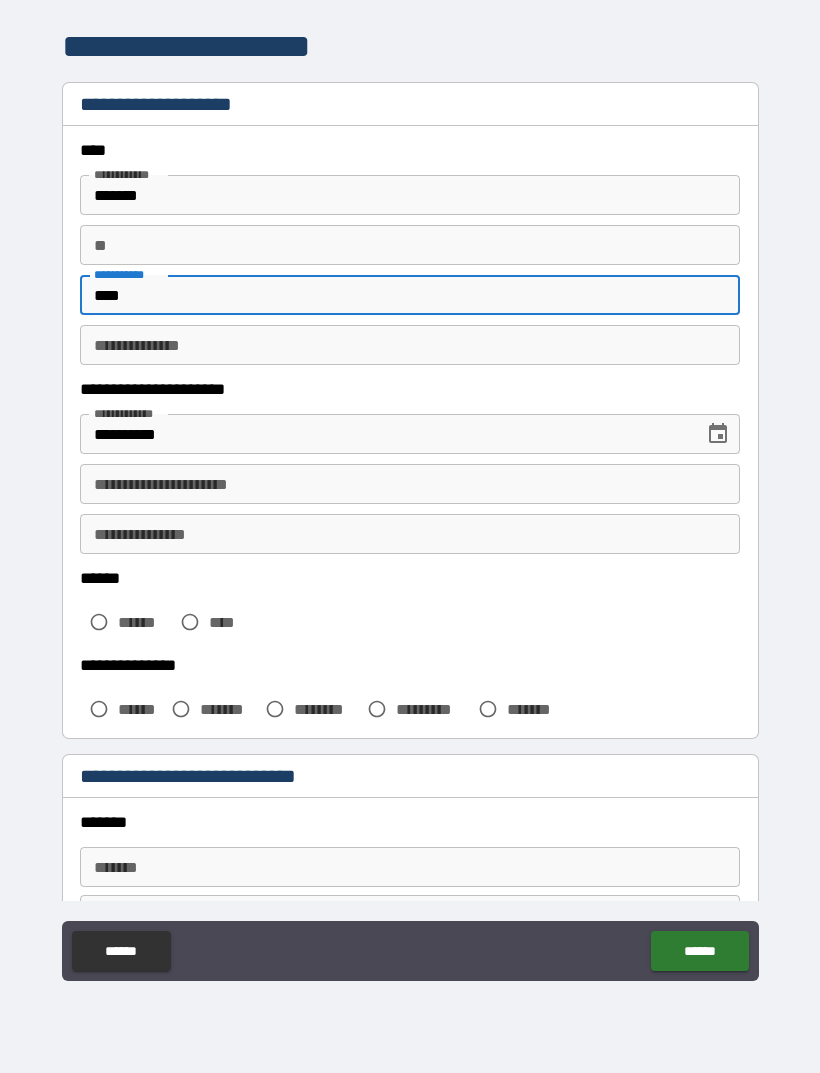 click on "**" at bounding box center [410, 245] 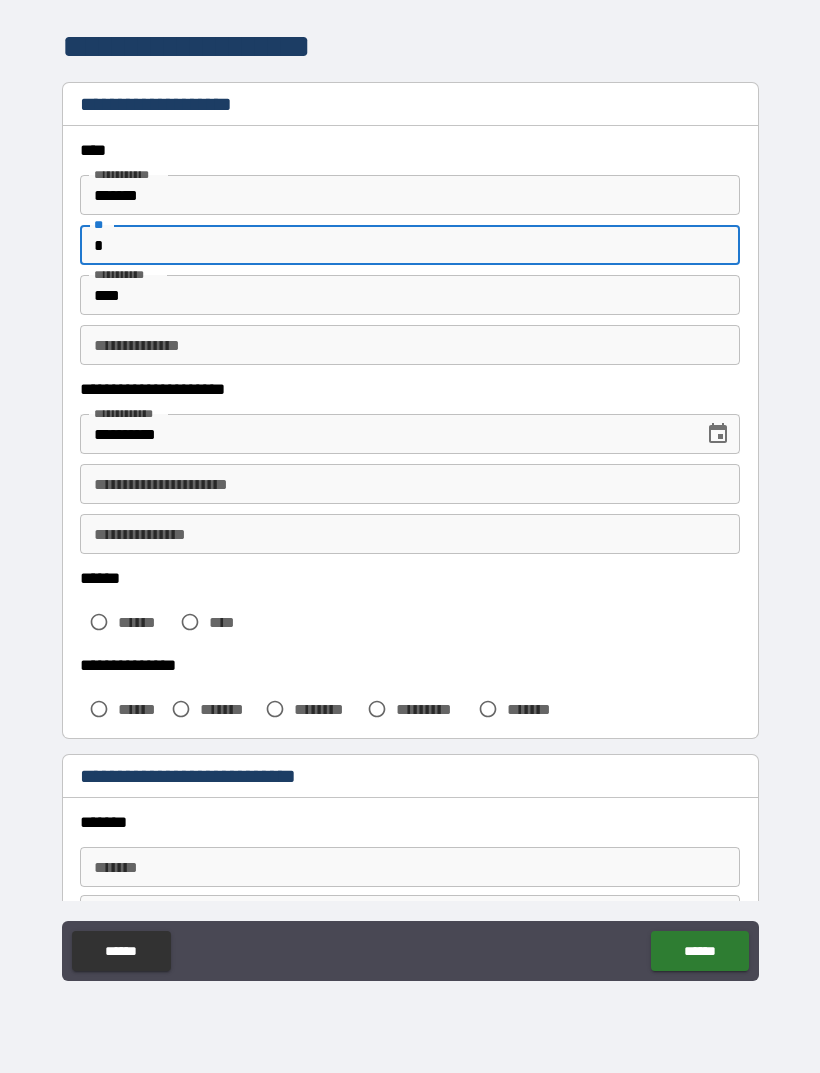 click on "**********" at bounding box center (410, 534) 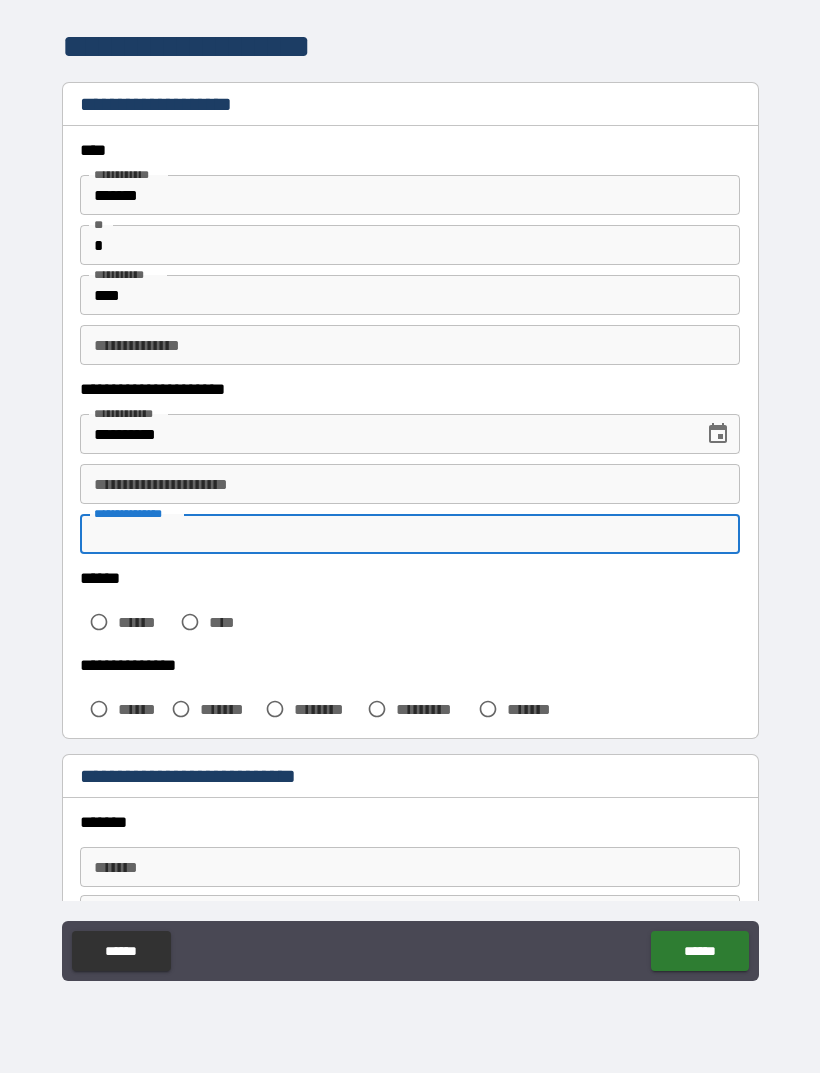 click on "**********" at bounding box center (410, 484) 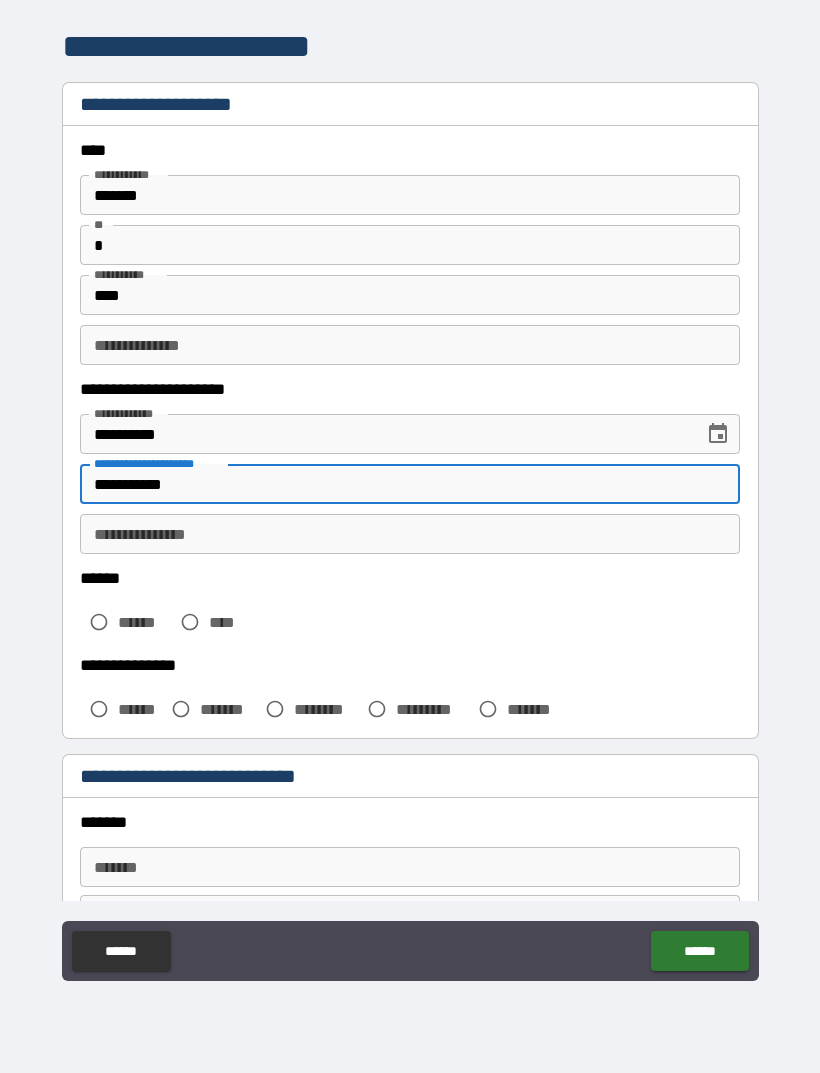 click on "**********" at bounding box center [410, 534] 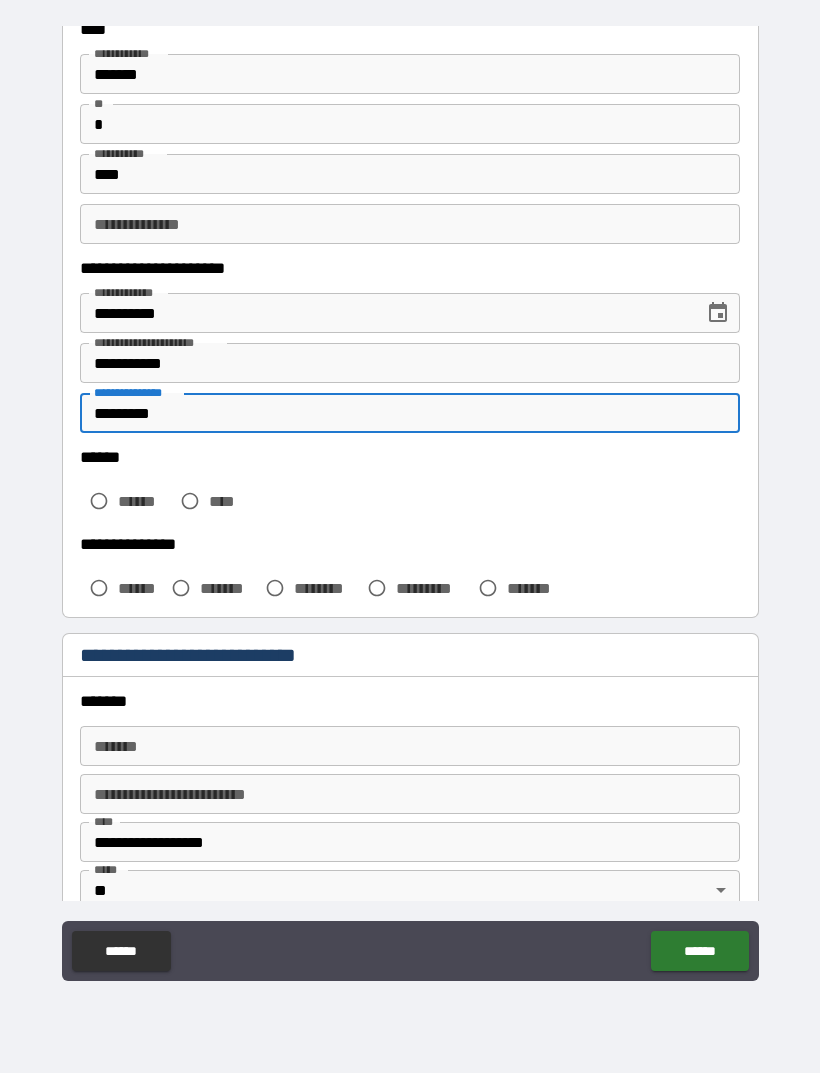 scroll, scrollTop: 137, scrollLeft: 0, axis: vertical 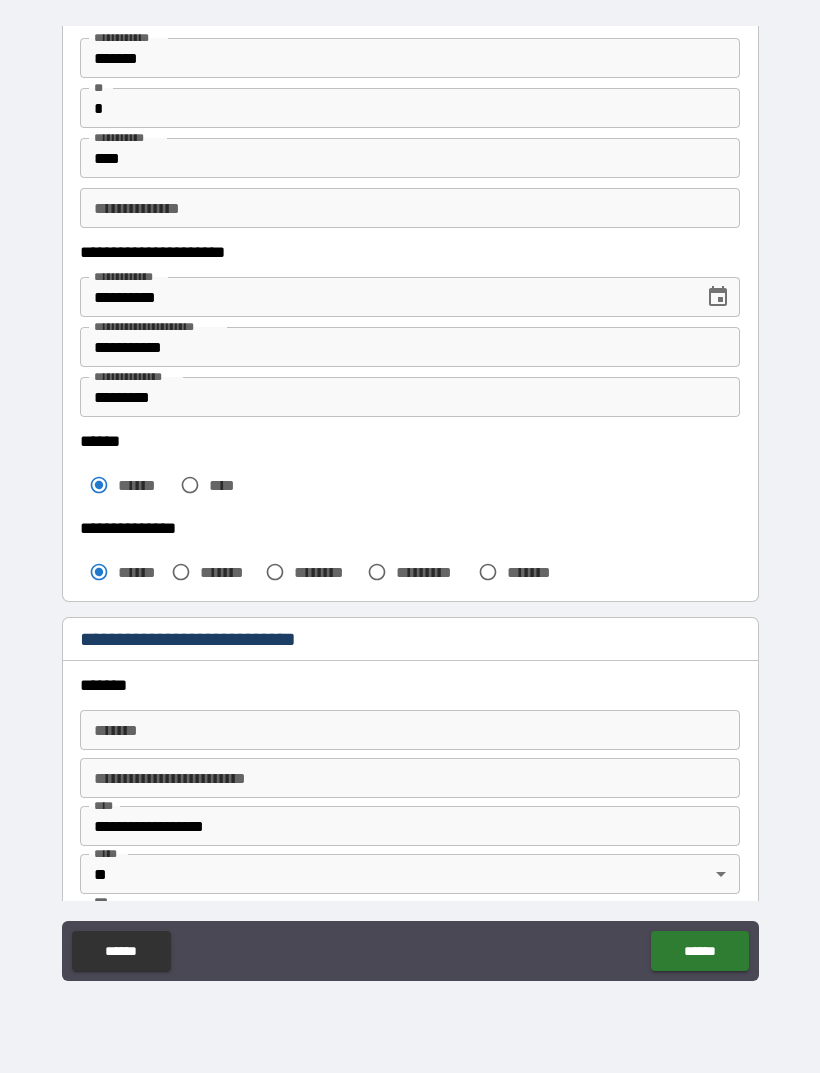 click on "*******" at bounding box center (410, 730) 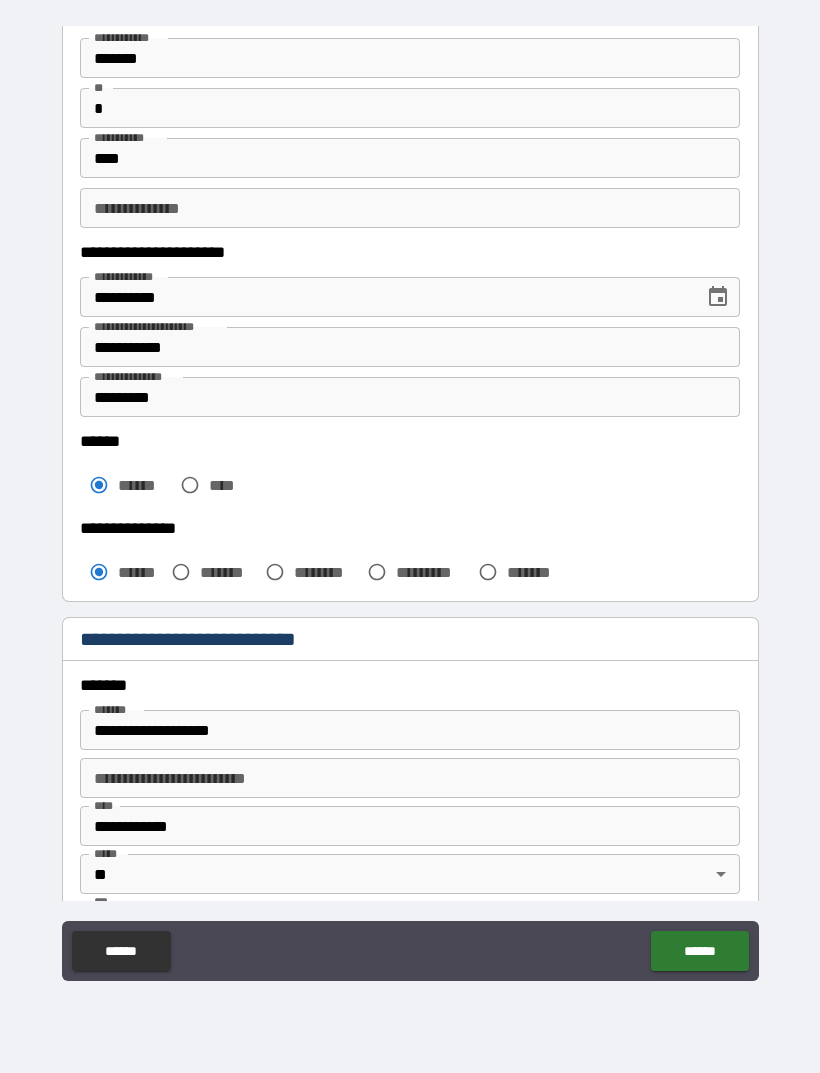 click on "**********" at bounding box center [410, 778] 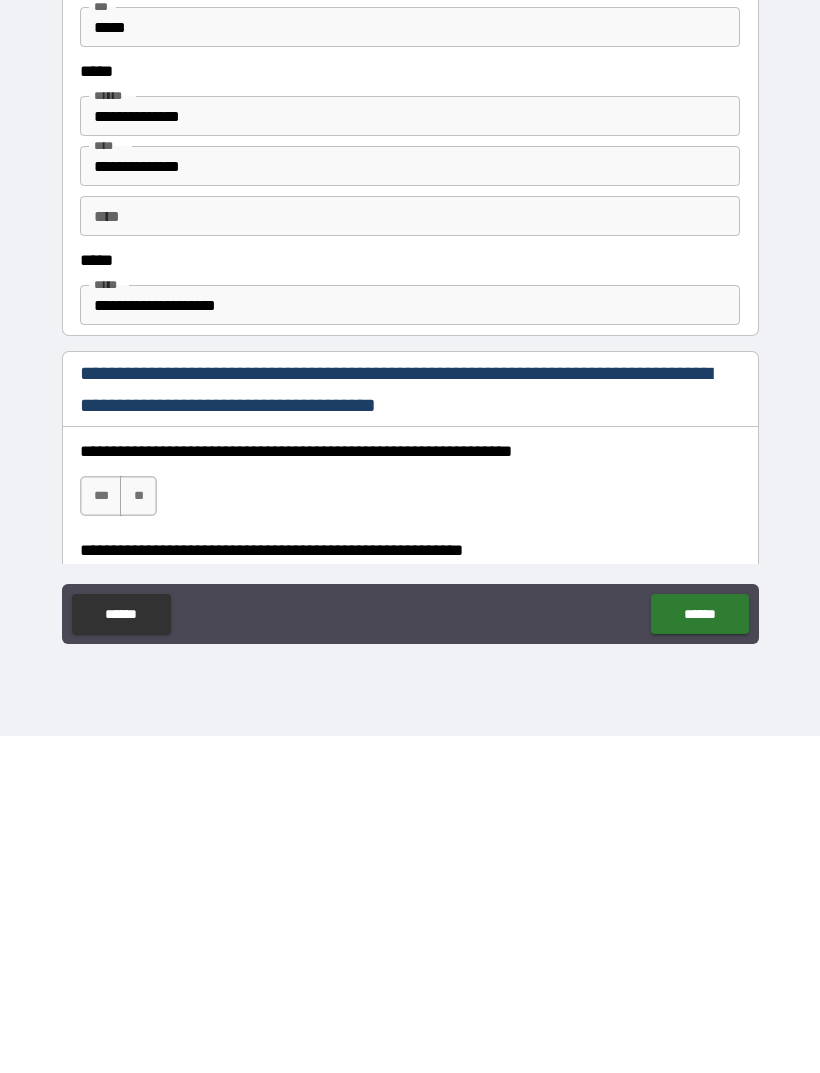 scroll, scrollTop: 705, scrollLeft: 0, axis: vertical 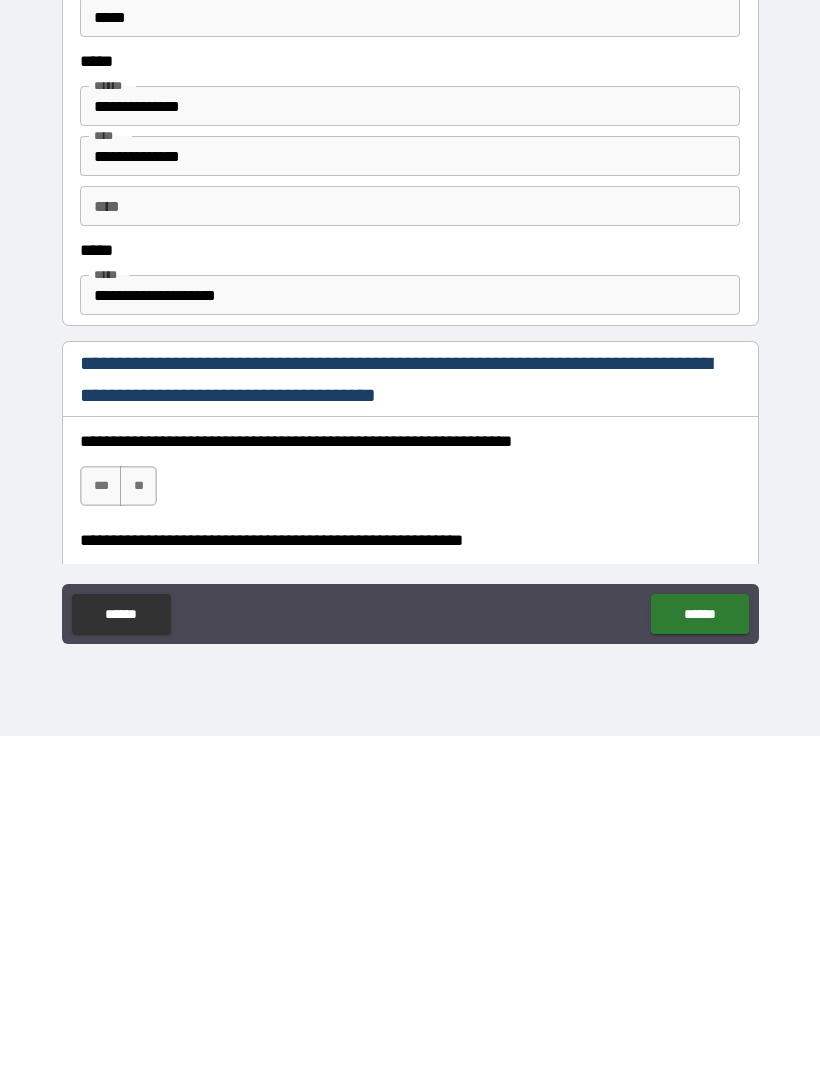 click on "***" at bounding box center (101, 823) 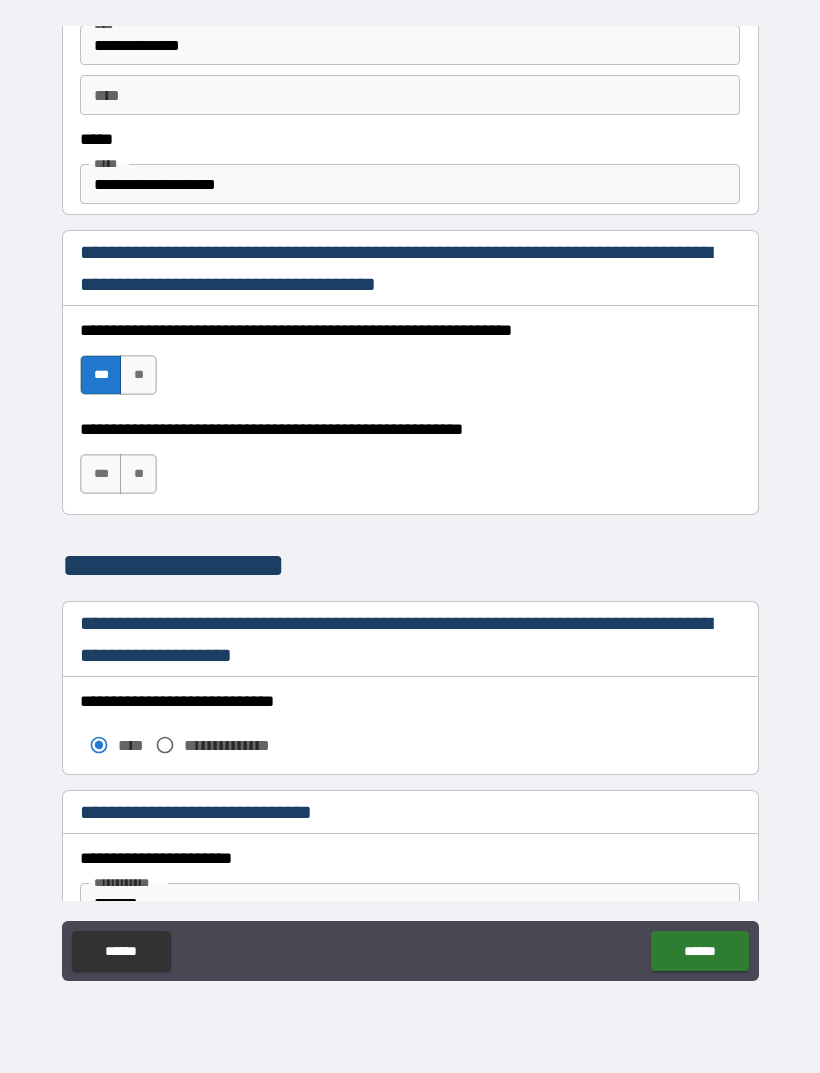 scroll, scrollTop: 1156, scrollLeft: 0, axis: vertical 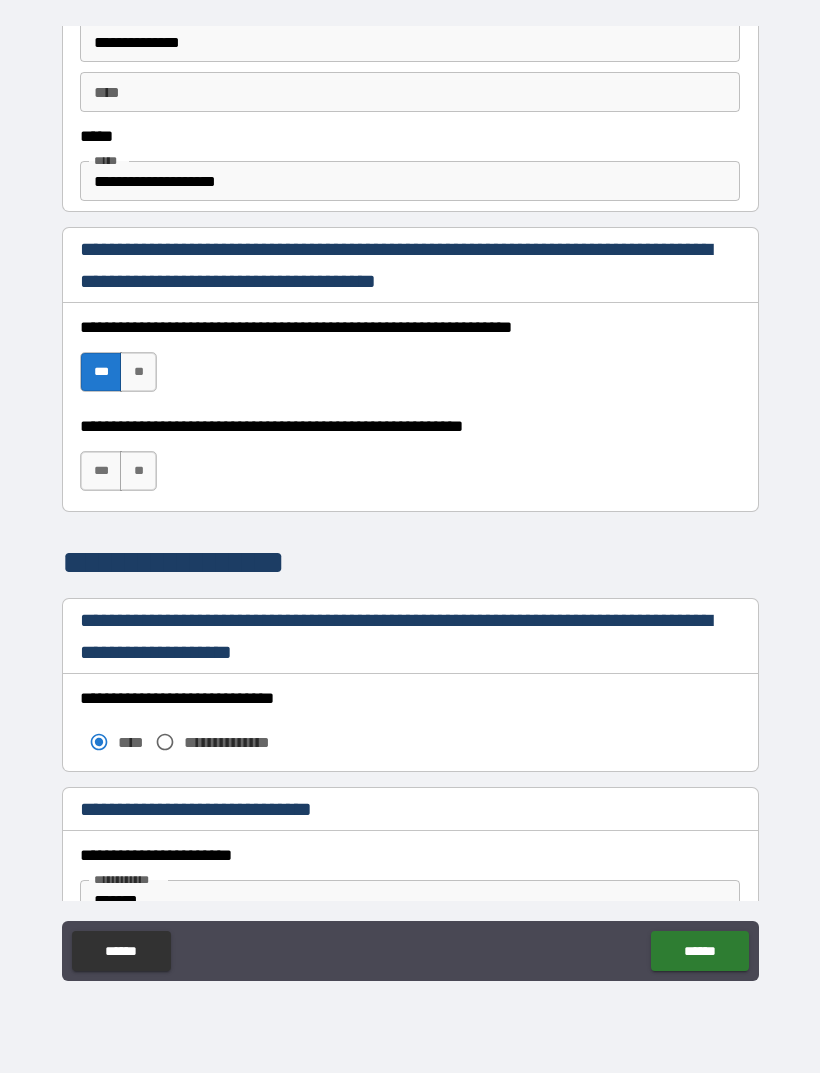 click on "***" at bounding box center [101, 471] 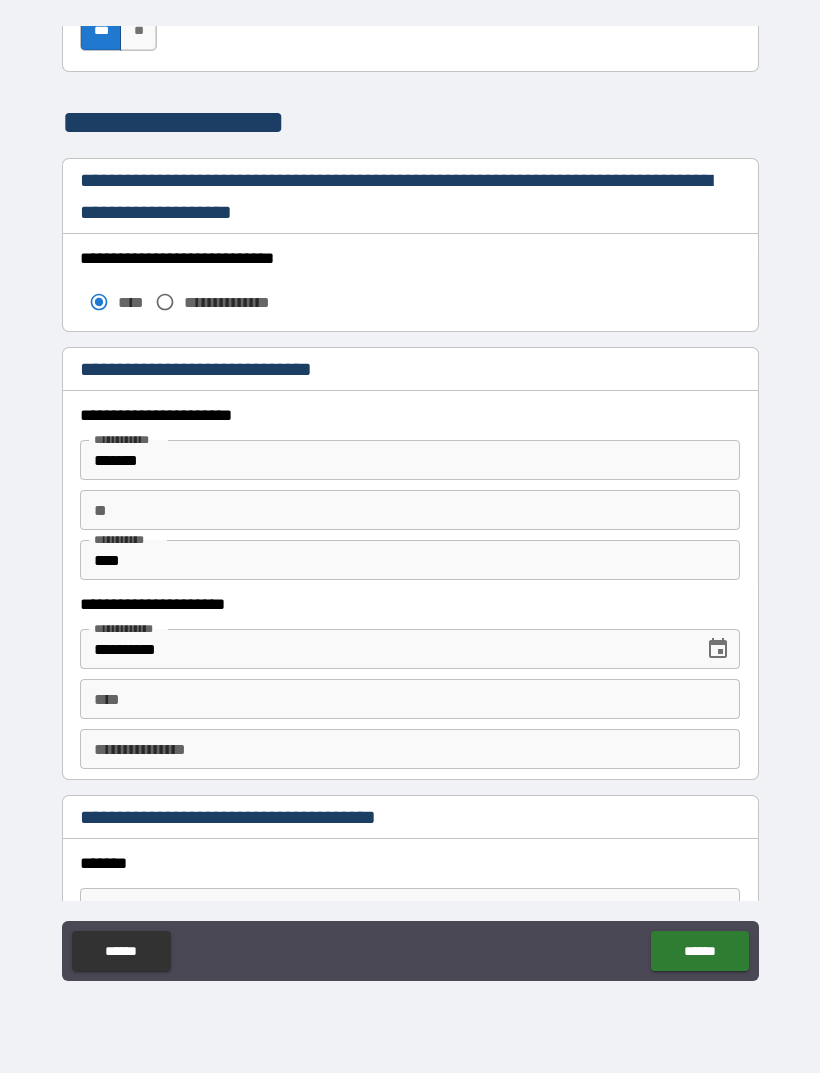 scroll, scrollTop: 1621, scrollLeft: 0, axis: vertical 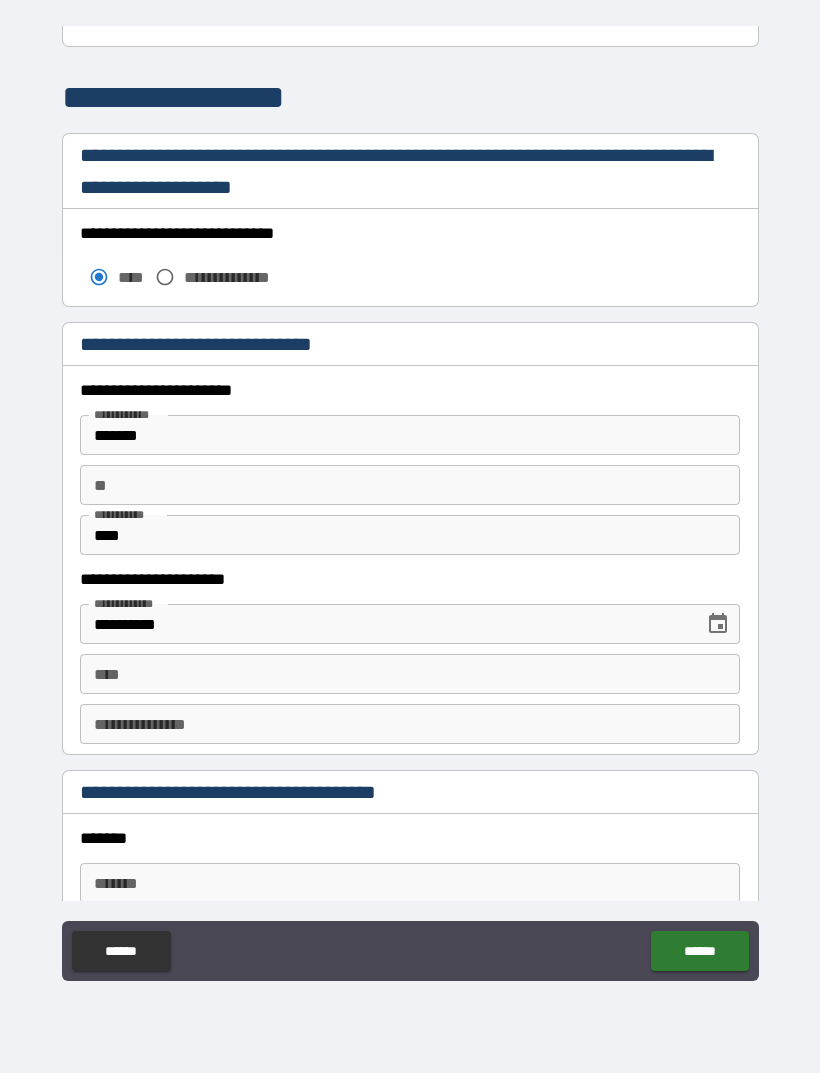 click on "**" at bounding box center [410, 485] 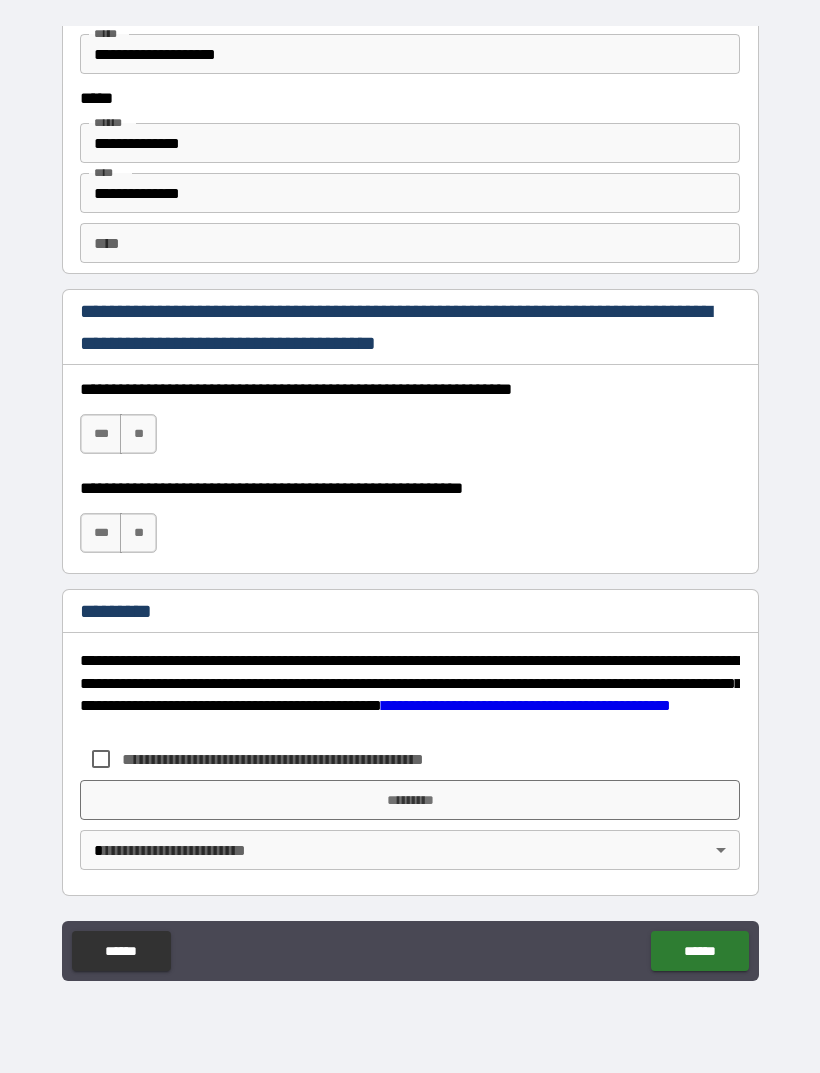 scroll, scrollTop: 2731, scrollLeft: 0, axis: vertical 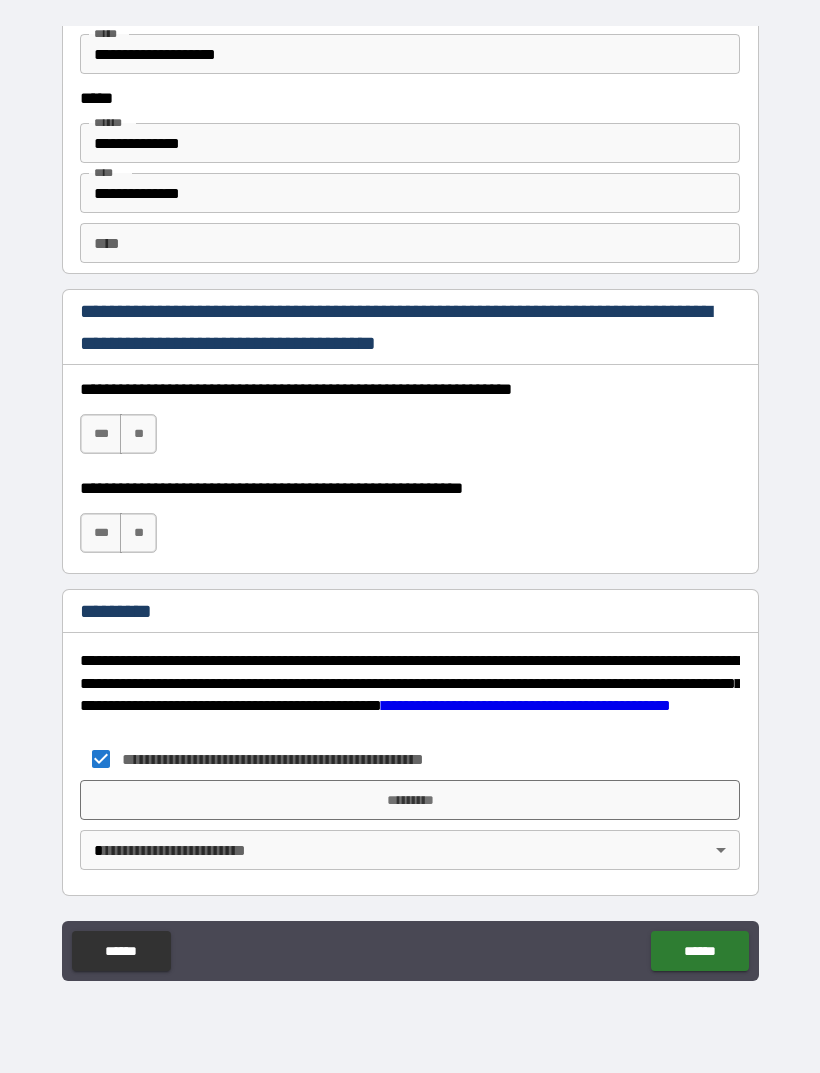 click on "*********" at bounding box center (410, 800) 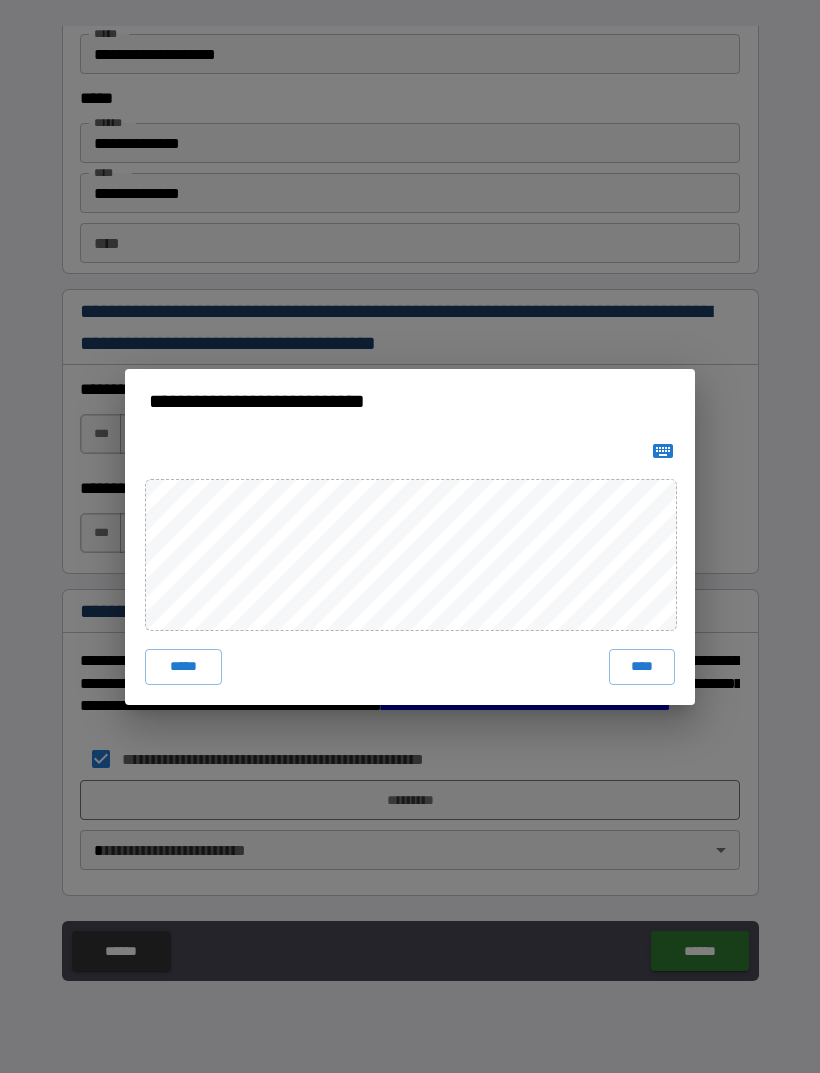click on "****" at bounding box center [642, 667] 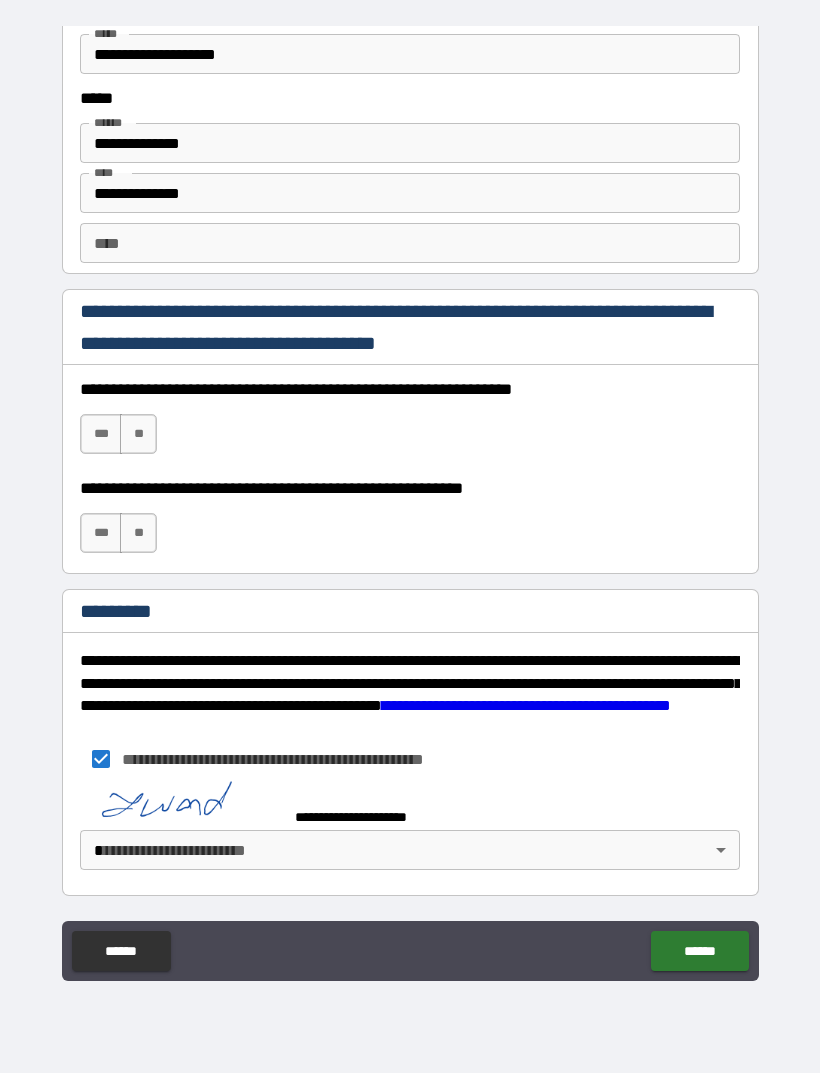 scroll, scrollTop: 2721, scrollLeft: 0, axis: vertical 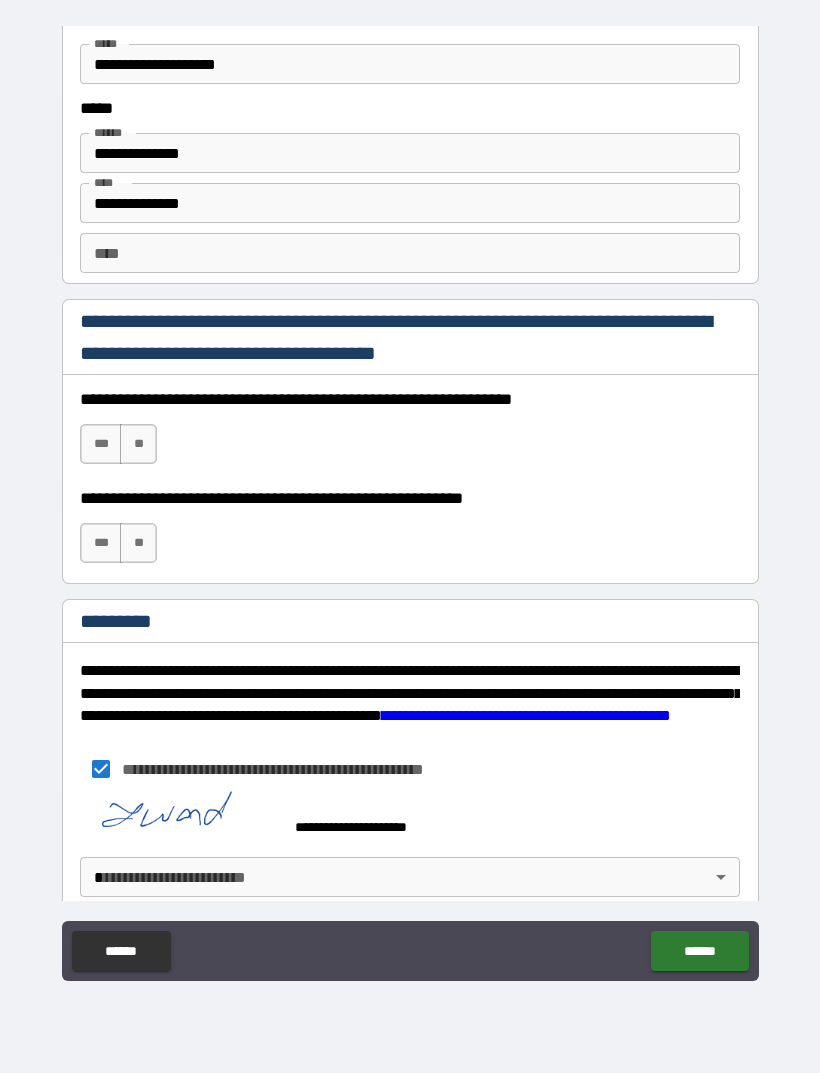 click on "******" at bounding box center [699, 951] 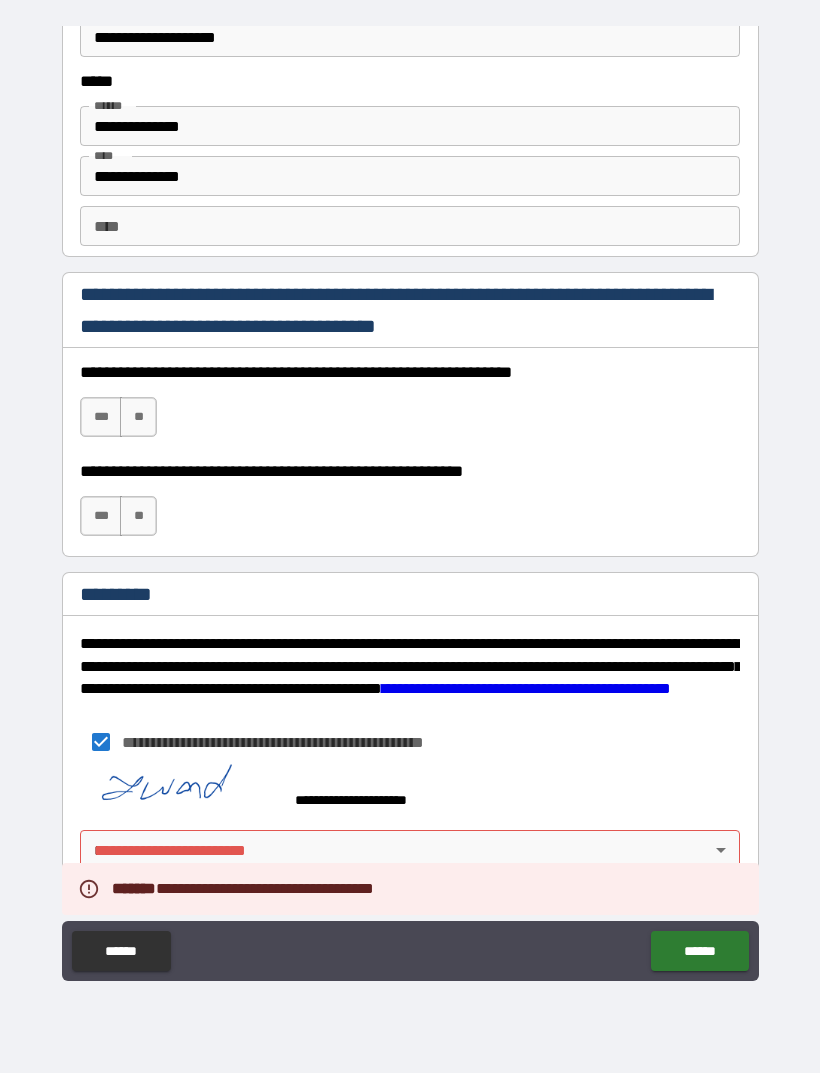 scroll, scrollTop: 2748, scrollLeft: 0, axis: vertical 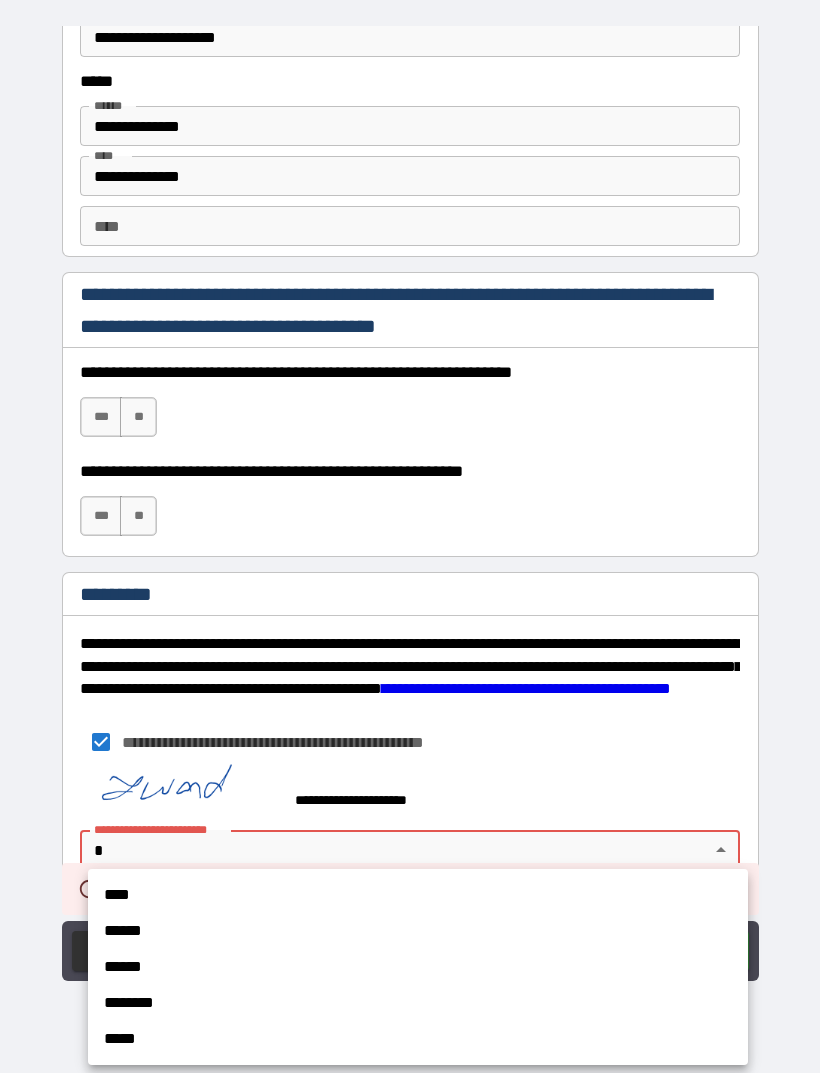 click on "****" at bounding box center (418, 895) 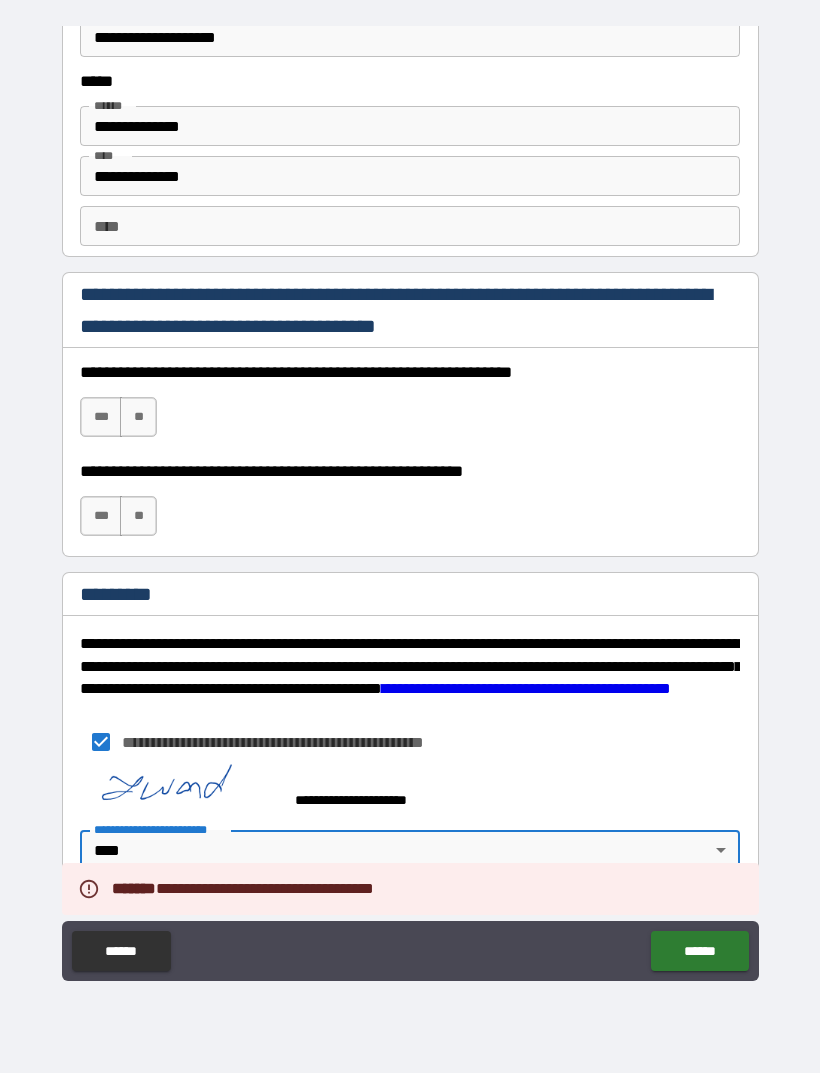 click on "******" at bounding box center (699, 951) 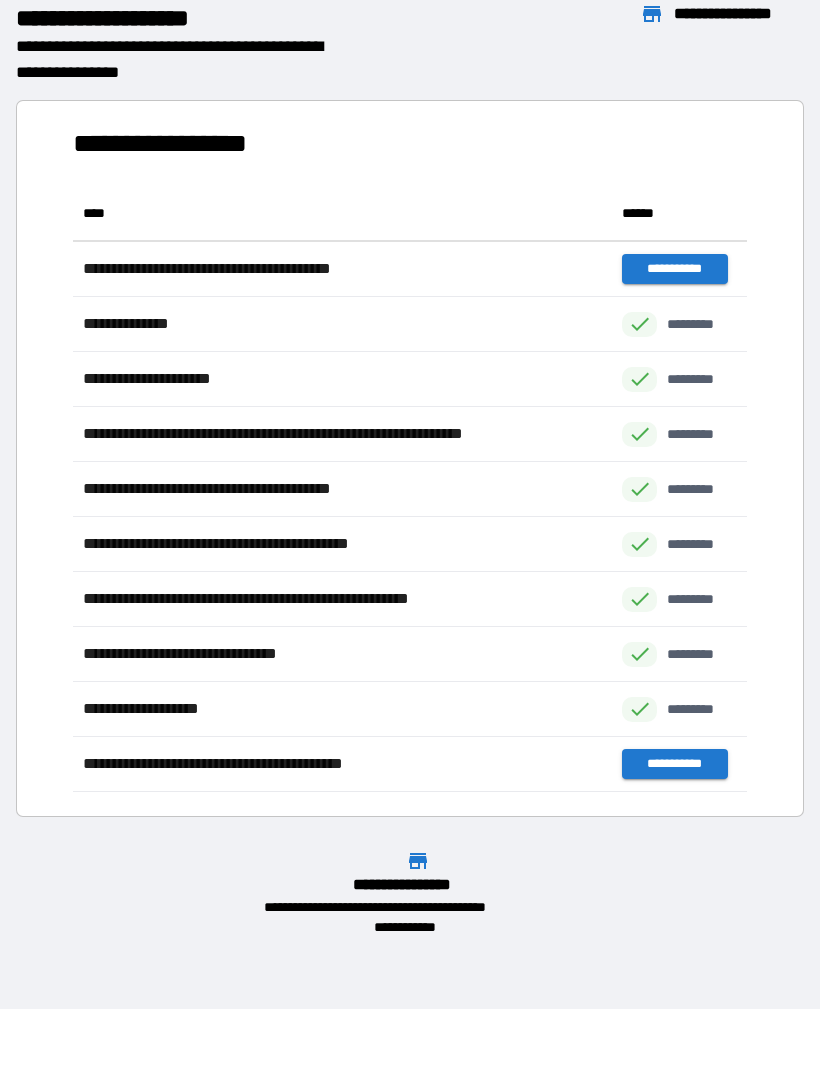 scroll, scrollTop: 1, scrollLeft: 1, axis: both 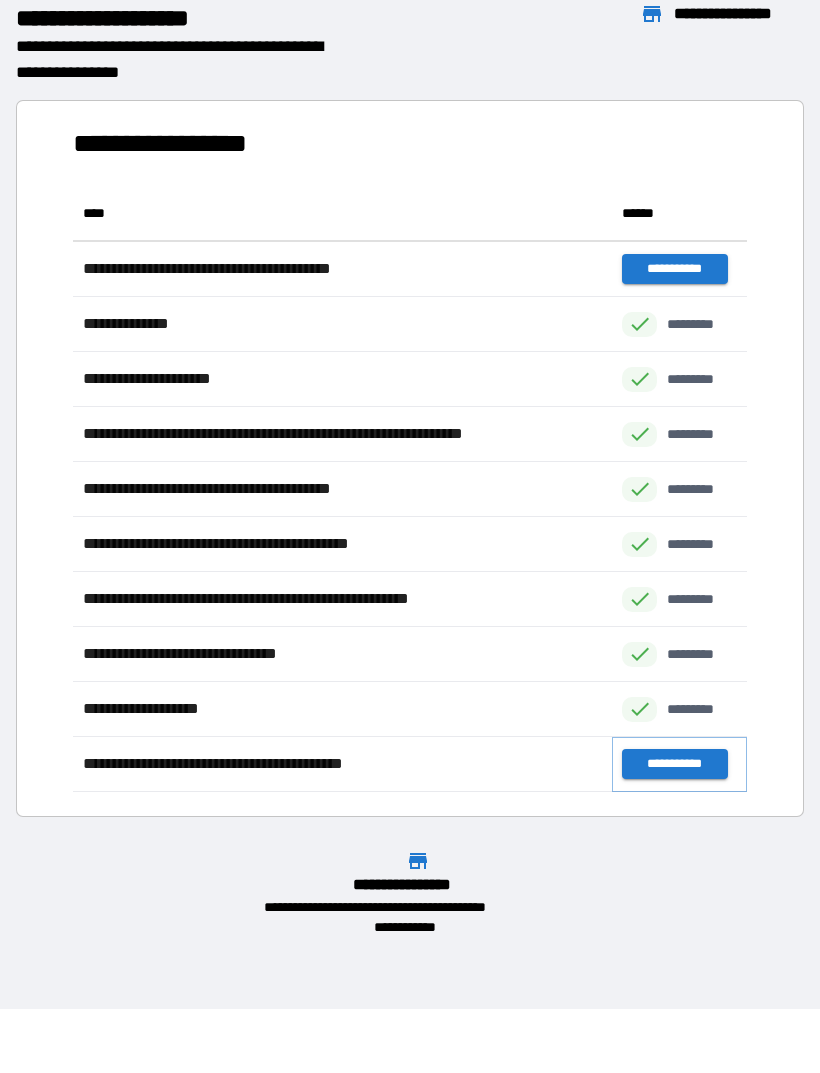 click on "**********" at bounding box center [674, 764] 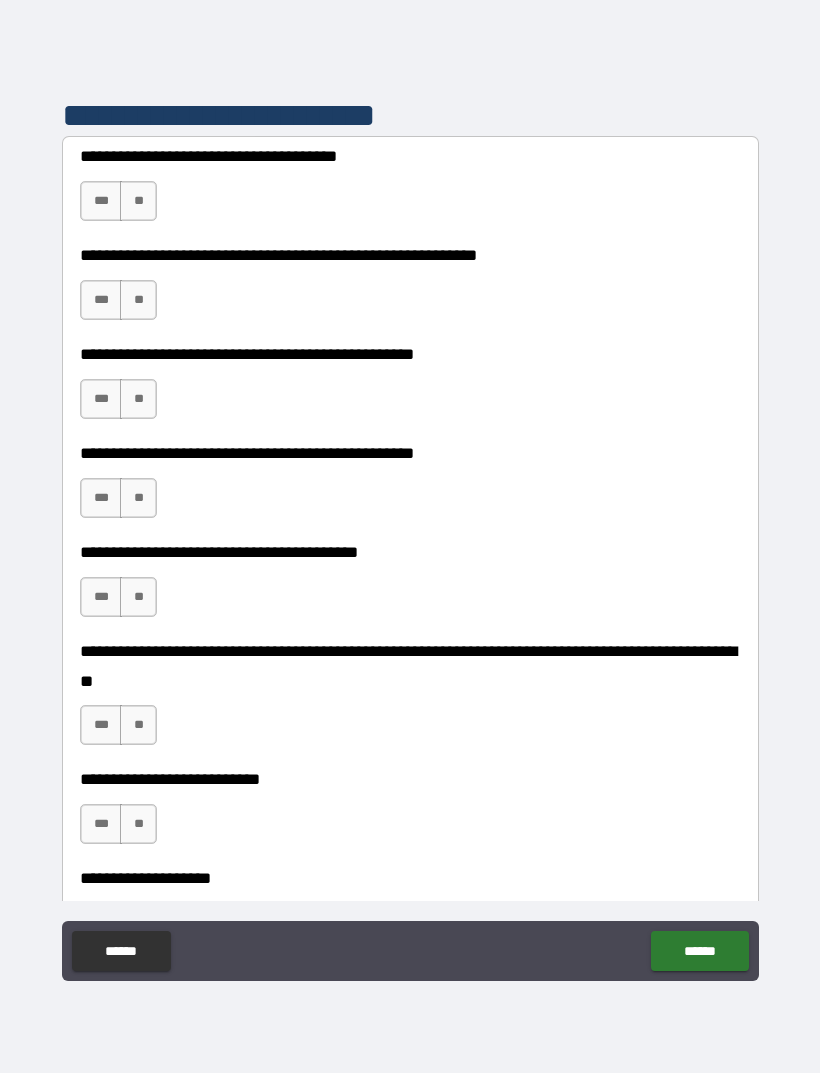 scroll, scrollTop: 422, scrollLeft: 0, axis: vertical 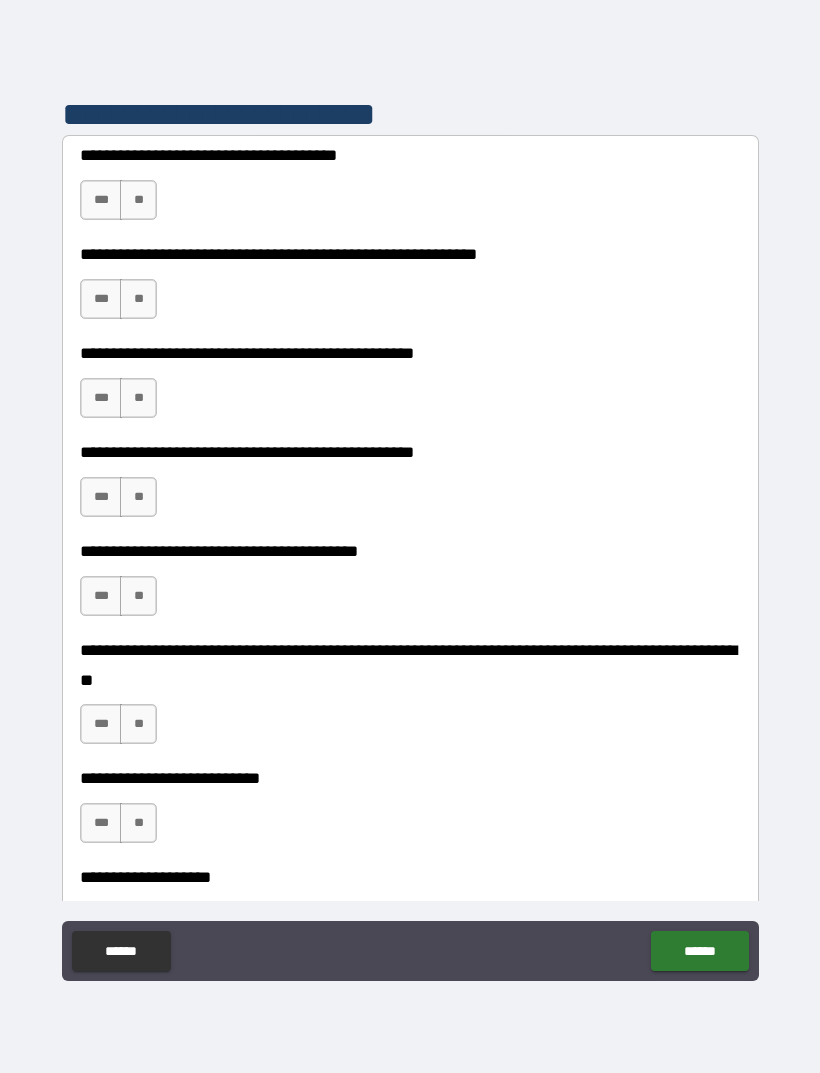 click on "***" at bounding box center (101, 200) 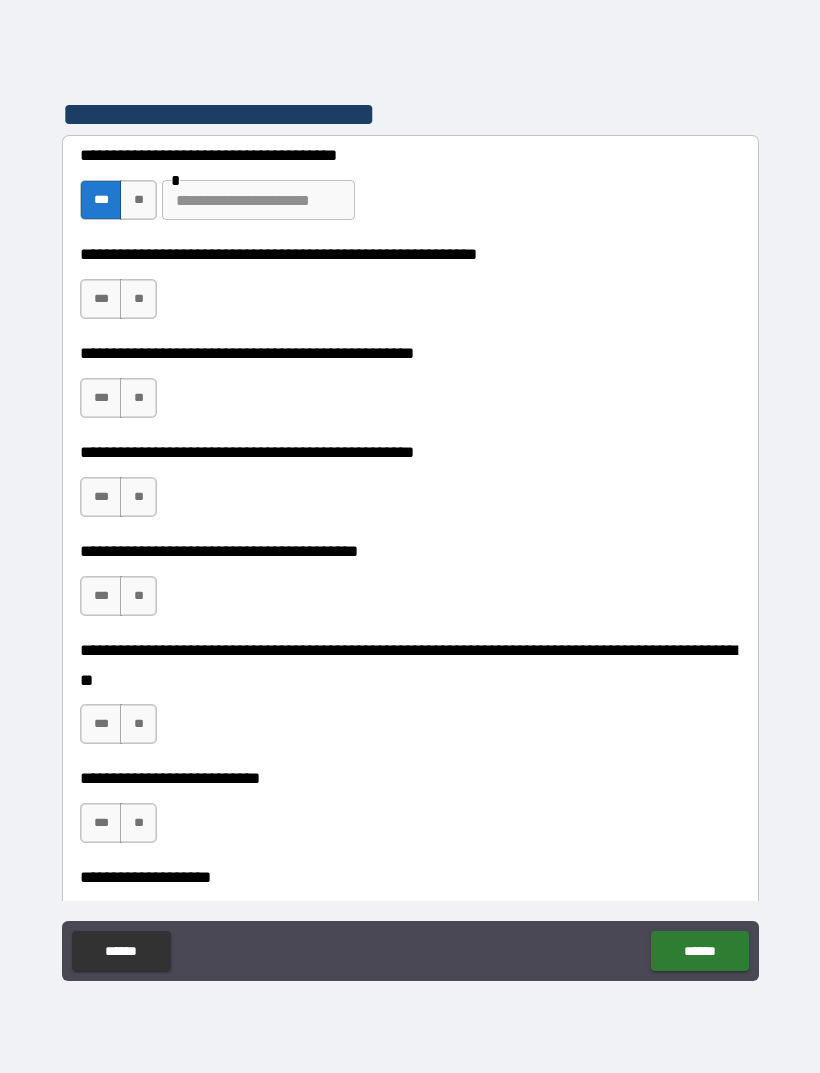 click on "***" at bounding box center (101, 596) 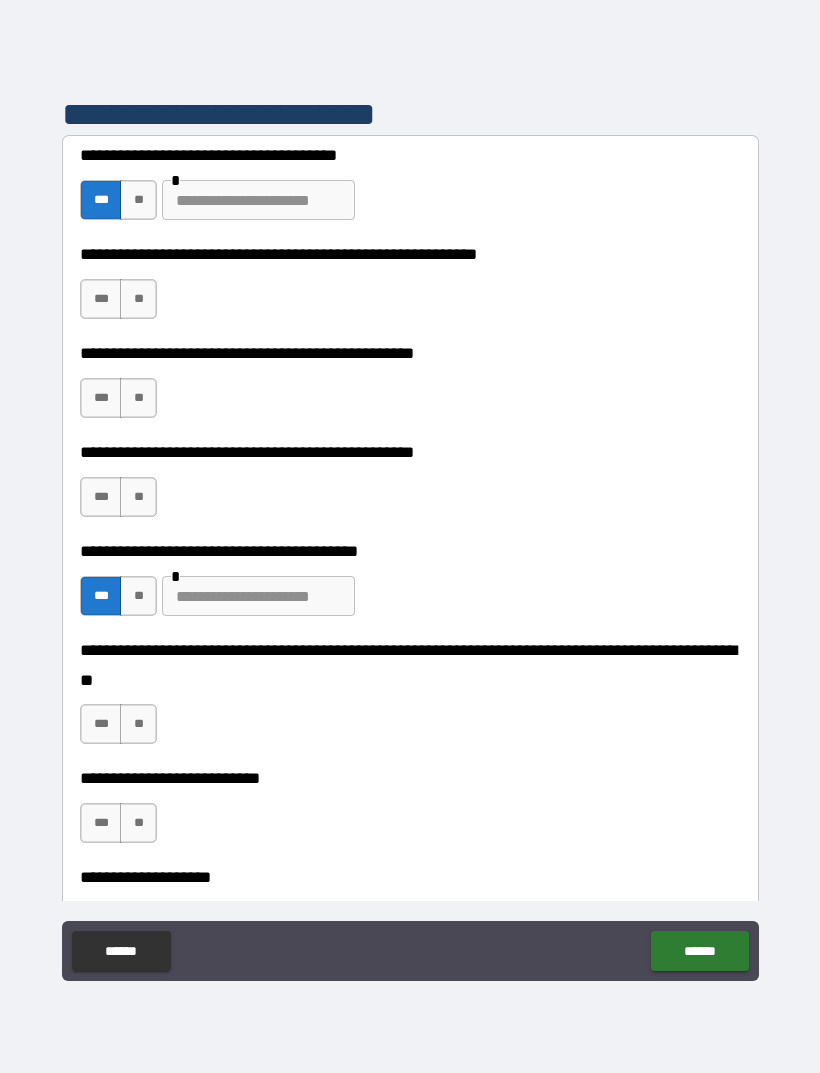 click on "***" at bounding box center [101, 497] 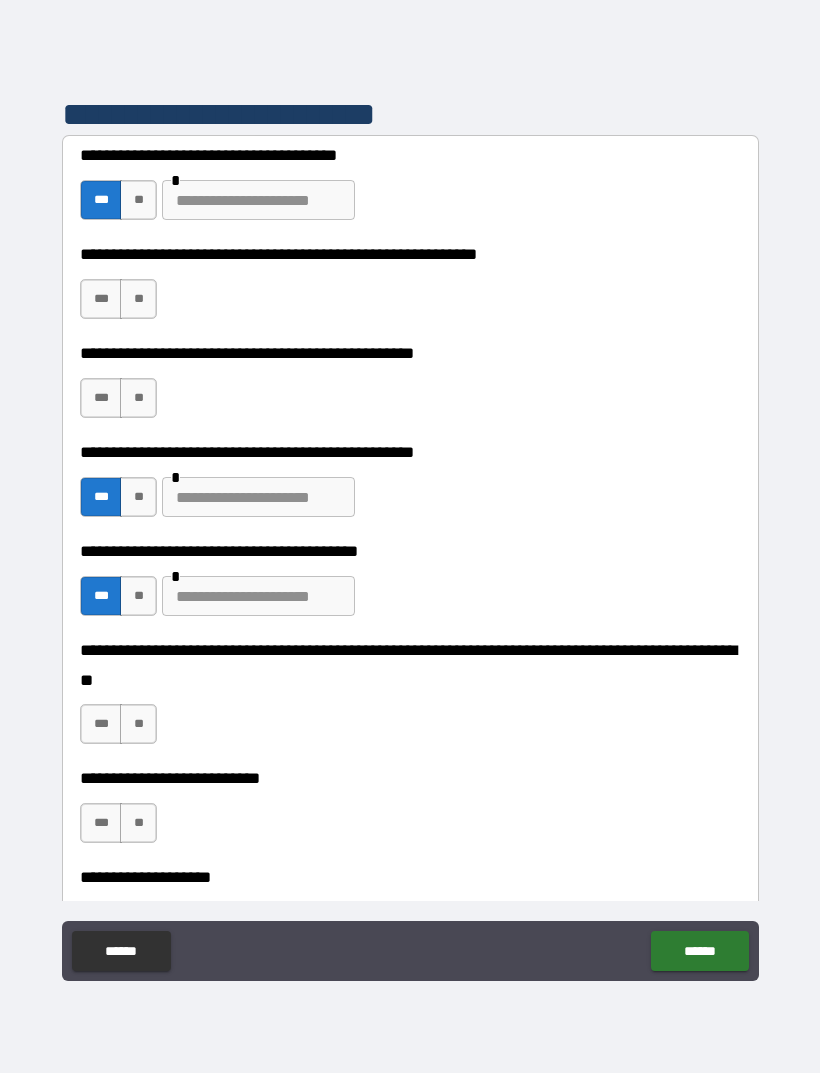click on "**" at bounding box center (138, 398) 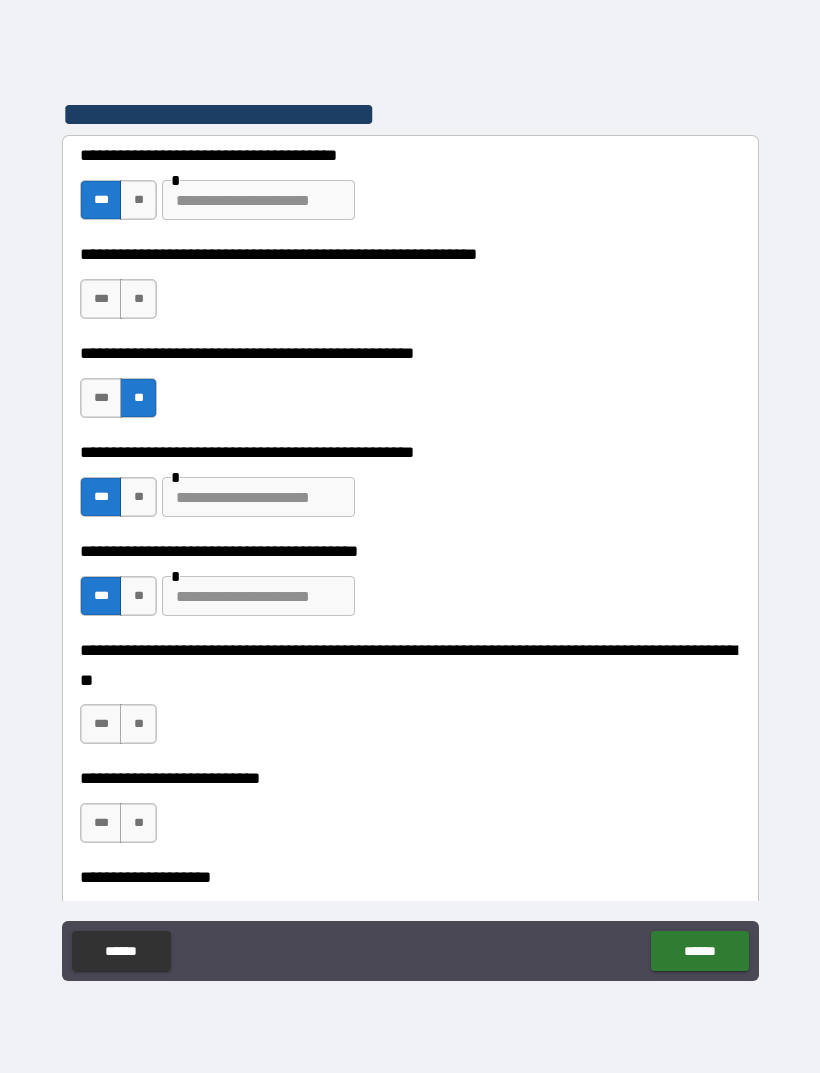 click on "***" at bounding box center [101, 299] 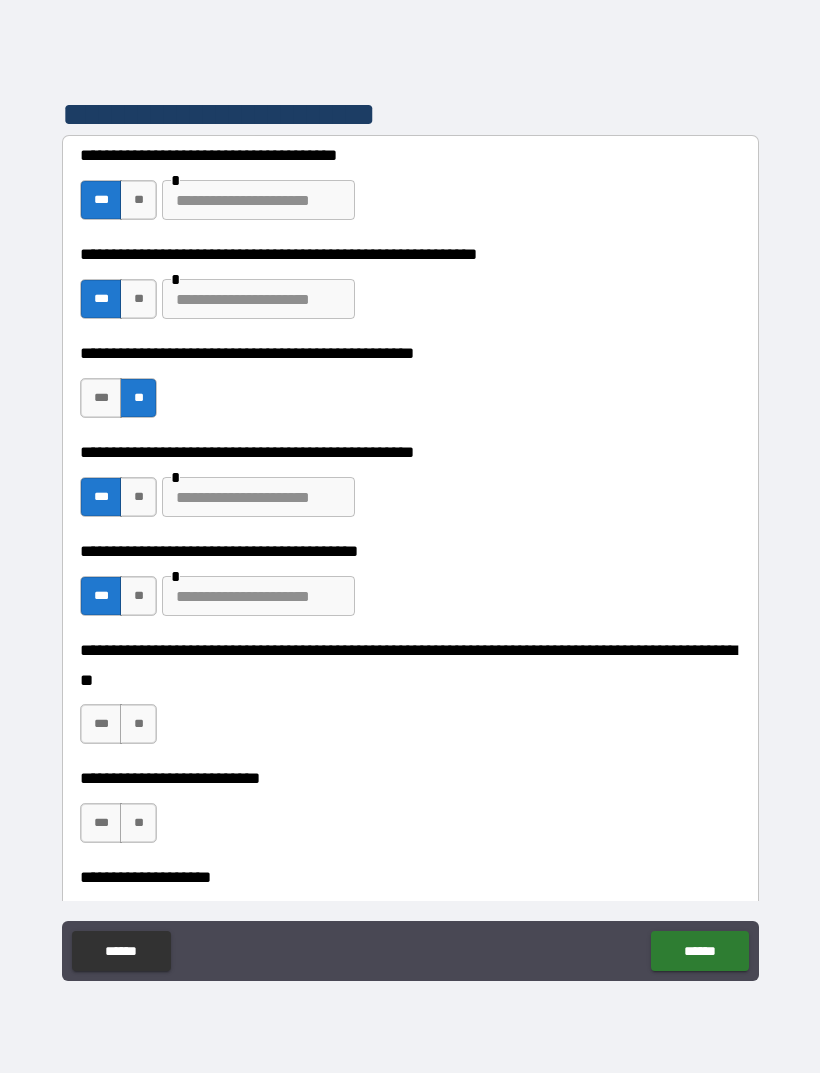 click at bounding box center [258, 299] 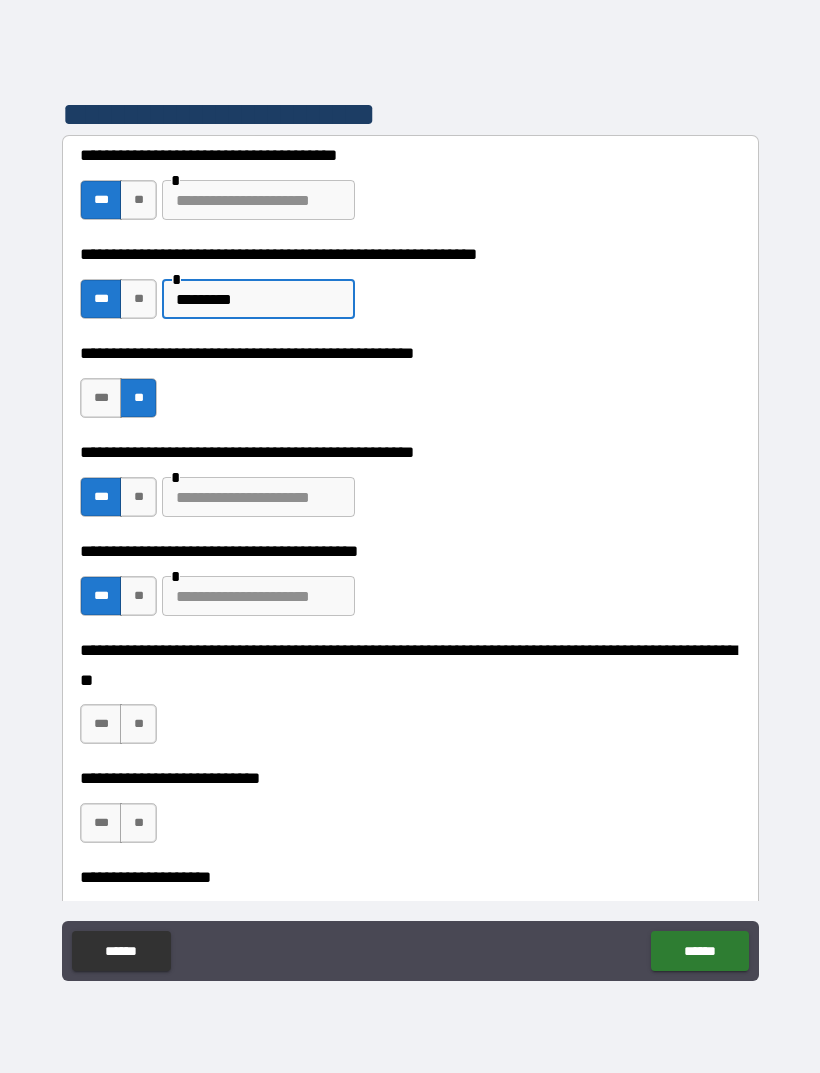 click at bounding box center [258, 200] 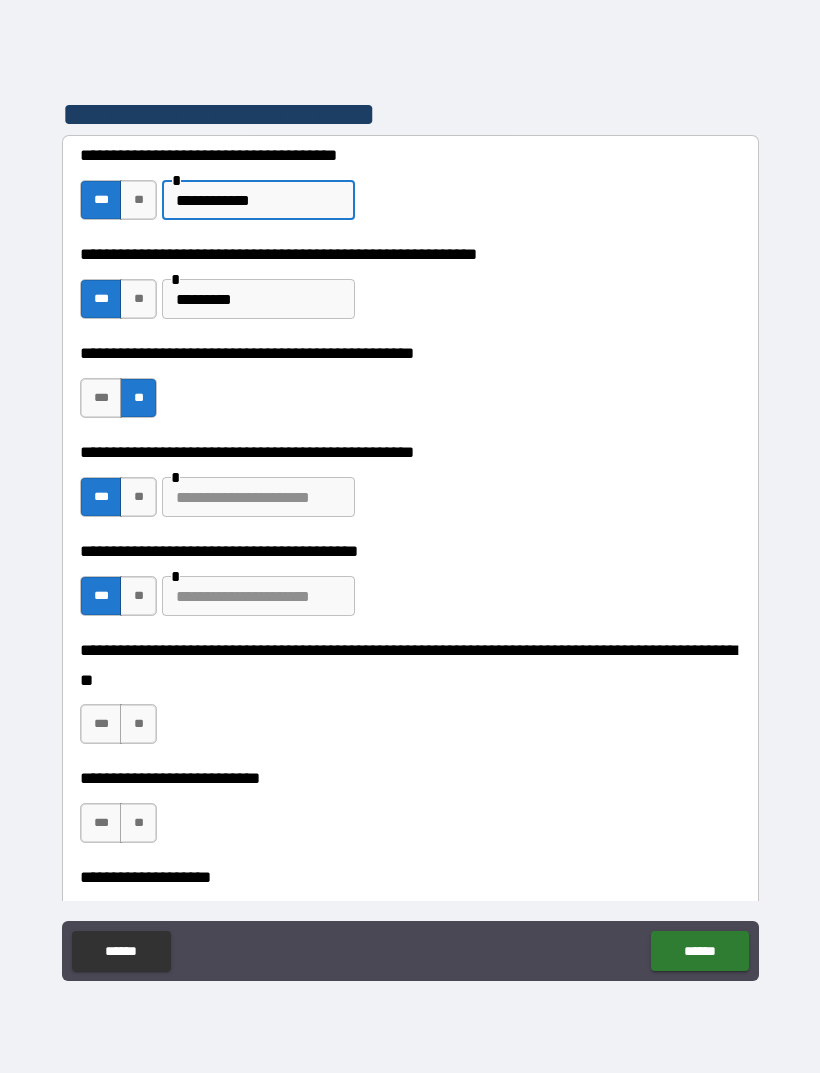 click on "*********" at bounding box center [258, 299] 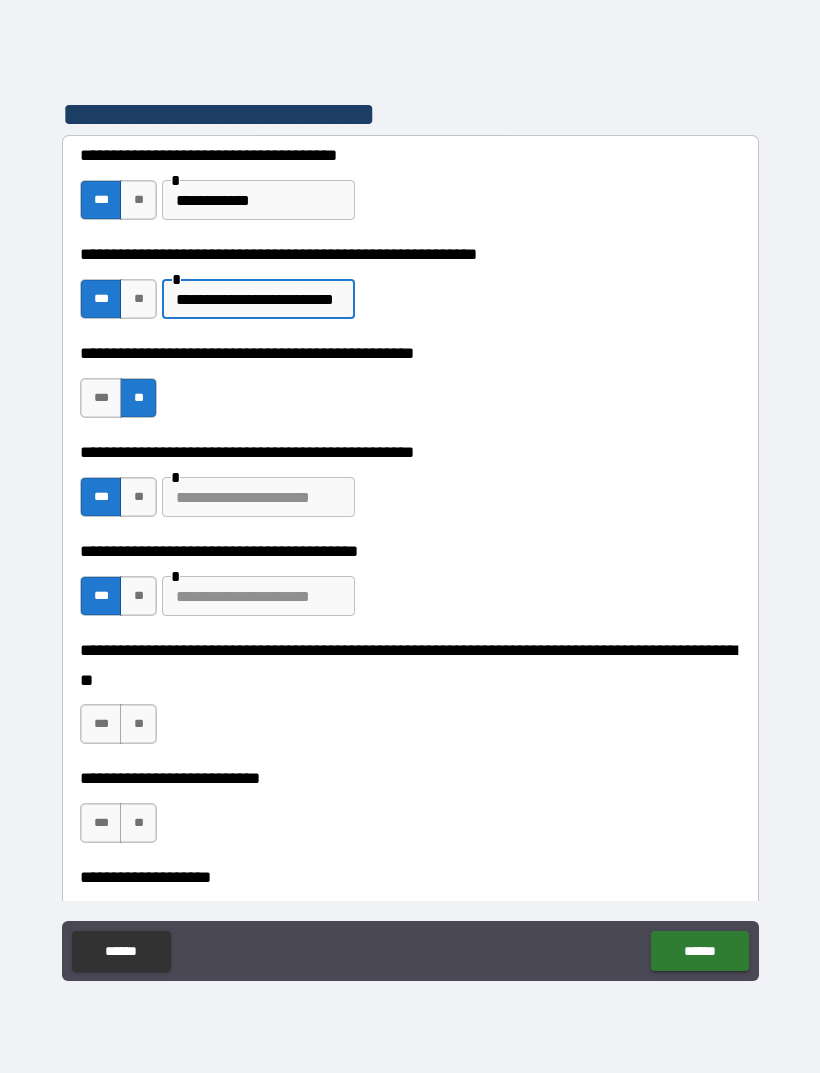 click at bounding box center (258, 497) 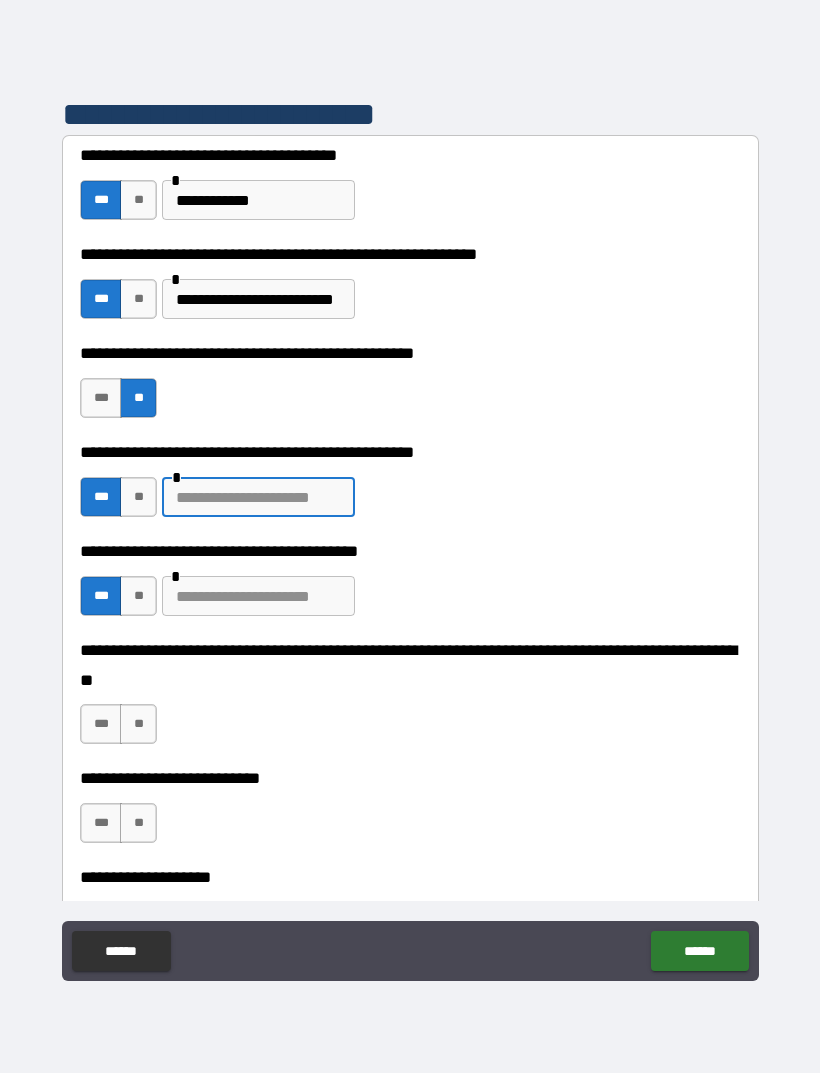click on "**" at bounding box center (138, 724) 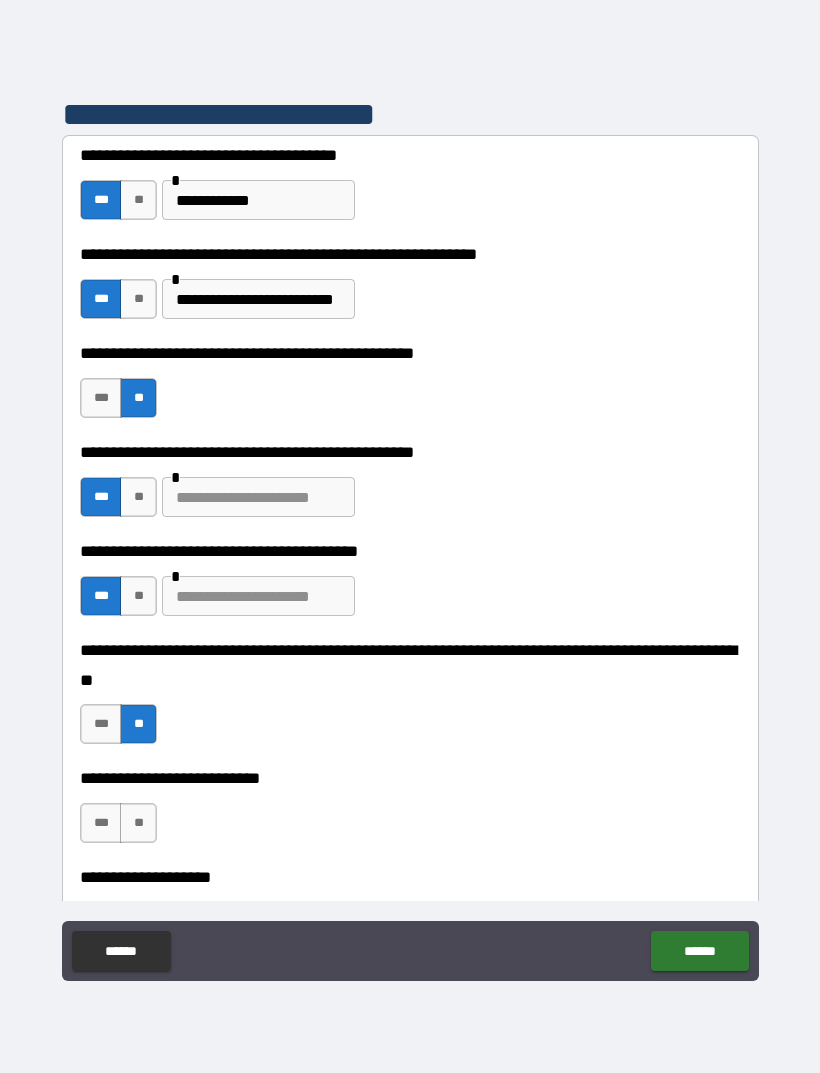 click on "**" at bounding box center (138, 823) 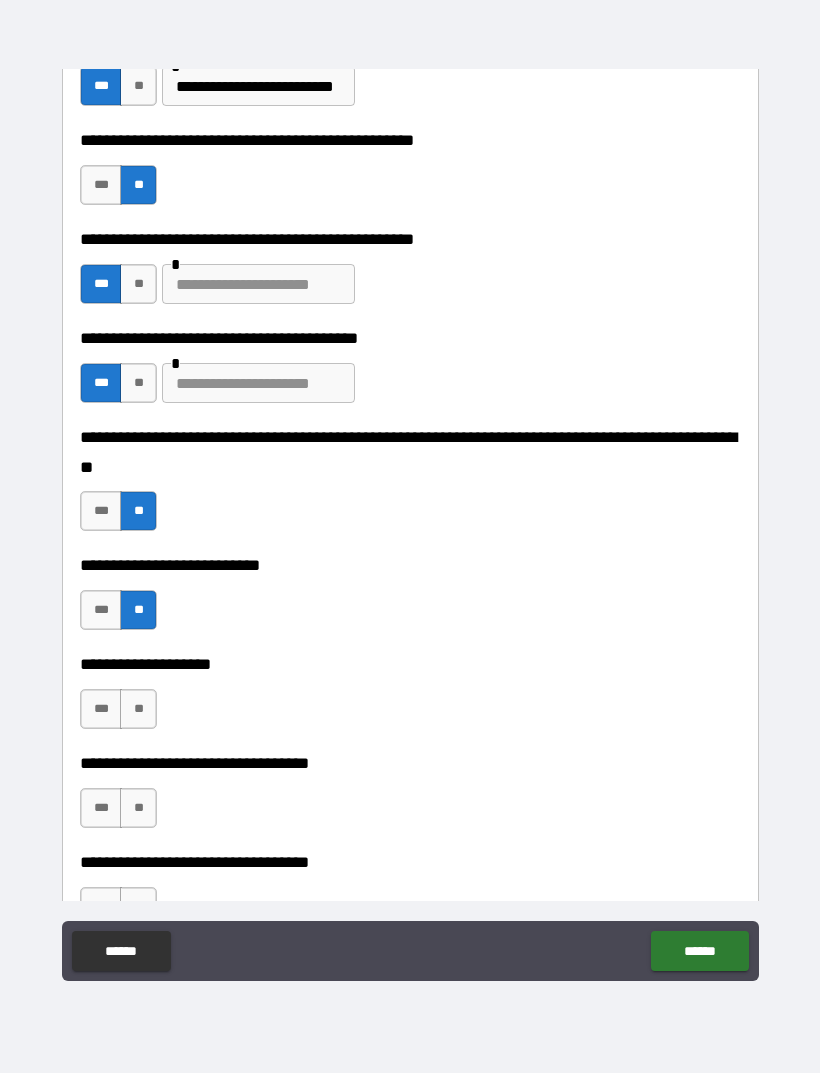 scroll, scrollTop: 638, scrollLeft: 0, axis: vertical 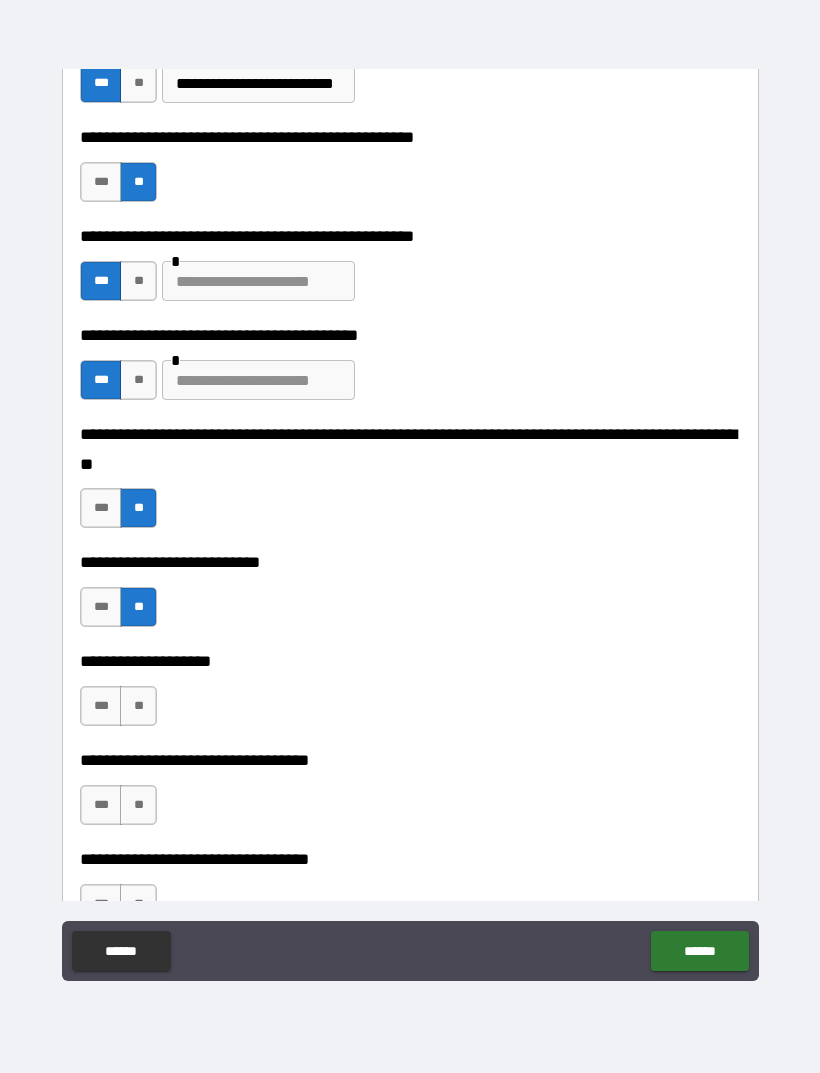 click on "**" at bounding box center (138, 706) 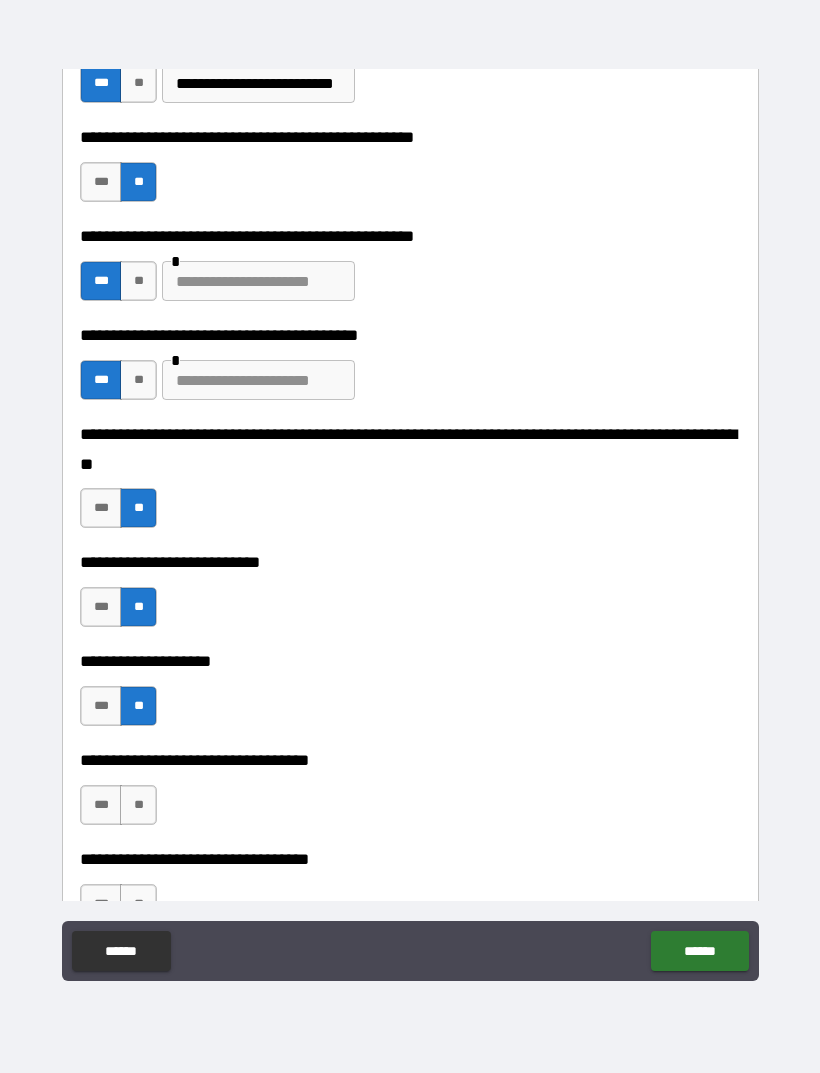 click on "**" at bounding box center (138, 805) 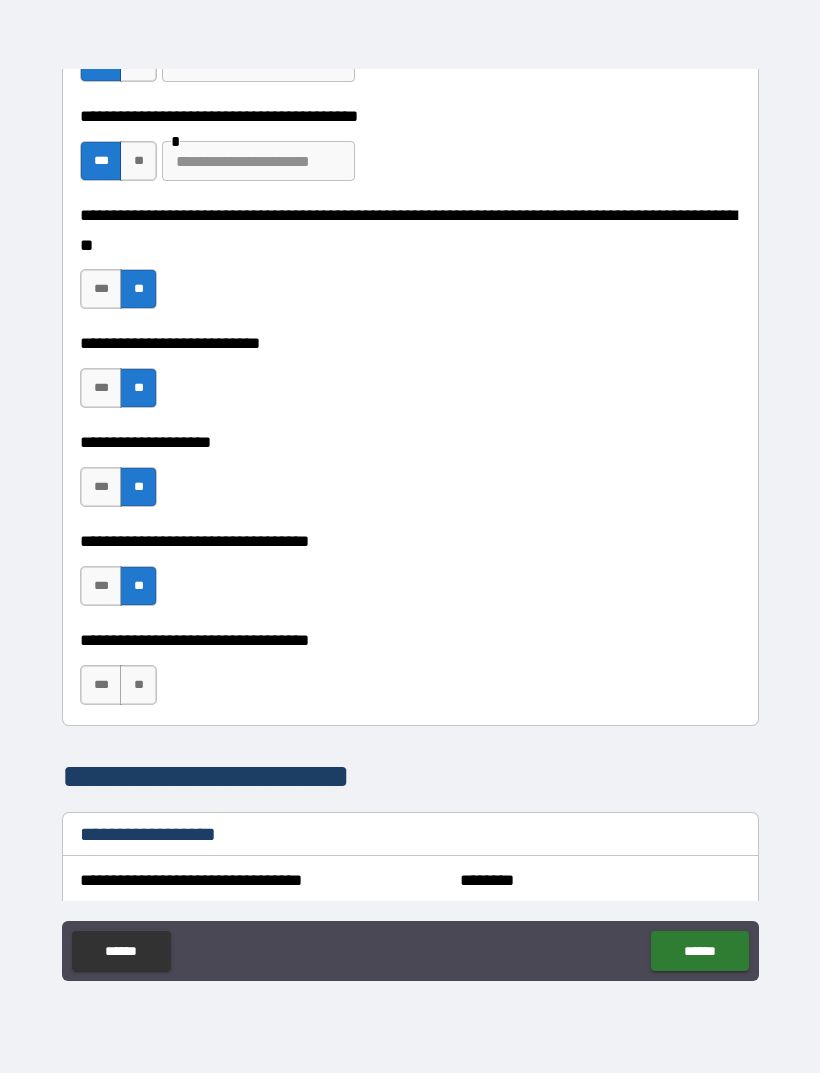 scroll, scrollTop: 893, scrollLeft: 0, axis: vertical 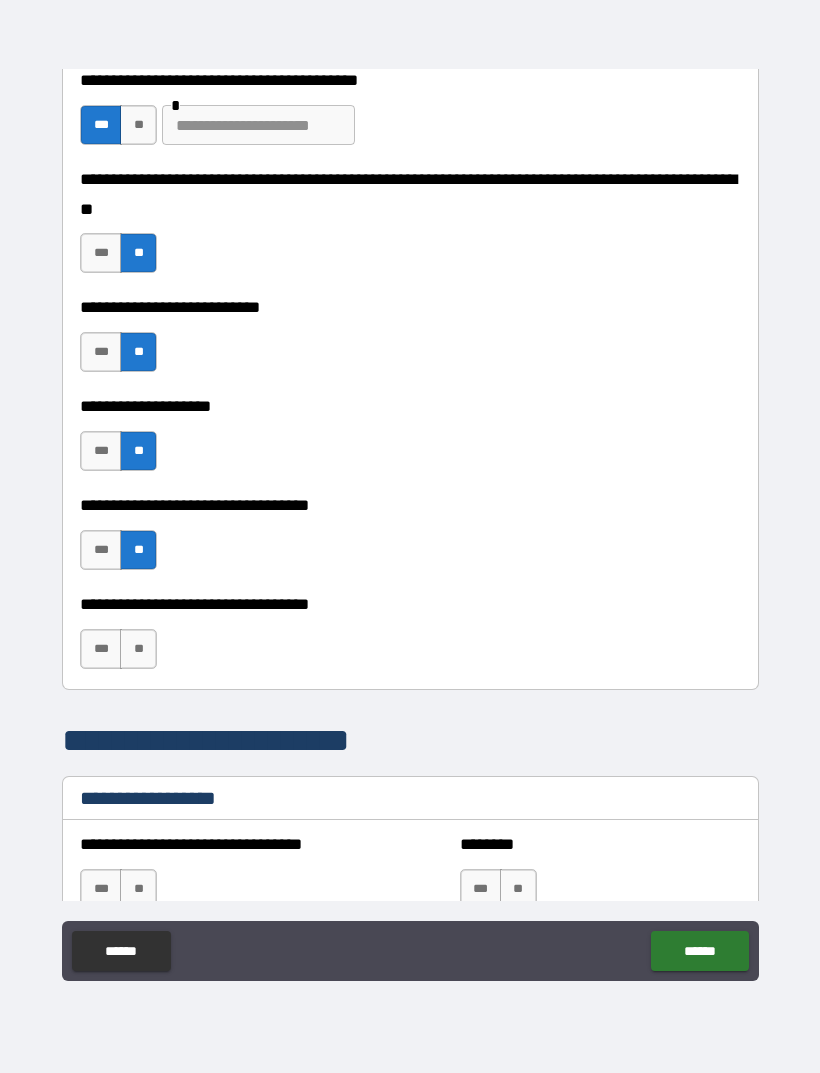 click on "***" at bounding box center (101, 649) 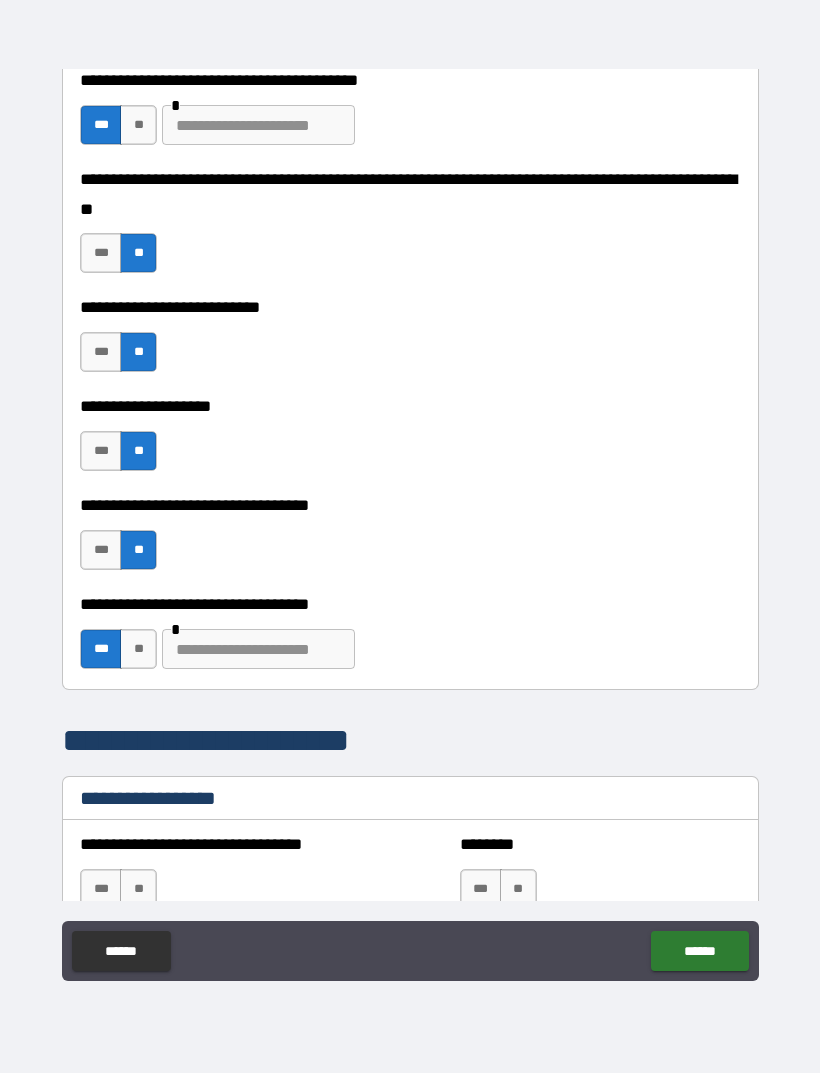 click at bounding box center [258, 649] 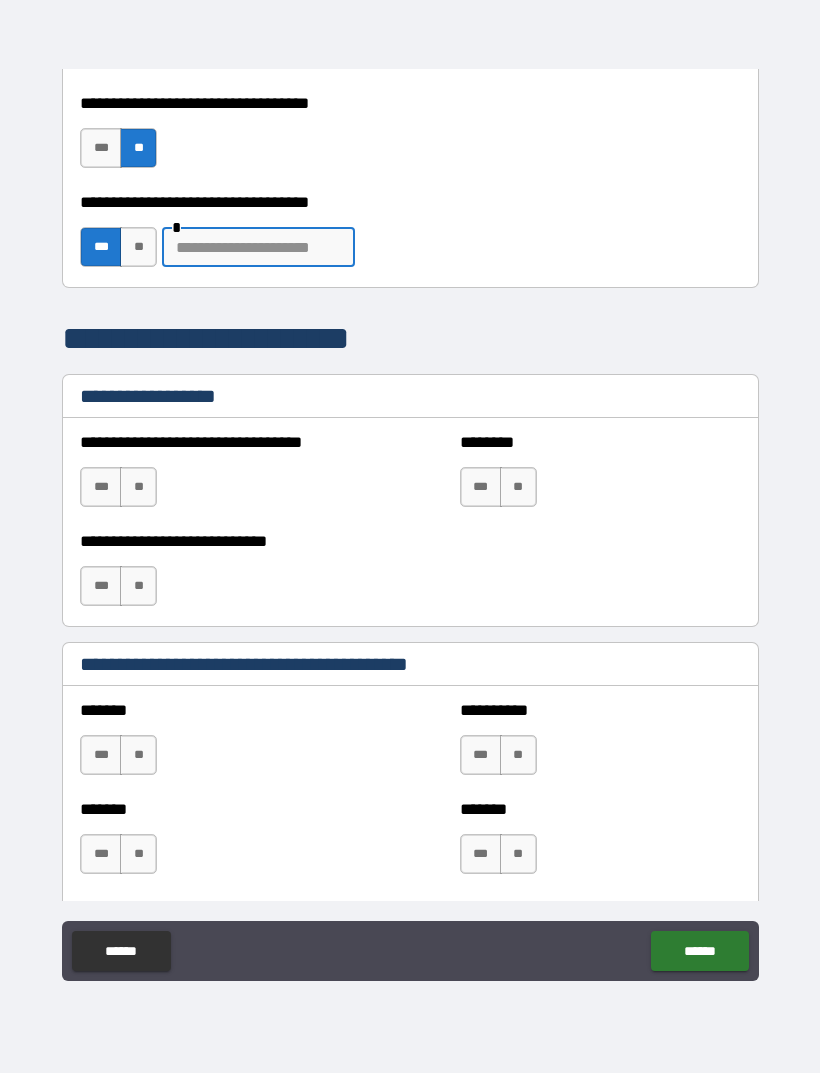 scroll, scrollTop: 1299, scrollLeft: 0, axis: vertical 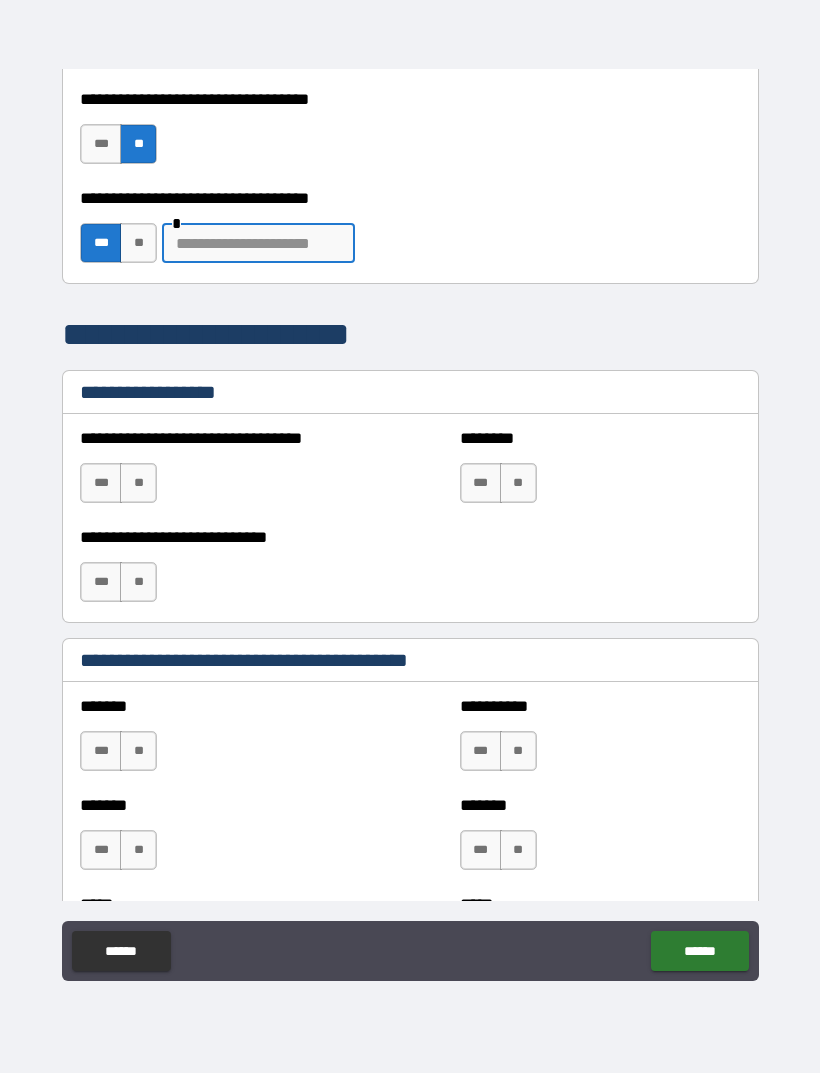 click on "**" at bounding box center [138, 483] 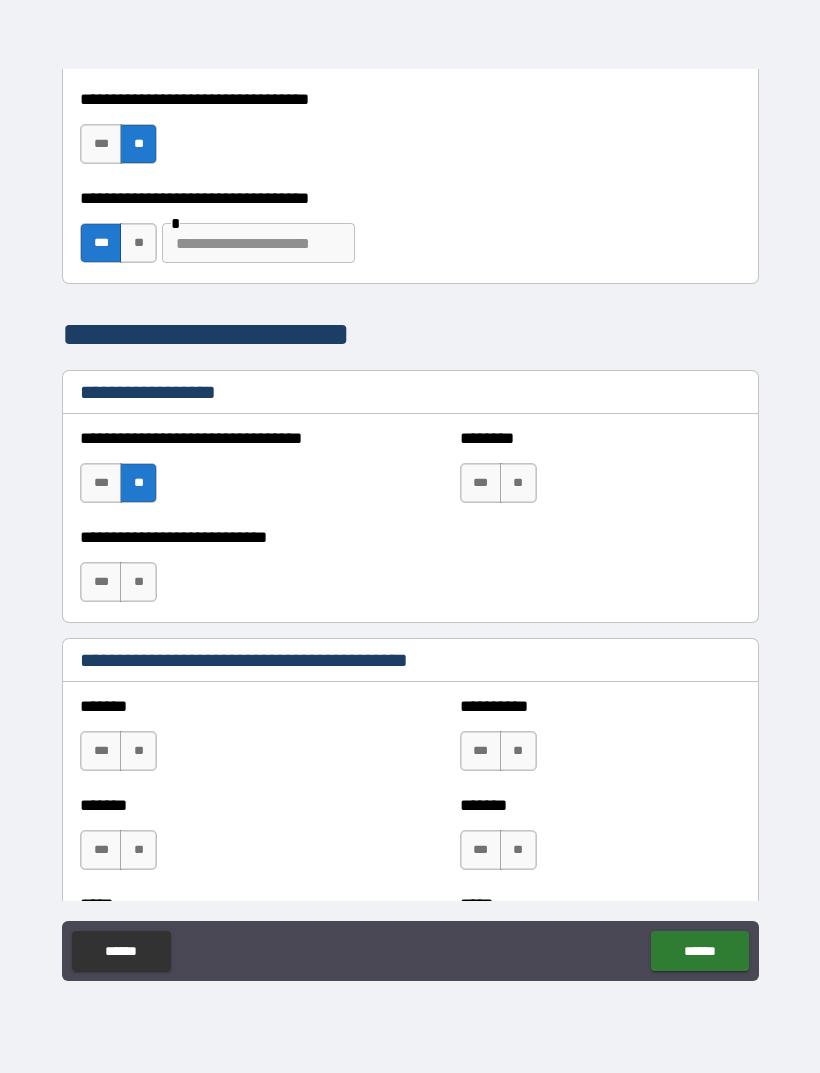 click on "**" at bounding box center (138, 582) 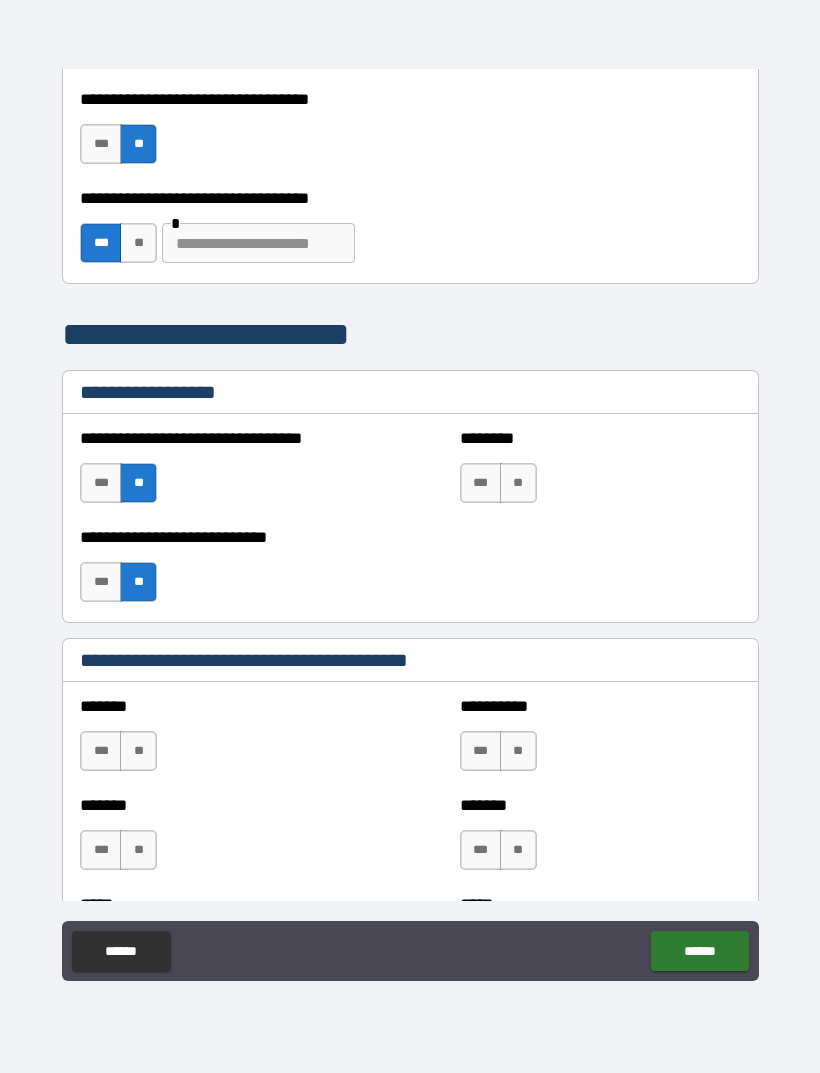 click on "**" at bounding box center [518, 483] 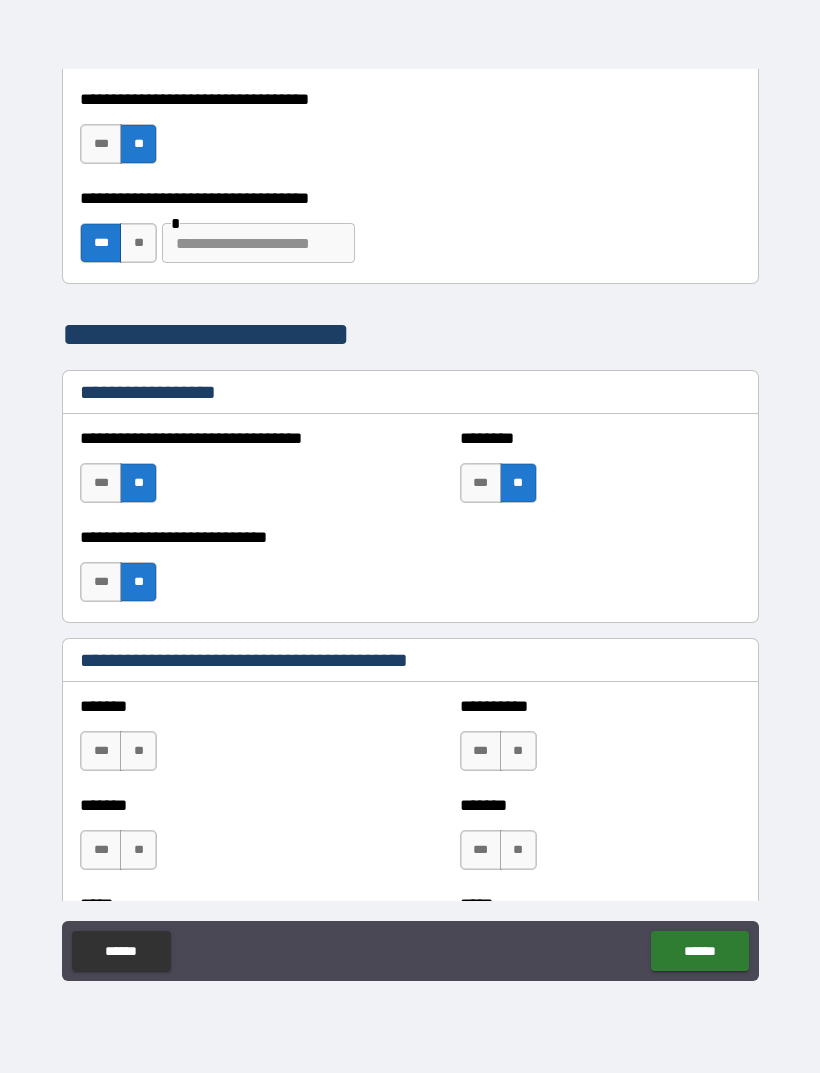 click on "**" at bounding box center [138, 751] 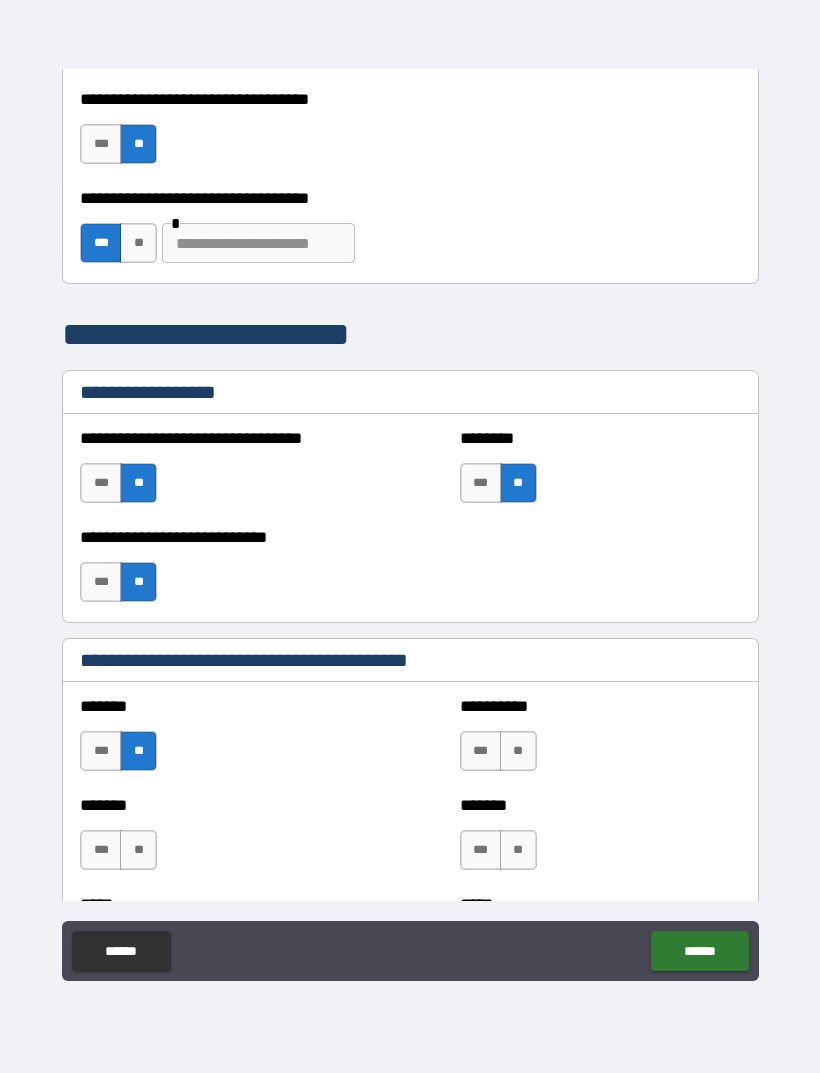 click on "**" at bounding box center (518, 751) 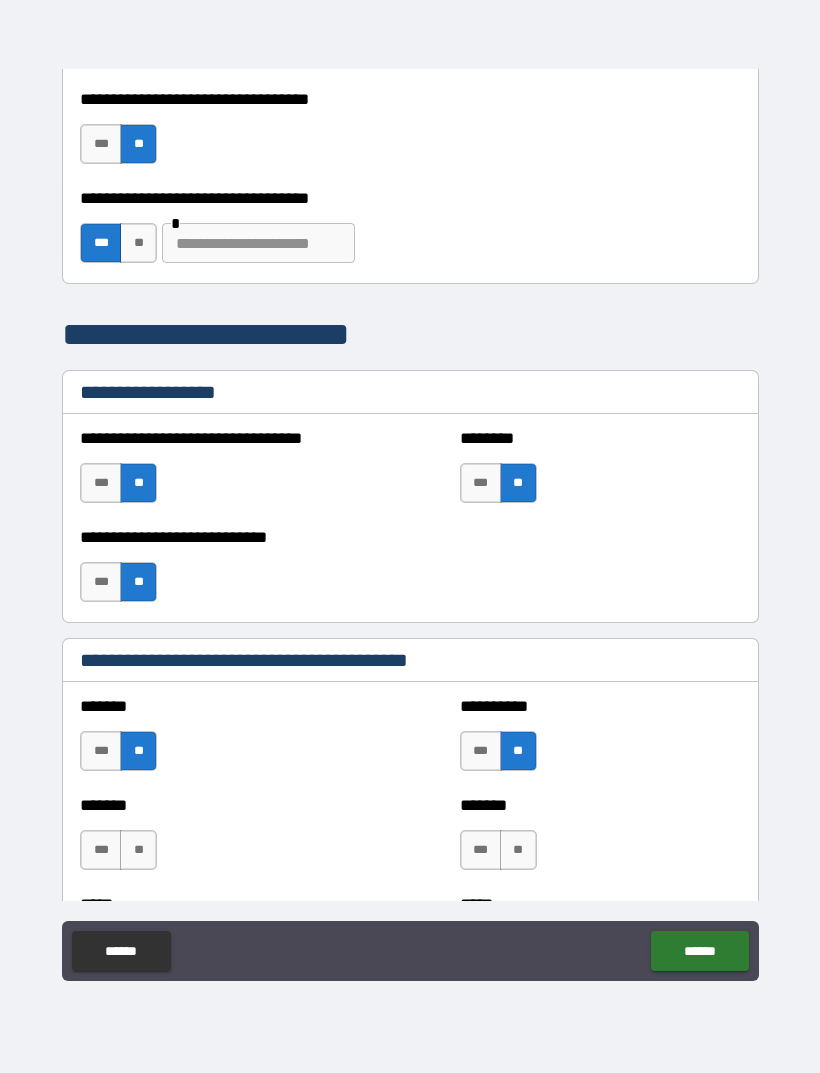 click on "**" at bounding box center (518, 850) 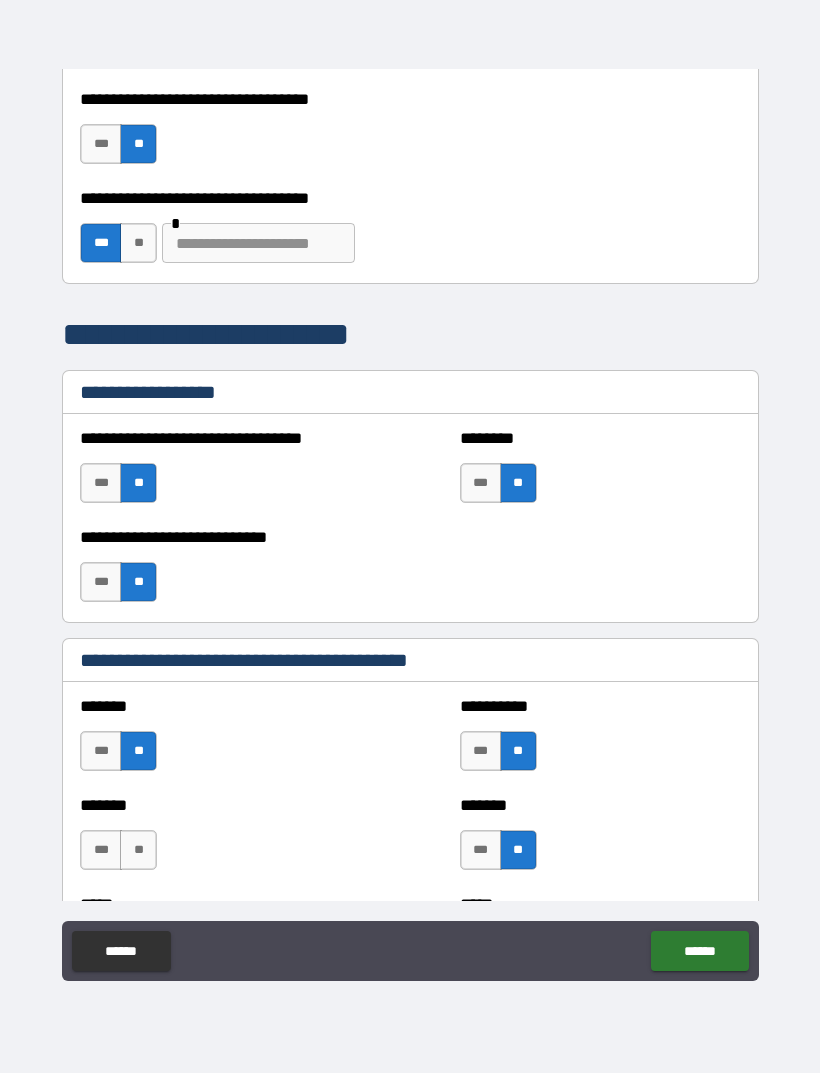 click on "**" at bounding box center [138, 850] 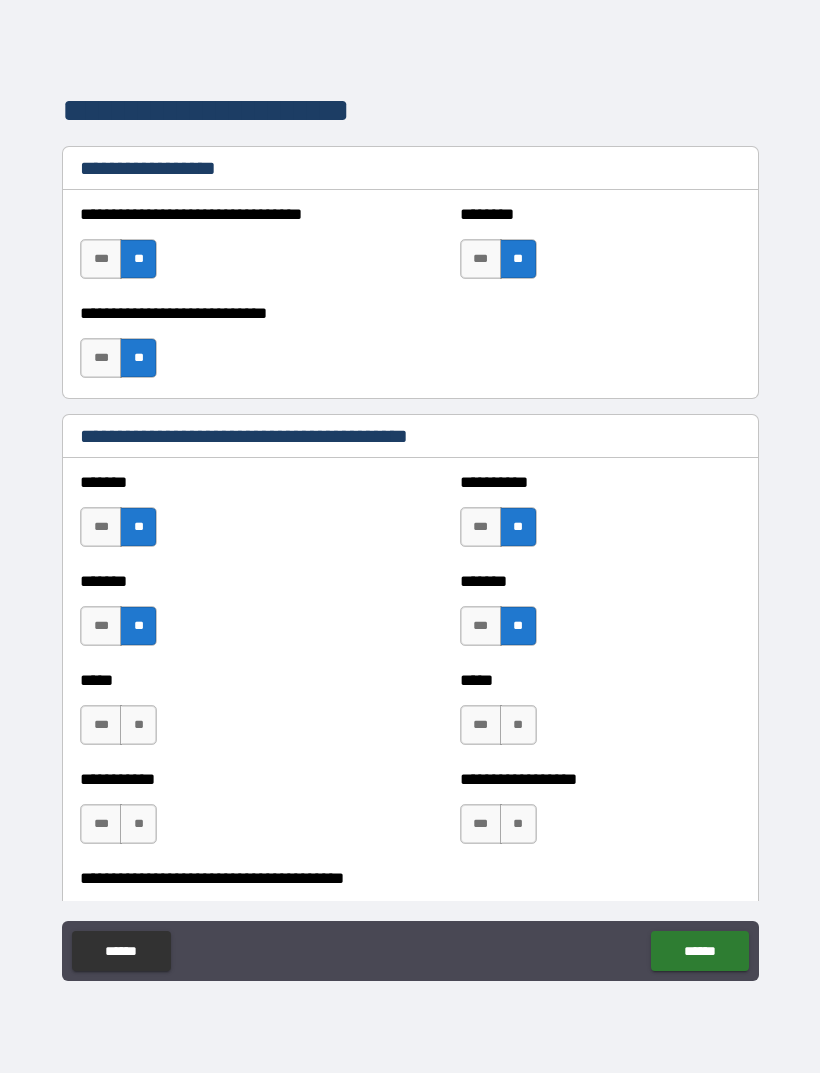 scroll, scrollTop: 1530, scrollLeft: 0, axis: vertical 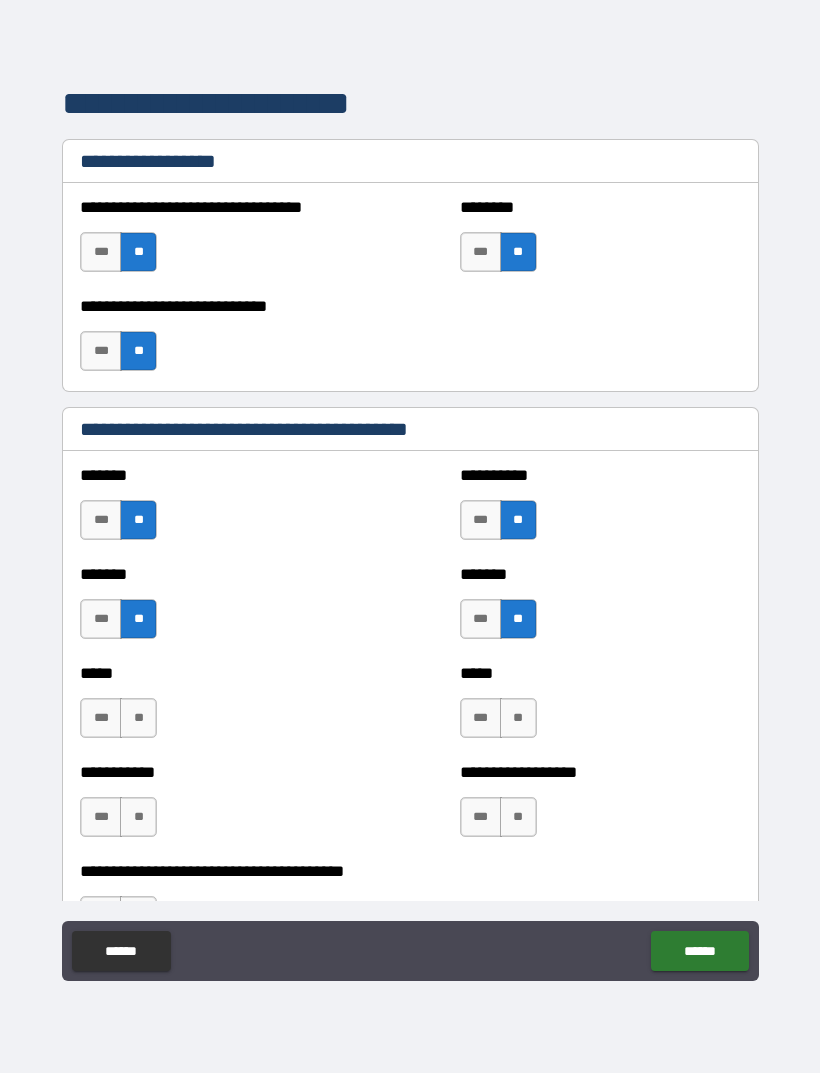 click on "**" at bounding box center [138, 718] 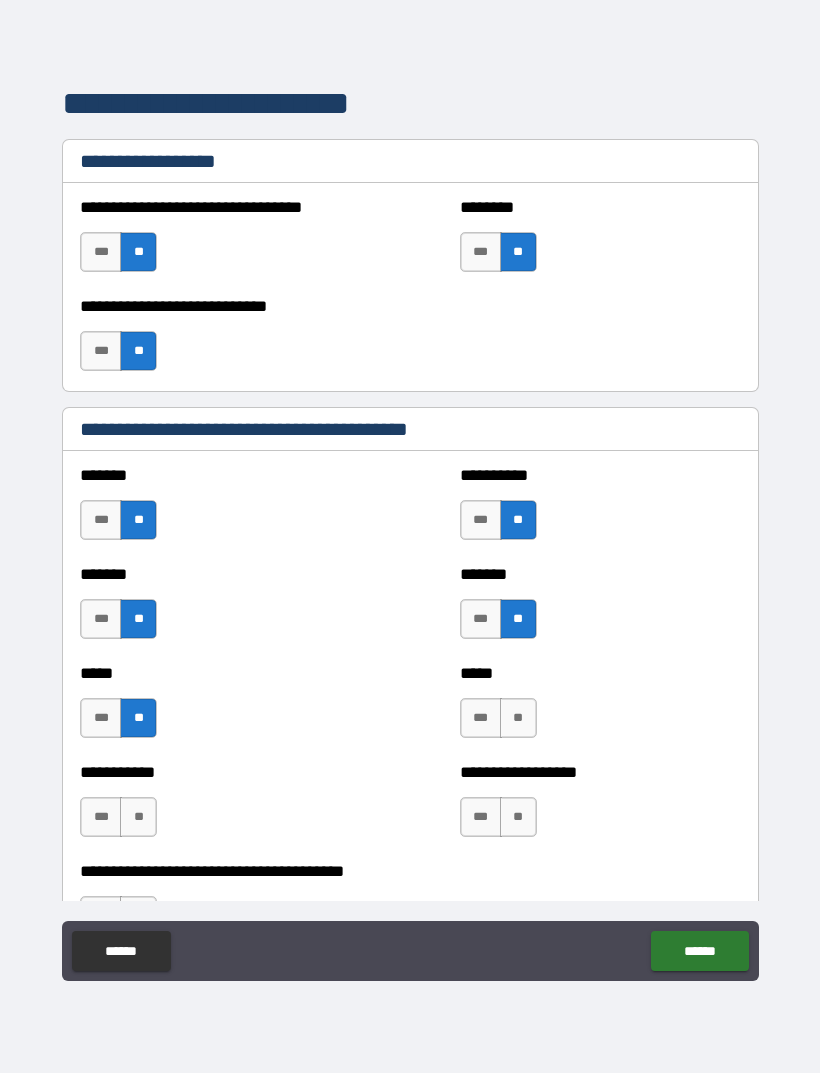 click on "**" at bounding box center [138, 817] 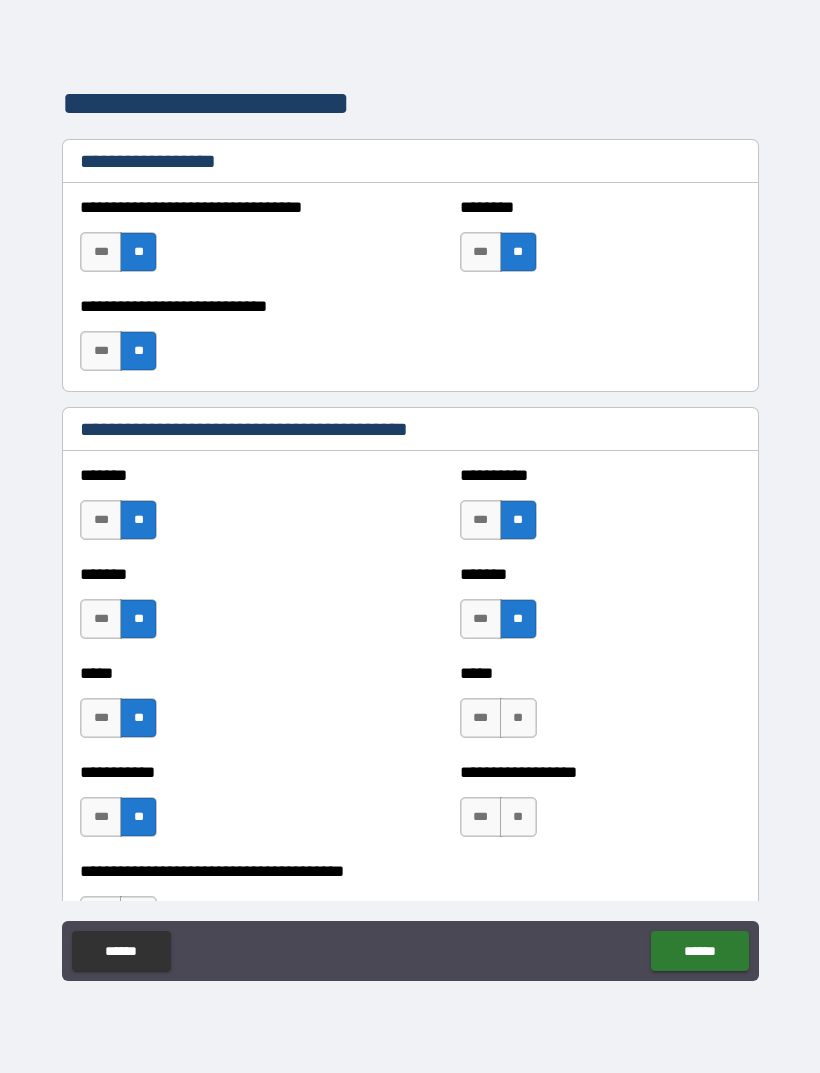 click on "**" at bounding box center [518, 718] 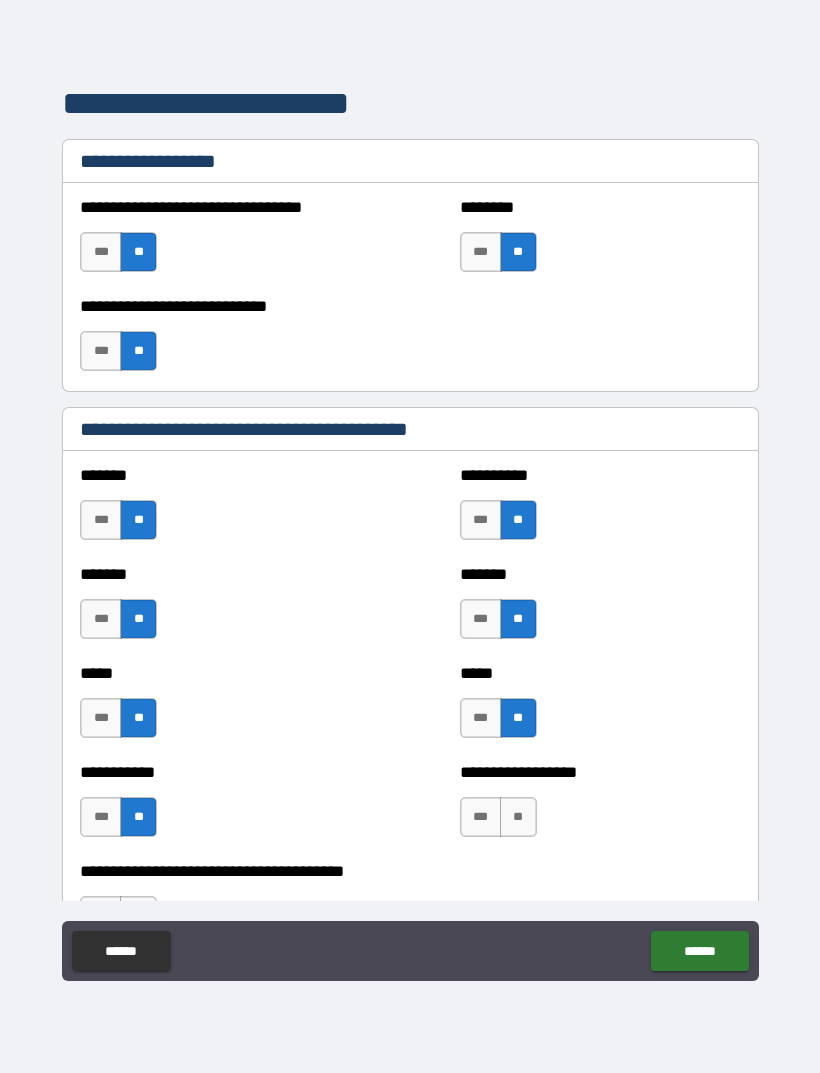 click on "**" at bounding box center [518, 817] 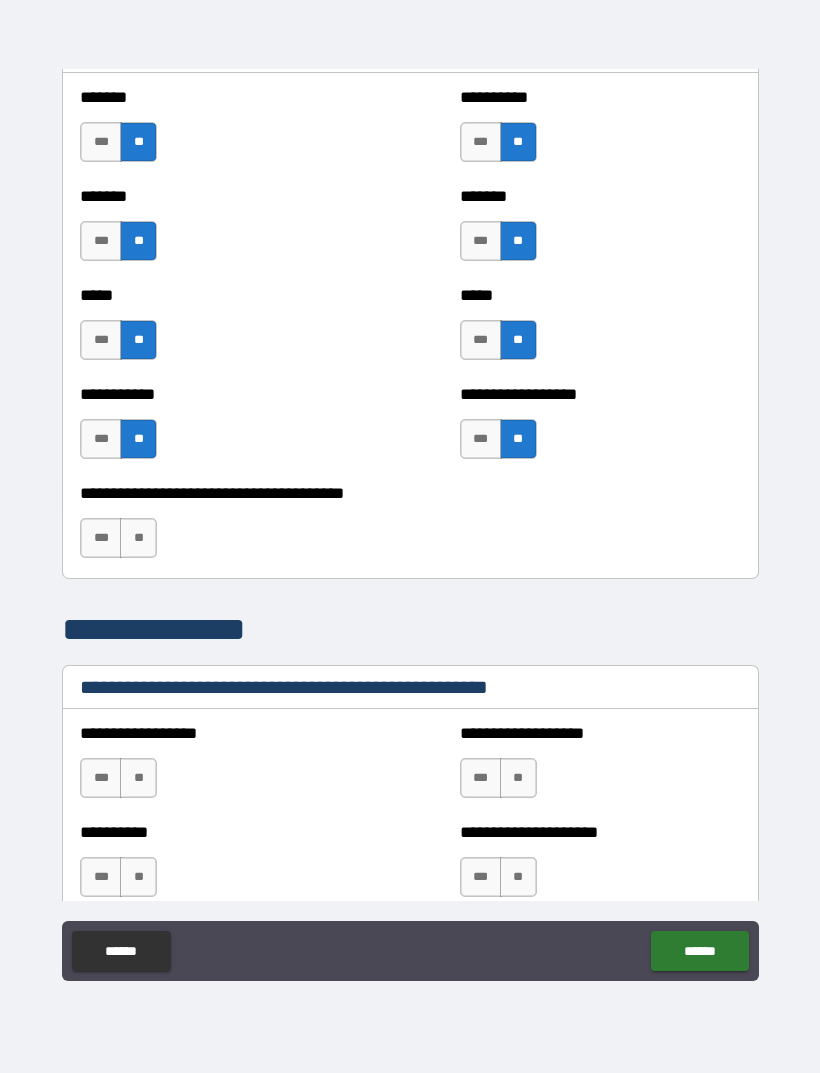 scroll, scrollTop: 1914, scrollLeft: 0, axis: vertical 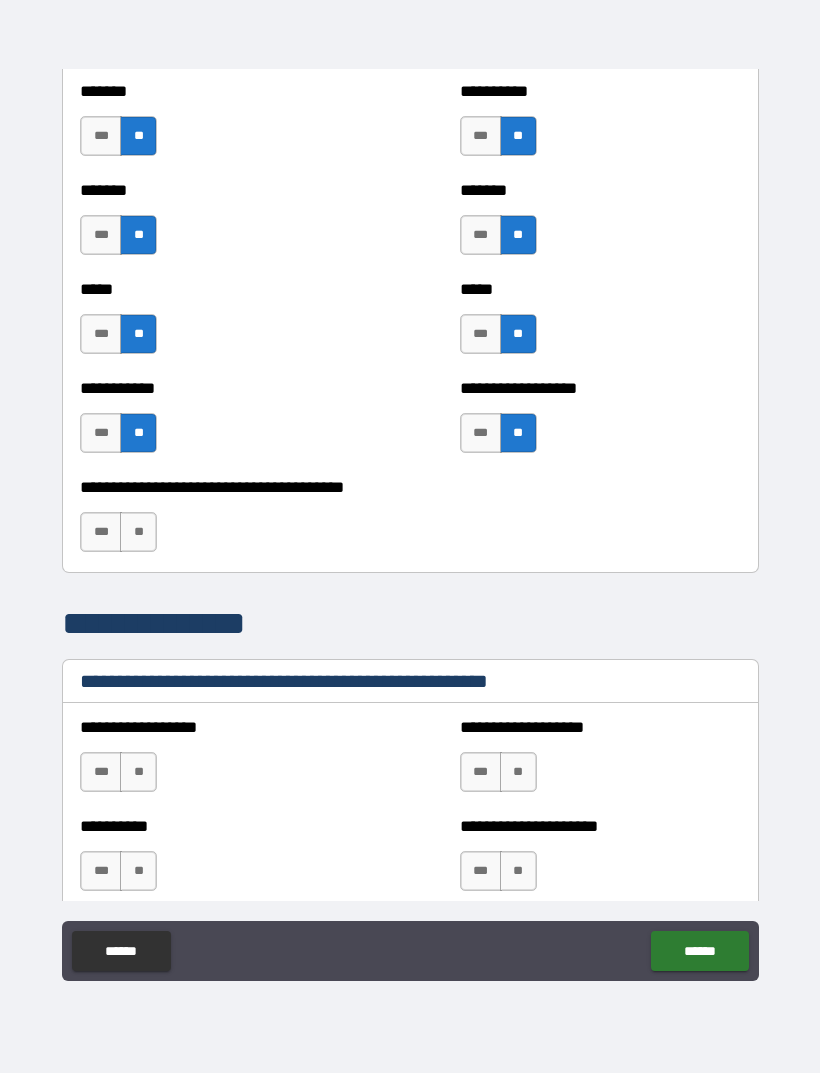 click on "**" at bounding box center [138, 532] 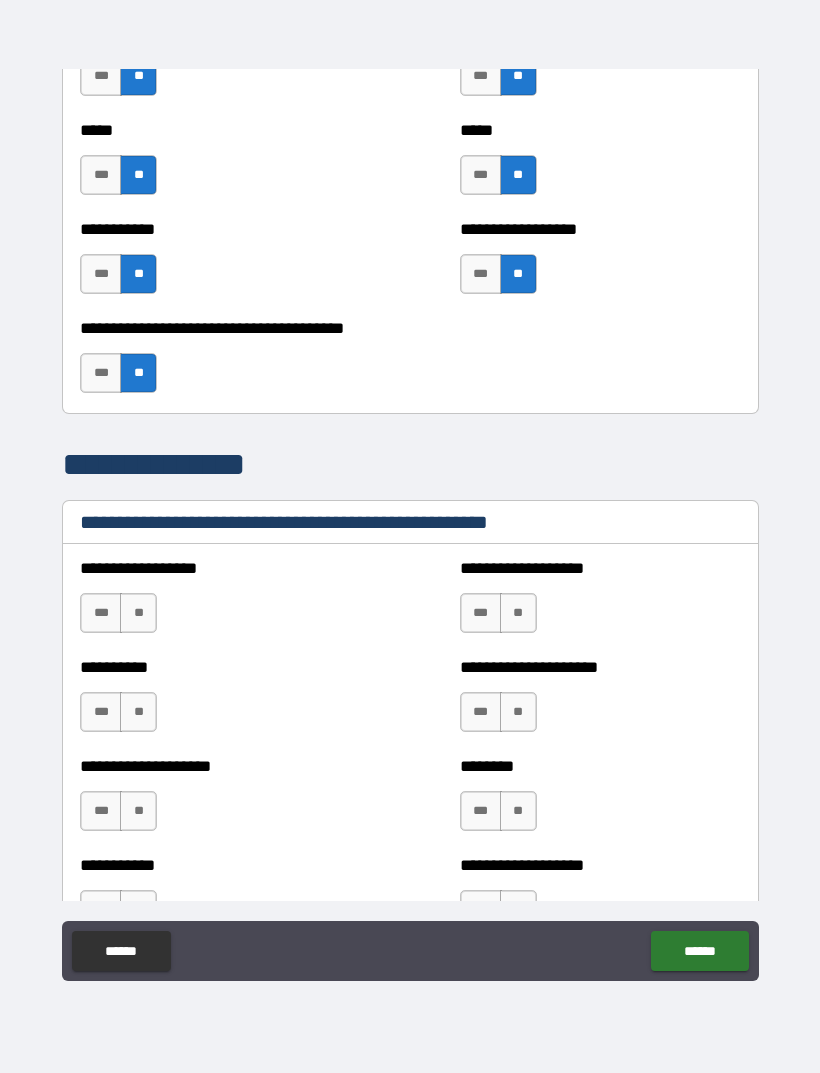 scroll, scrollTop: 2075, scrollLeft: 0, axis: vertical 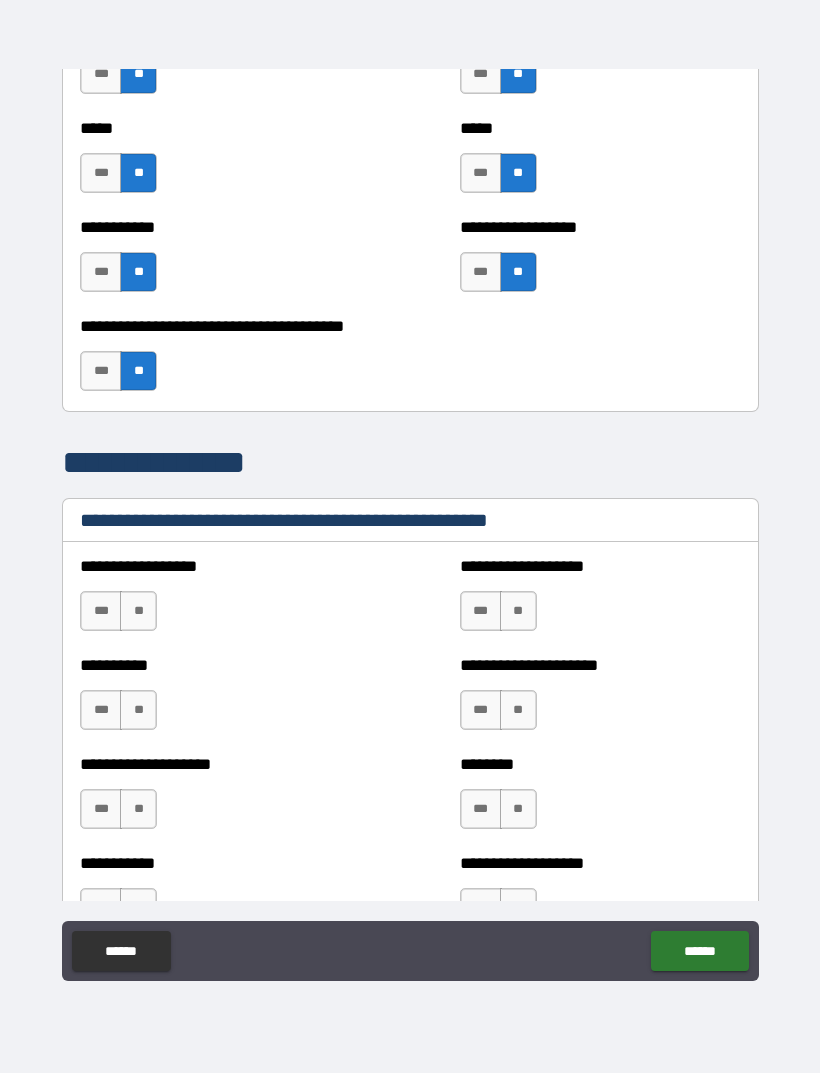 click on "**" at bounding box center (138, 611) 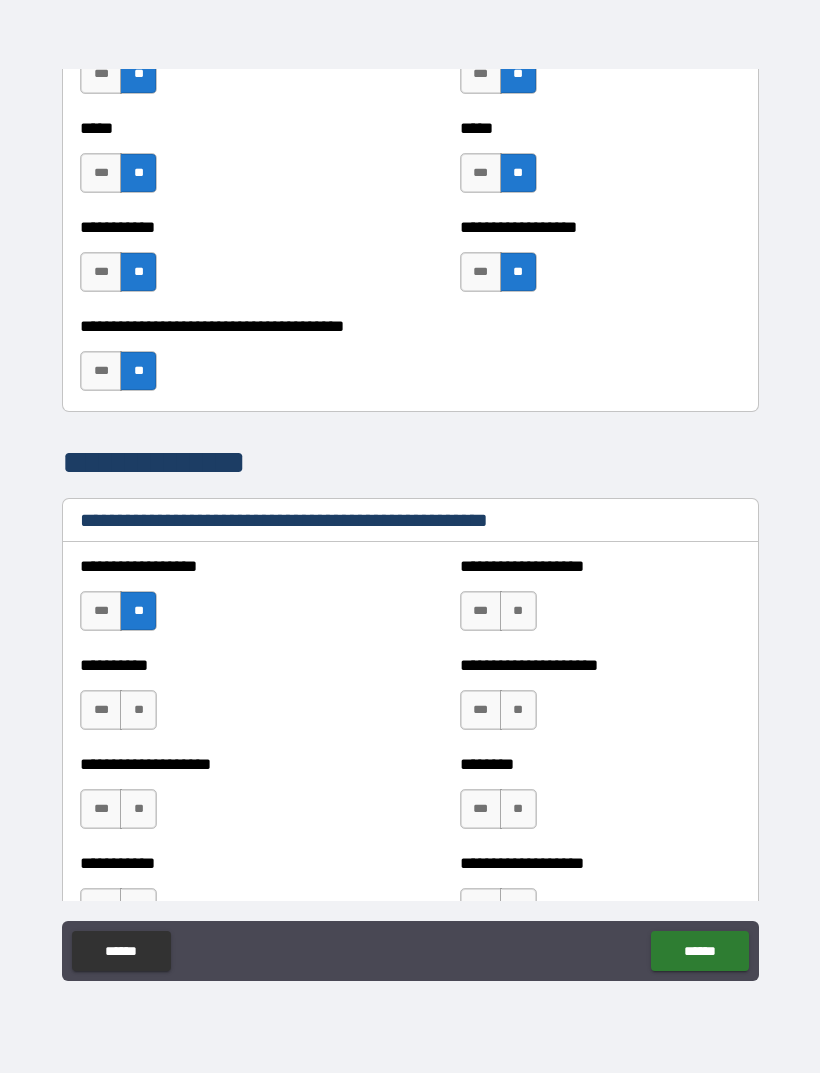 click on "**" at bounding box center (518, 611) 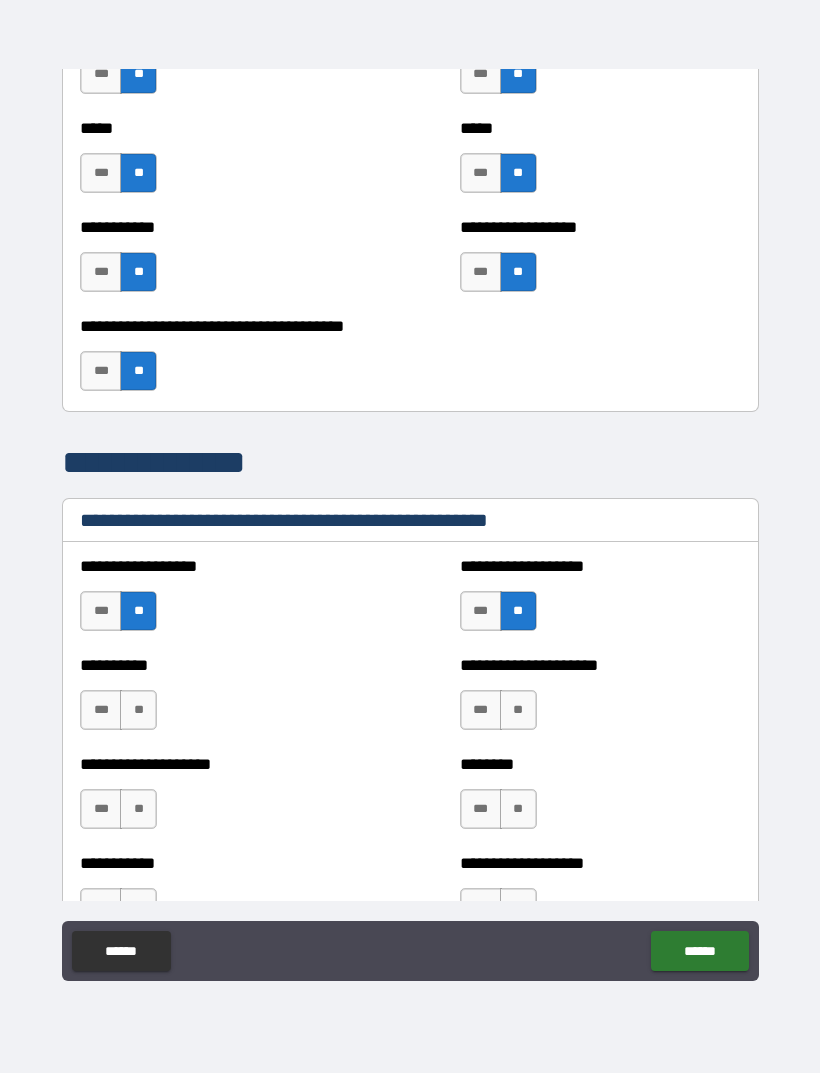 click on "**" at bounding box center [518, 710] 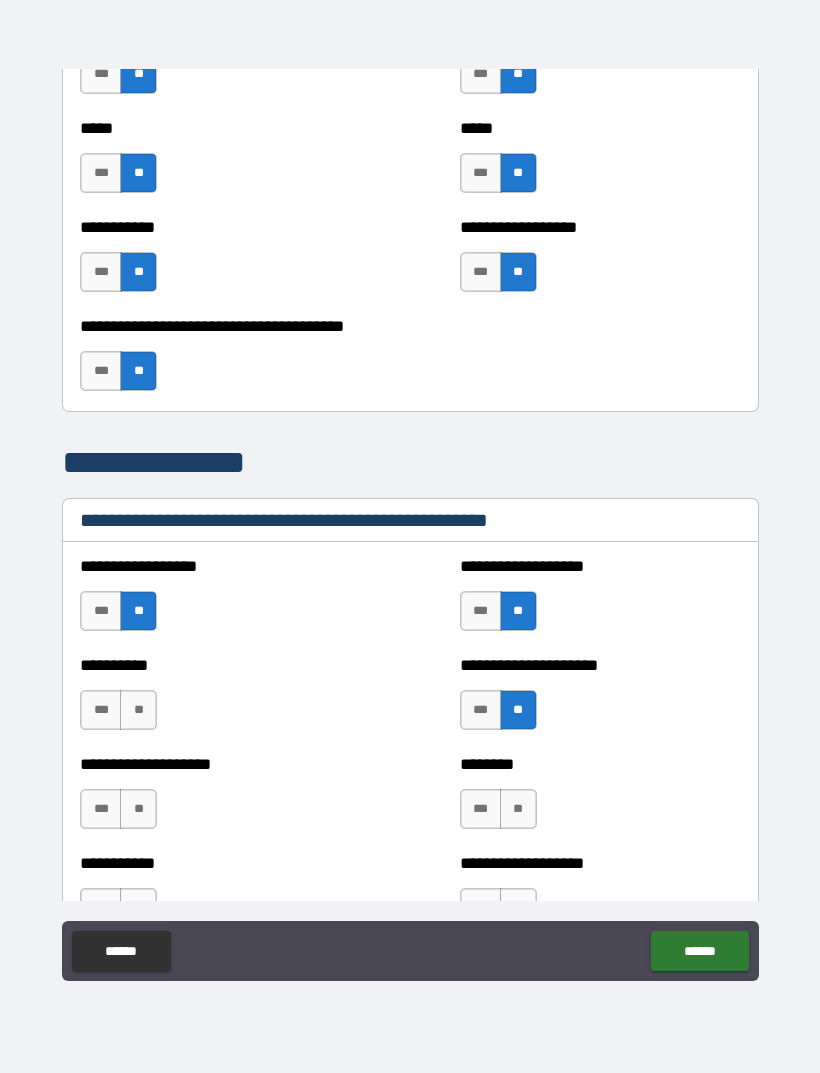 click on "**" at bounding box center (138, 710) 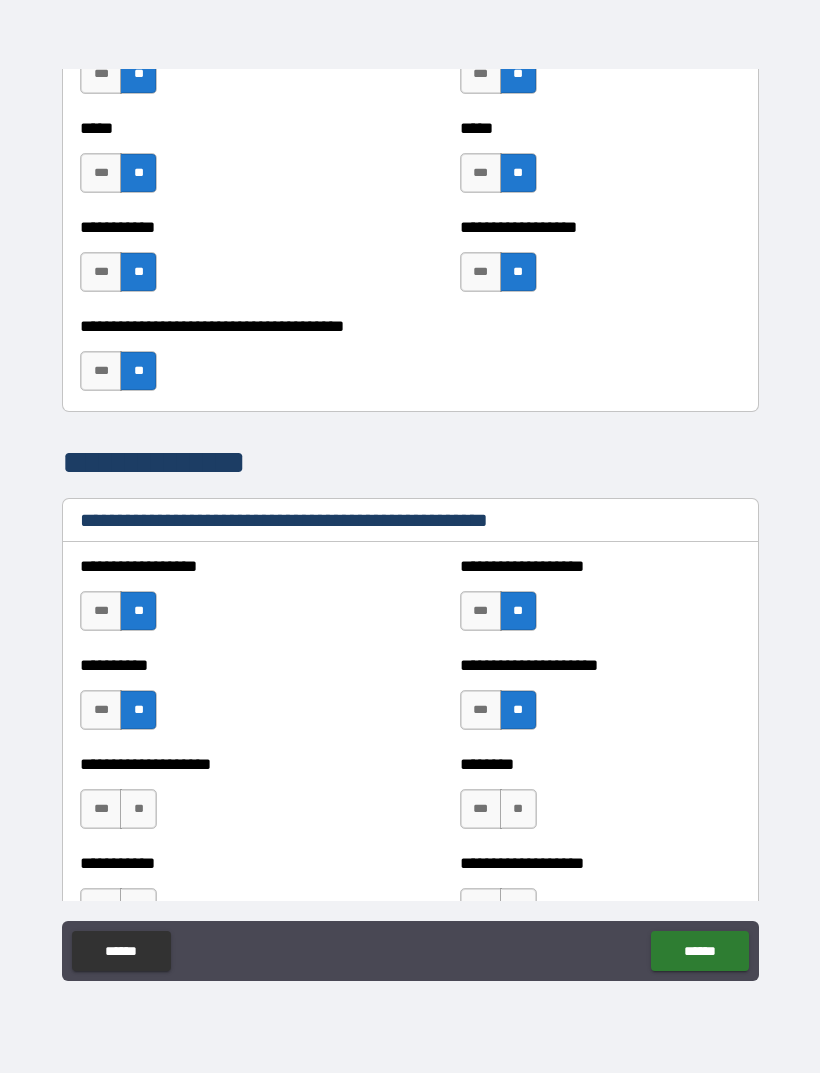 click on "**" at bounding box center [138, 809] 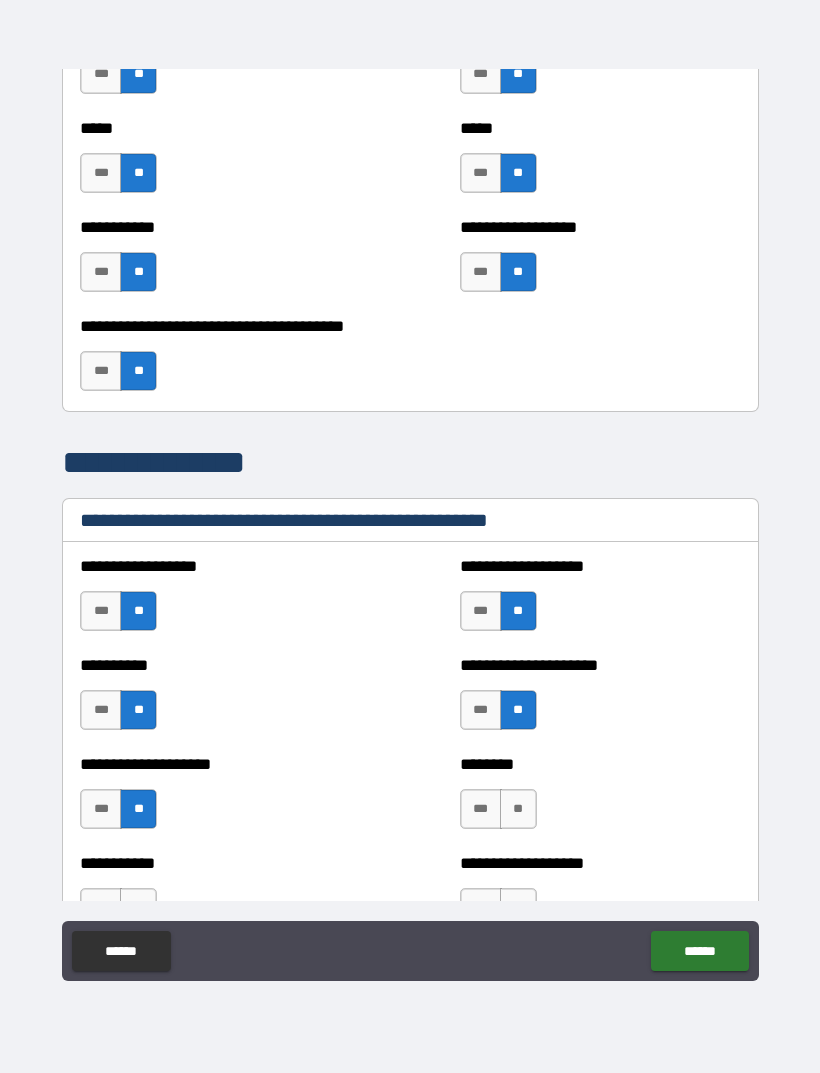 click on "**" at bounding box center (518, 809) 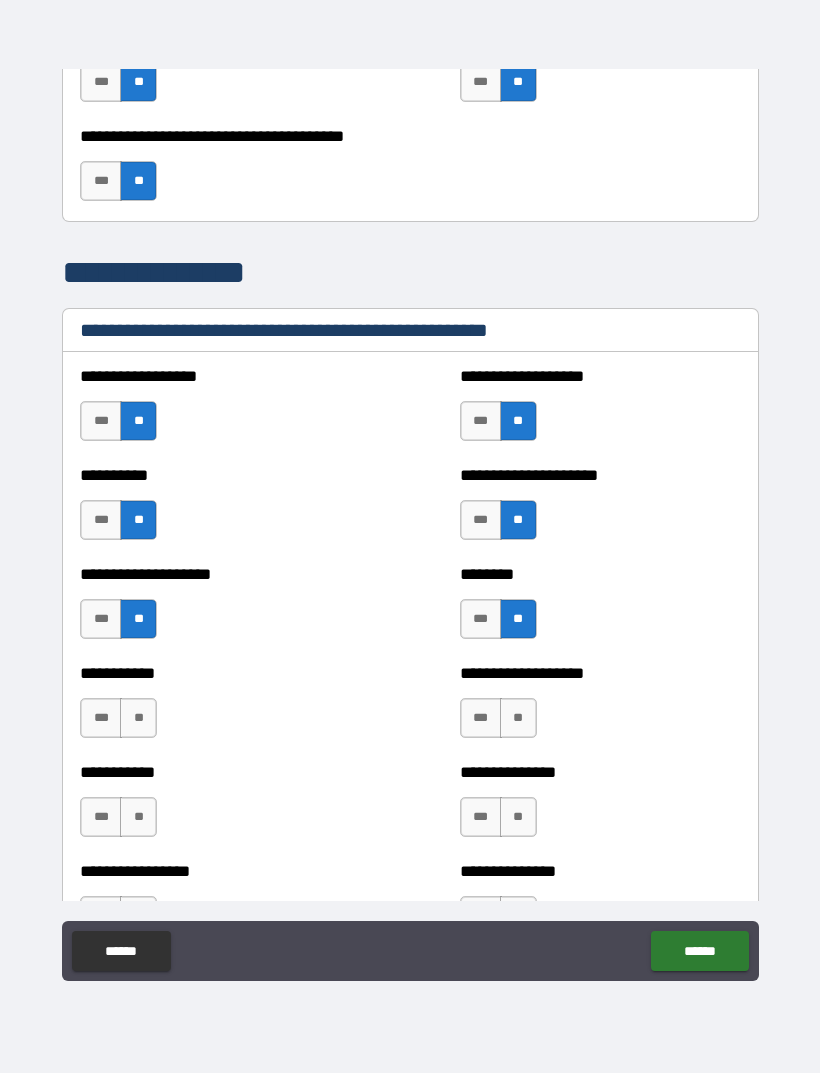 scroll, scrollTop: 2270, scrollLeft: 0, axis: vertical 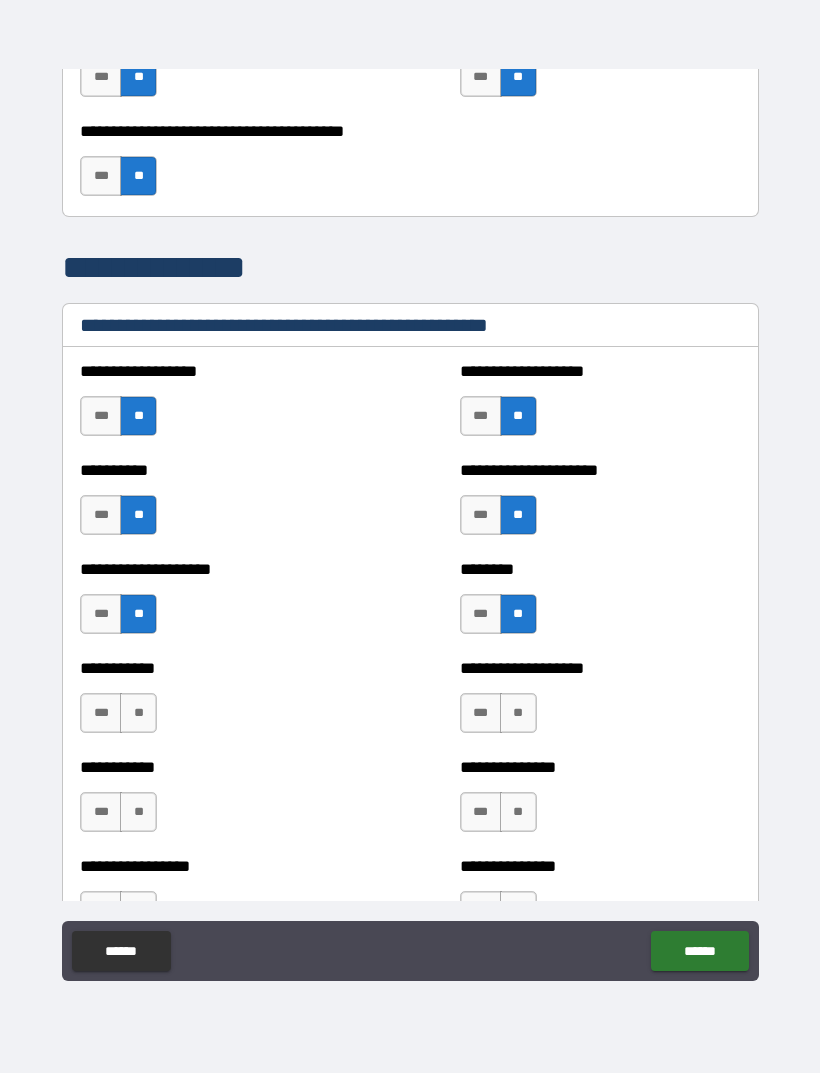 click on "**" at bounding box center [518, 713] 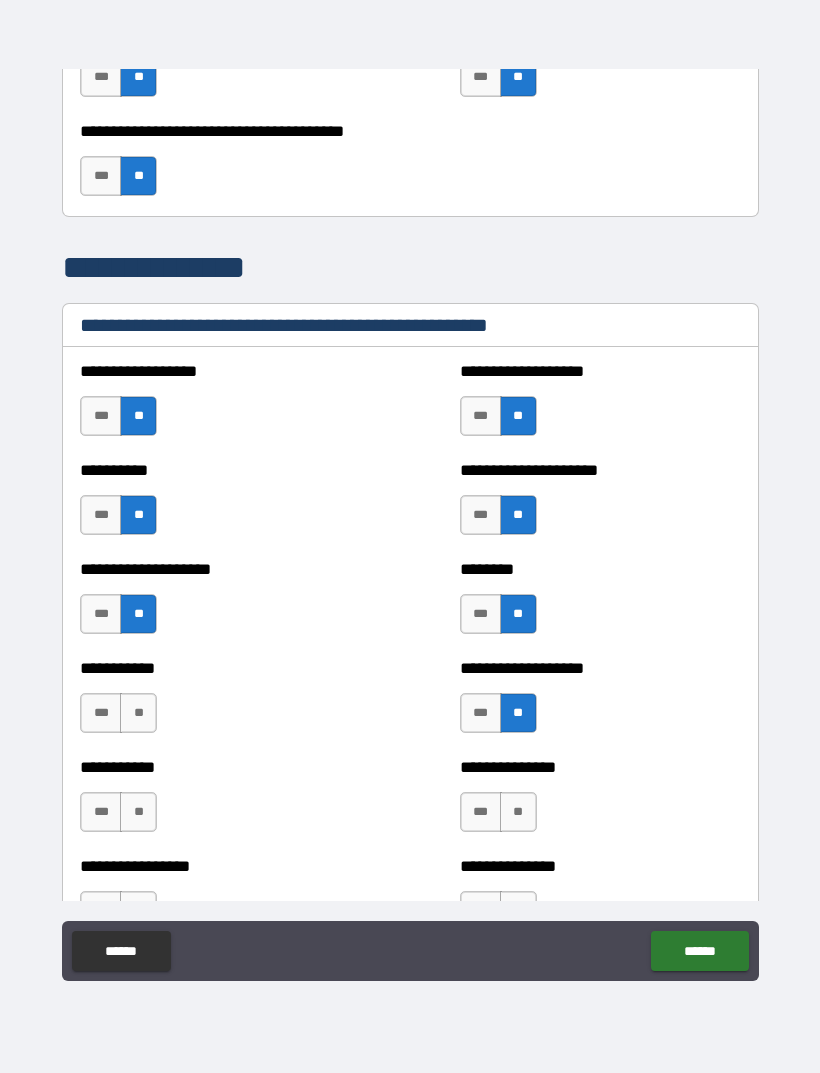 click on "**" at bounding box center [138, 713] 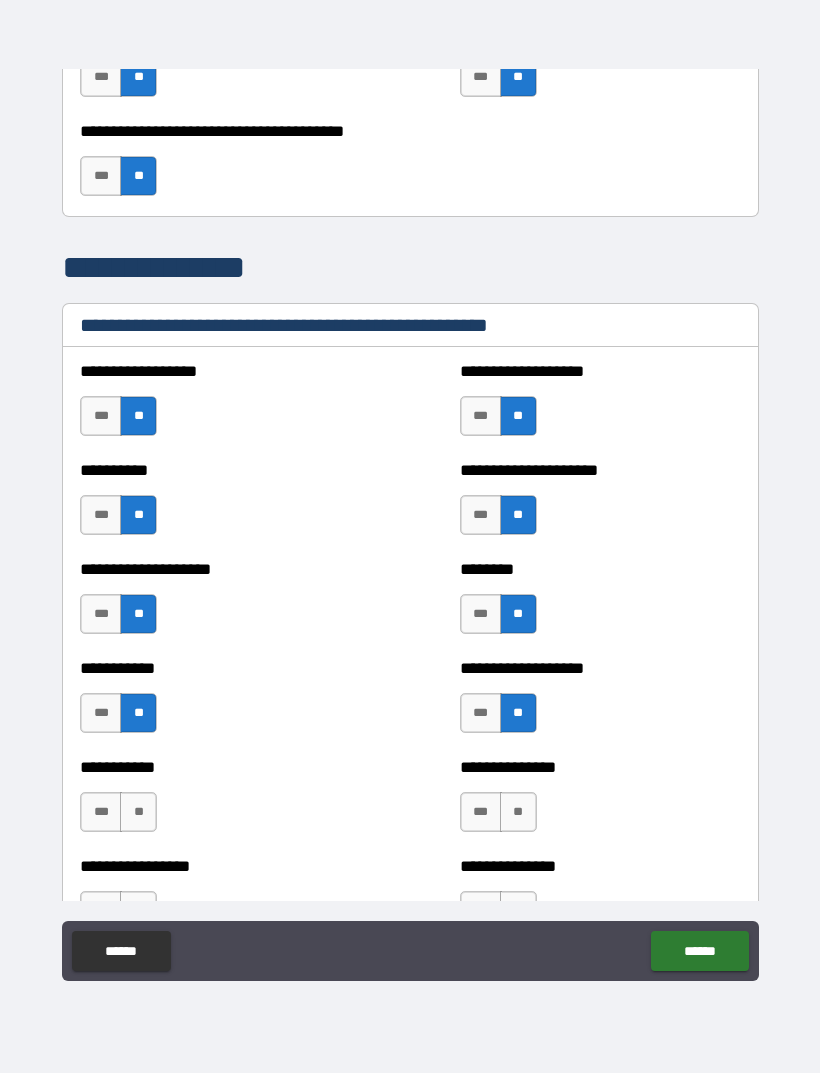 click on "**" at bounding box center [138, 812] 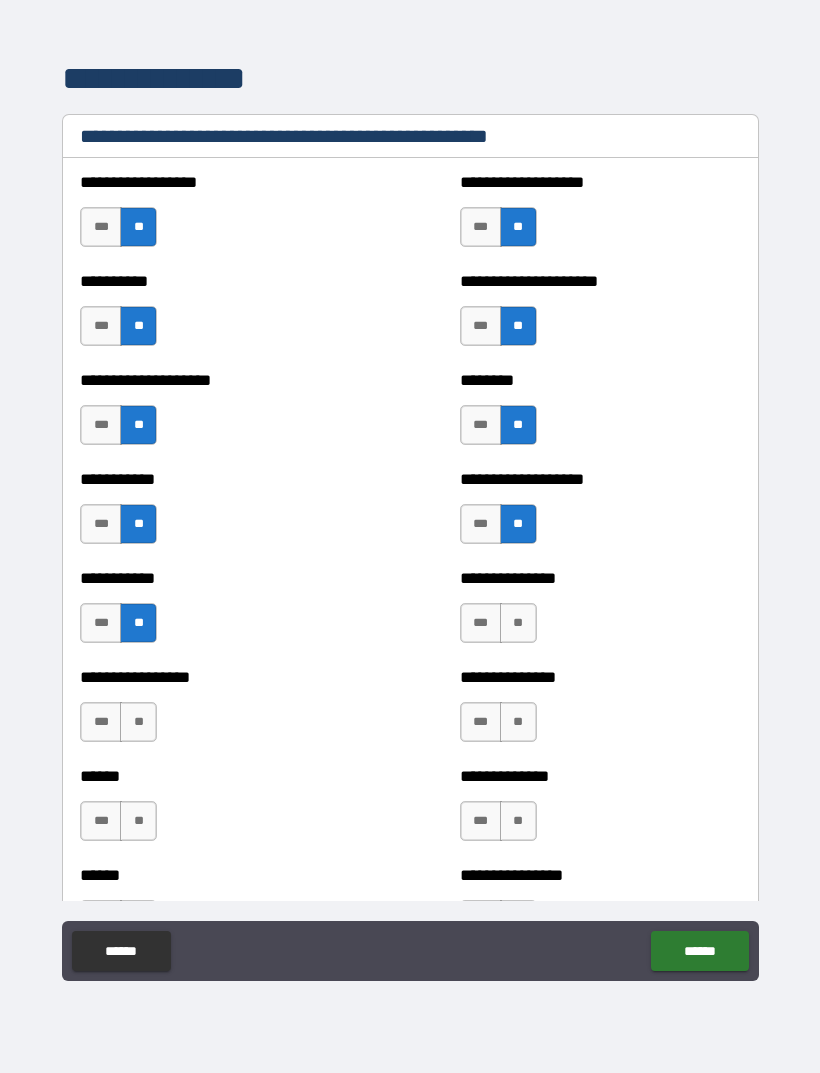 scroll, scrollTop: 2460, scrollLeft: 0, axis: vertical 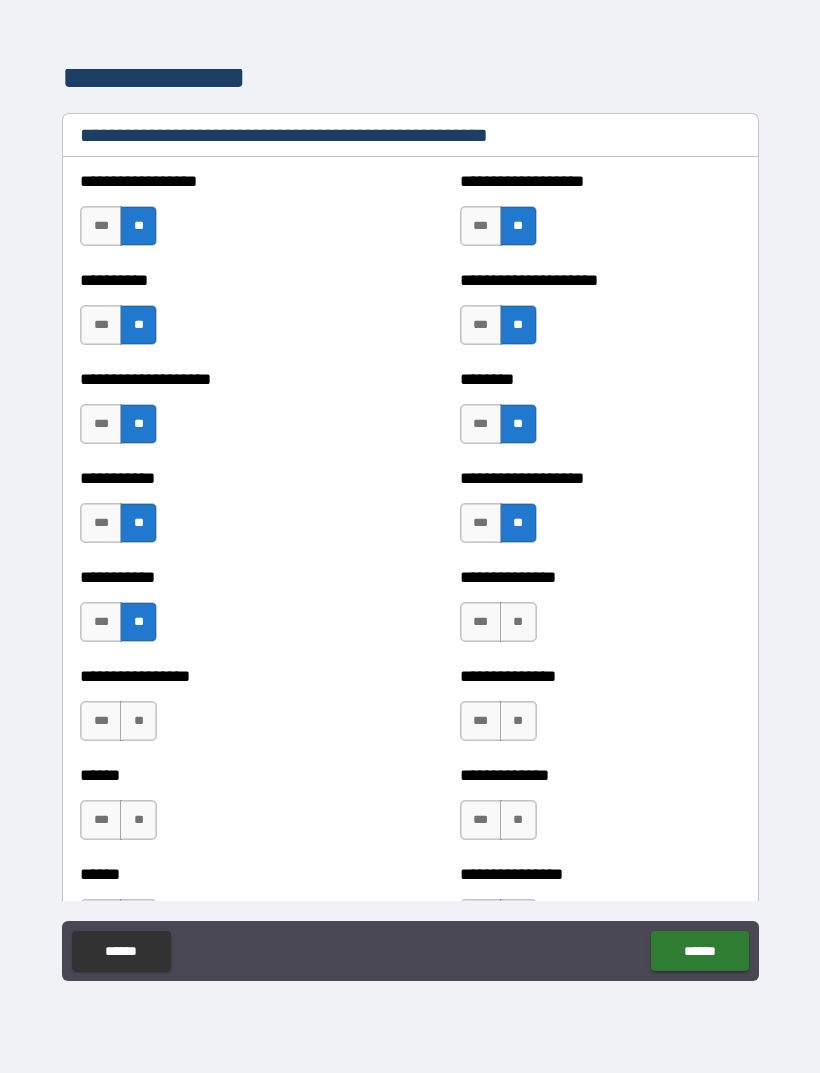 click on "**" at bounding box center [518, 622] 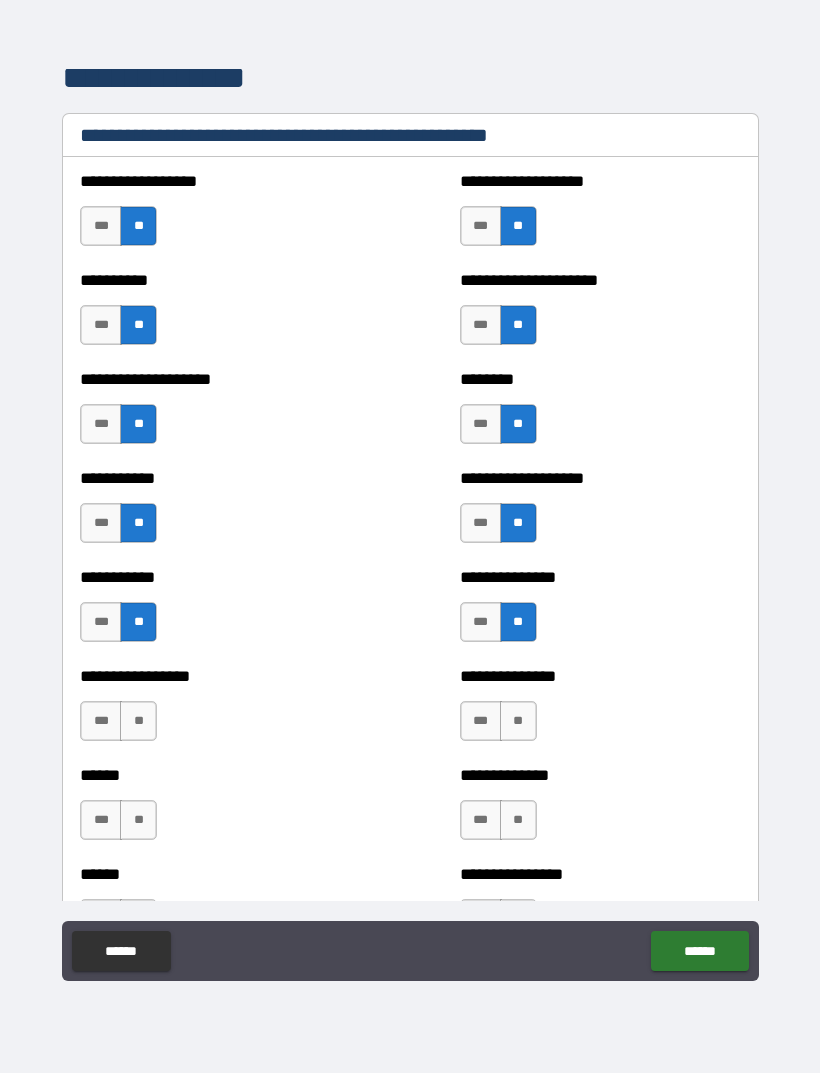click on "**" at bounding box center (518, 721) 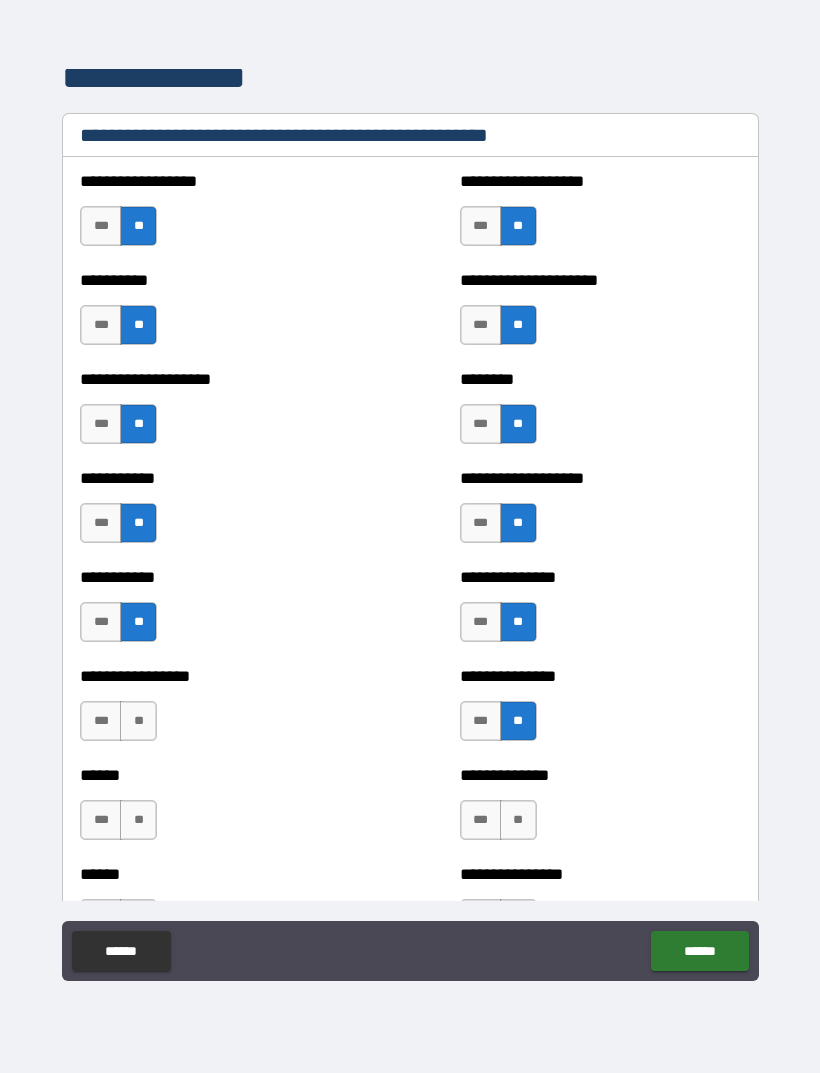 click on "**" at bounding box center [138, 721] 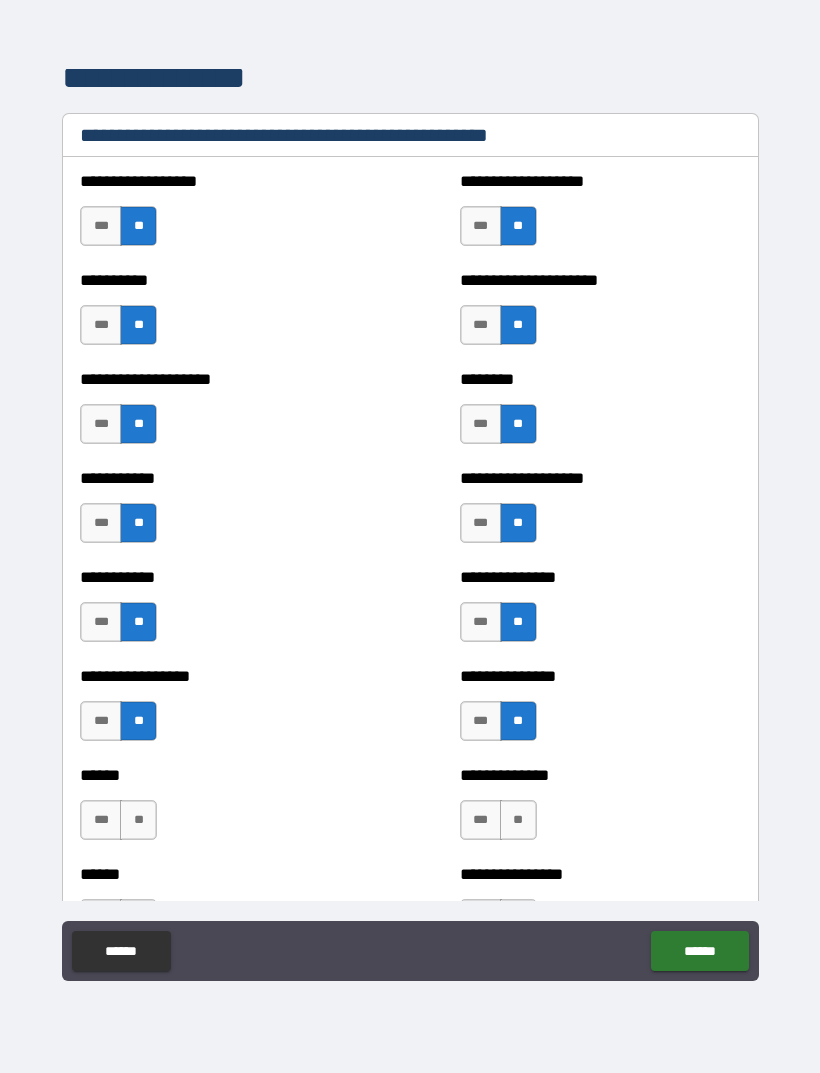 click on "**" at bounding box center [138, 820] 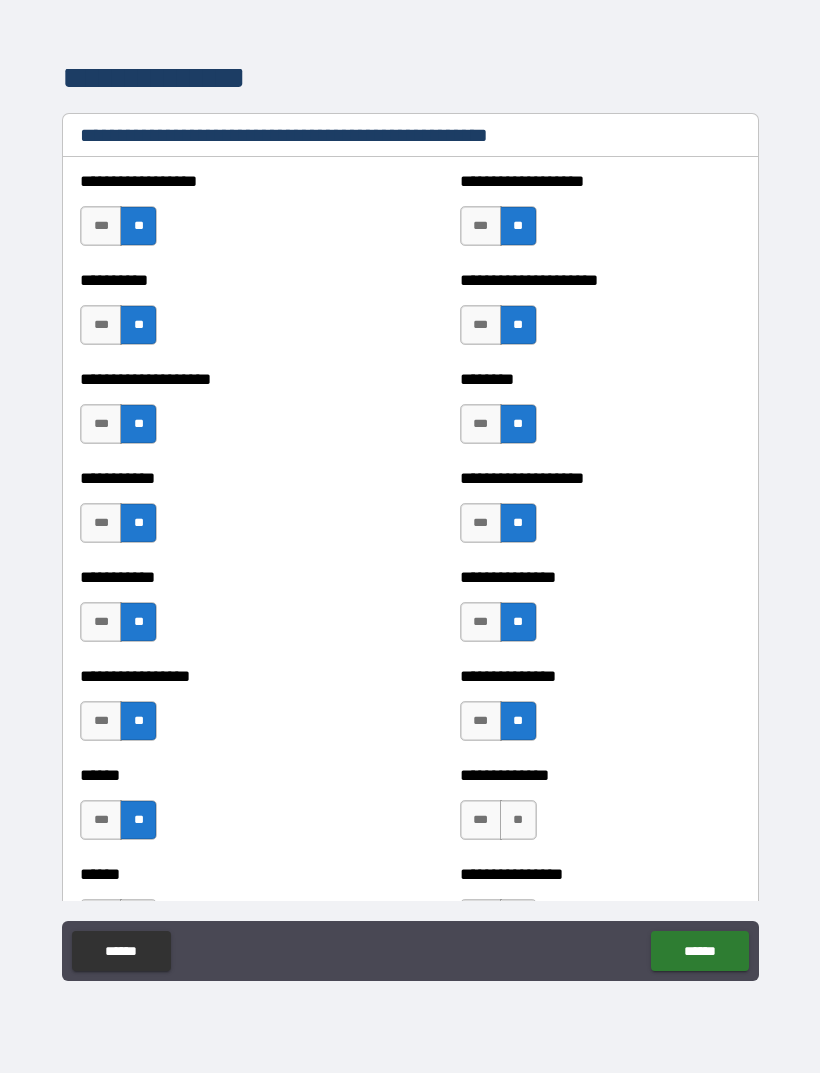 click on "**" at bounding box center [518, 820] 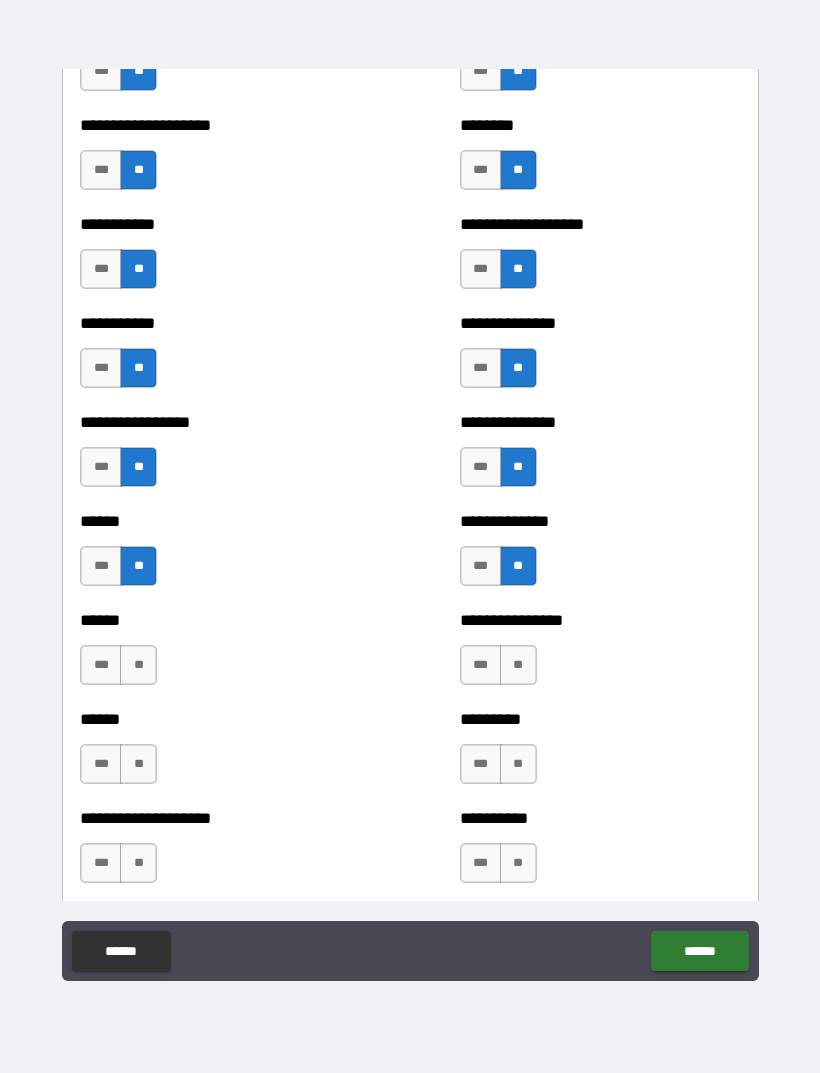 scroll, scrollTop: 2727, scrollLeft: 0, axis: vertical 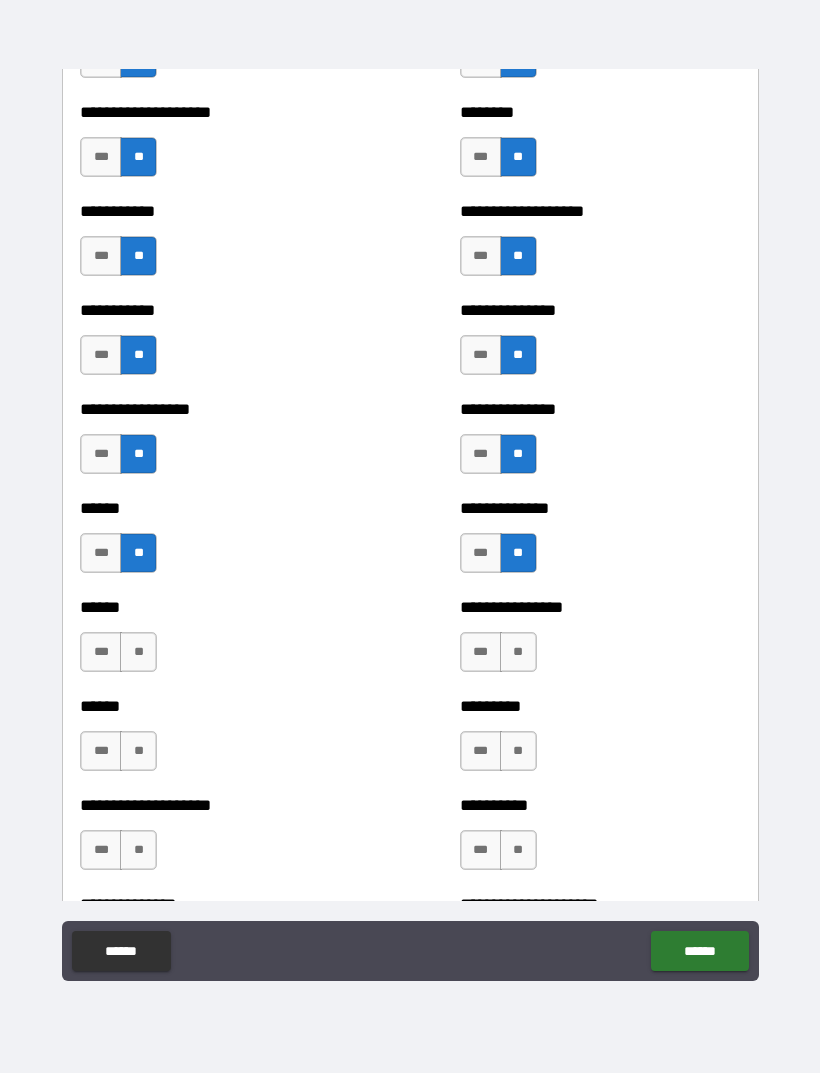 click on "**" at bounding box center (138, 652) 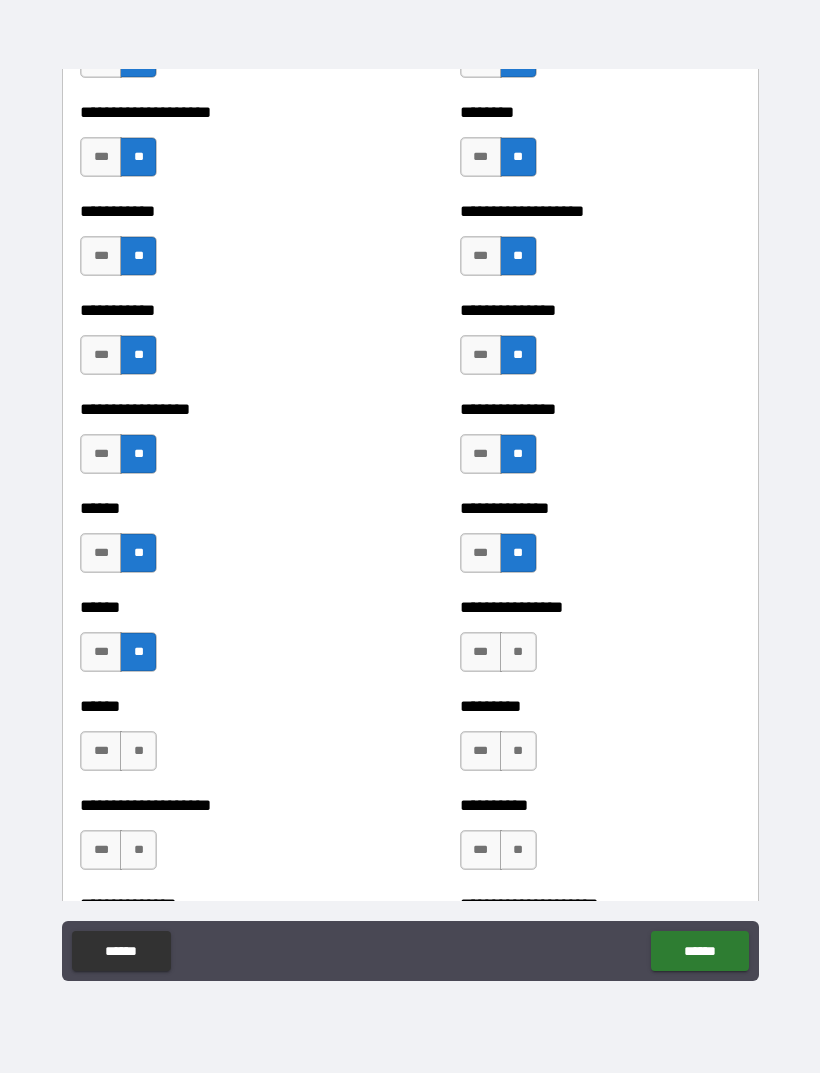 click on "**" at bounding box center [518, 652] 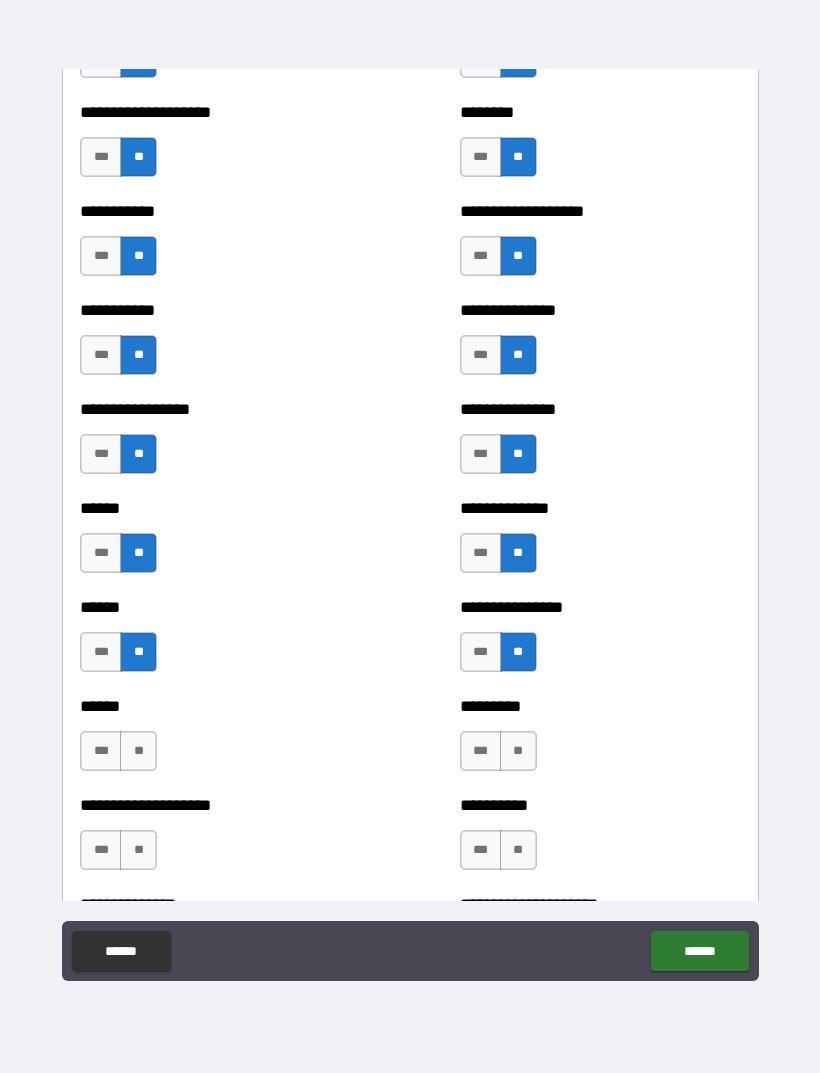 click on "**" at bounding box center (138, 751) 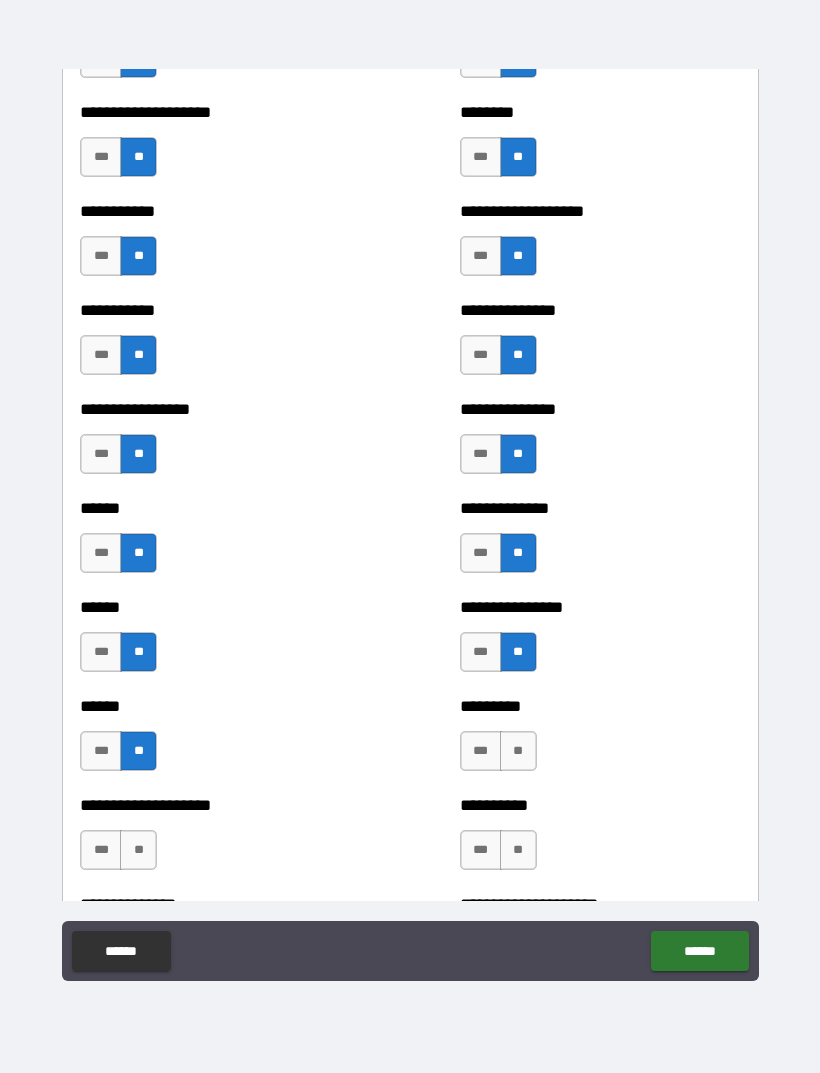 click on "**" at bounding box center (518, 751) 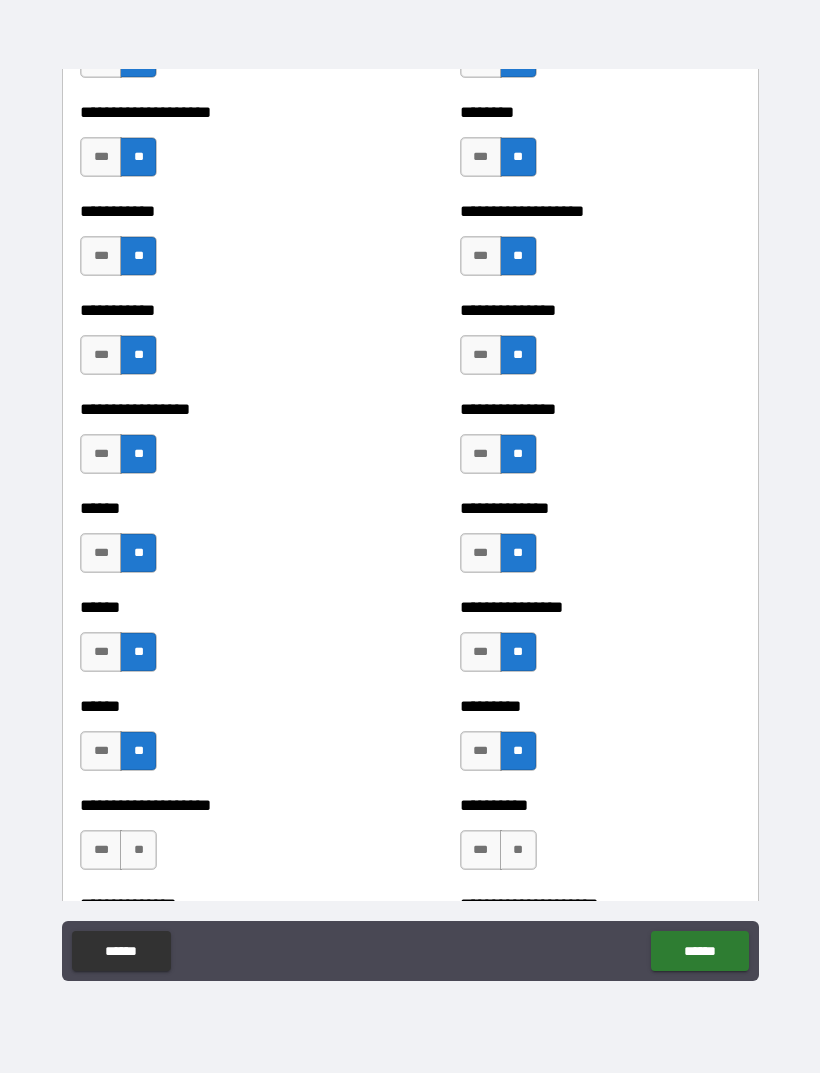 click on "**" at bounding box center [518, 850] 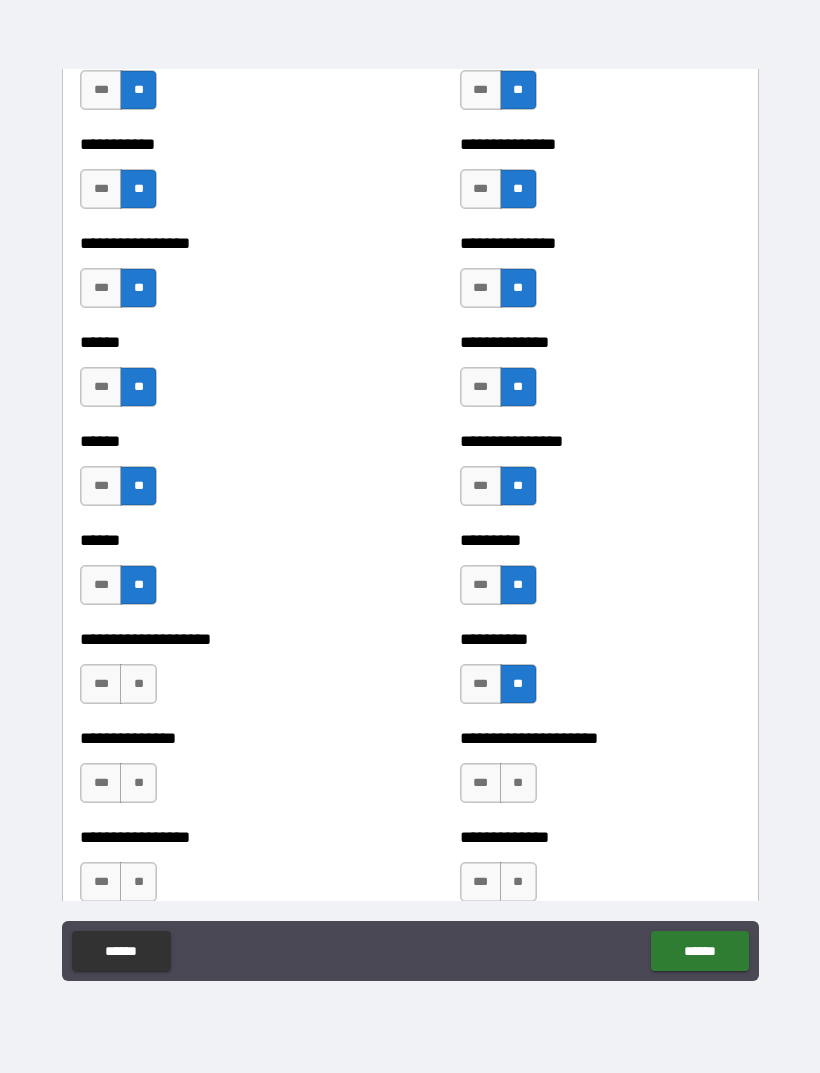 scroll, scrollTop: 2905, scrollLeft: 0, axis: vertical 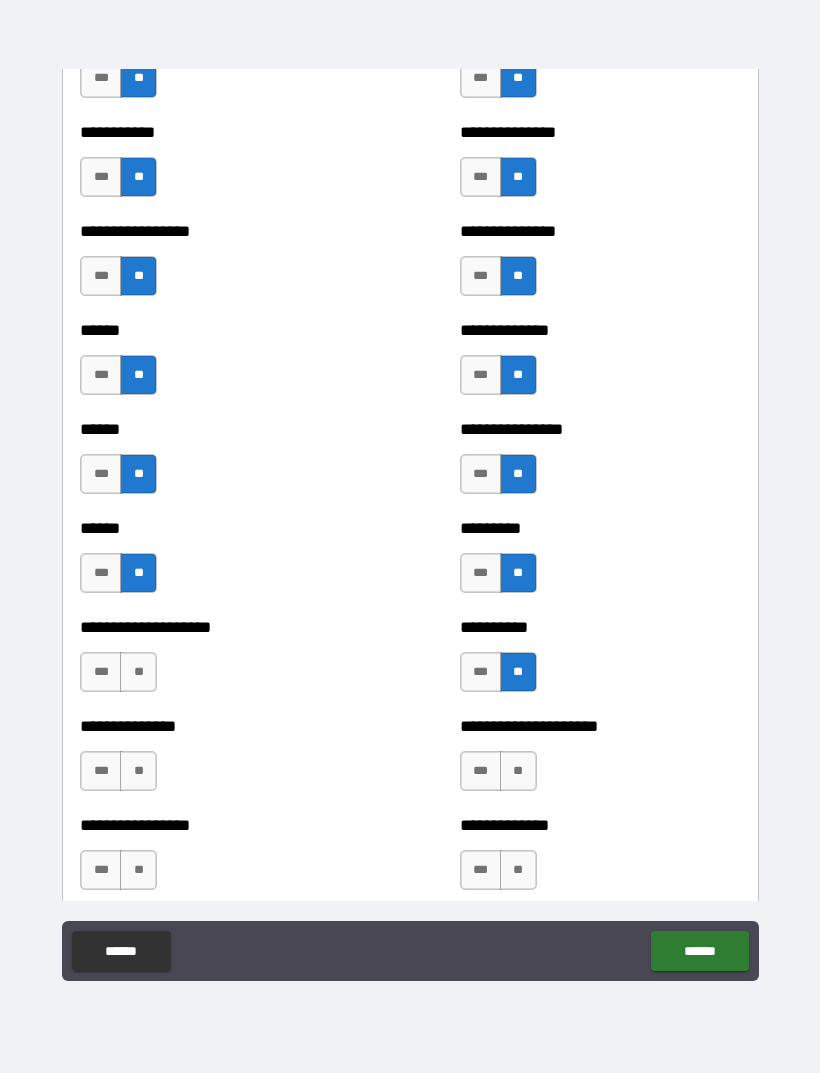 click on "***" at bounding box center (101, 672) 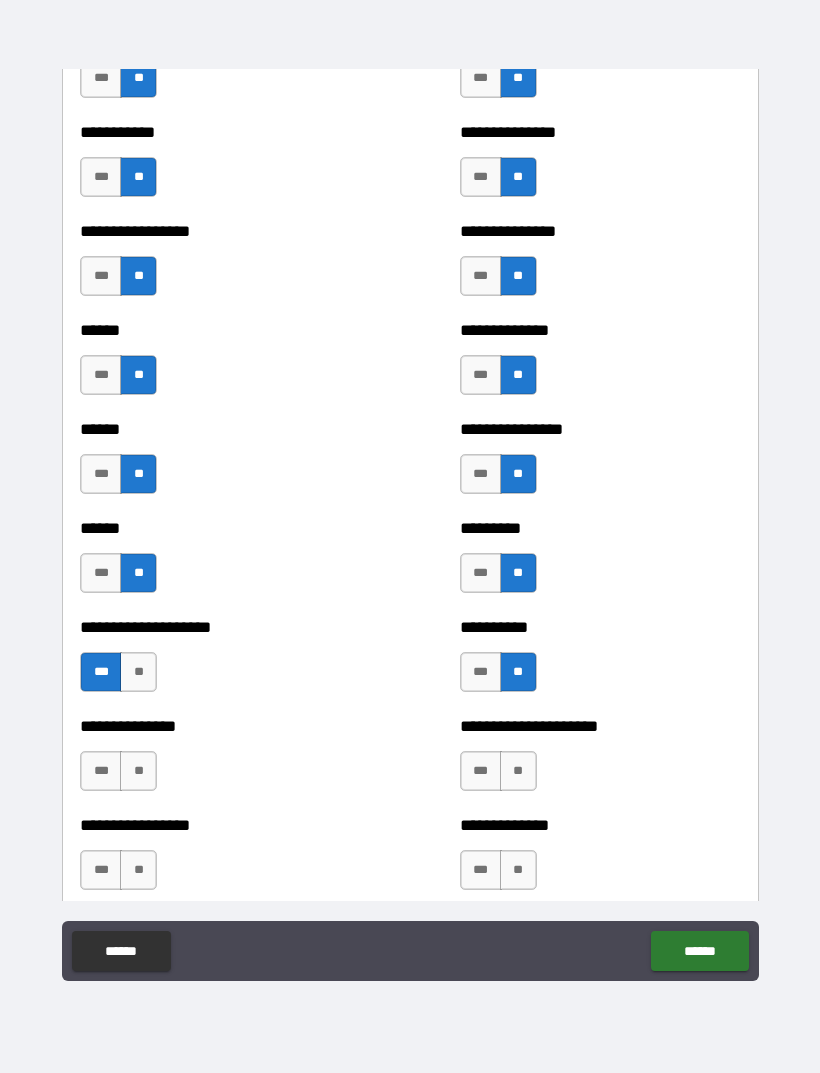 click on "***" at bounding box center [101, 771] 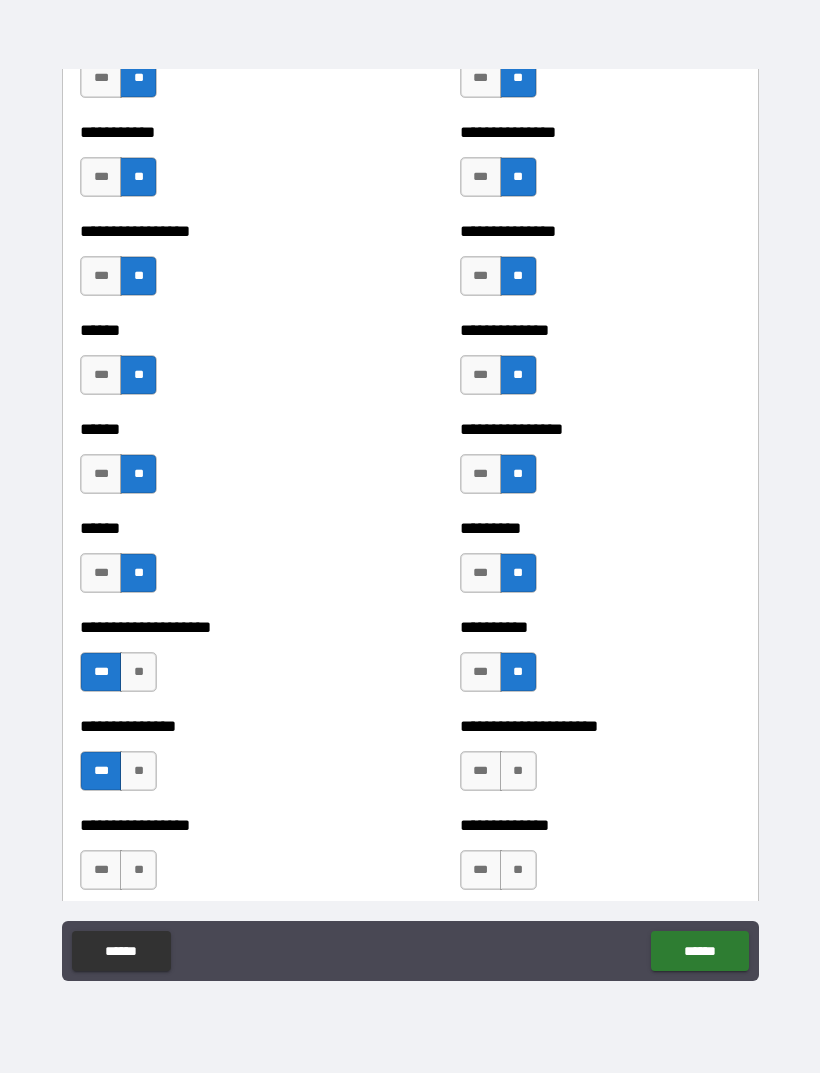 click on "**" at bounding box center [518, 771] 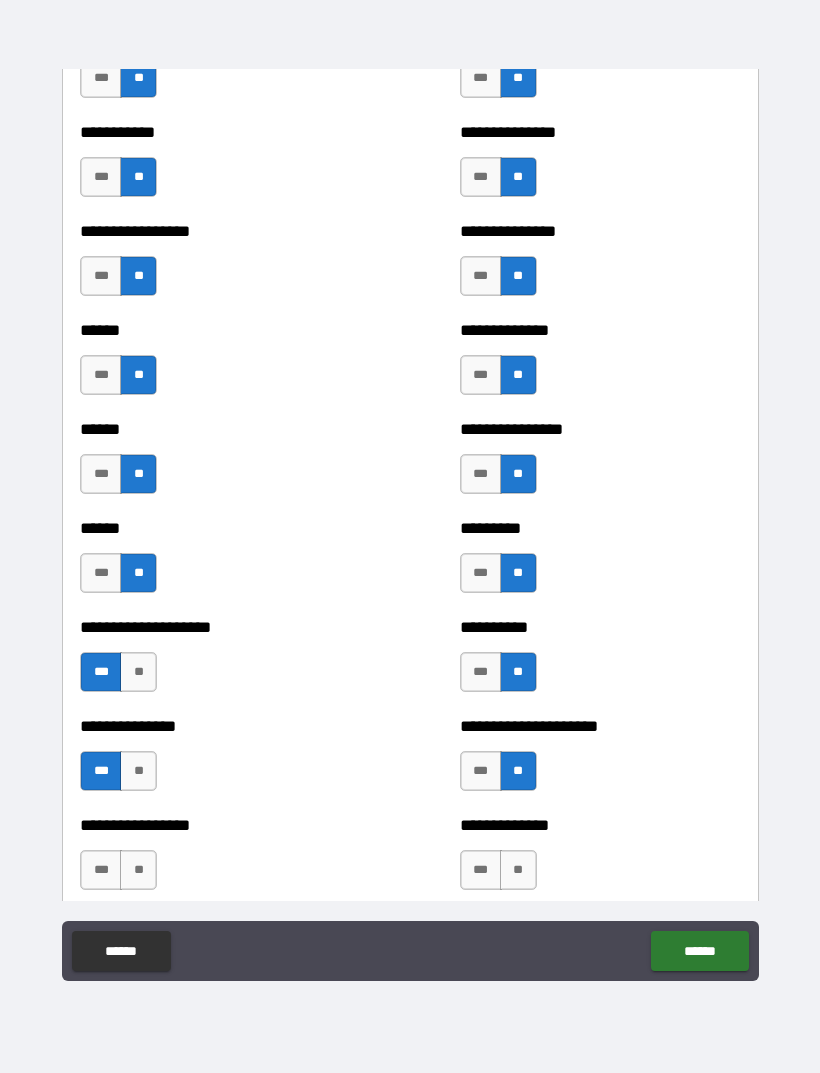click on "**" at bounding box center (518, 870) 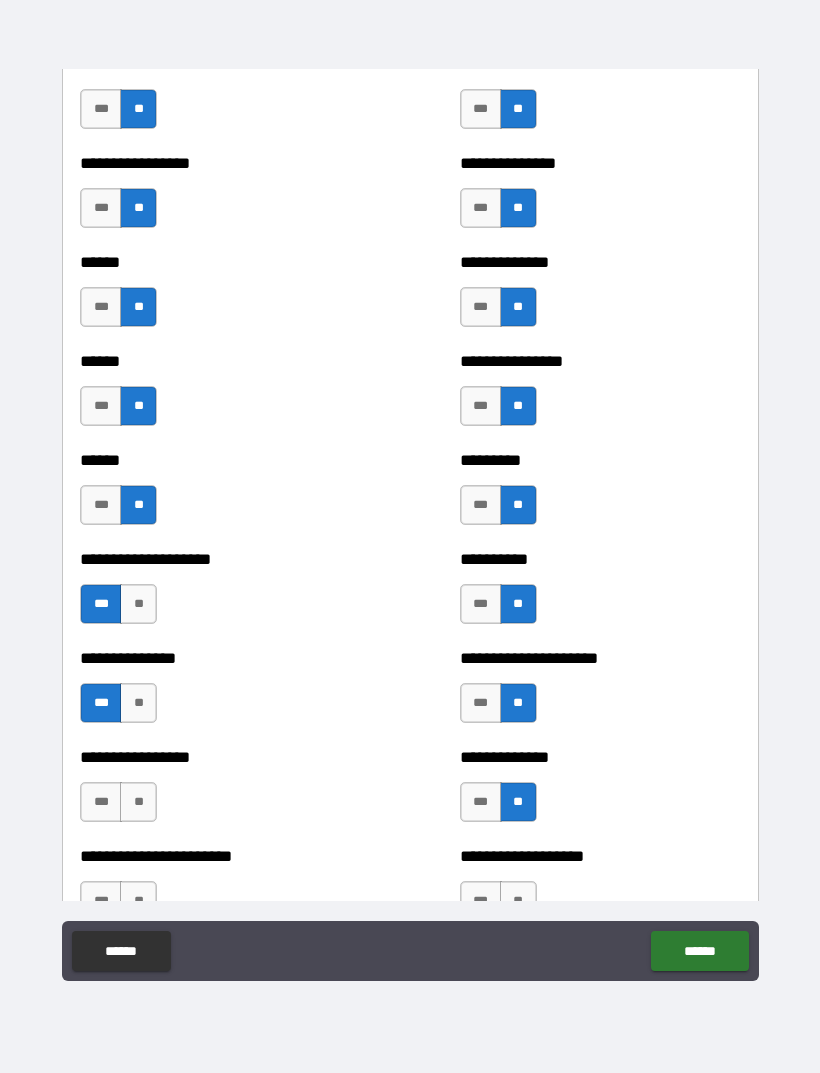 scroll, scrollTop: 3008, scrollLeft: 0, axis: vertical 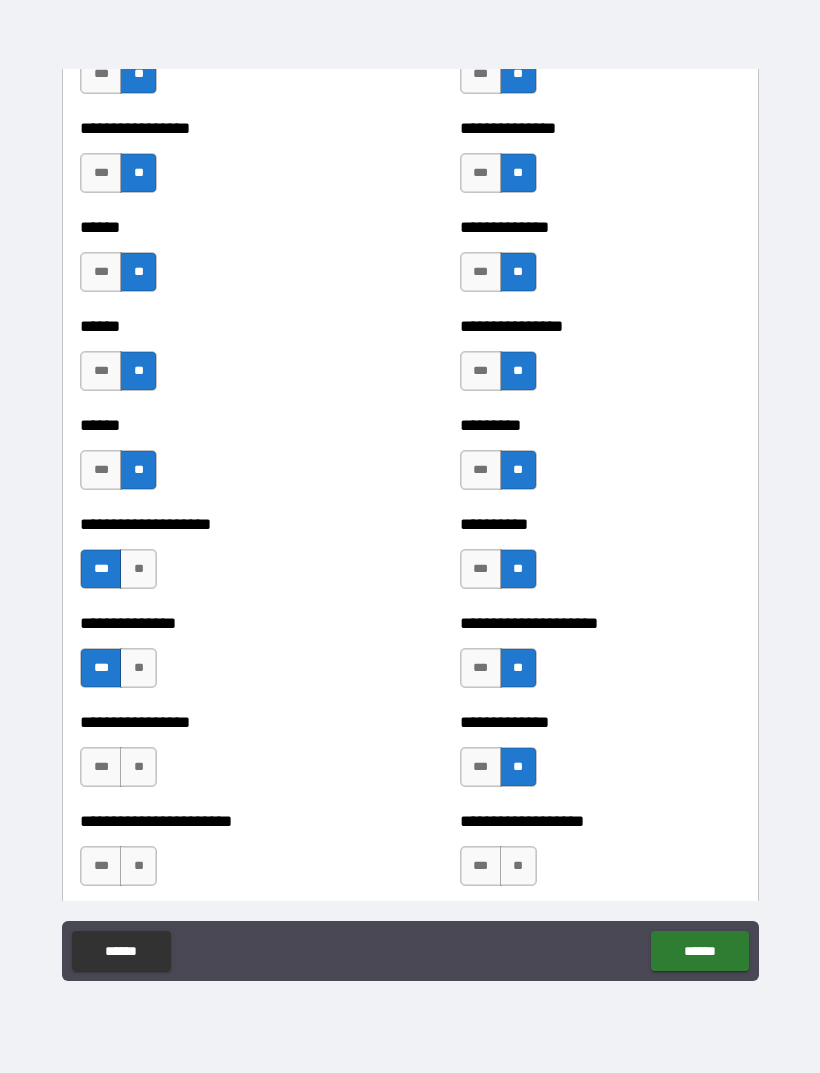 click on "***" at bounding box center [101, 767] 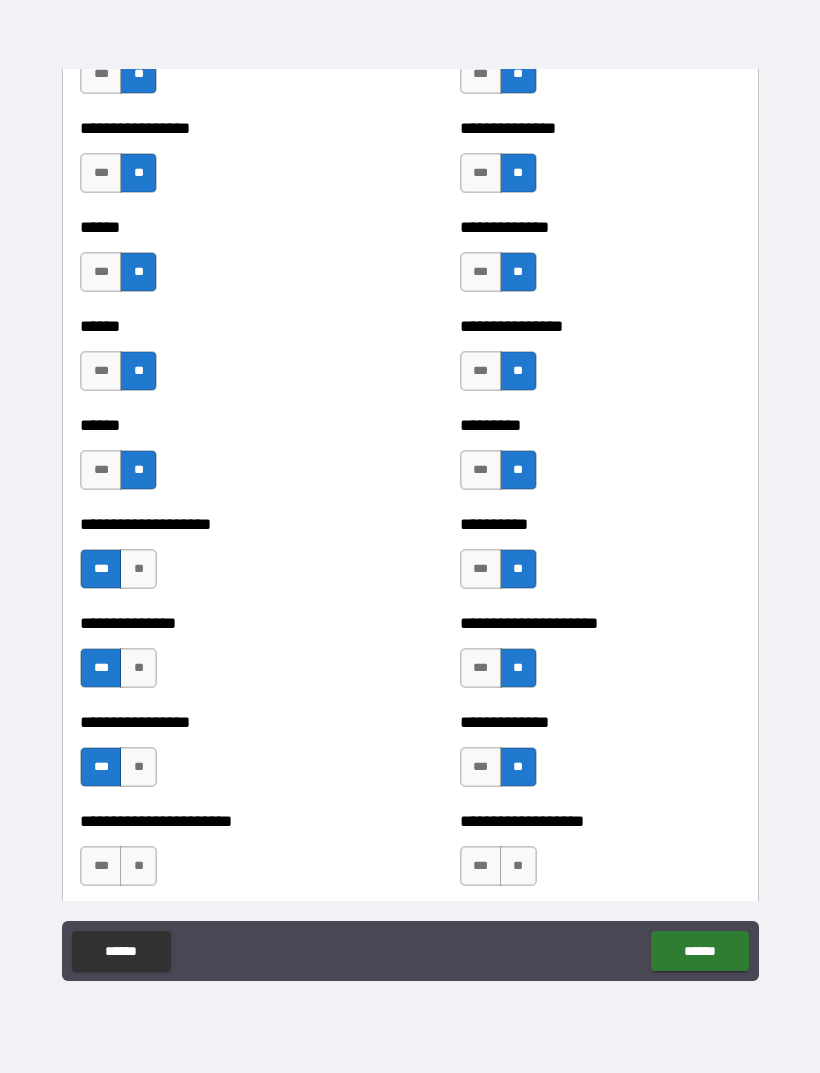 click on "**" at bounding box center (138, 866) 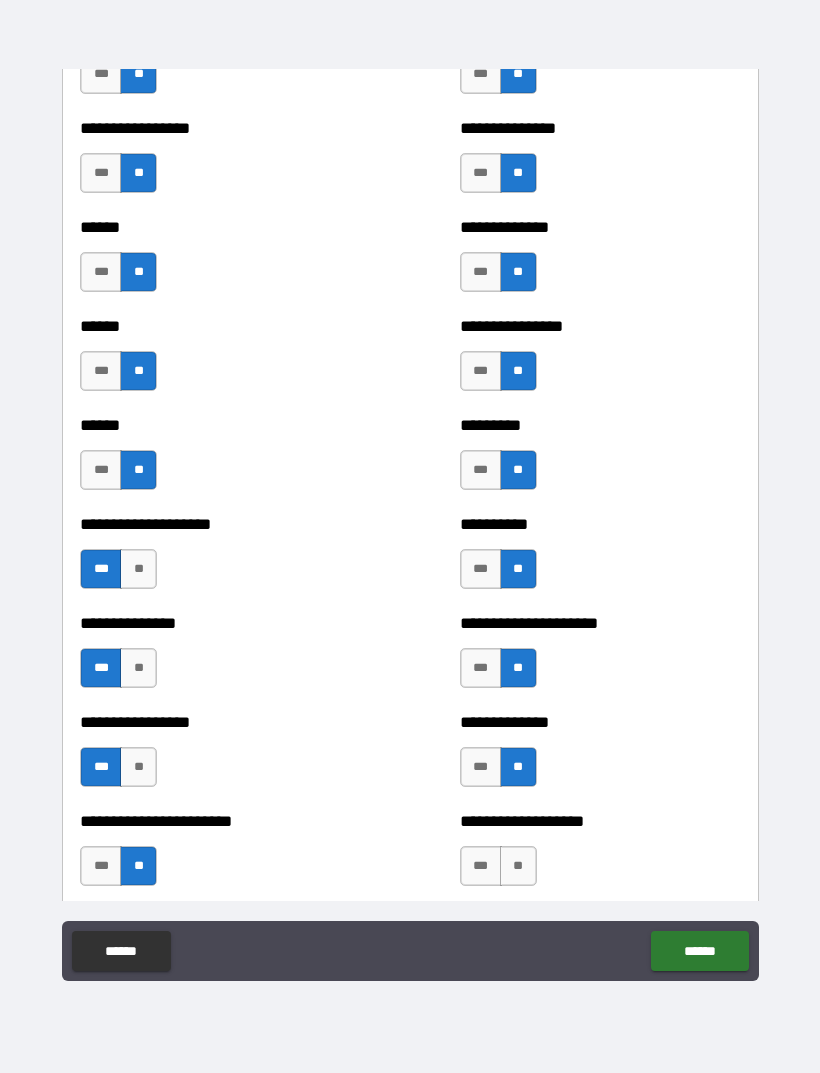 click on "**" at bounding box center (518, 866) 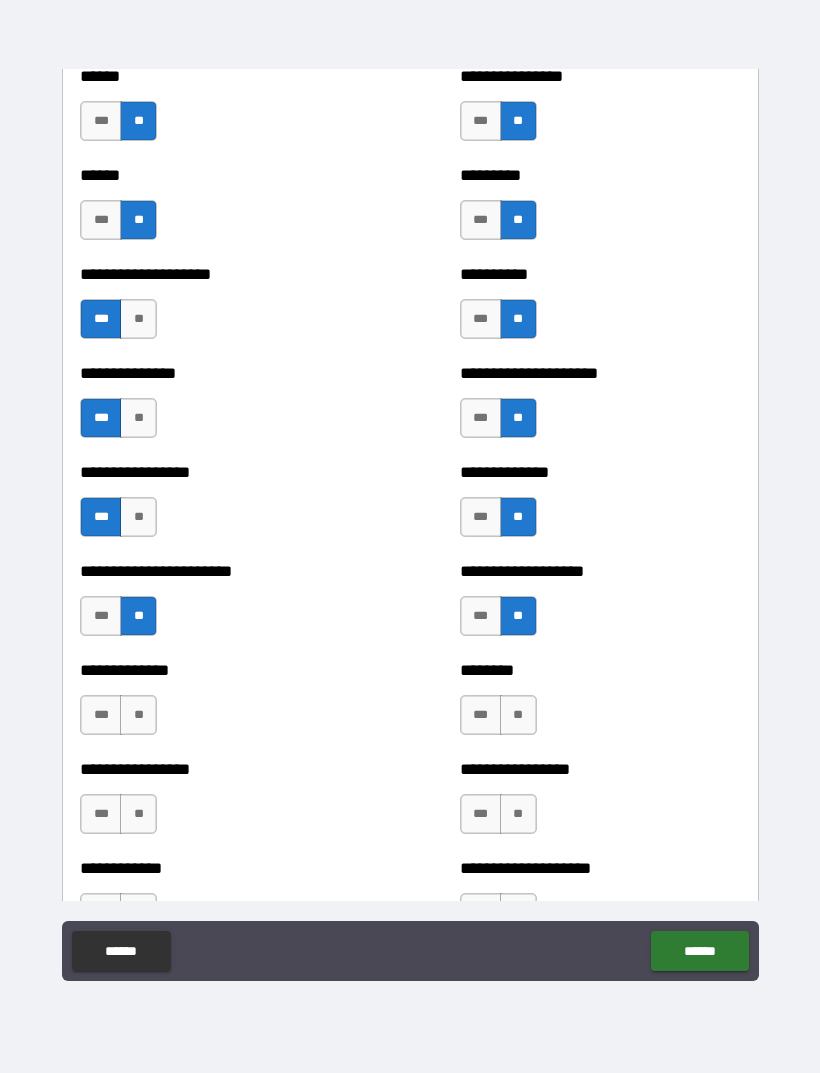 scroll, scrollTop: 3274, scrollLeft: 0, axis: vertical 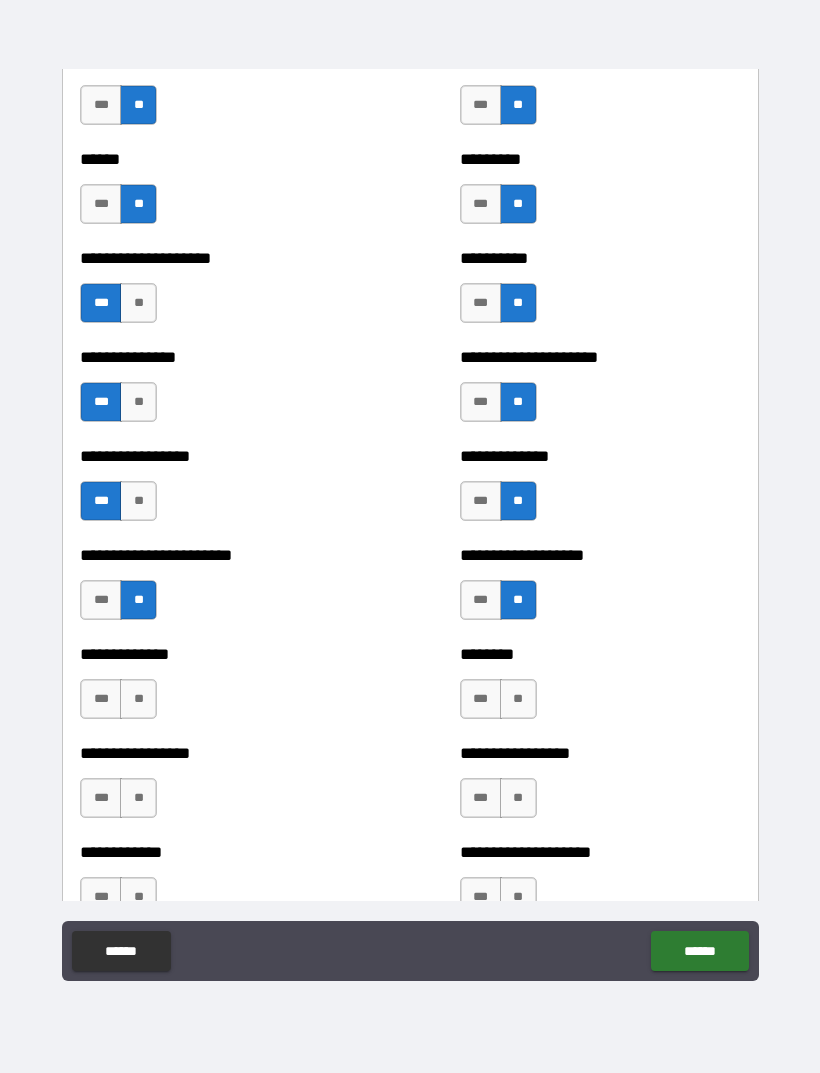 click on "**" at bounding box center [518, 699] 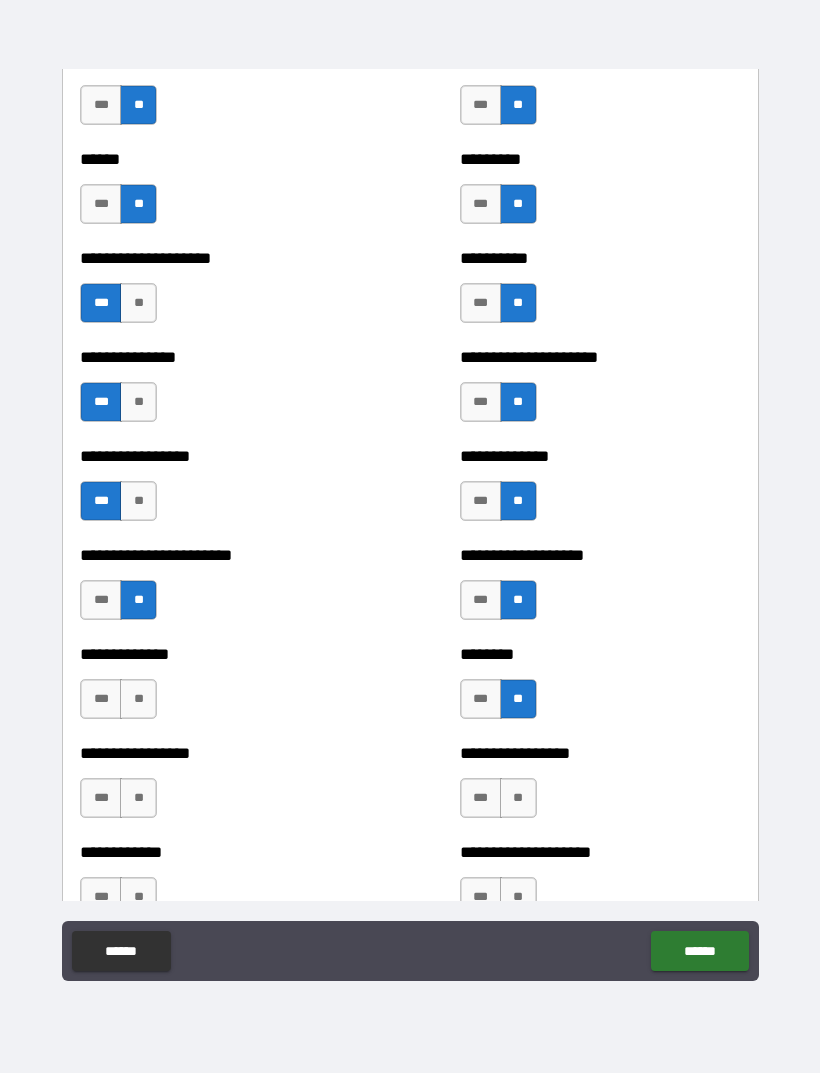 click on "**" at bounding box center (138, 699) 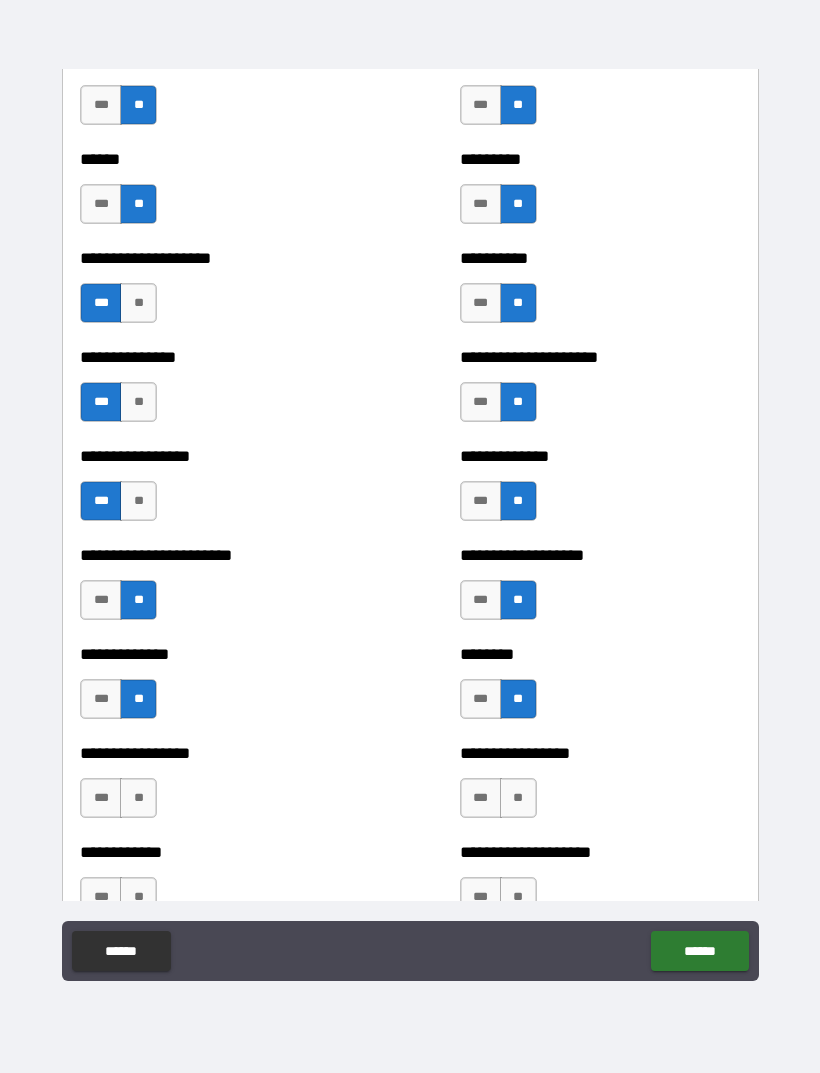 click on "**" at bounding box center [138, 798] 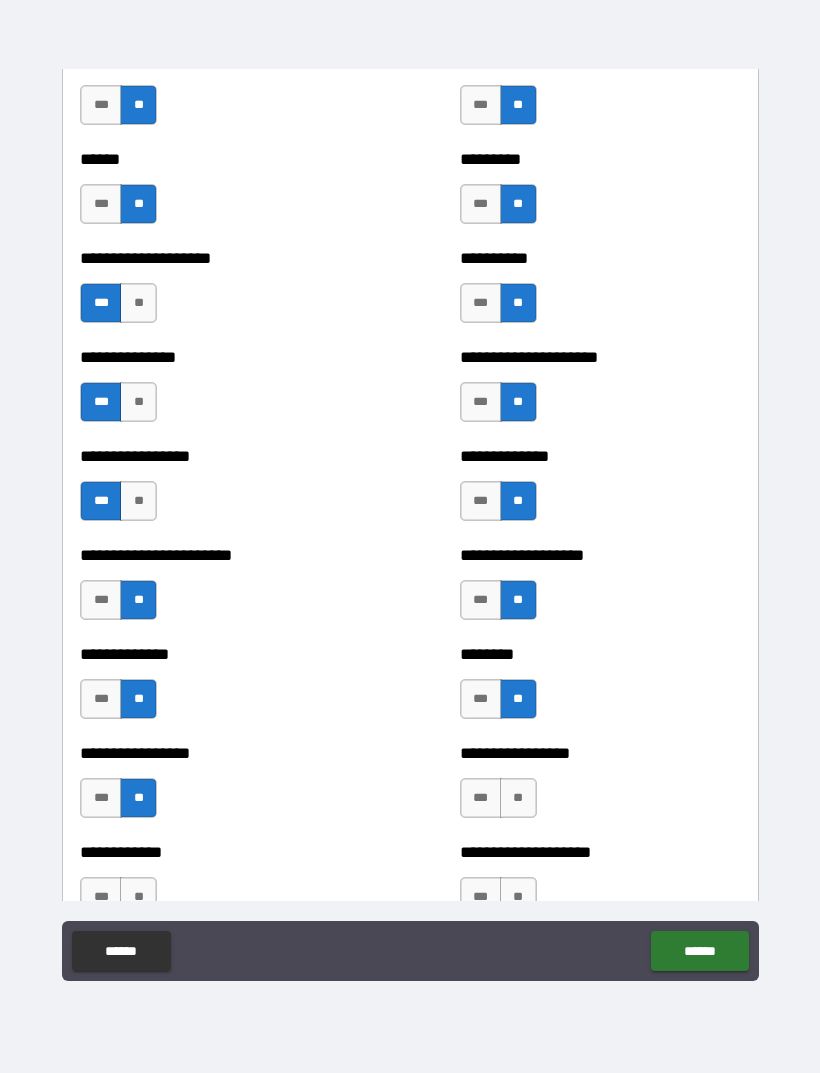 click on "**" at bounding box center [518, 798] 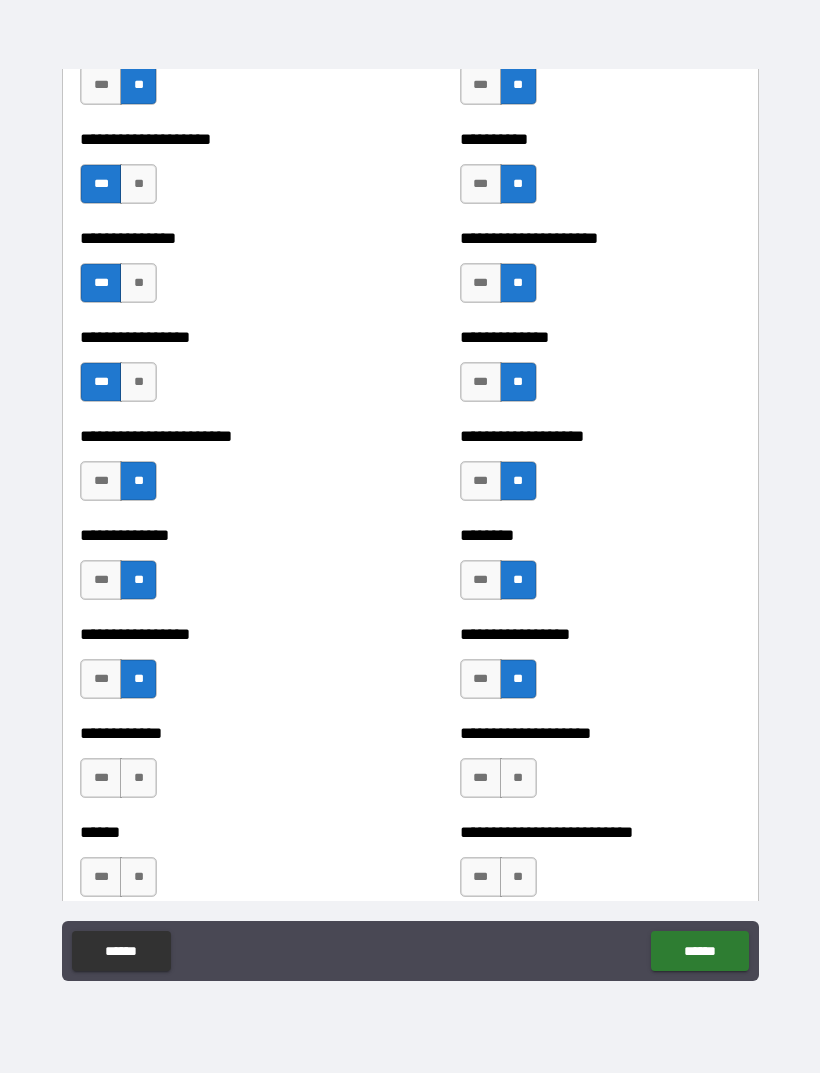 scroll, scrollTop: 3446, scrollLeft: 0, axis: vertical 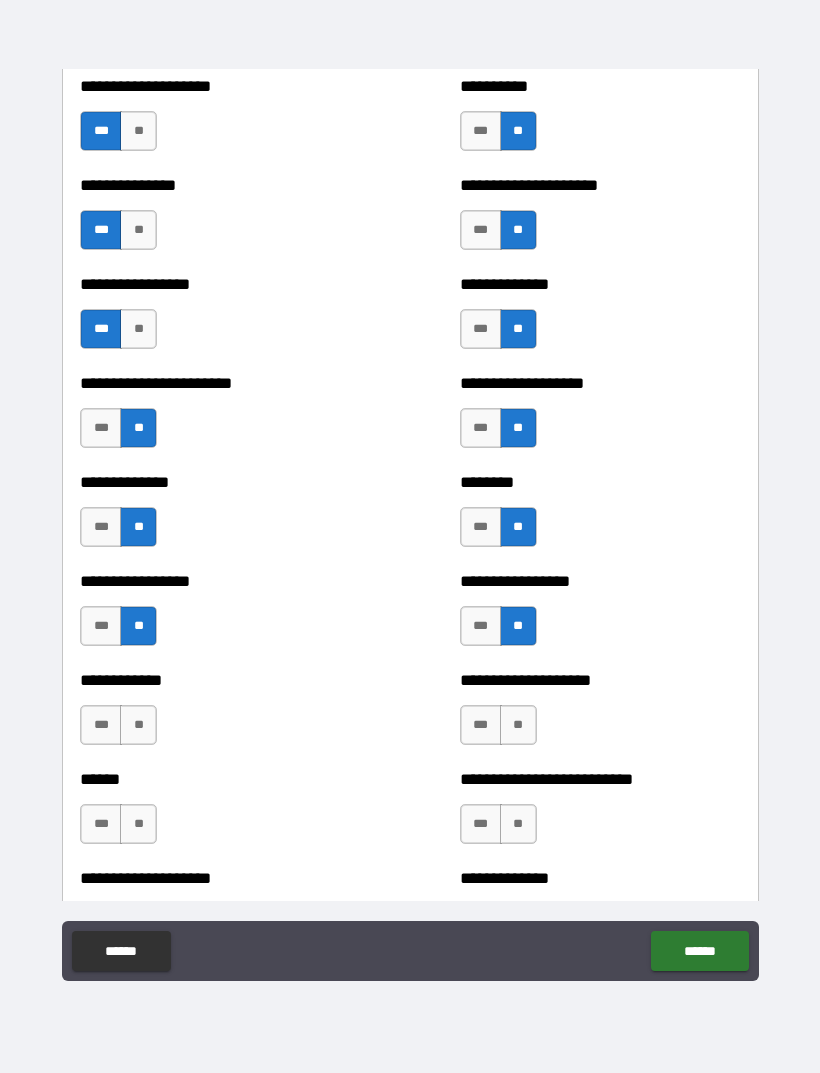 click on "**" at bounding box center [518, 725] 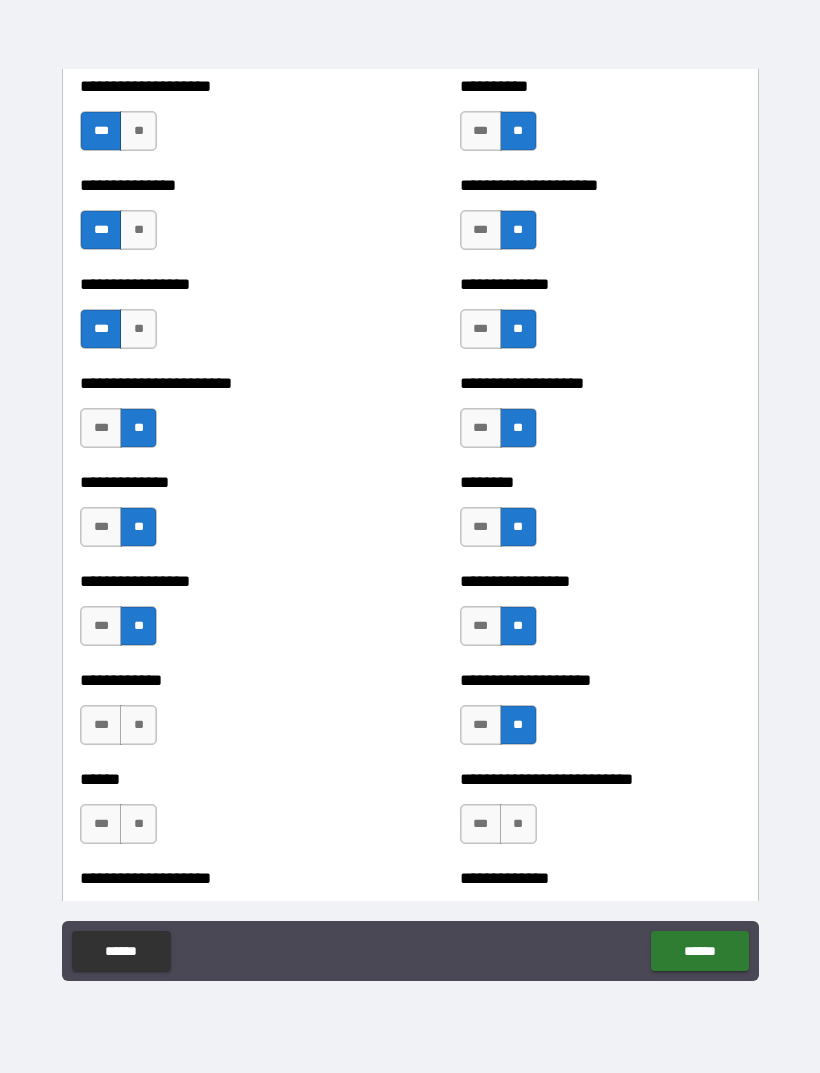 click on "**" at bounding box center [138, 725] 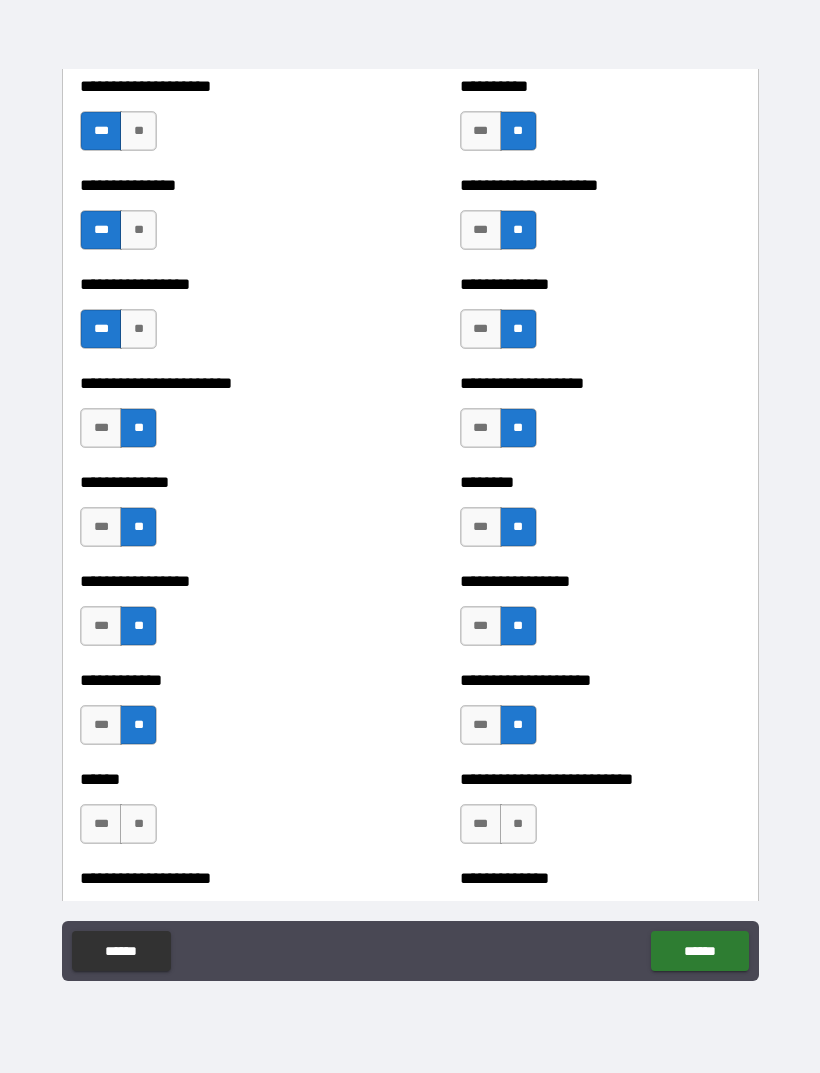 click on "**" at bounding box center (138, 824) 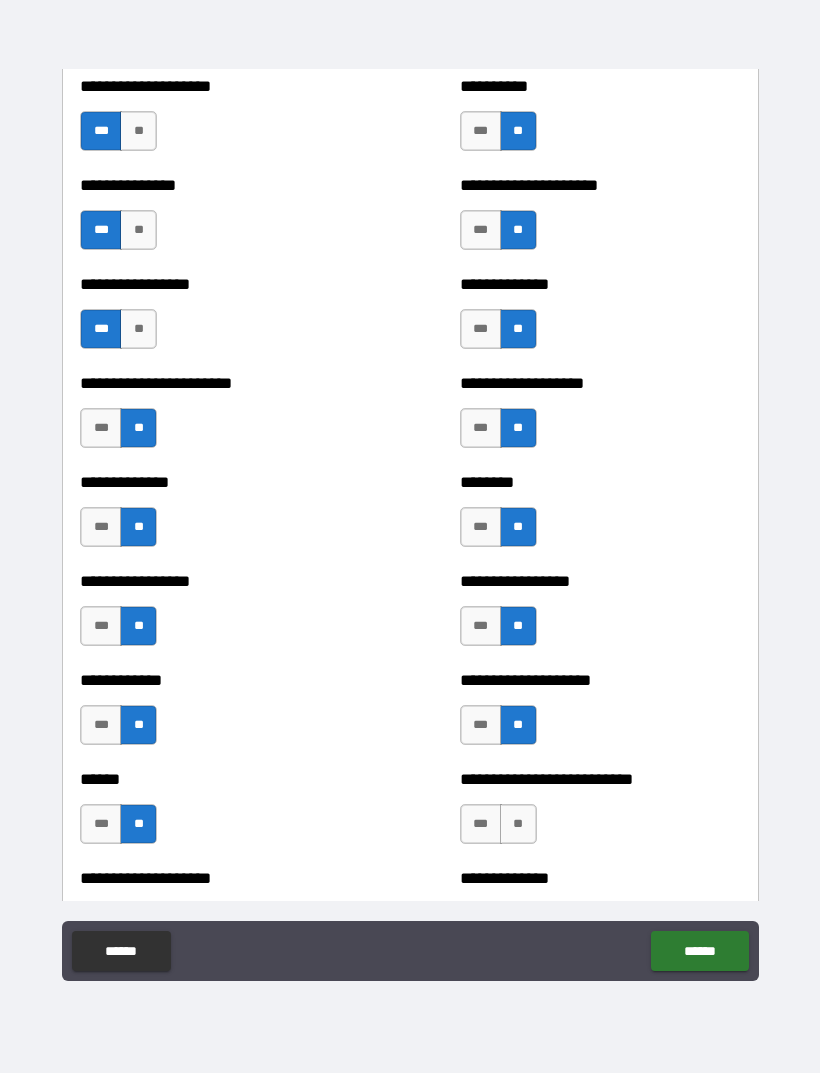 click on "**" at bounding box center (518, 824) 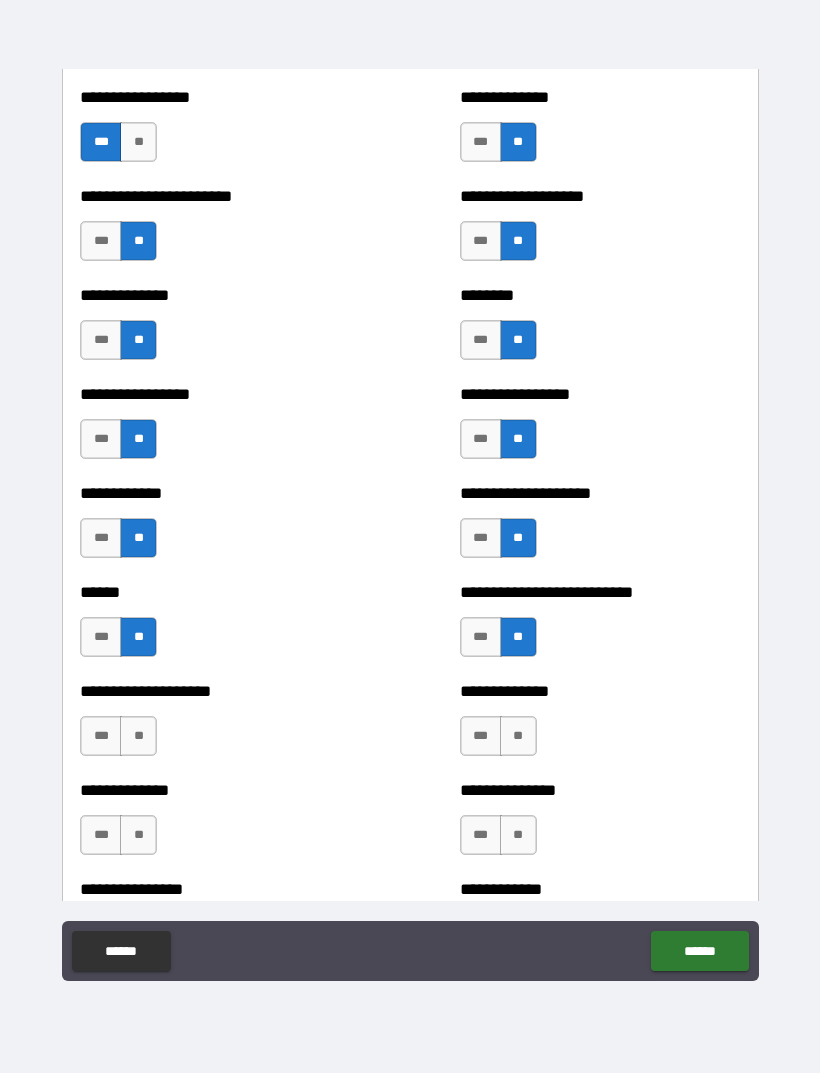 scroll, scrollTop: 3647, scrollLeft: 0, axis: vertical 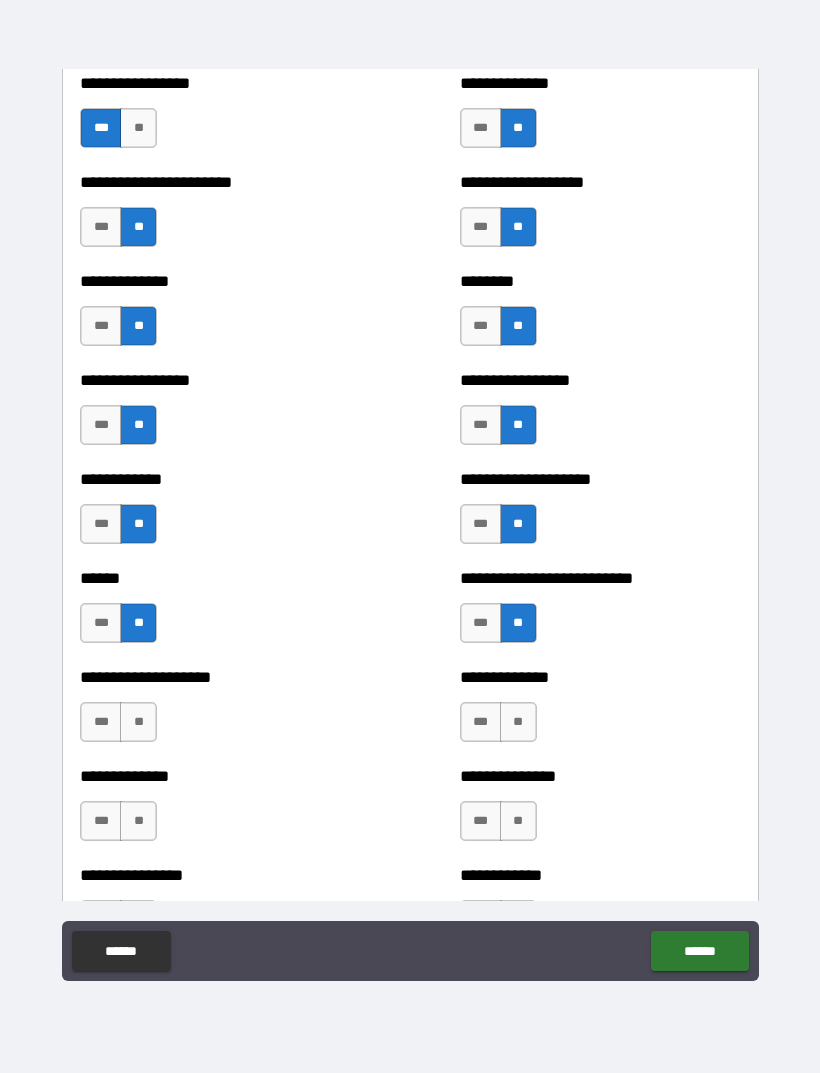 click on "**" at bounding box center (518, 722) 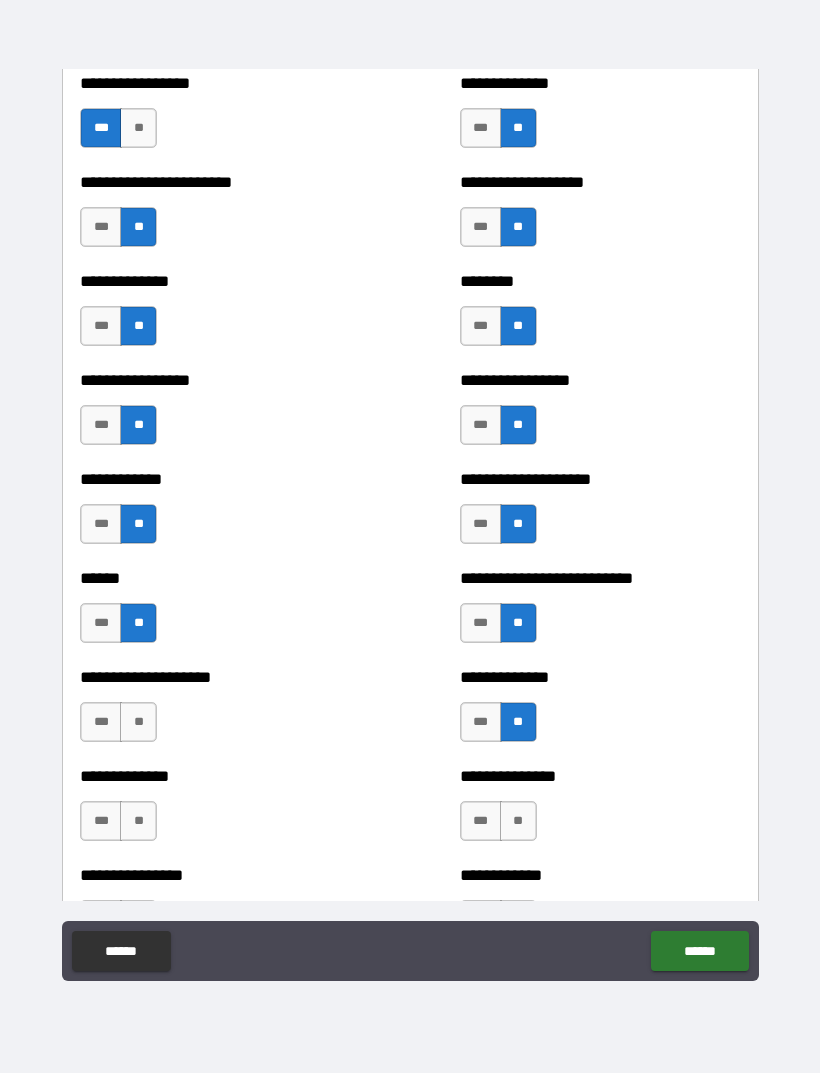 click on "**" at bounding box center (138, 722) 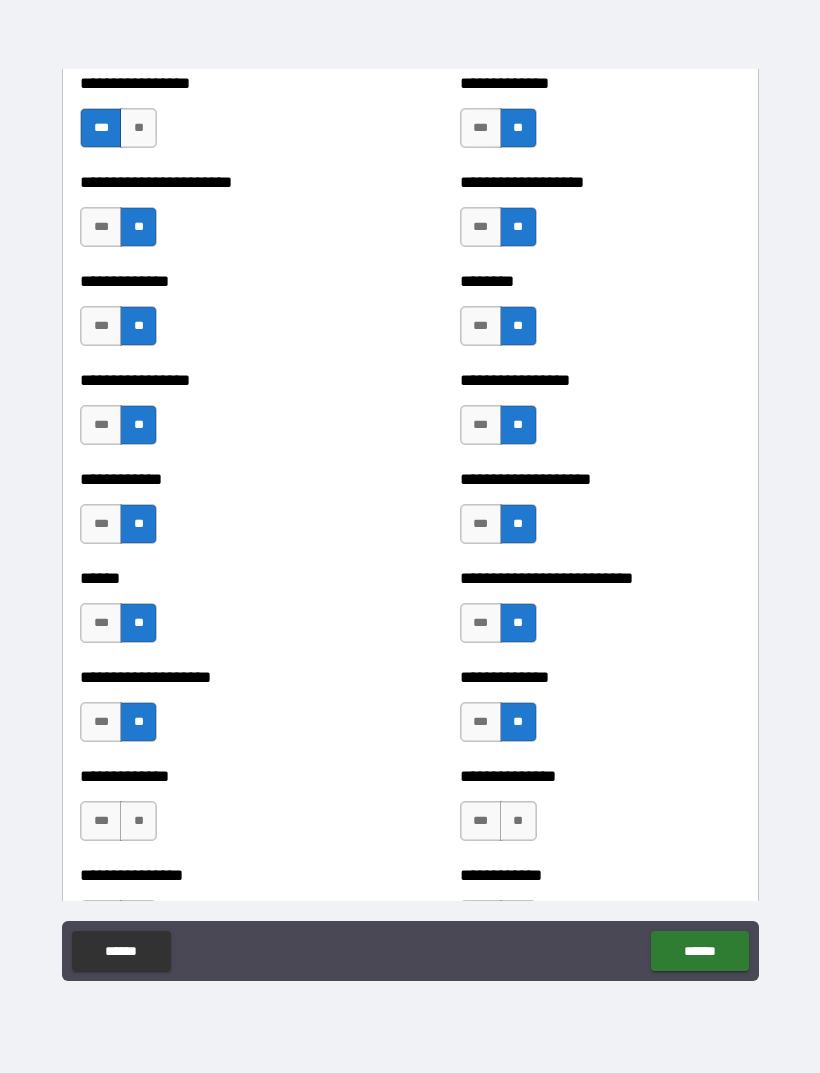 click on "**" at bounding box center (138, 821) 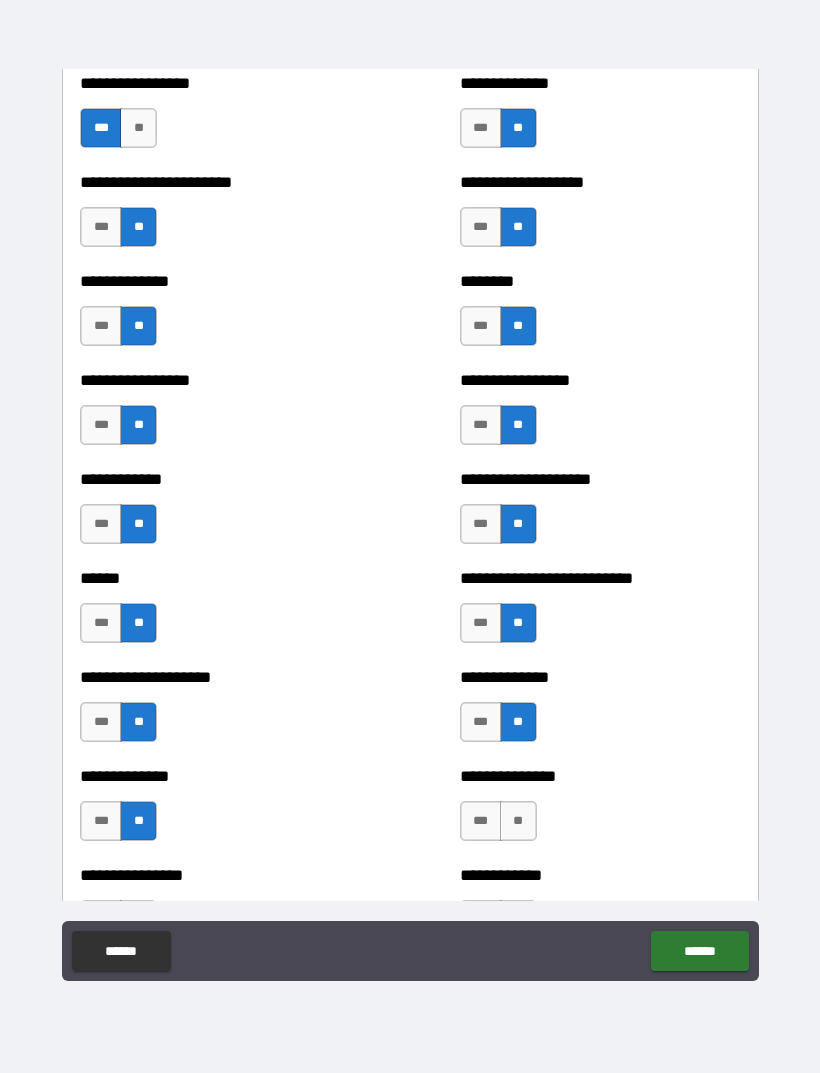 click on "**" at bounding box center [518, 821] 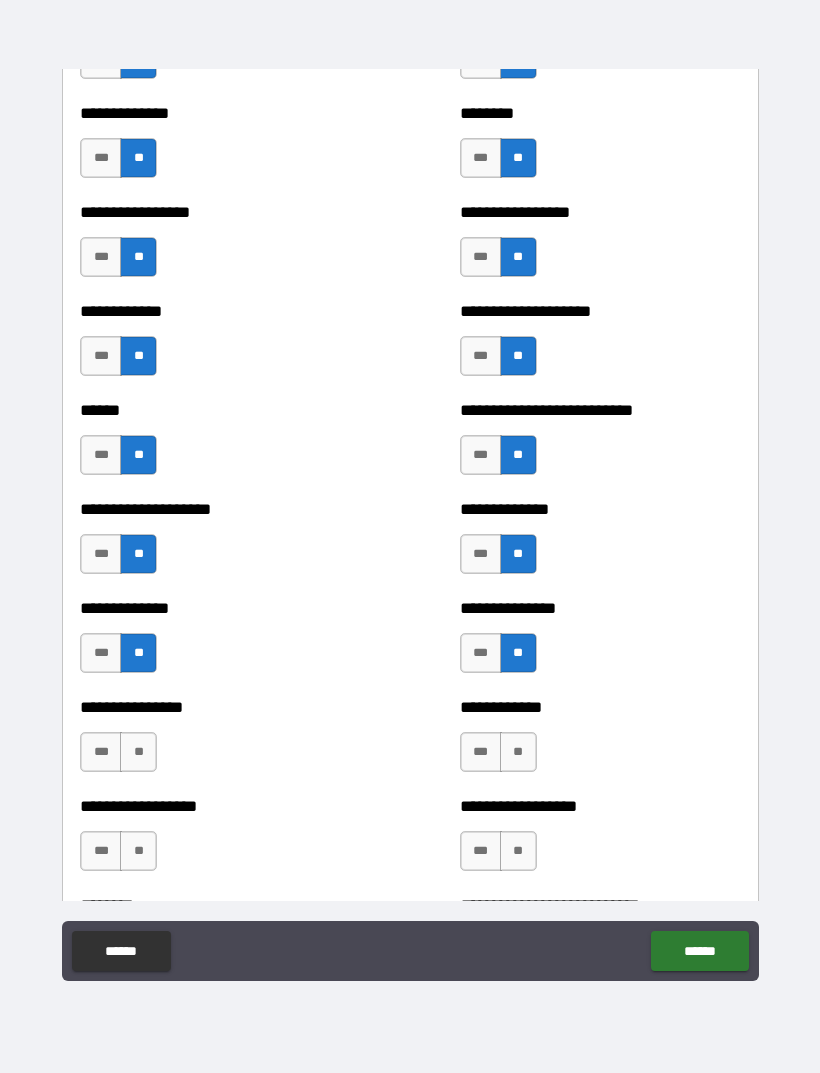 scroll, scrollTop: 3841, scrollLeft: 0, axis: vertical 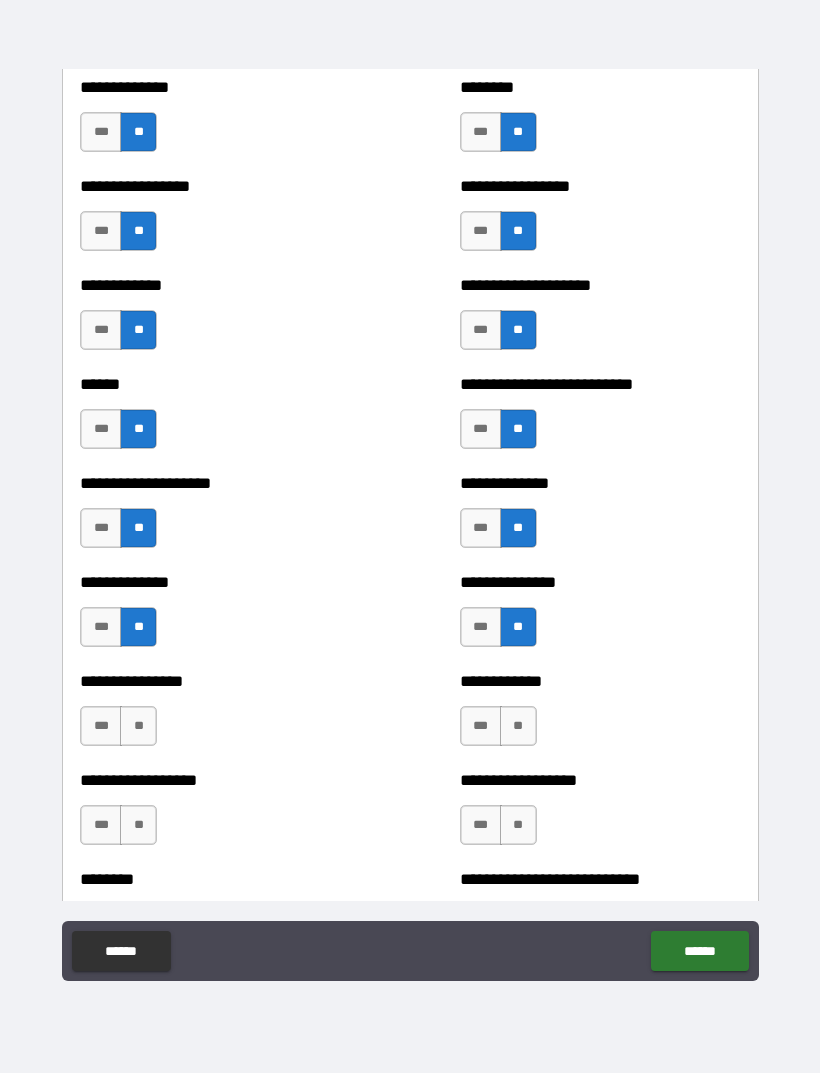 click on "**" at bounding box center (518, 726) 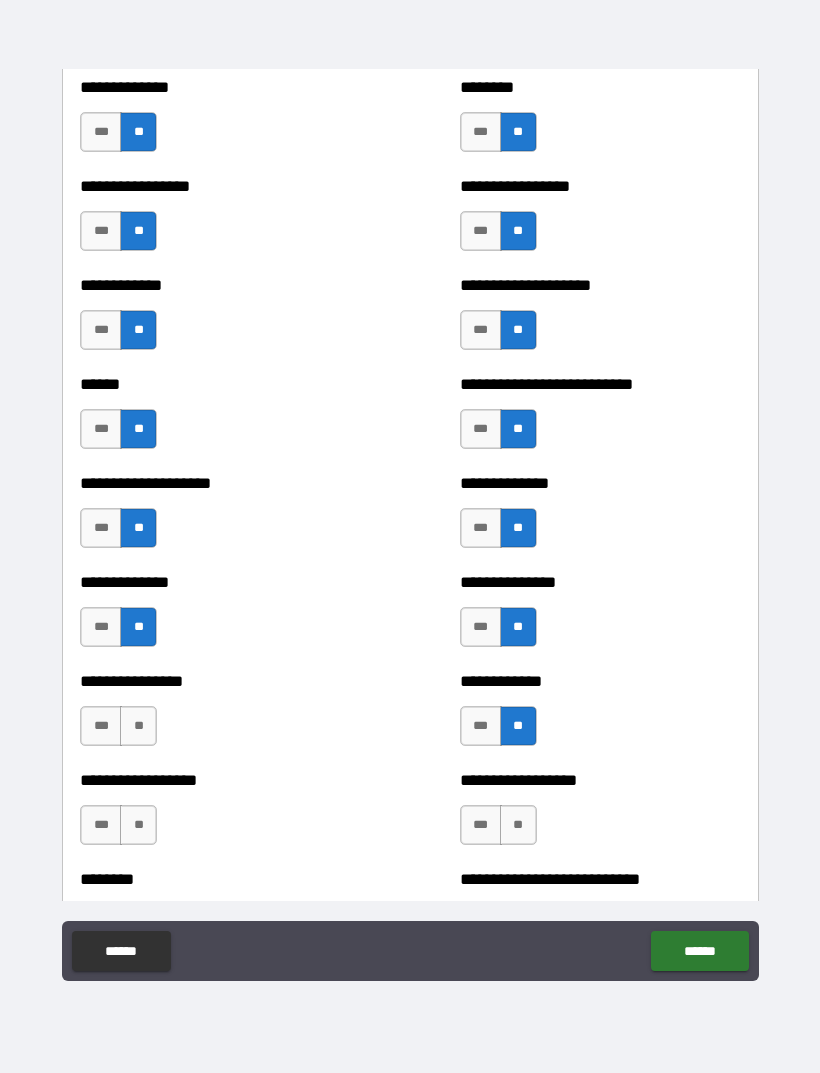click on "**" at bounding box center [138, 726] 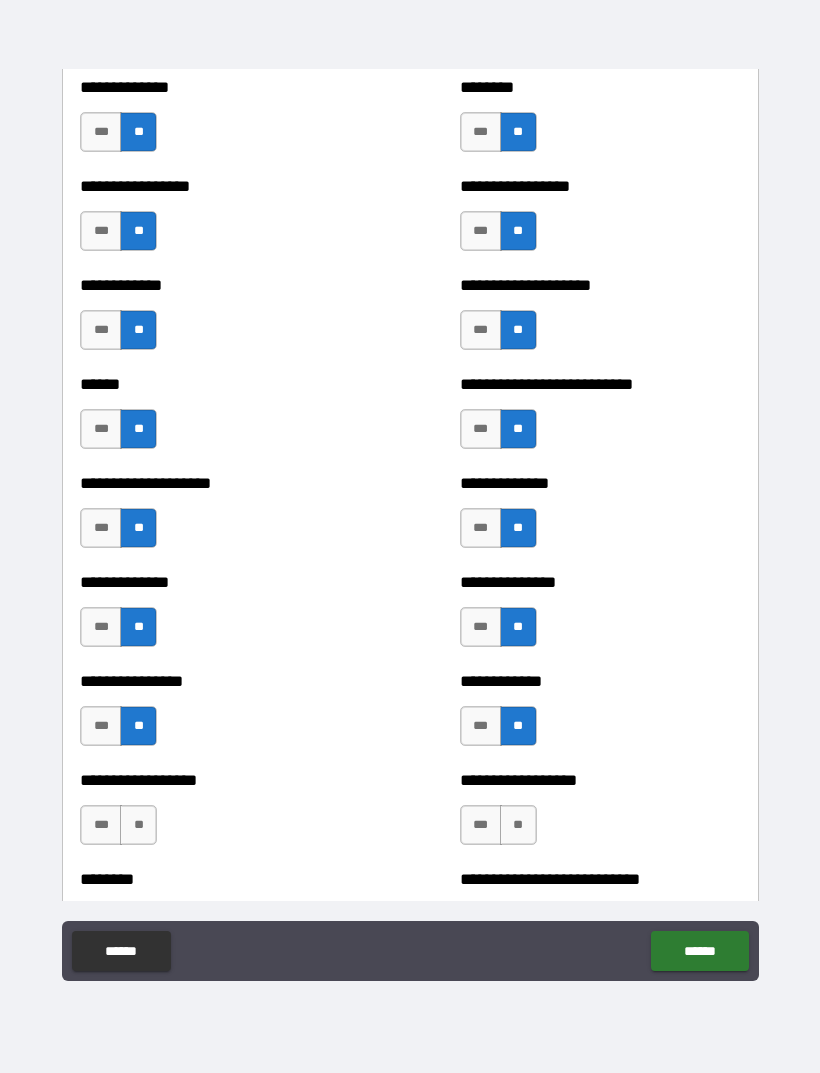 click on "***" at bounding box center [101, 726] 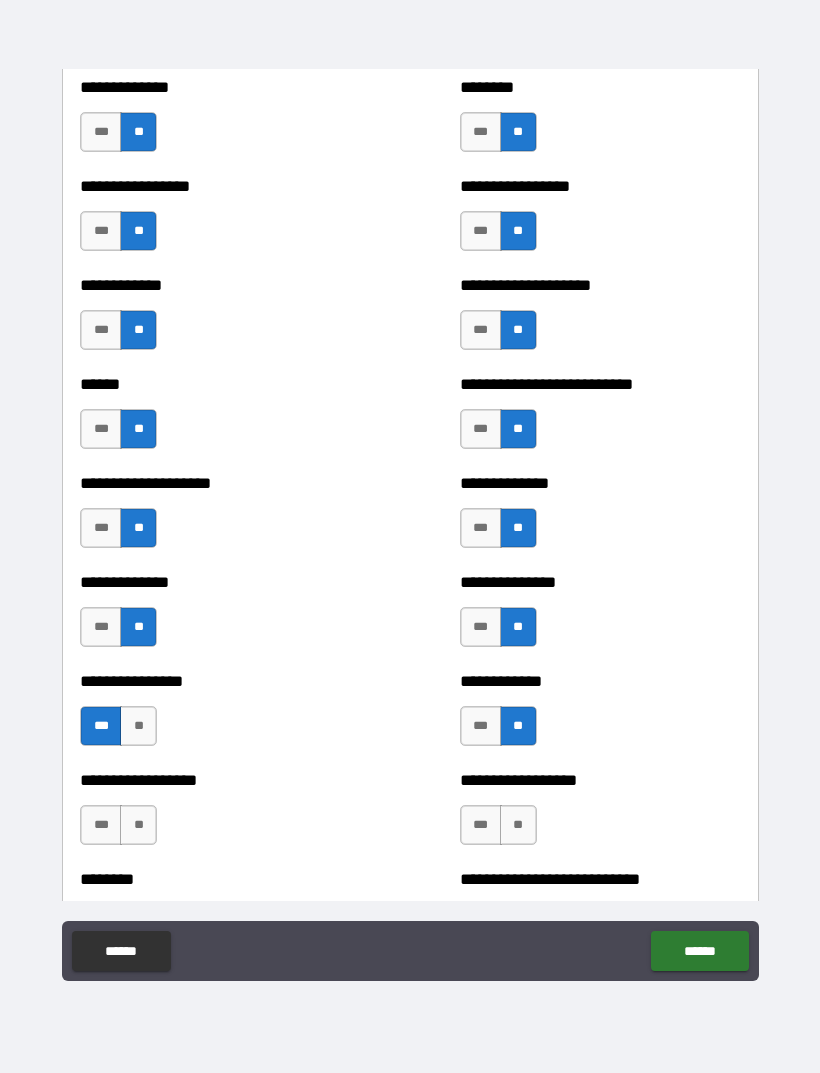 click on "**" at bounding box center [138, 825] 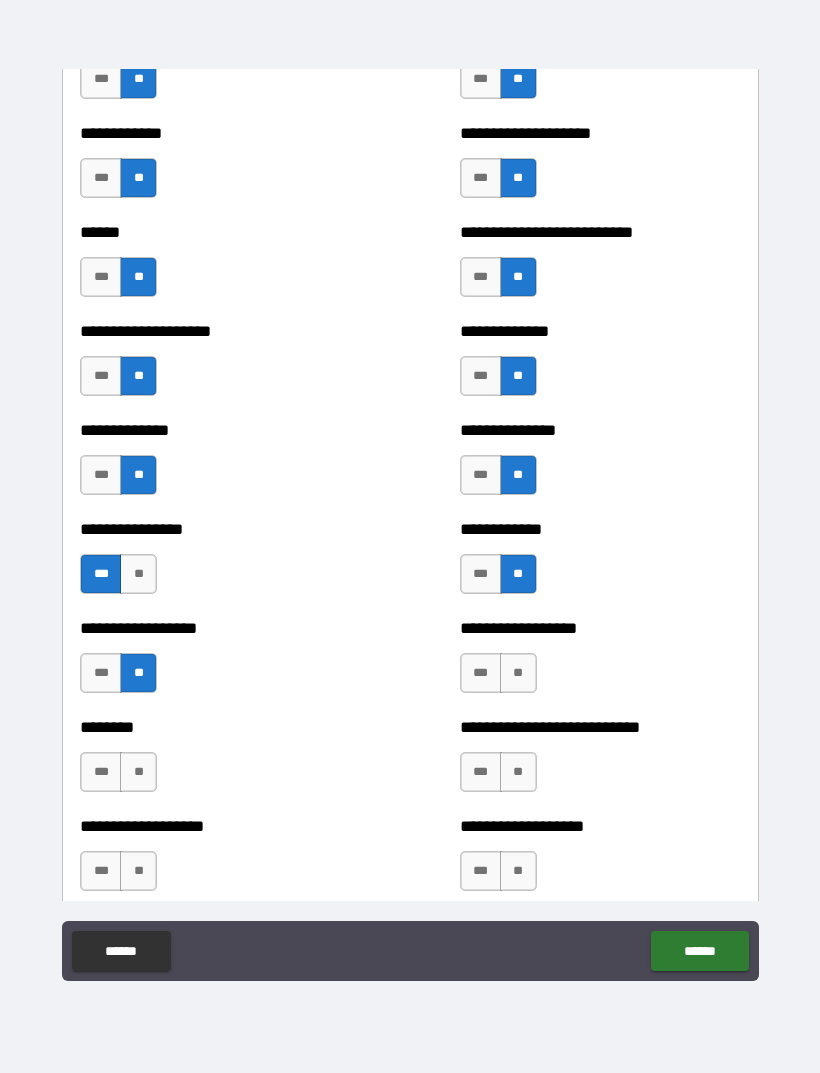 scroll, scrollTop: 4027, scrollLeft: 0, axis: vertical 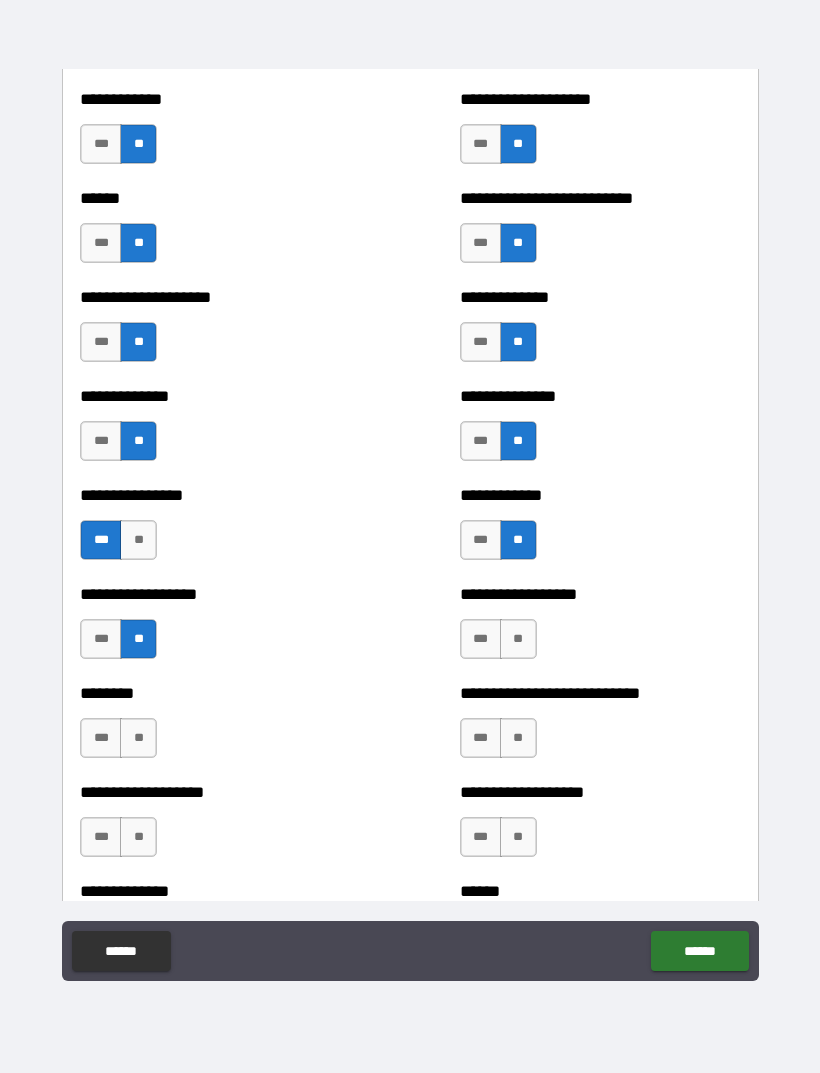 click on "**" at bounding box center [518, 639] 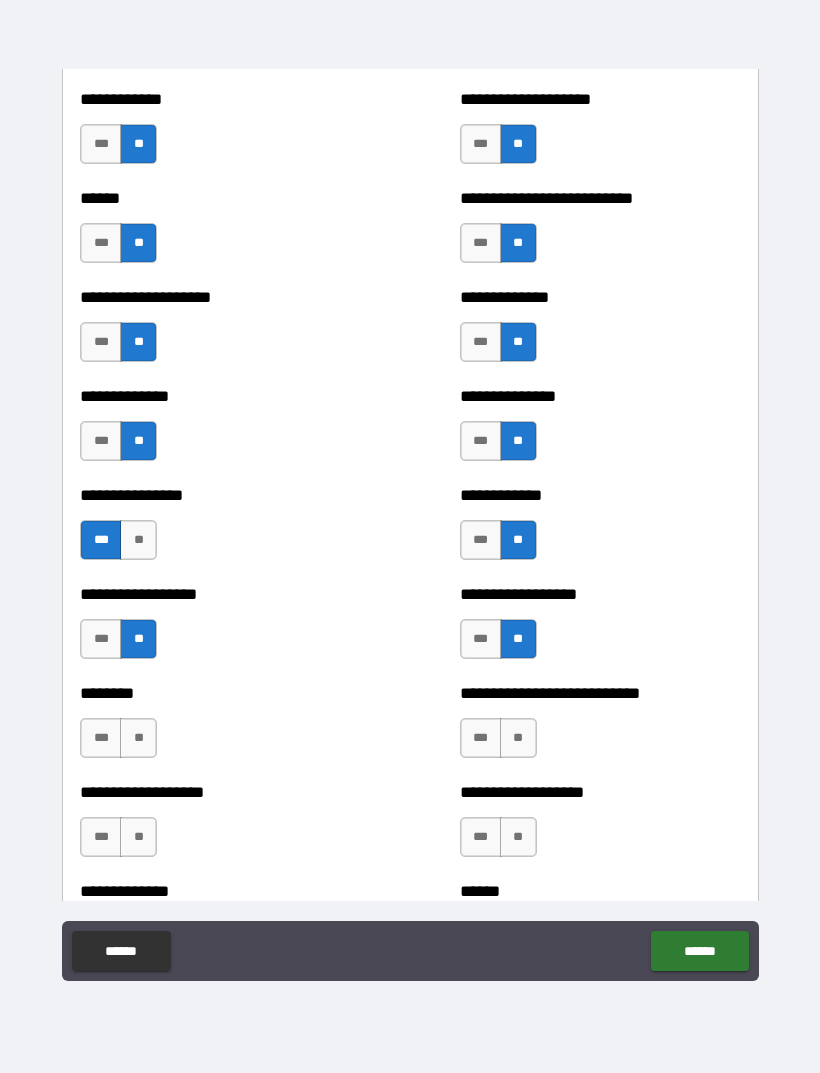 click on "**" at bounding box center (518, 738) 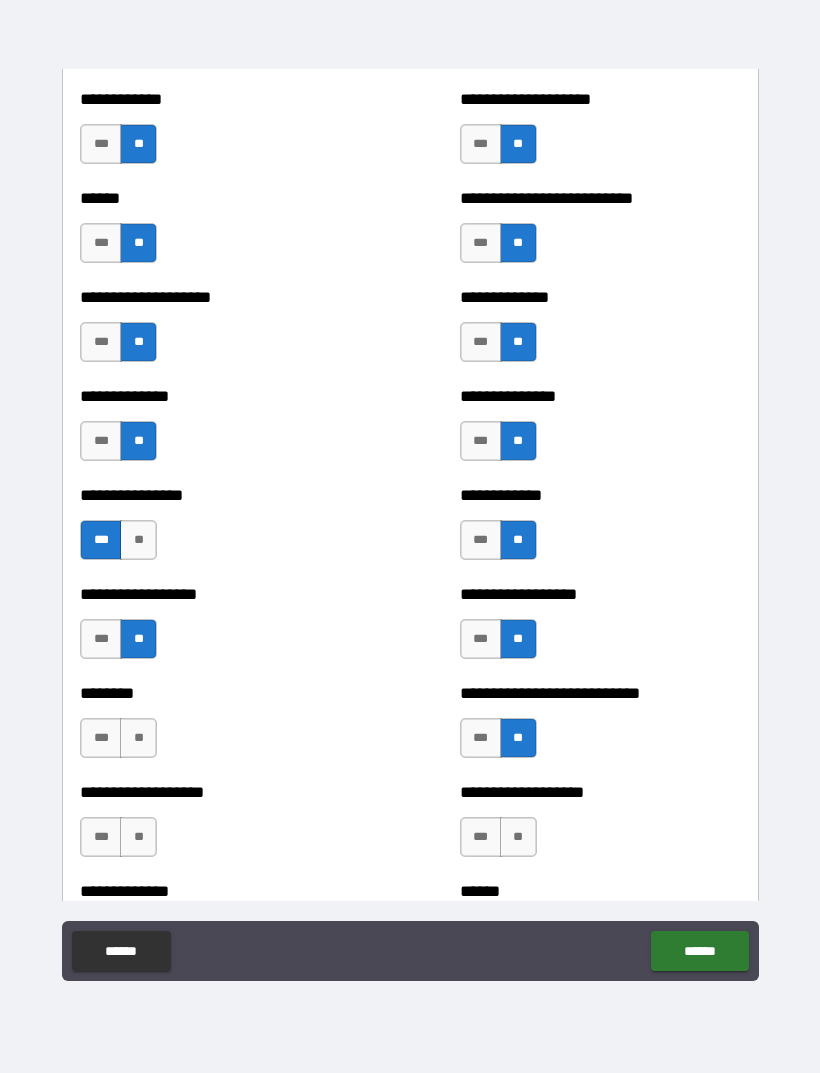 click on "**" at bounding box center (138, 738) 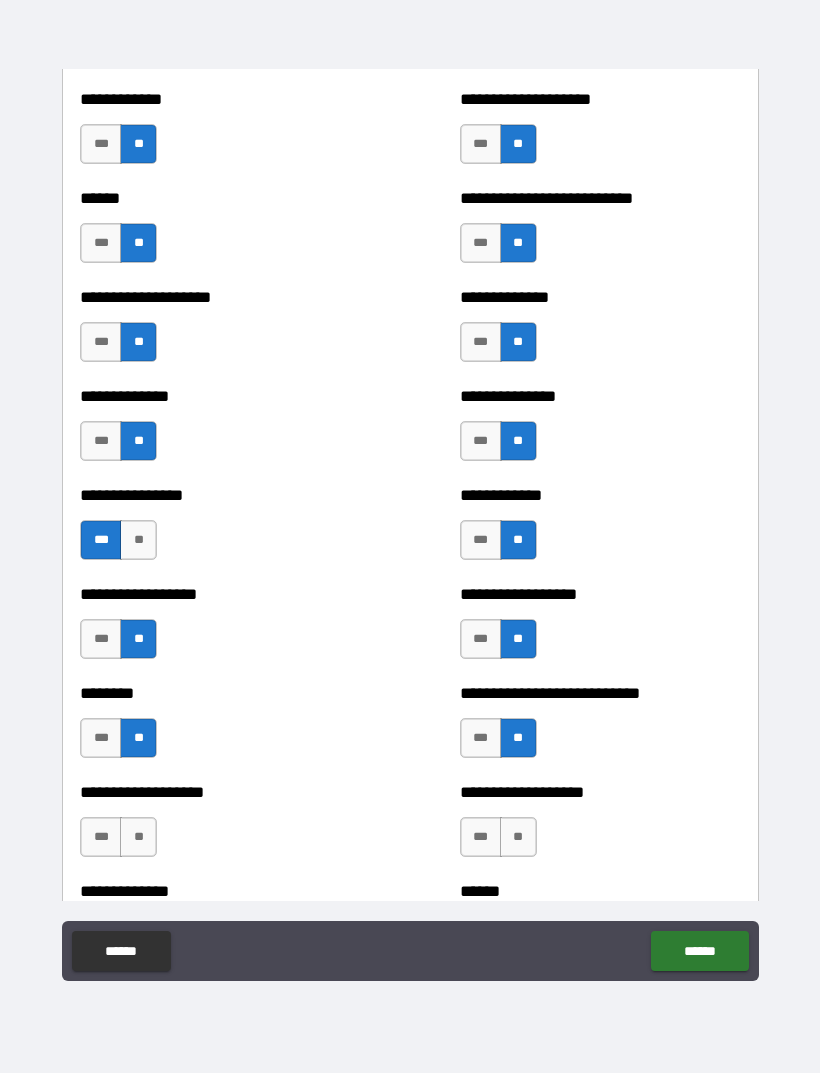 click on "**" at bounding box center (138, 837) 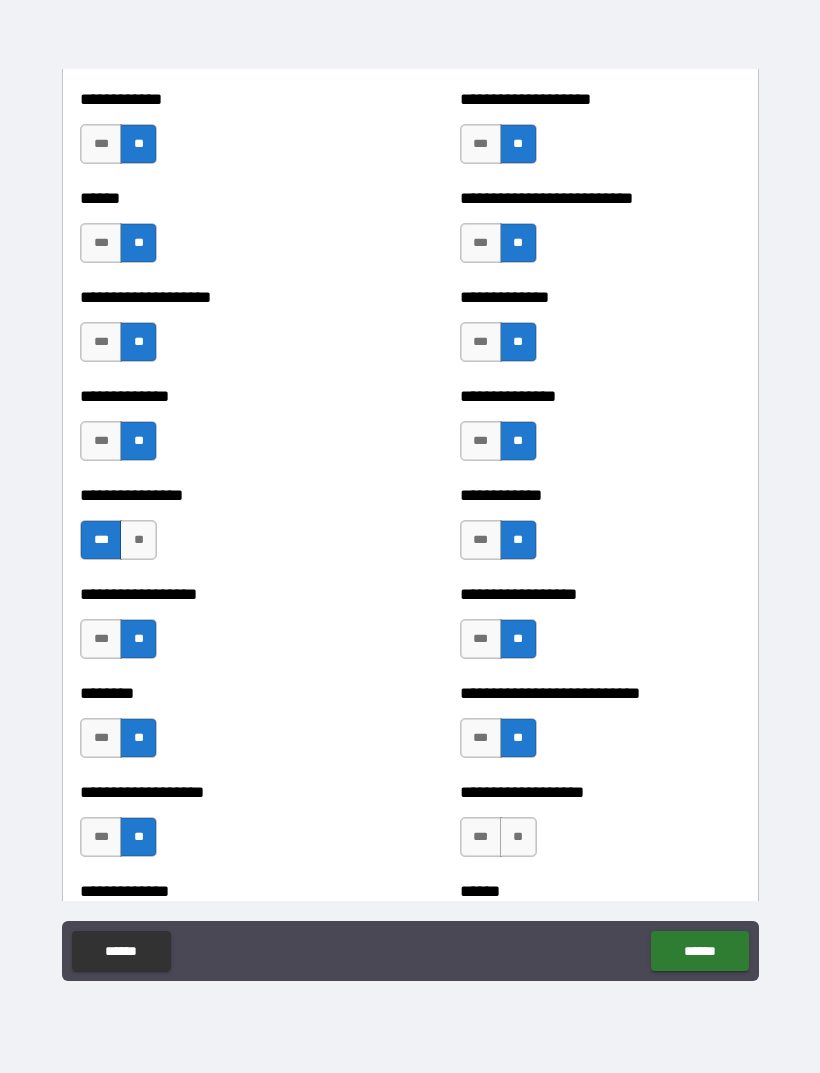 click on "**" at bounding box center (518, 837) 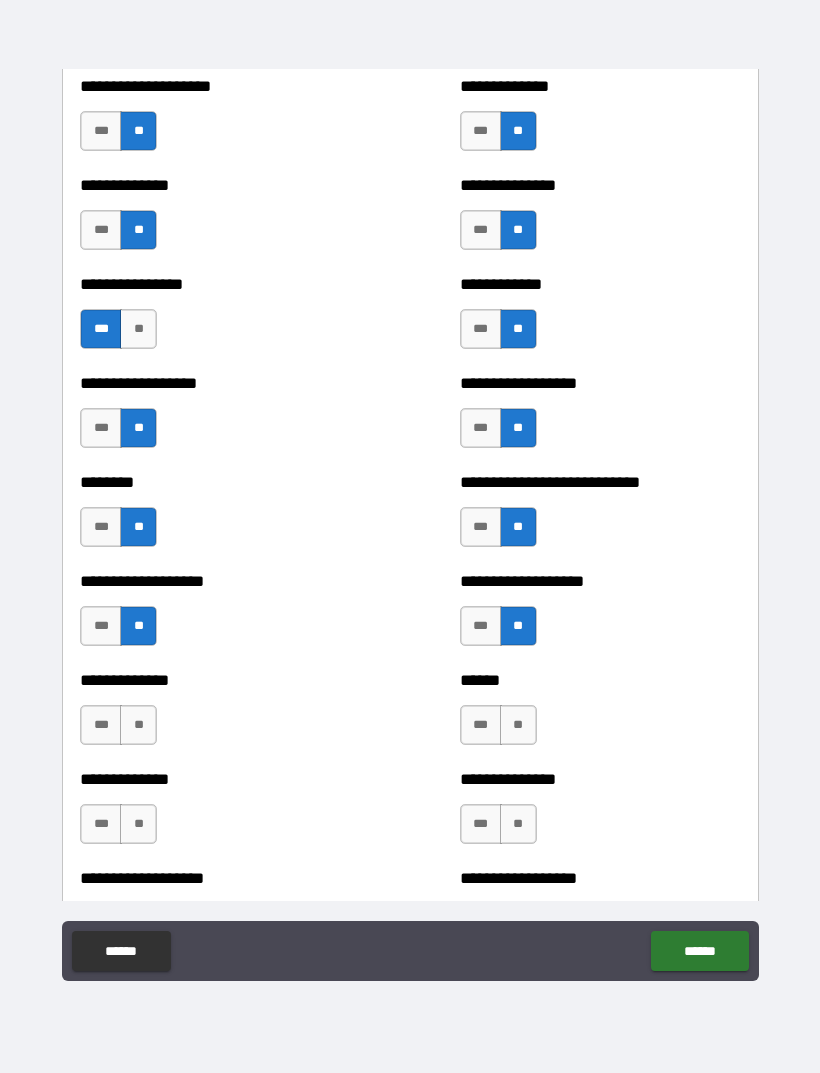 scroll, scrollTop: 4248, scrollLeft: 0, axis: vertical 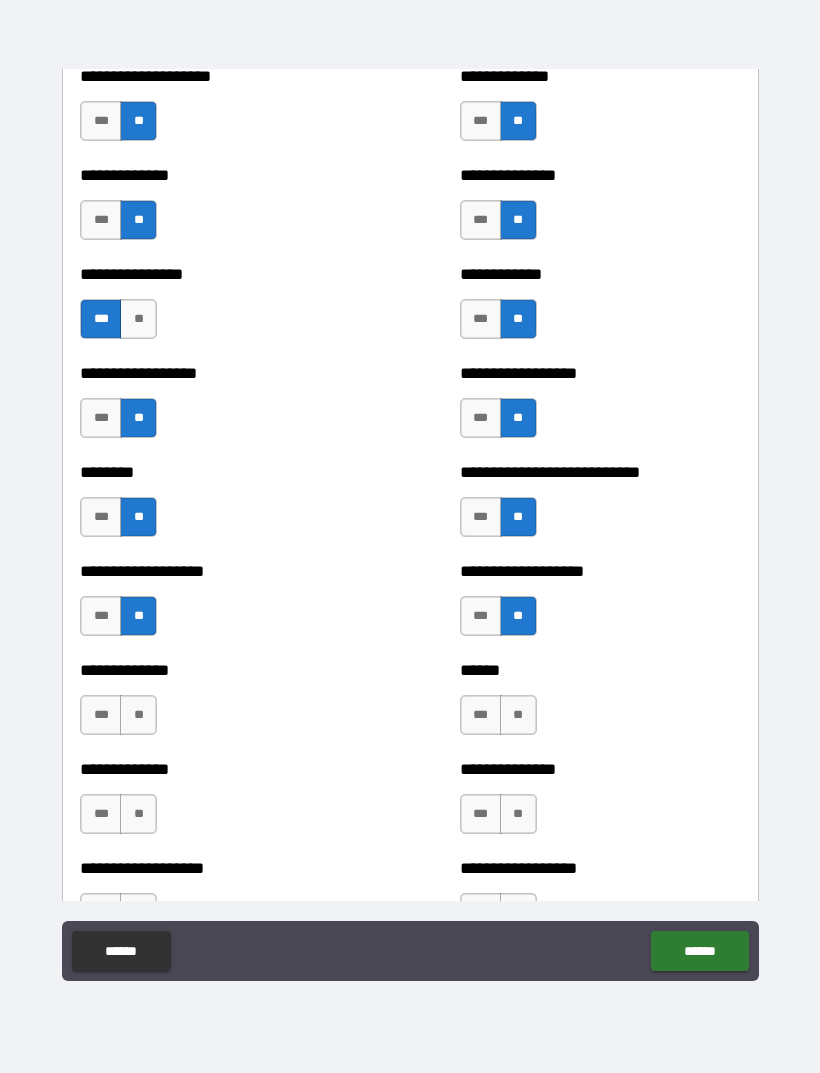 click on "**" at bounding box center [518, 715] 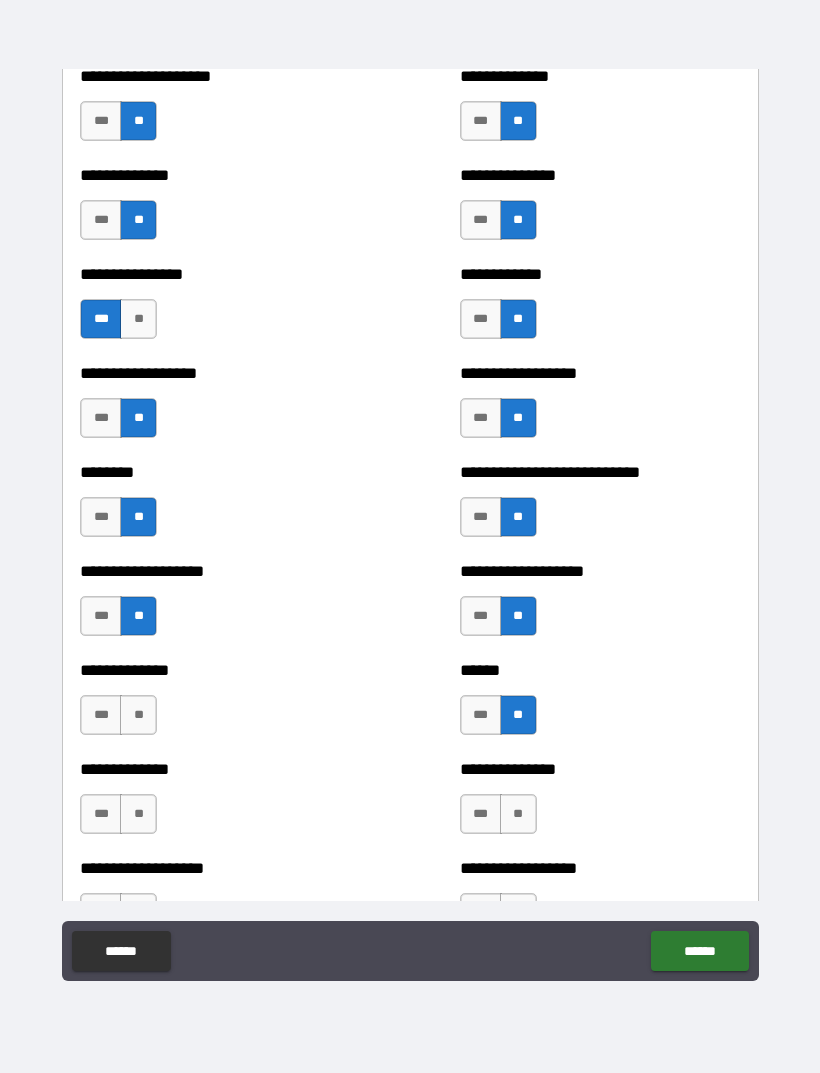 click on "**" at bounding box center (138, 715) 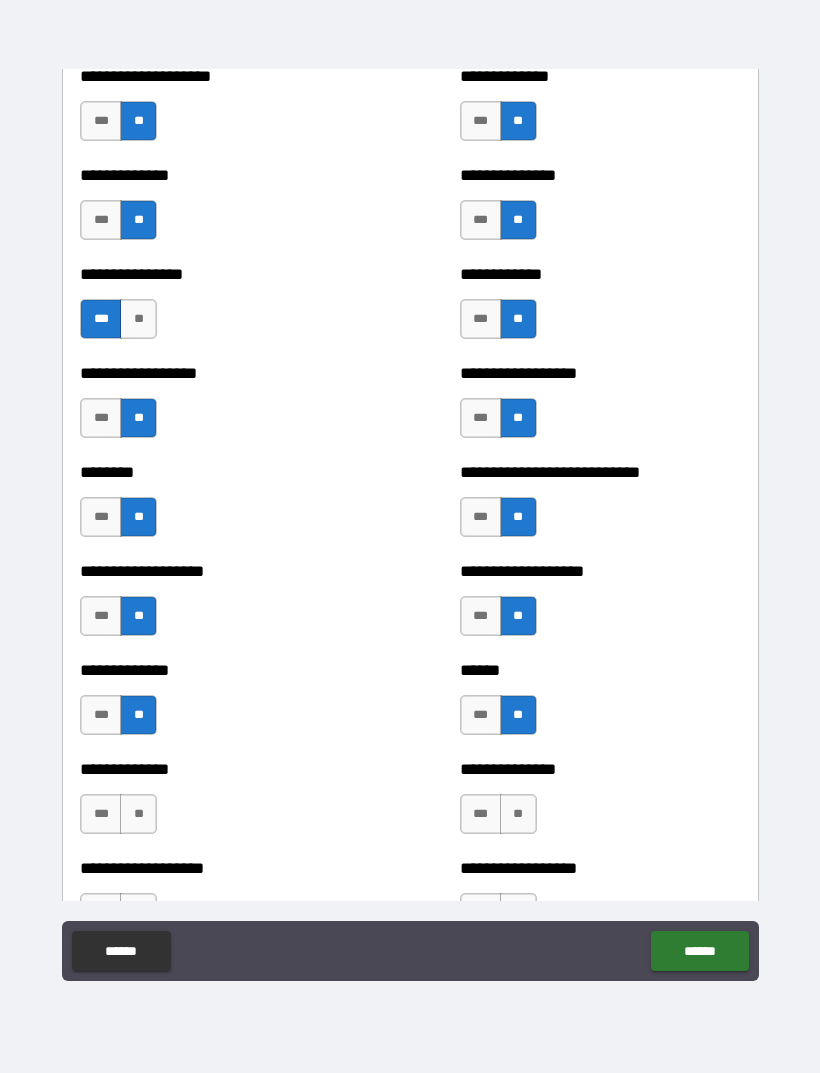 click on "**" at bounding box center [138, 814] 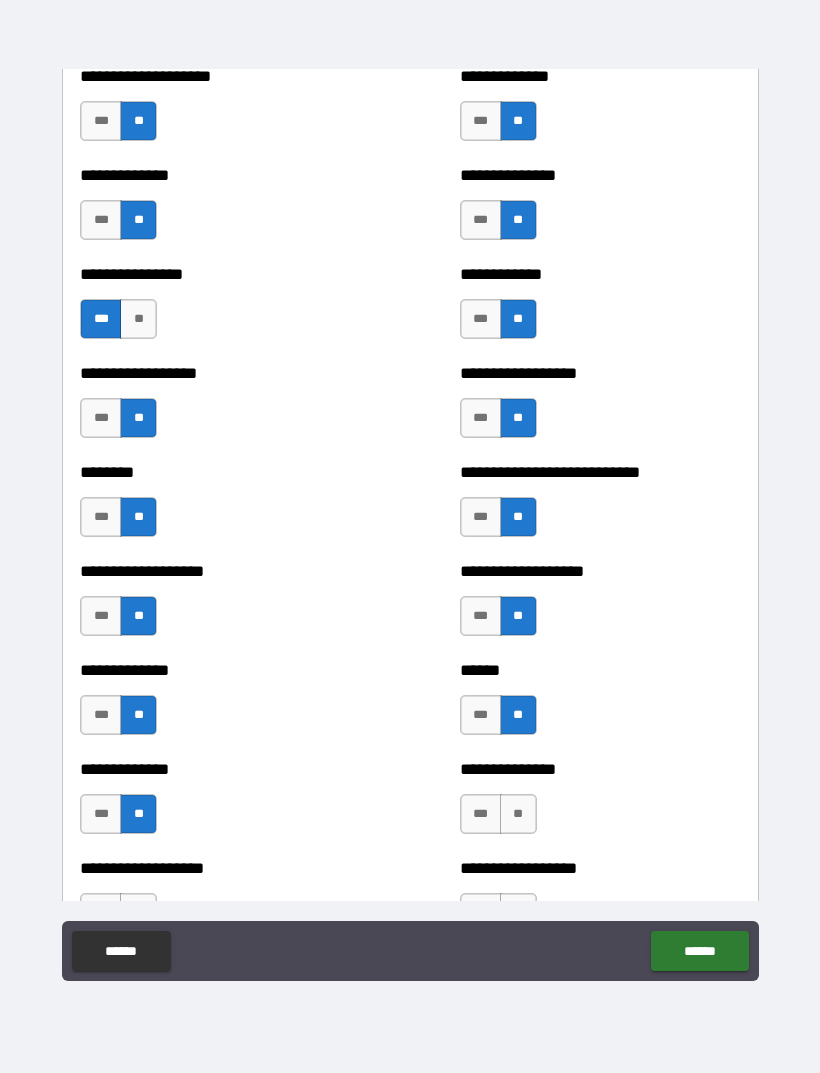 click on "**" at bounding box center (518, 814) 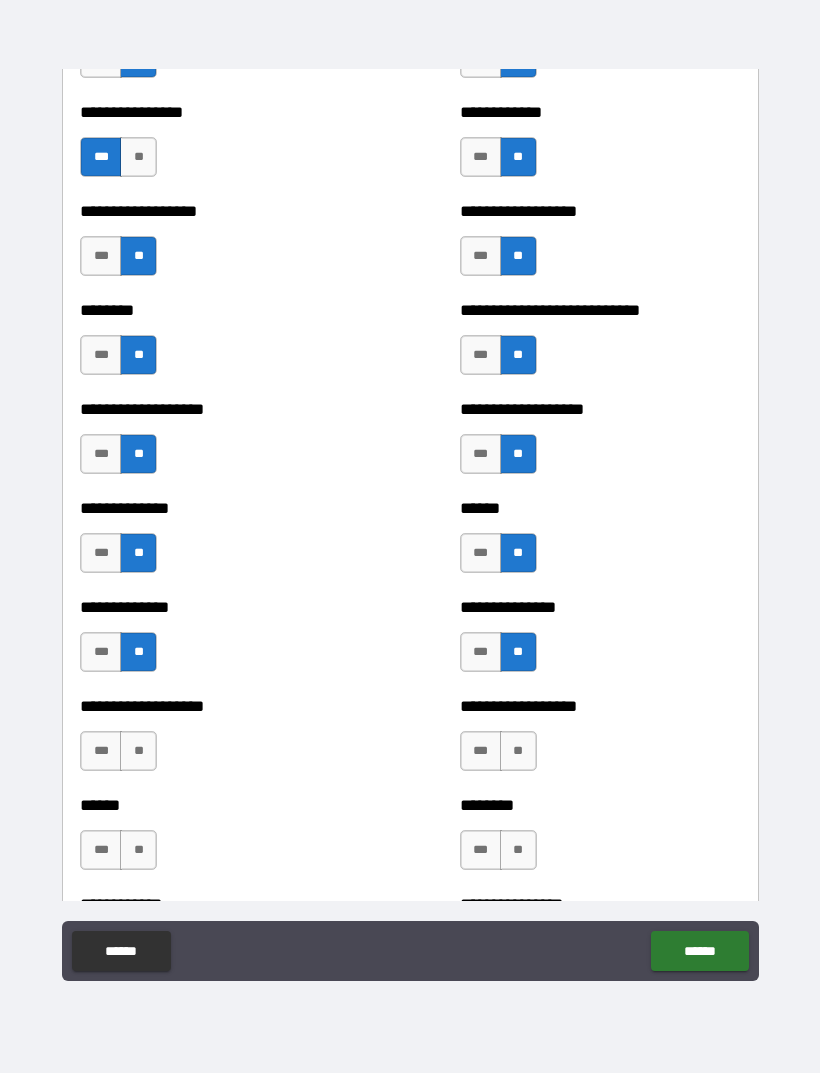 scroll, scrollTop: 4422, scrollLeft: 0, axis: vertical 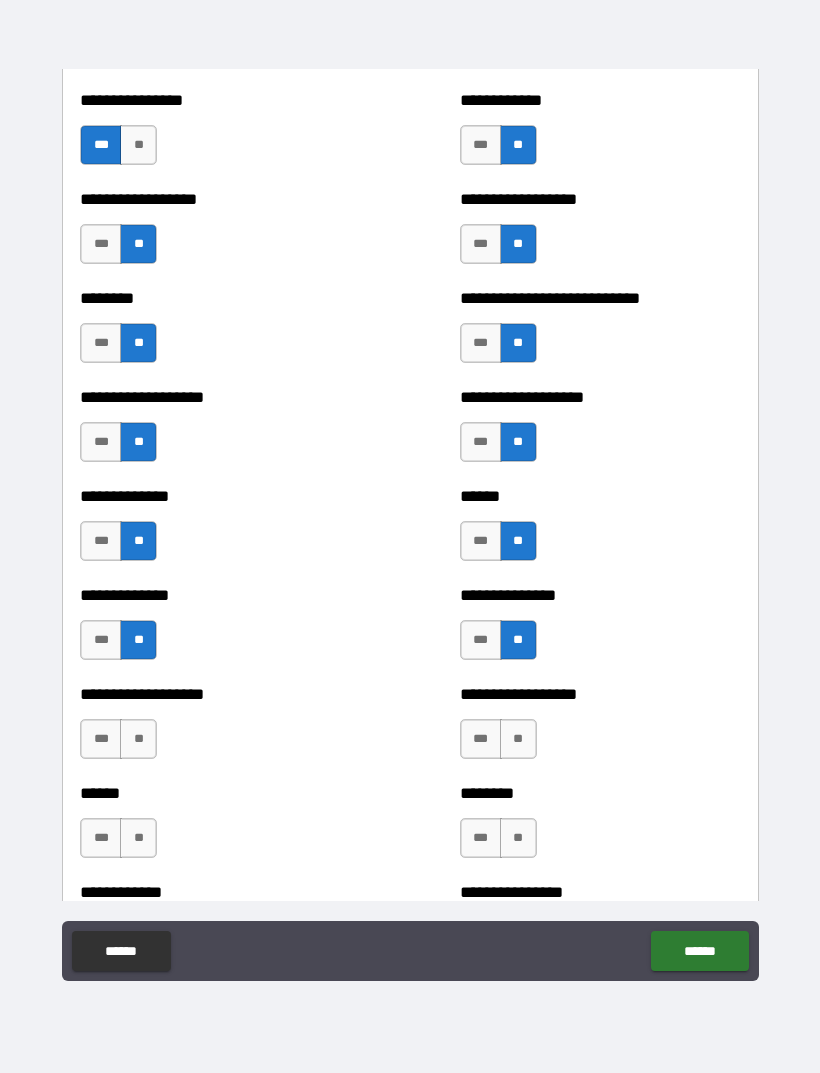 click on "**" at bounding box center [518, 739] 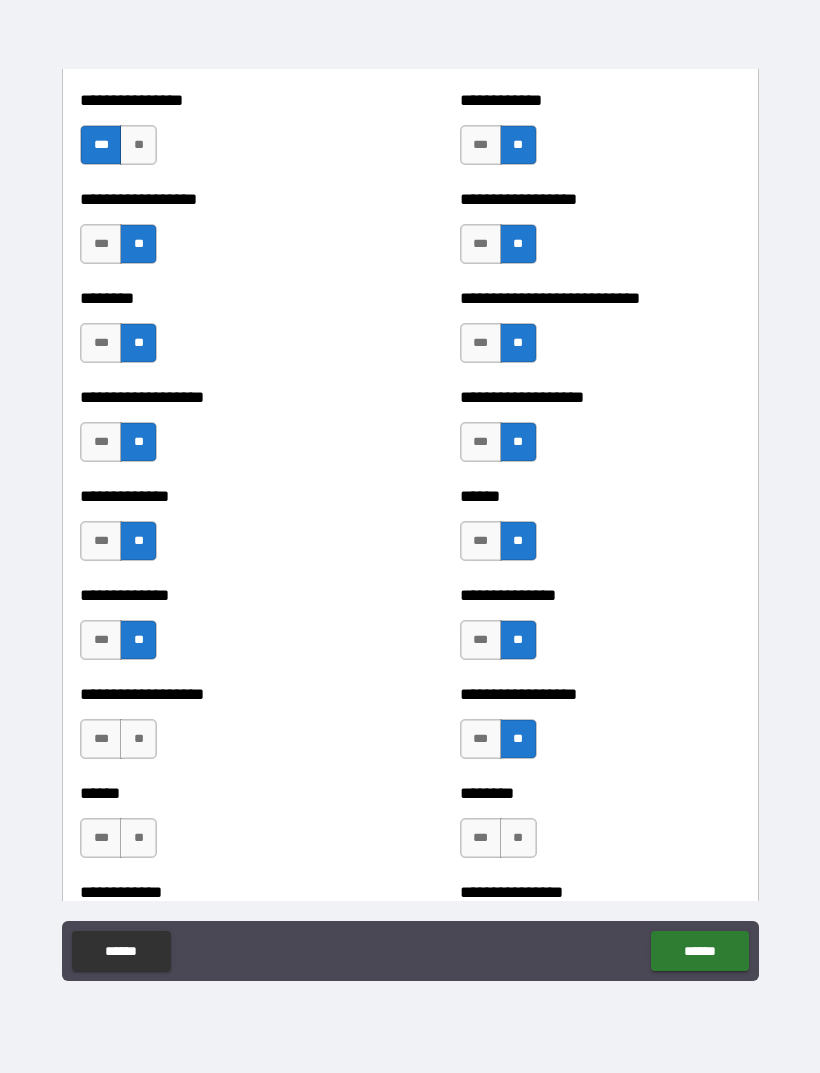 click on "**" at bounding box center [138, 739] 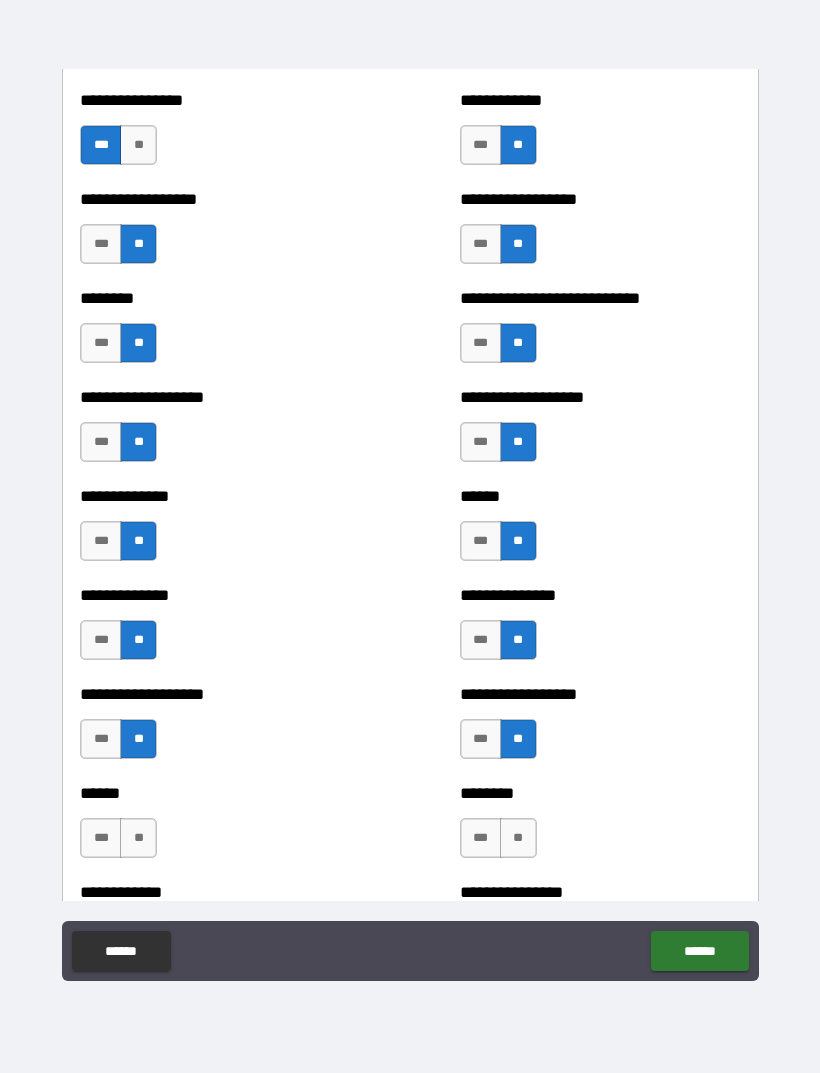 click on "**" at bounding box center [138, 838] 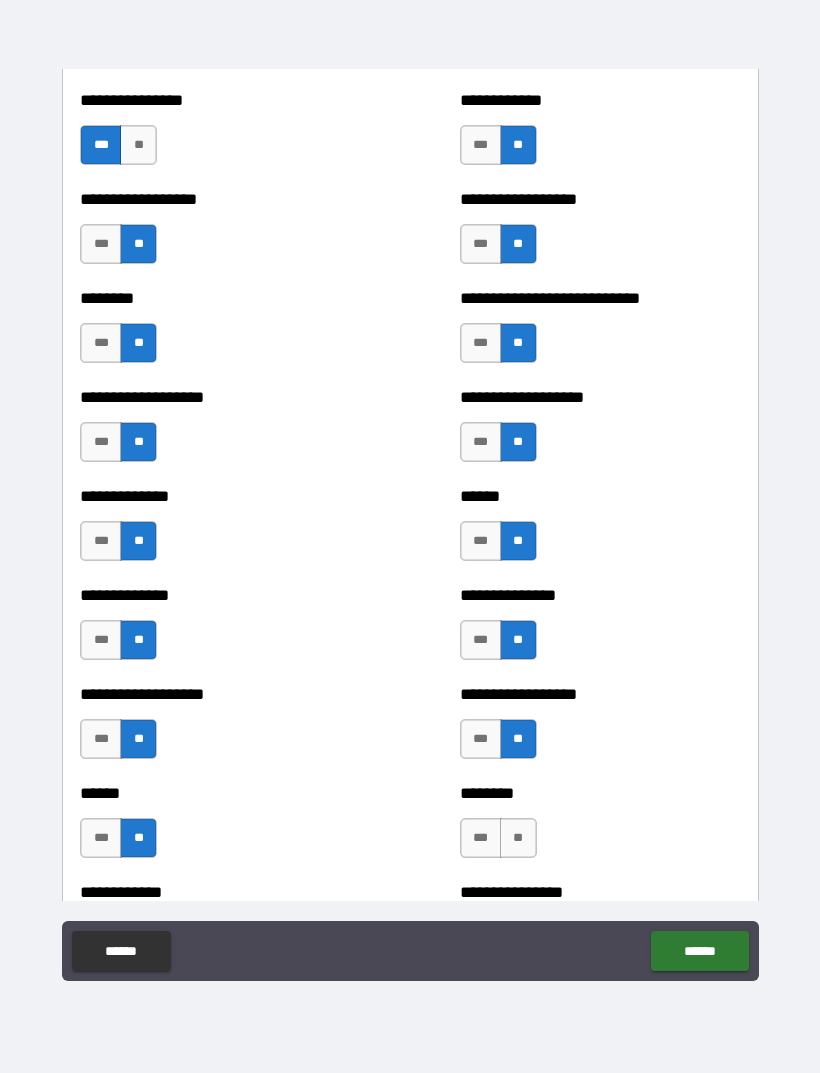 click on "**" at bounding box center [518, 838] 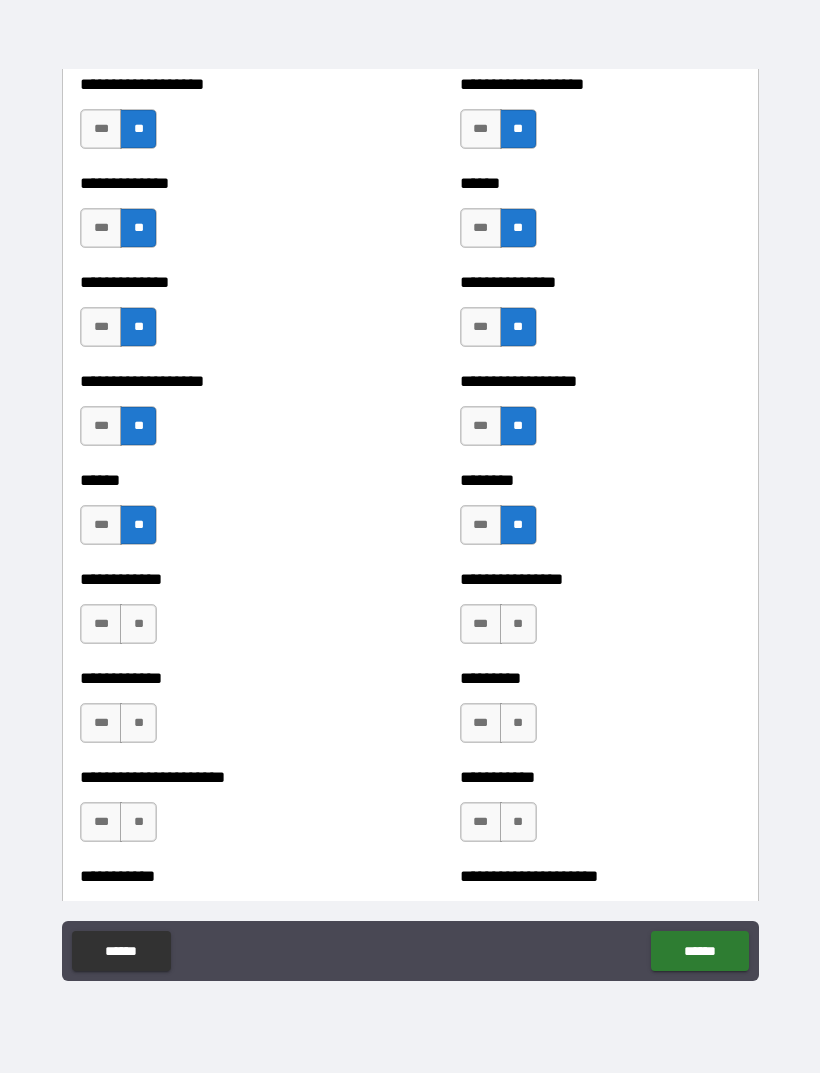 scroll, scrollTop: 4736, scrollLeft: 0, axis: vertical 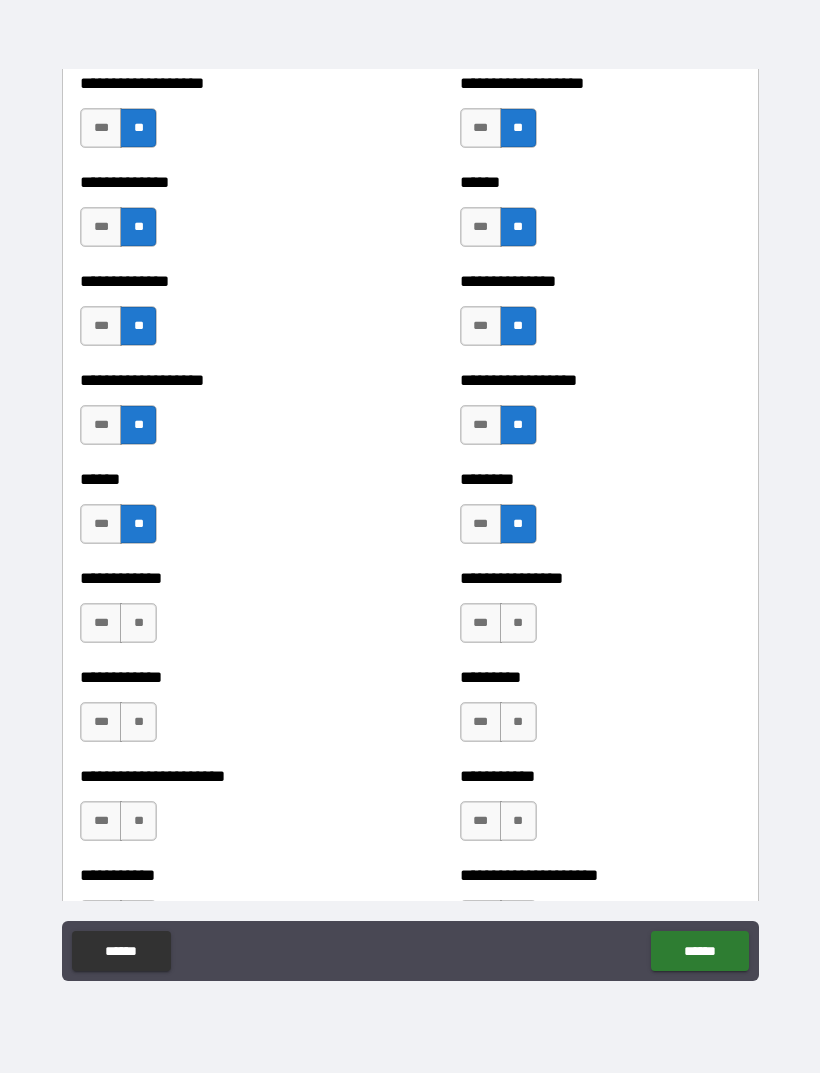 click on "**" at bounding box center (518, 623) 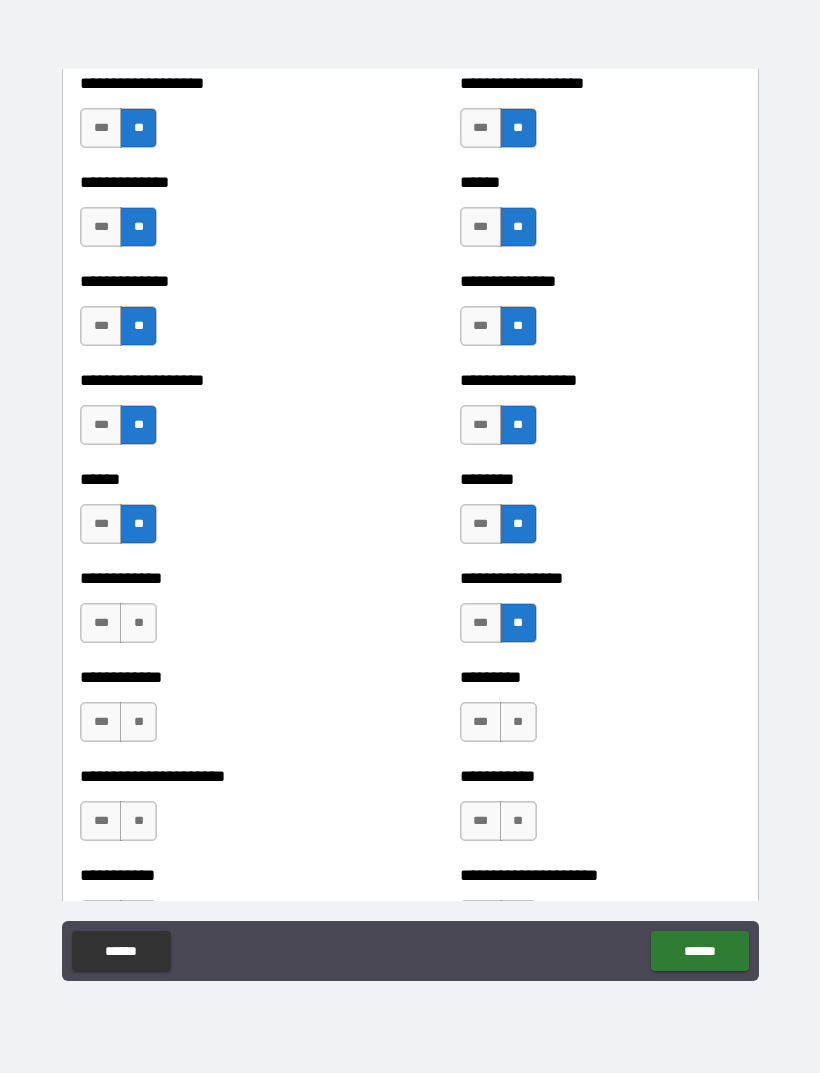 click on "**" at bounding box center [138, 623] 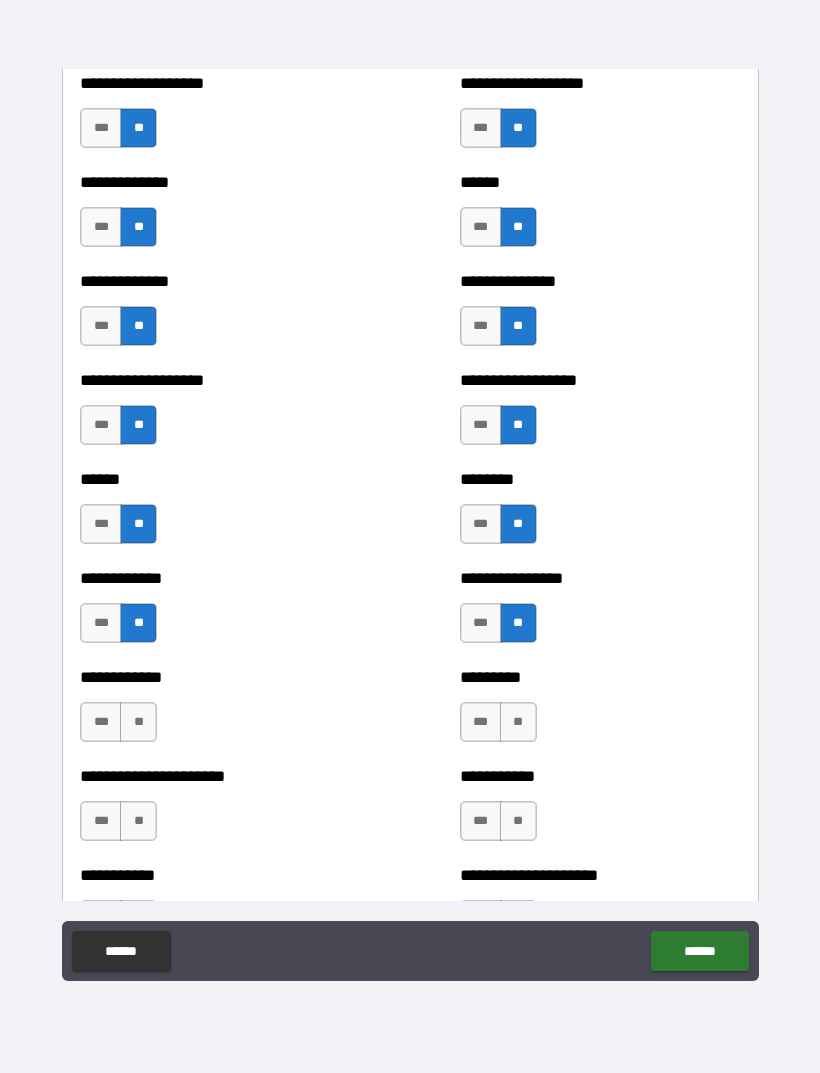 click on "**" at bounding box center [138, 722] 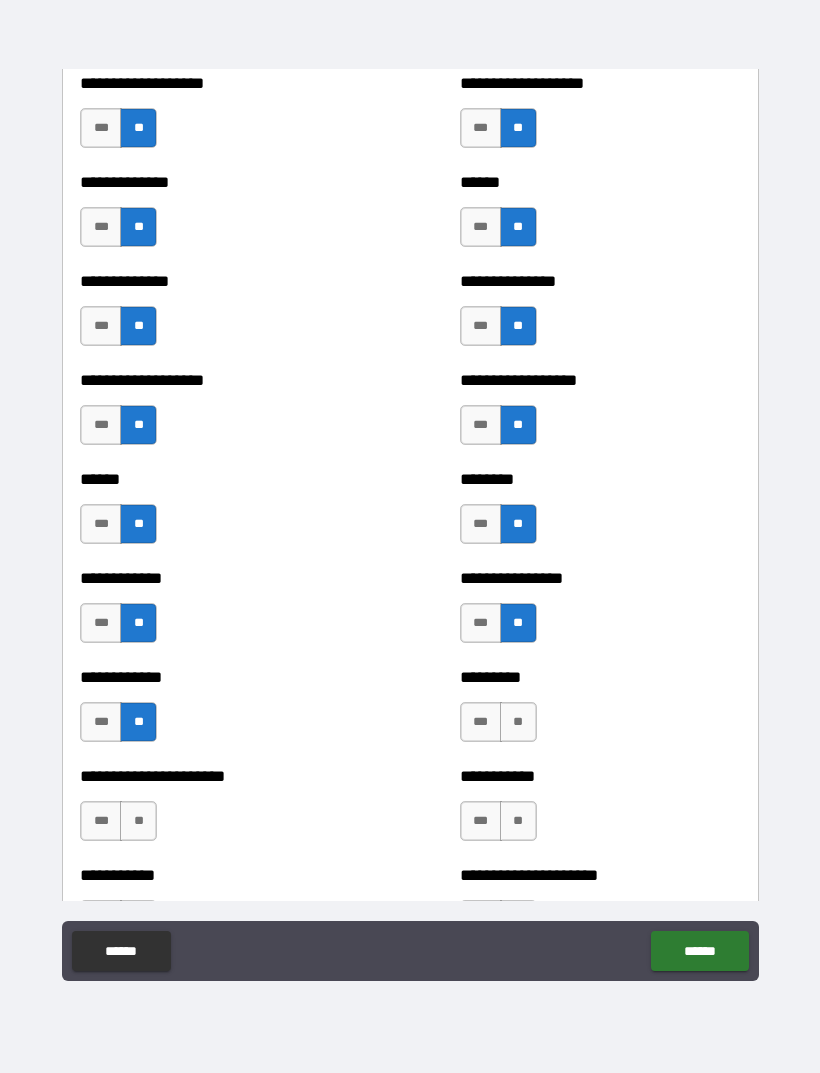 click on "**" at bounding box center (518, 722) 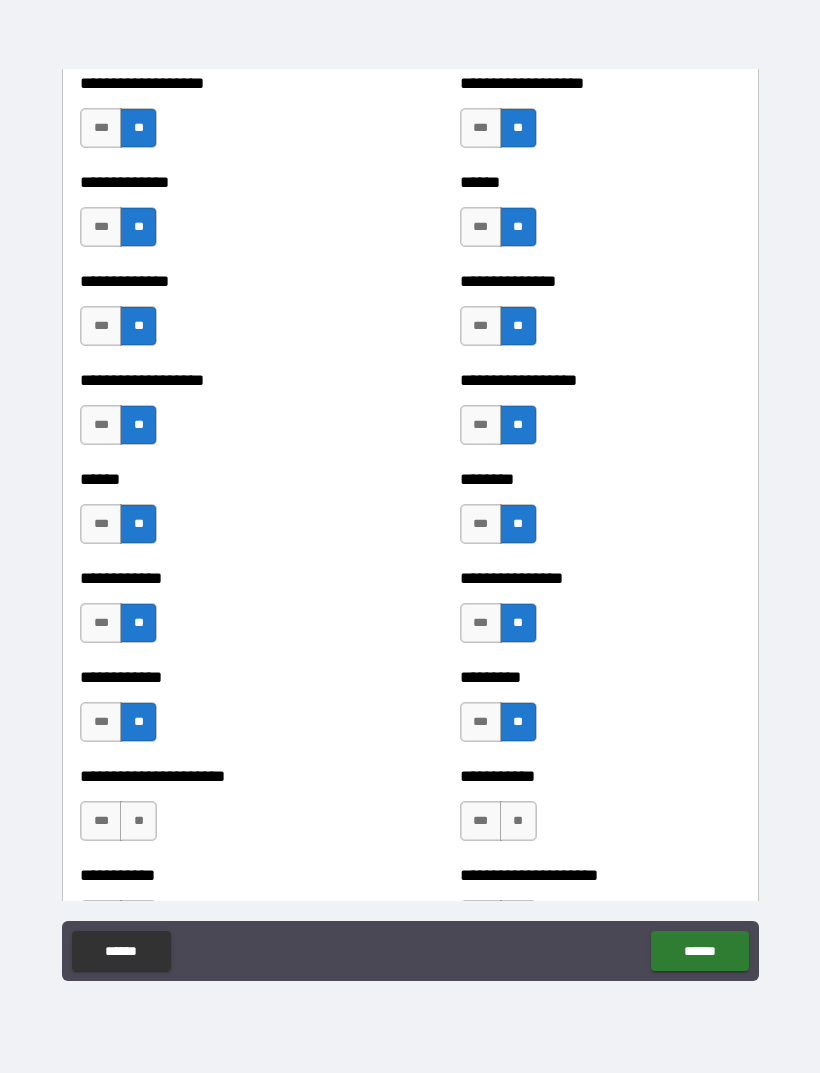 click on "**" at bounding box center [518, 821] 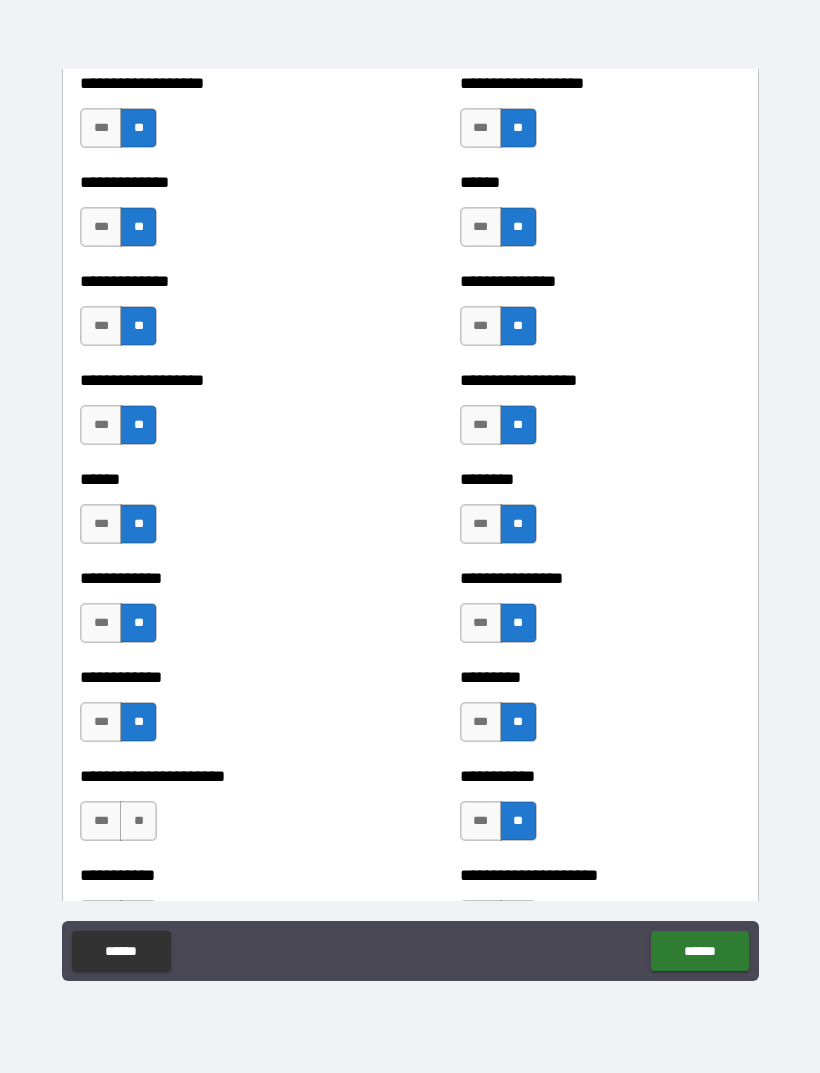 click on "**" at bounding box center (138, 821) 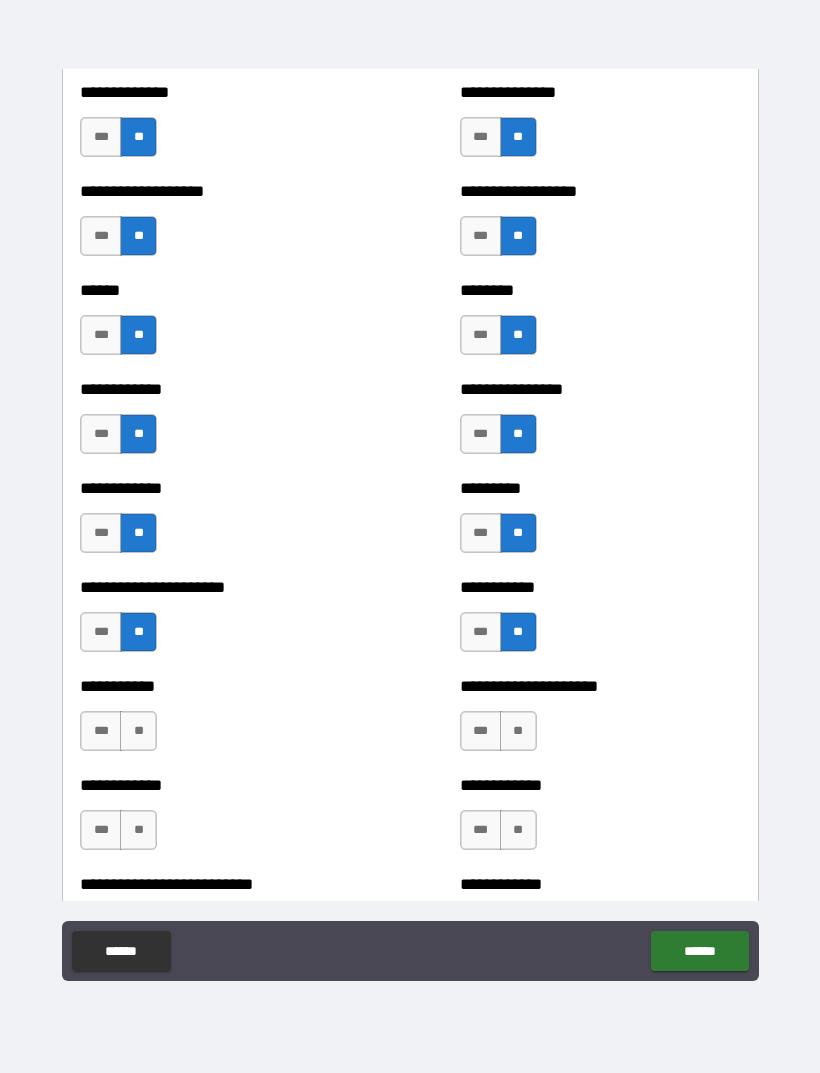 scroll, scrollTop: 4959, scrollLeft: 0, axis: vertical 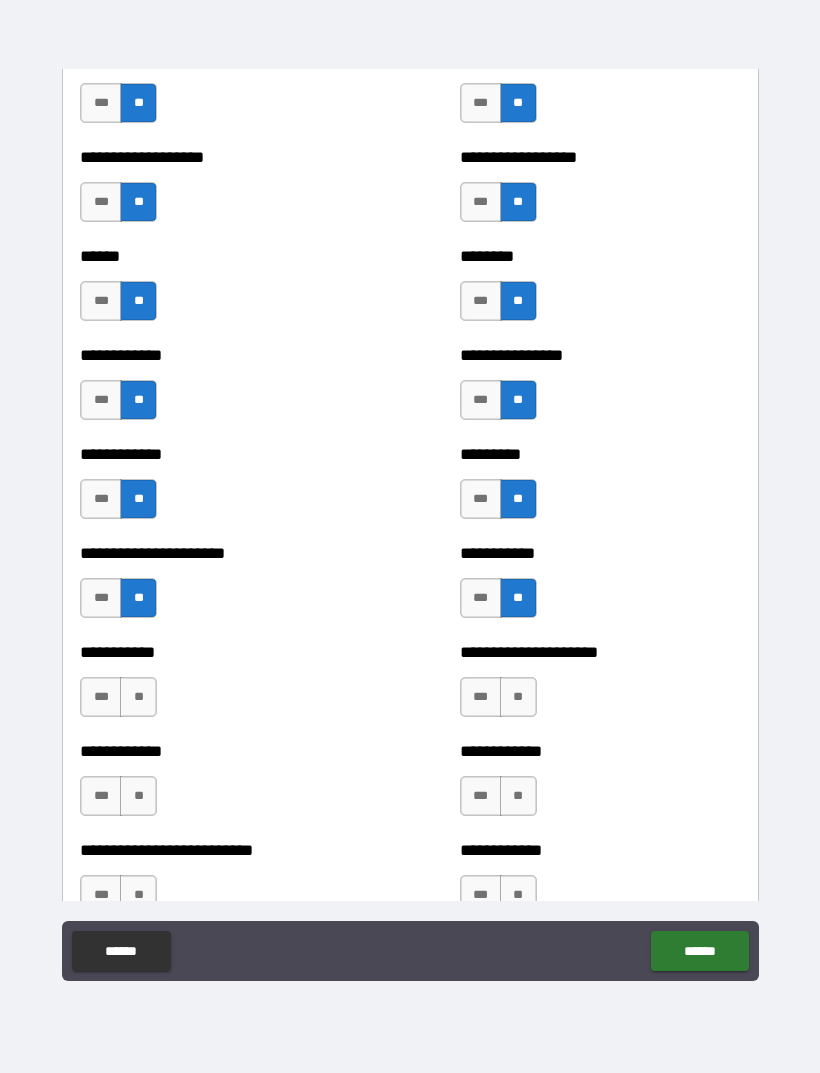 click on "**" at bounding box center (138, 697) 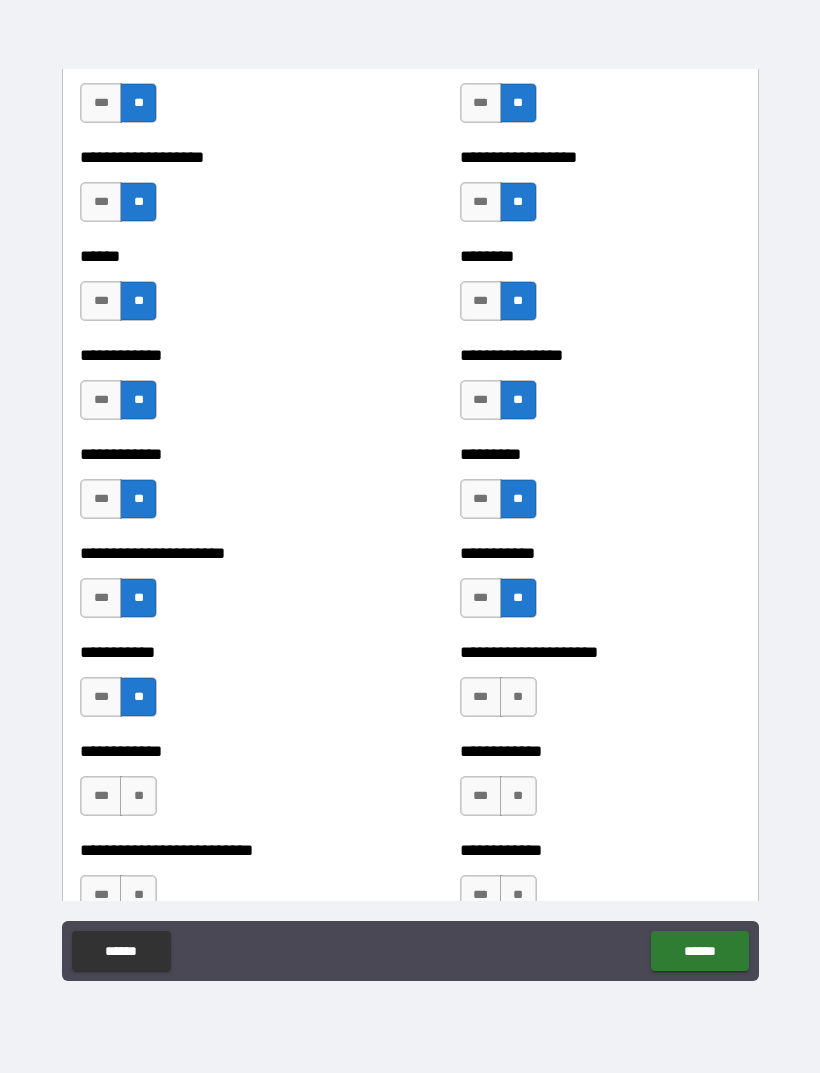 click on "**" at bounding box center [518, 697] 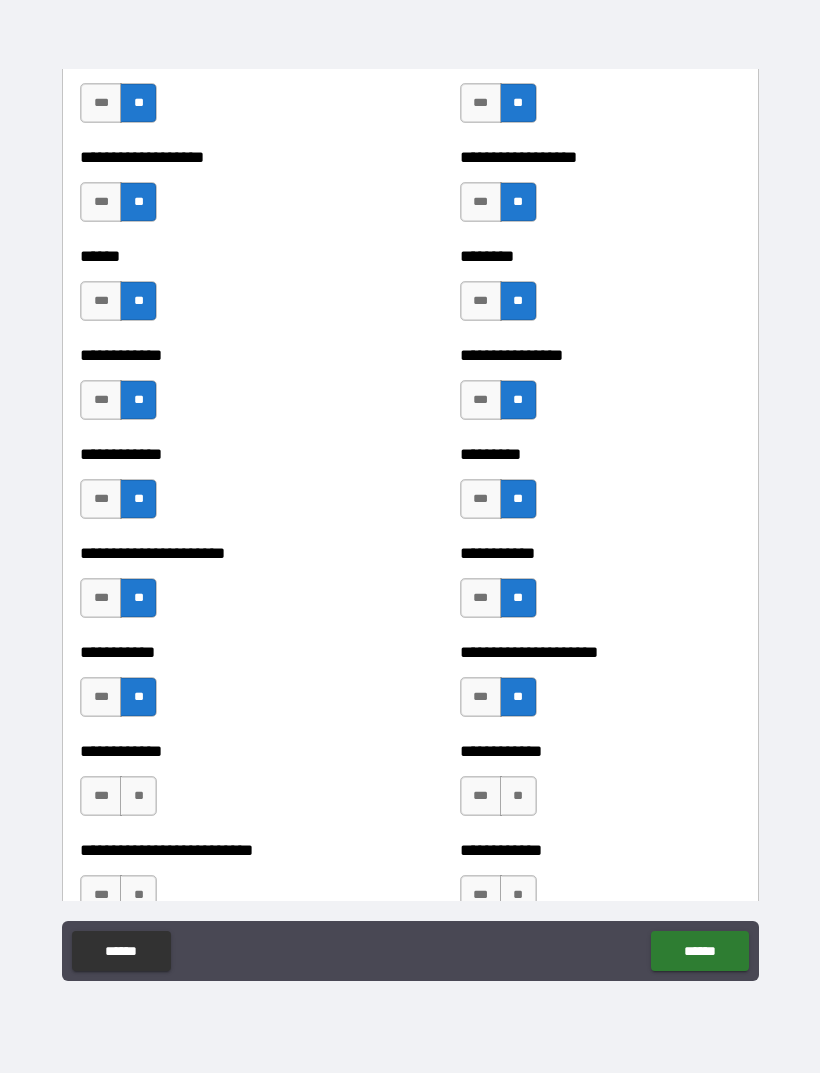 click on "**" at bounding box center [518, 796] 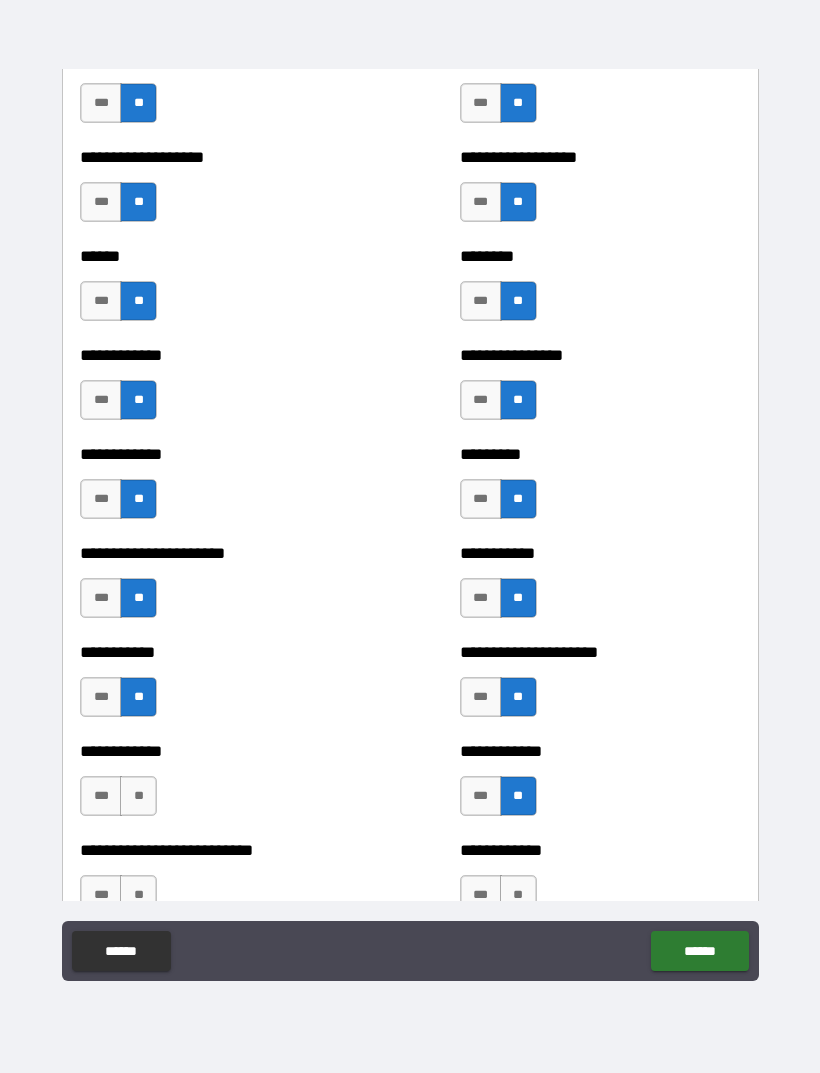 click on "**" at bounding box center [138, 796] 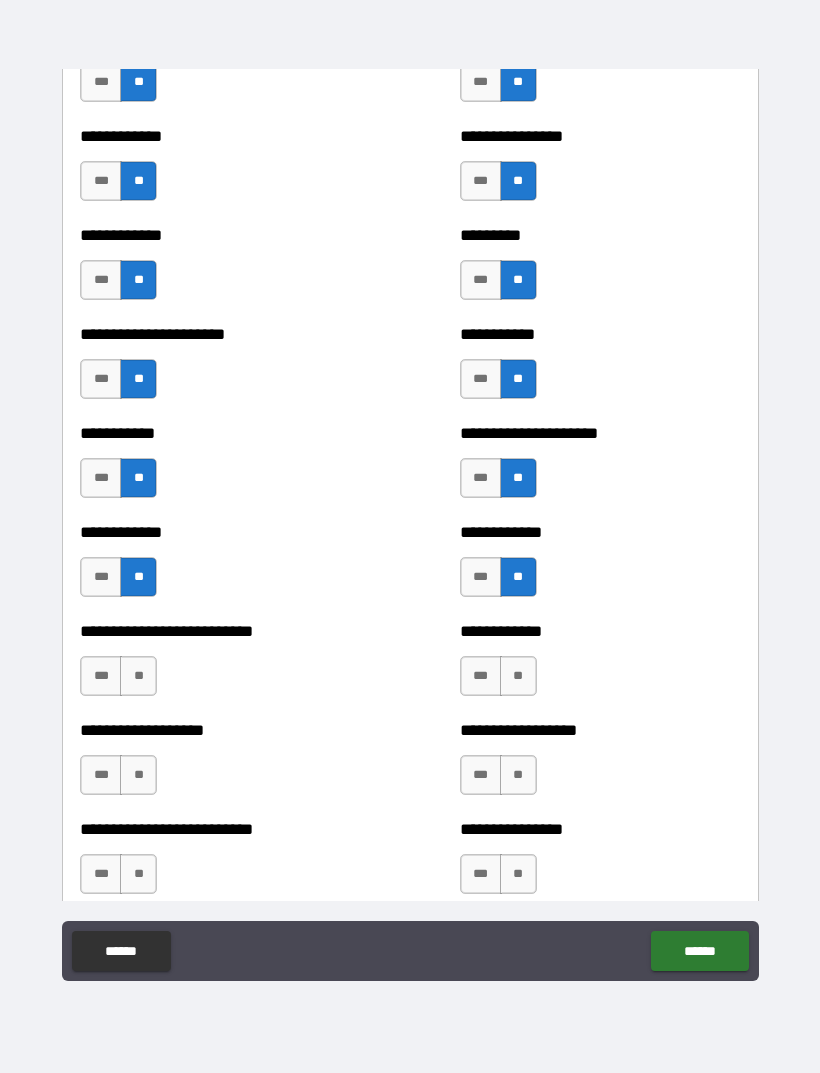 scroll, scrollTop: 5188, scrollLeft: 0, axis: vertical 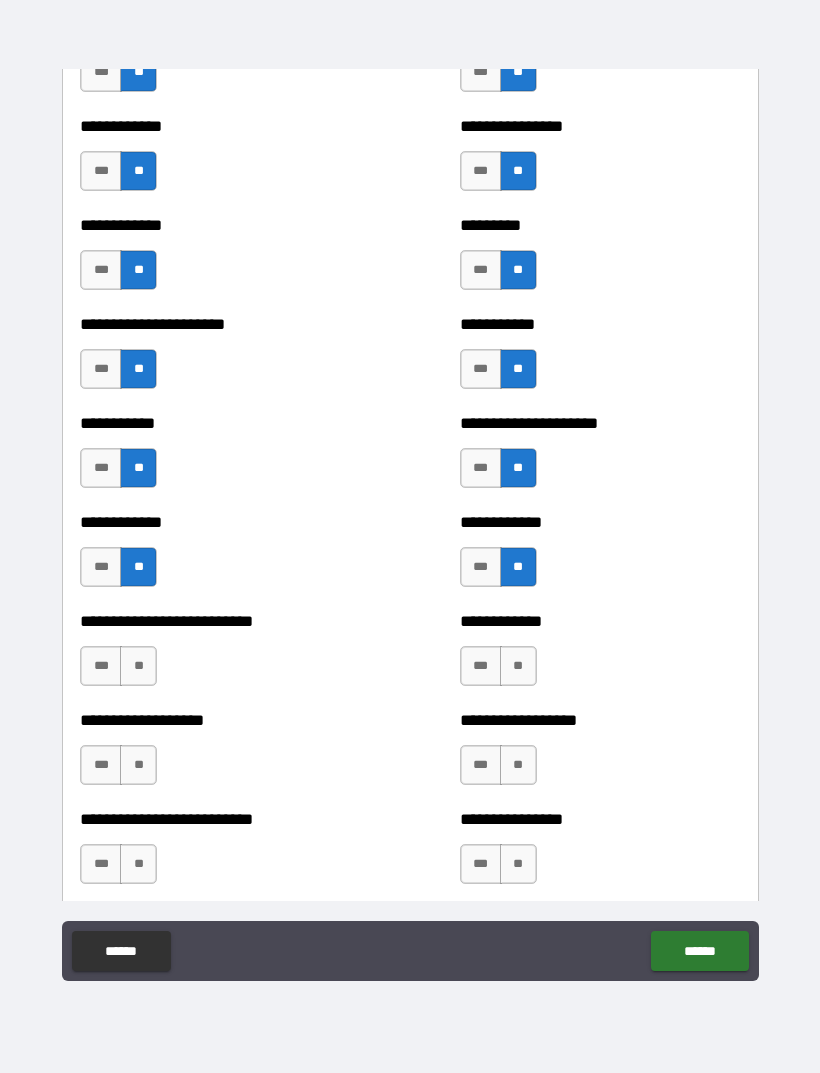 click on "***" at bounding box center (101, 666) 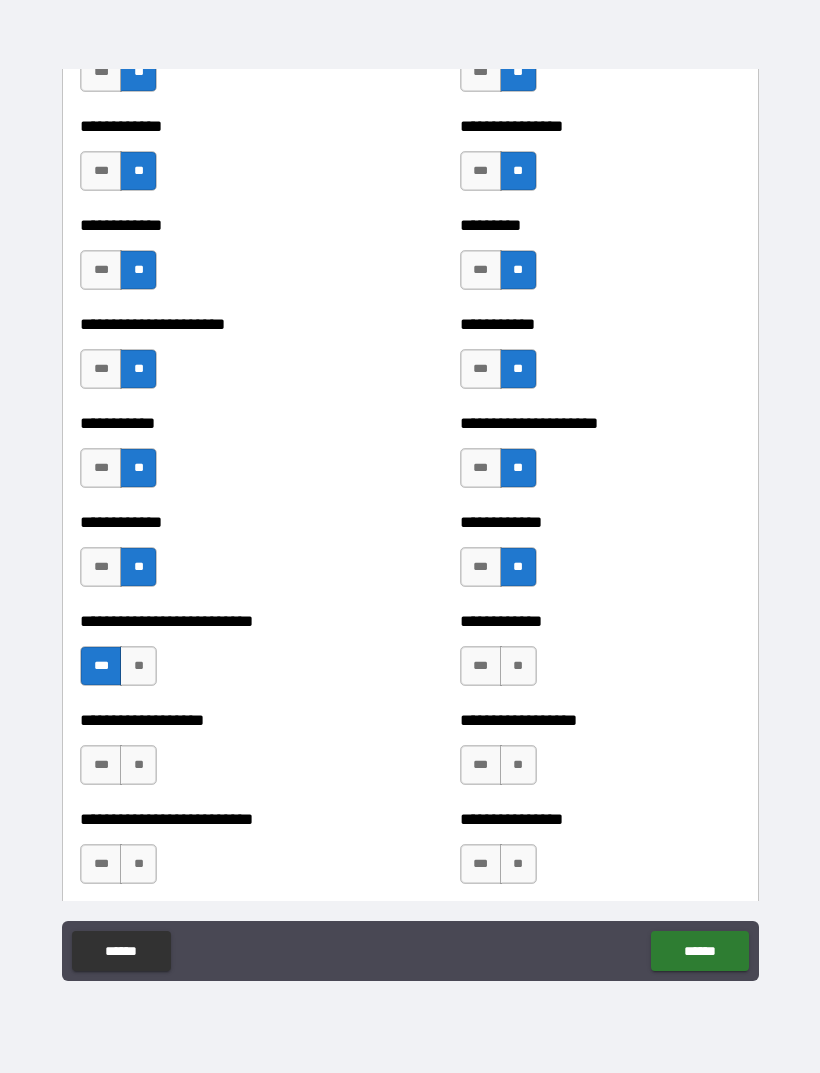 click on "**" at bounding box center (518, 666) 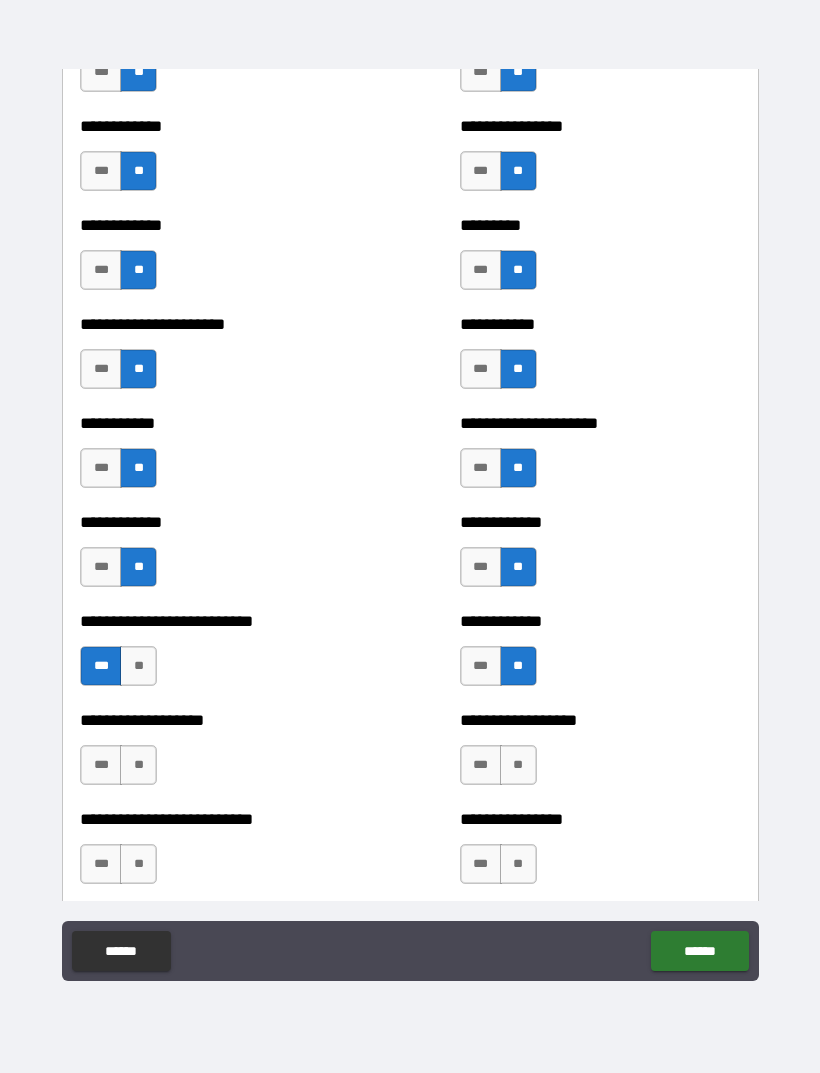 click on "**" at bounding box center [518, 765] 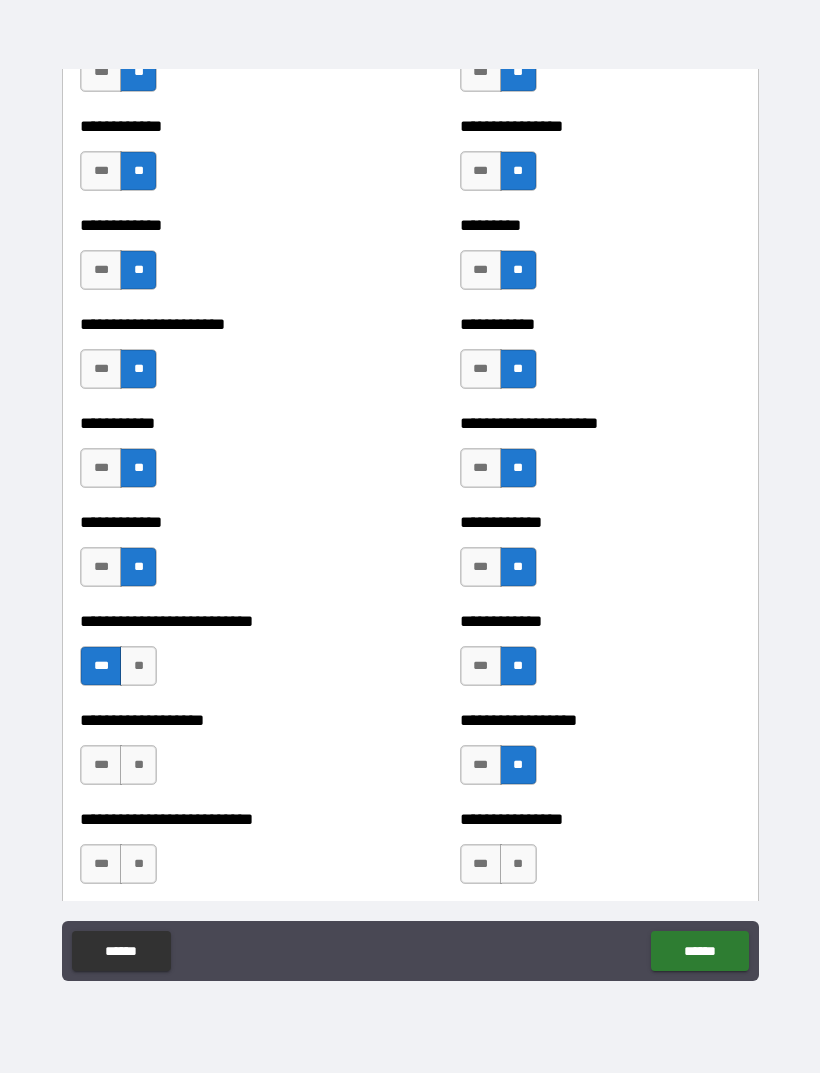 click on "**" at bounding box center [138, 765] 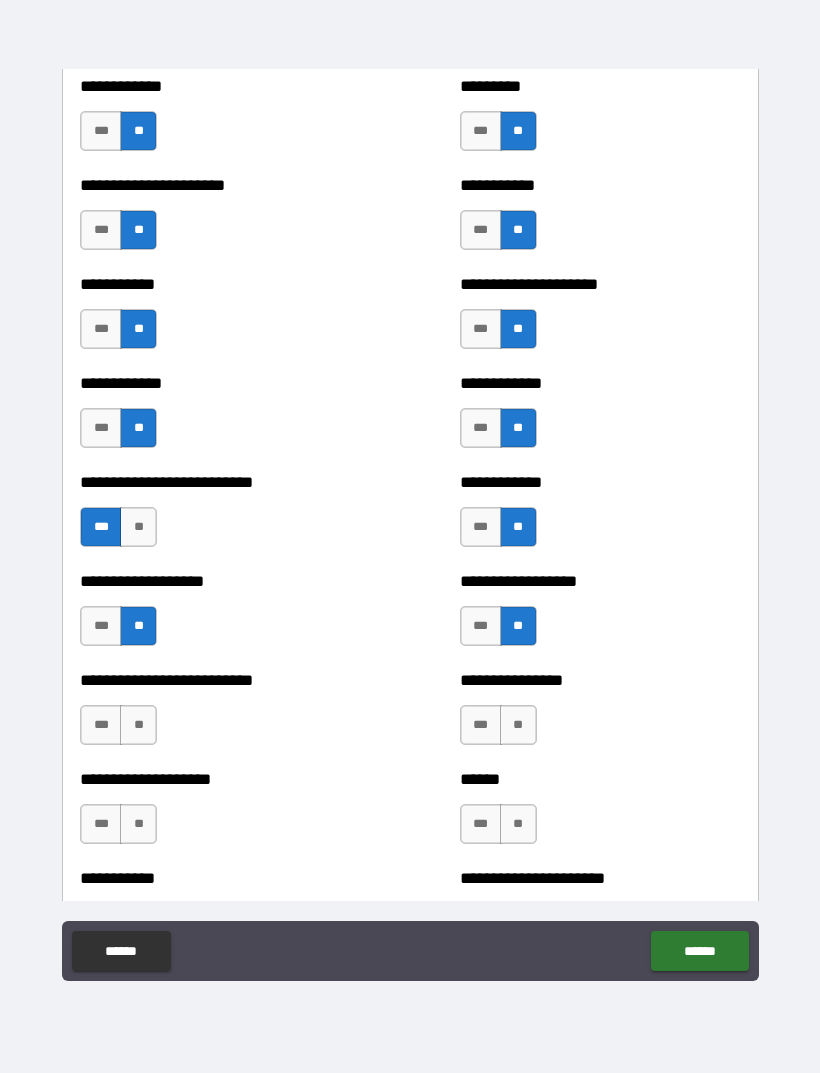 scroll, scrollTop: 5328, scrollLeft: 0, axis: vertical 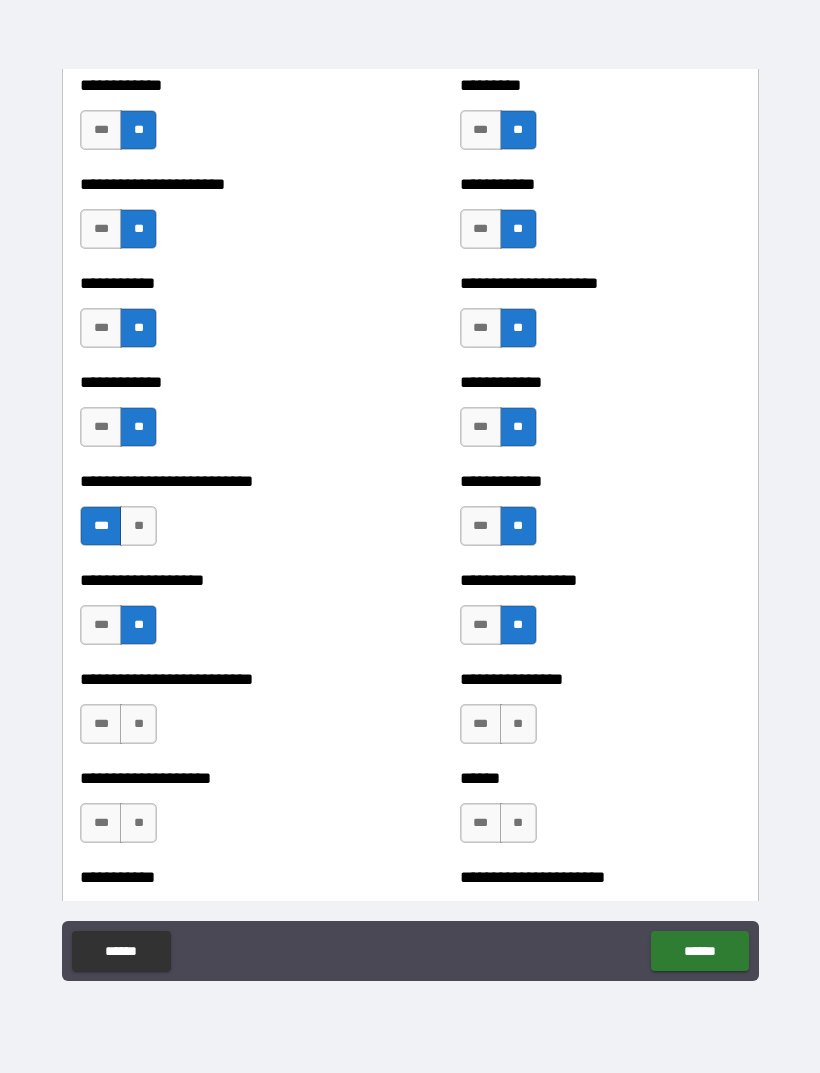 click on "**" at bounding box center [138, 724] 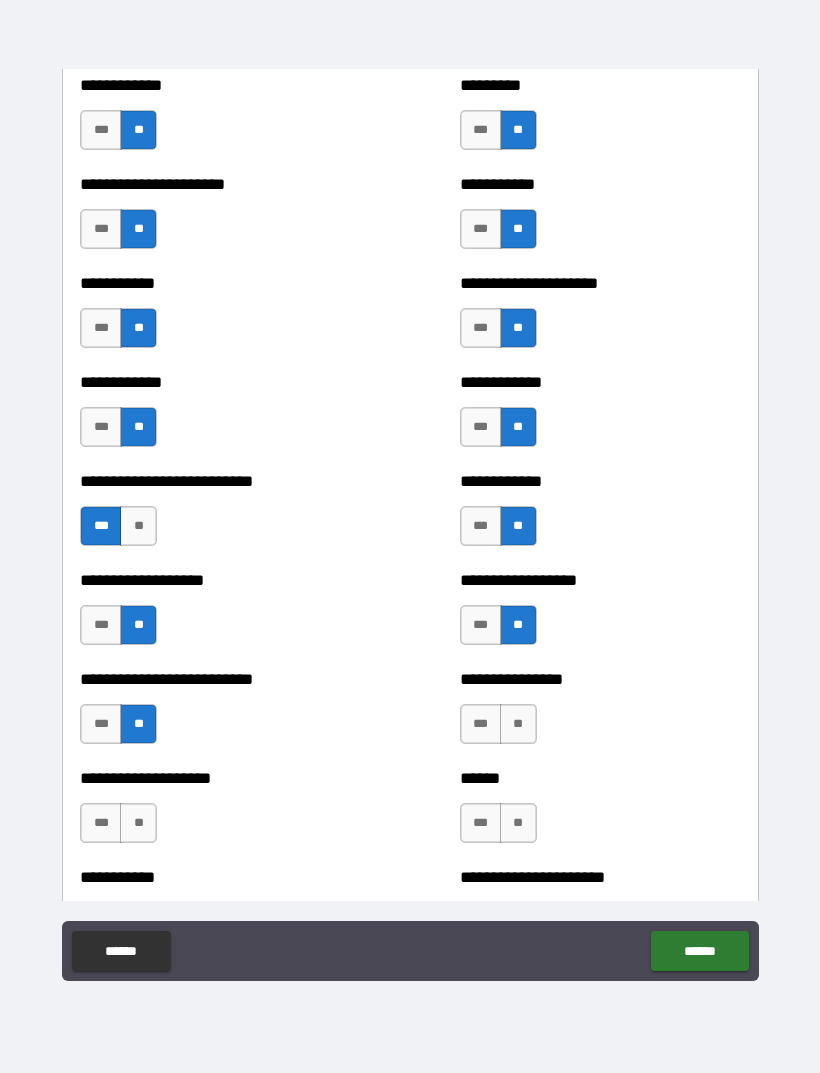 click on "**" at bounding box center [518, 724] 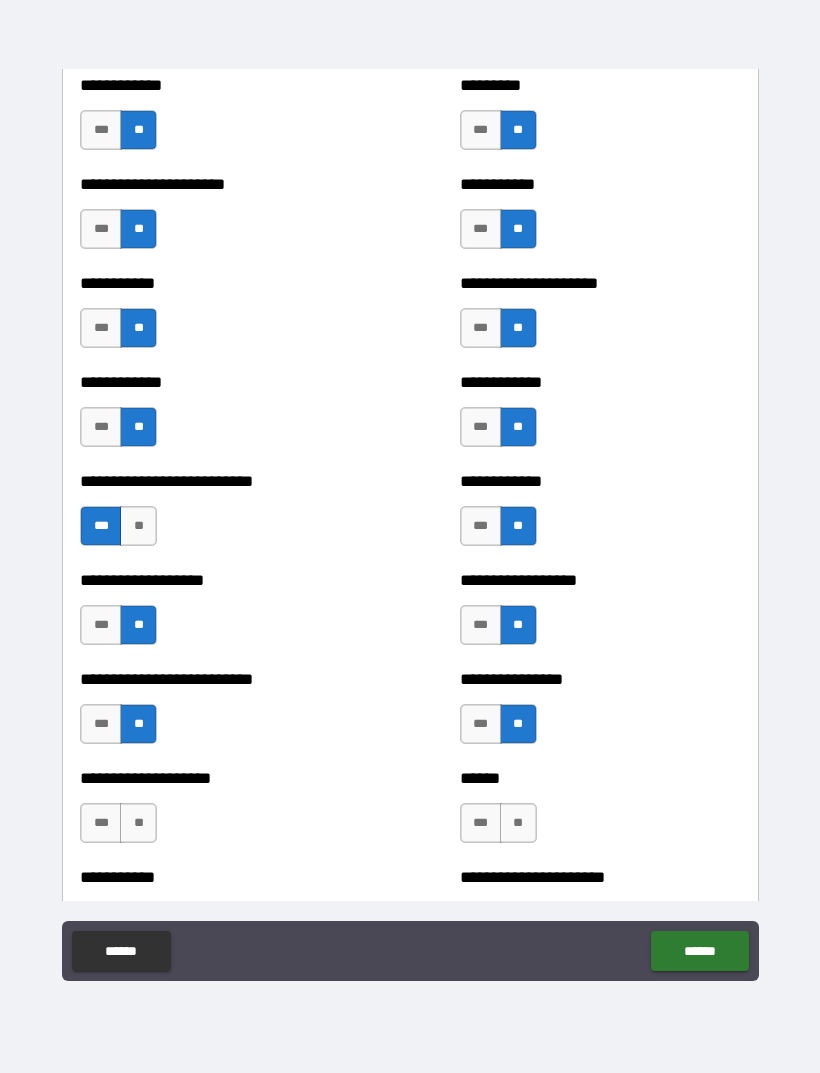 click on "**" at bounding box center (518, 823) 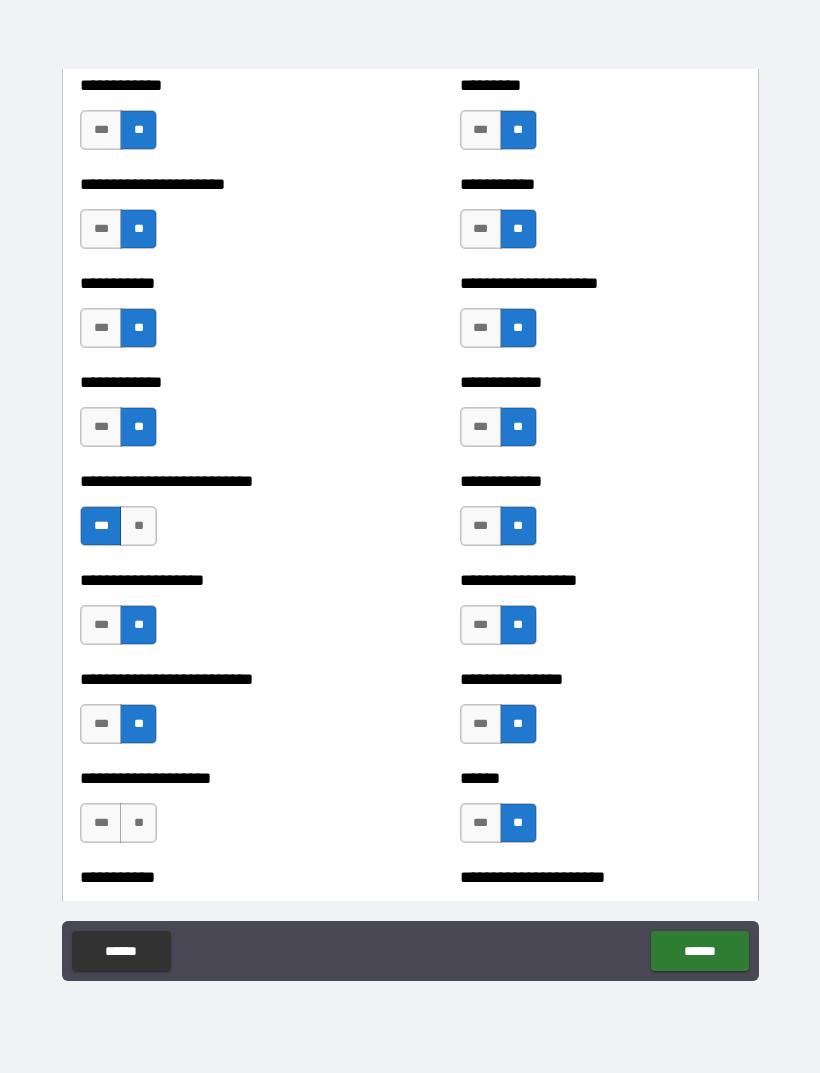 click on "**" at bounding box center (138, 823) 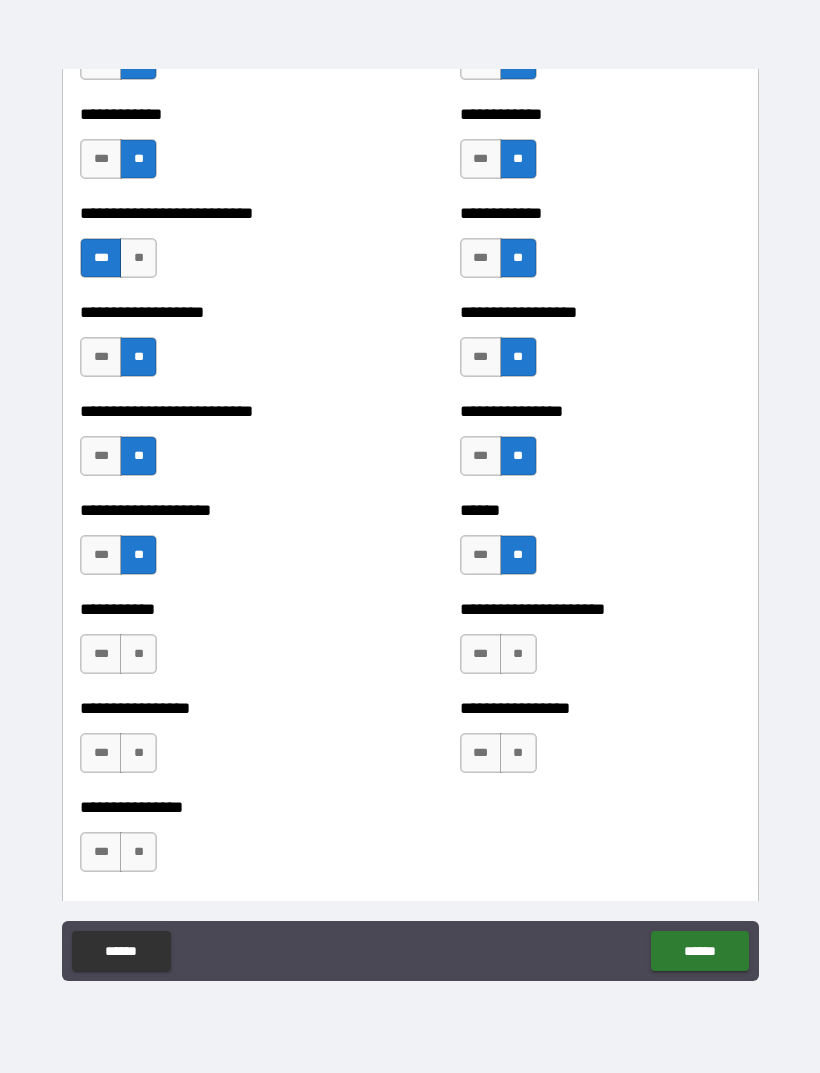 scroll, scrollTop: 5609, scrollLeft: 0, axis: vertical 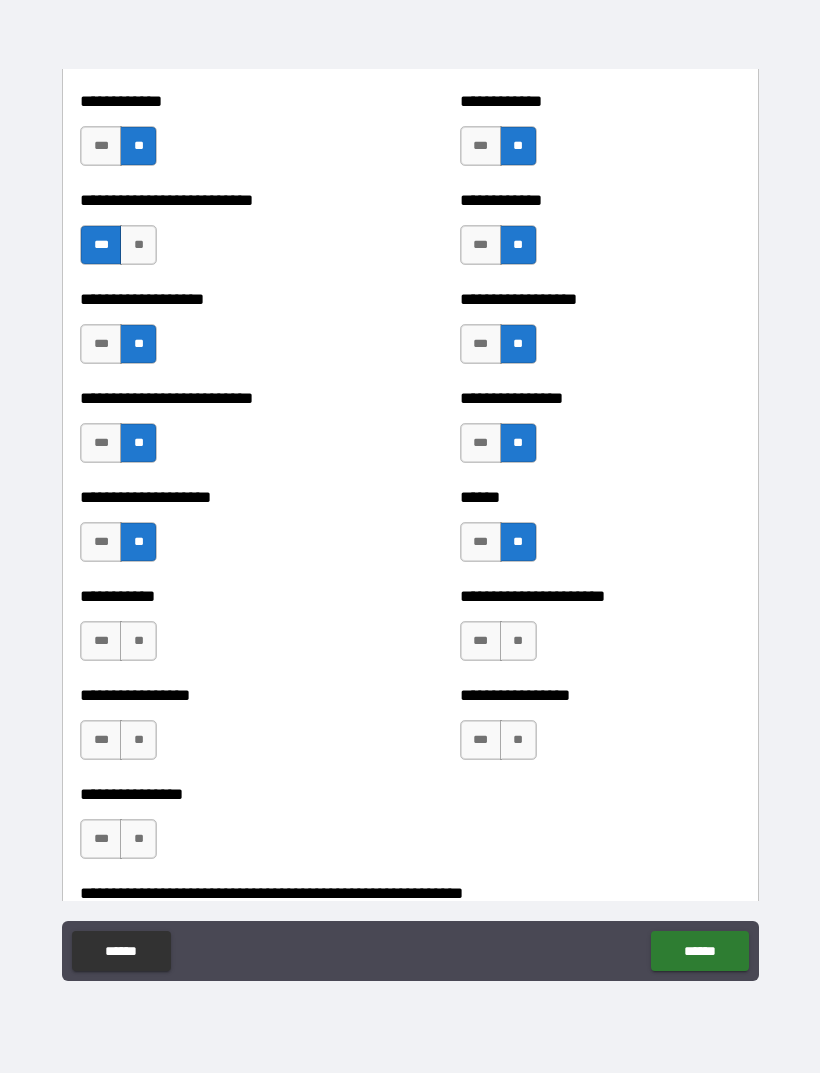 click on "**" at bounding box center [138, 641] 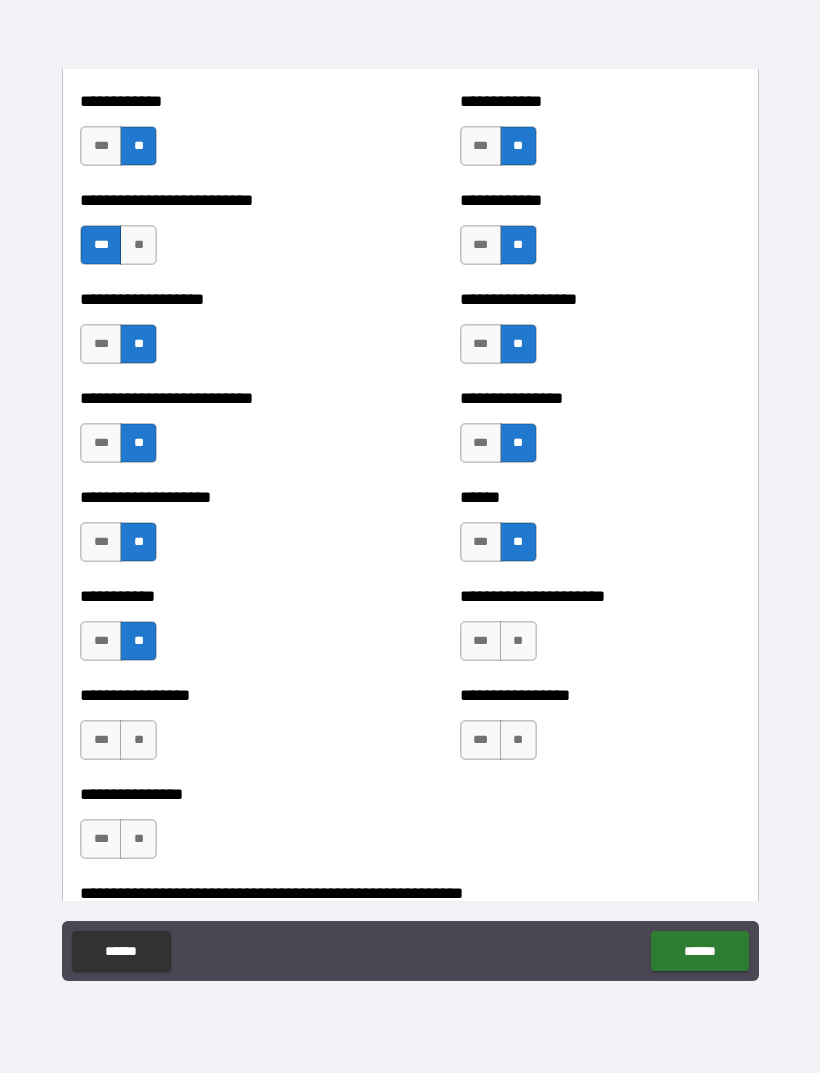 click on "**" at bounding box center [518, 641] 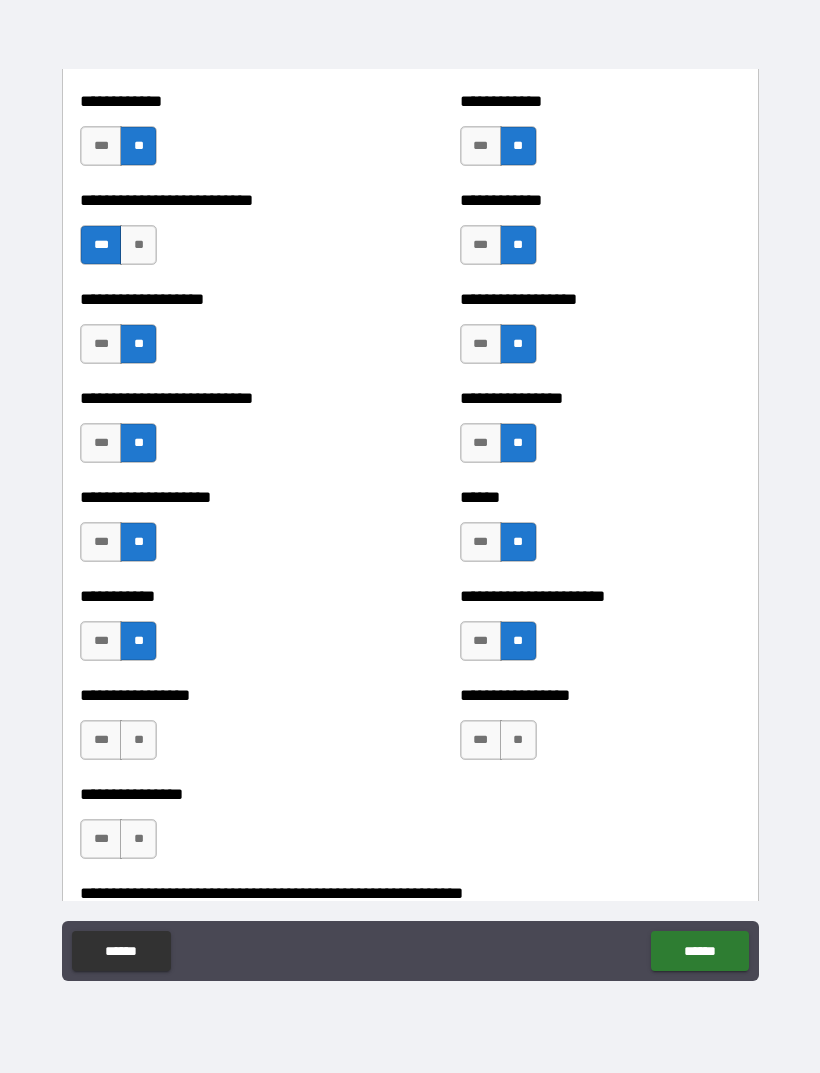 click on "**" at bounding box center [518, 740] 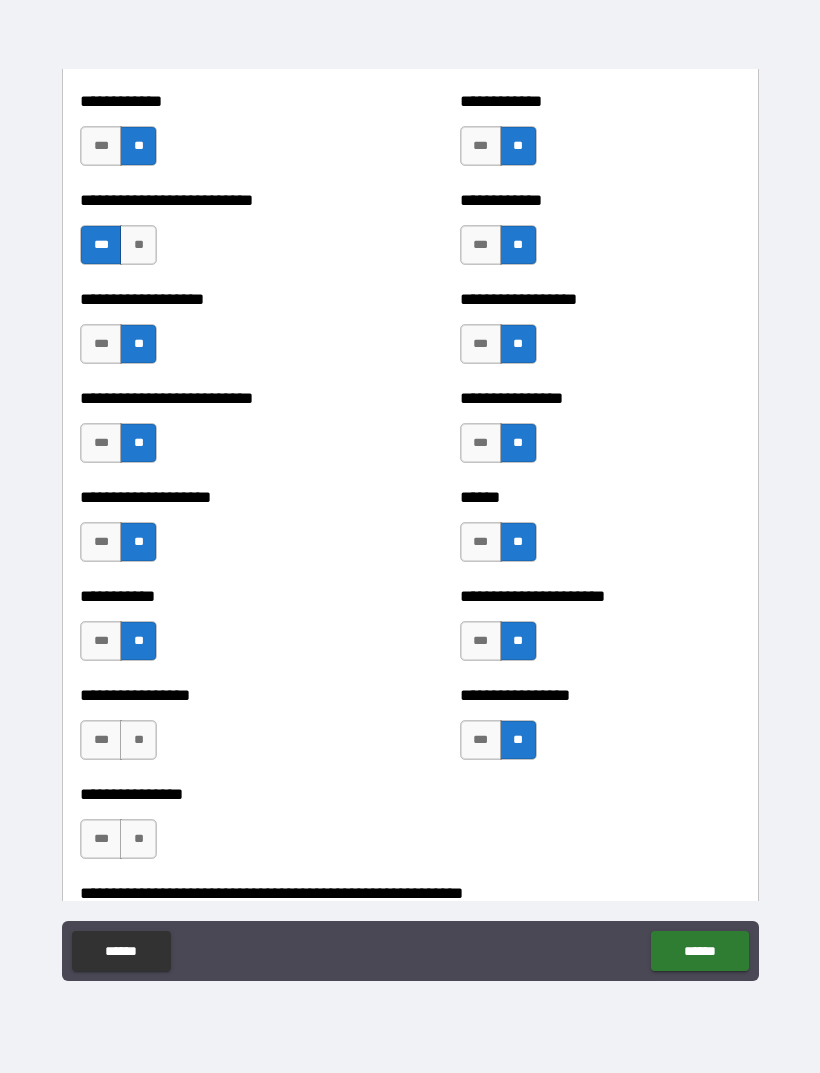 click on "**" at bounding box center [138, 740] 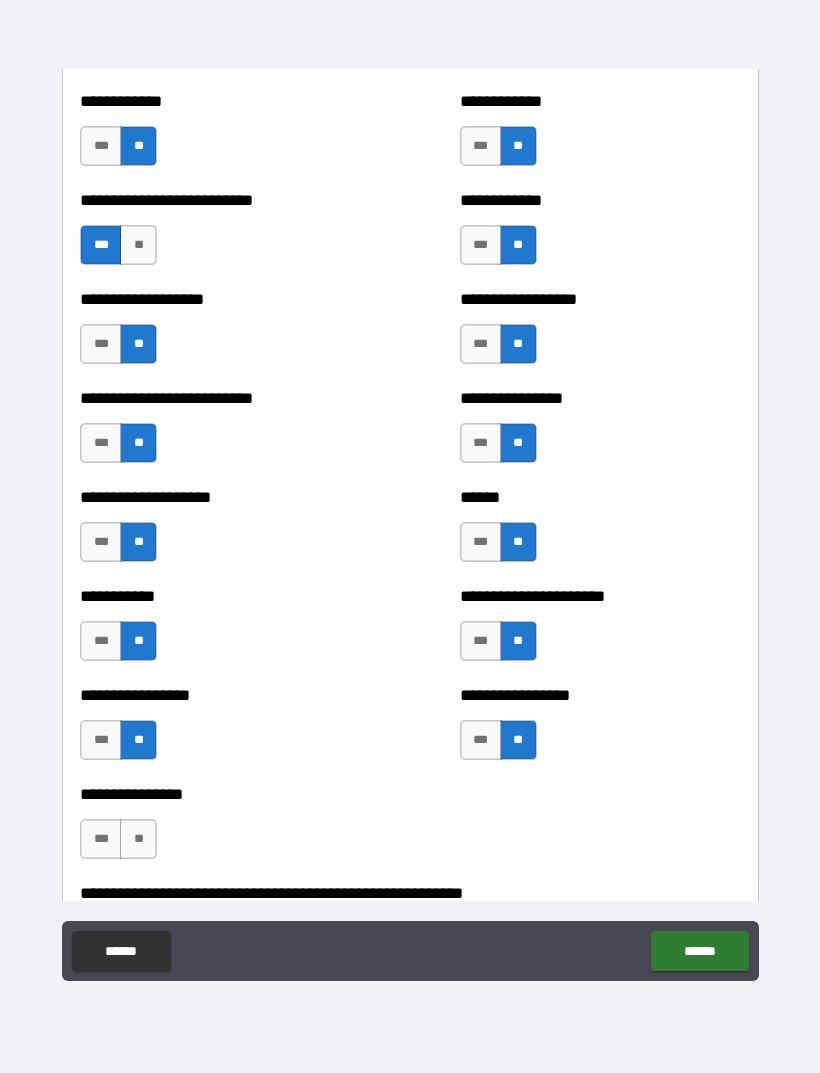 click on "**" at bounding box center (138, 839) 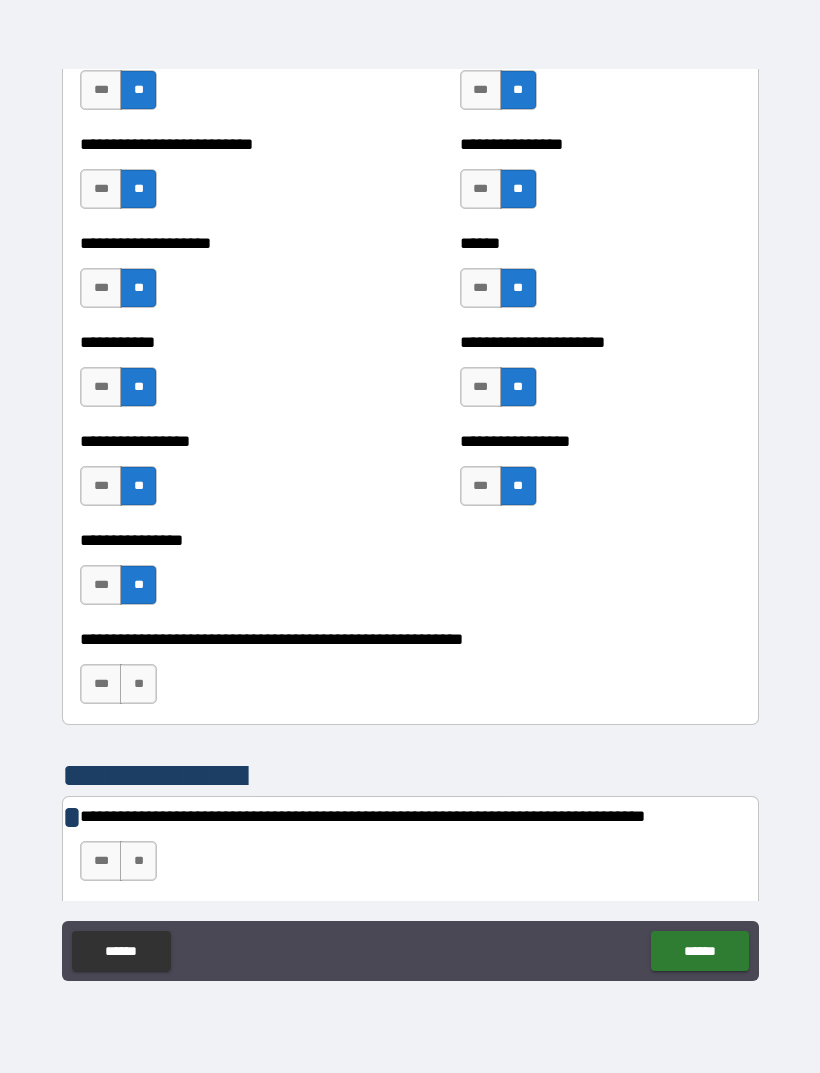 scroll, scrollTop: 5870, scrollLeft: 0, axis: vertical 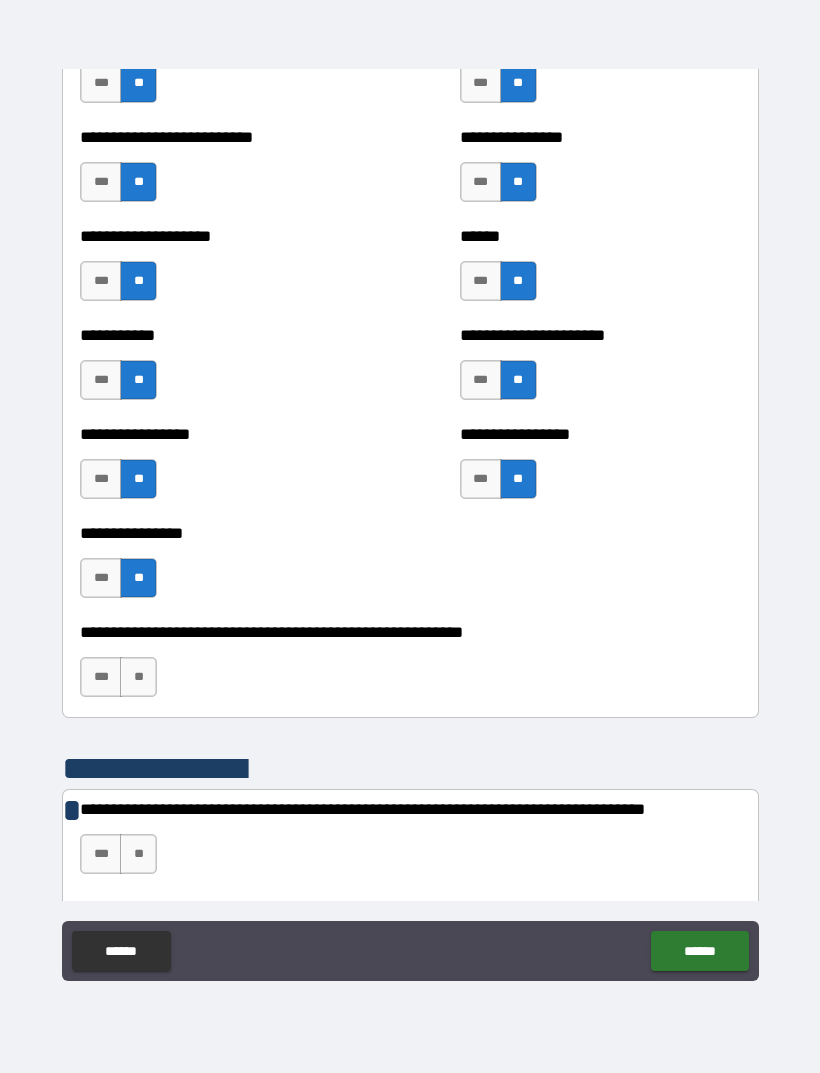 click on "**" at bounding box center [138, 677] 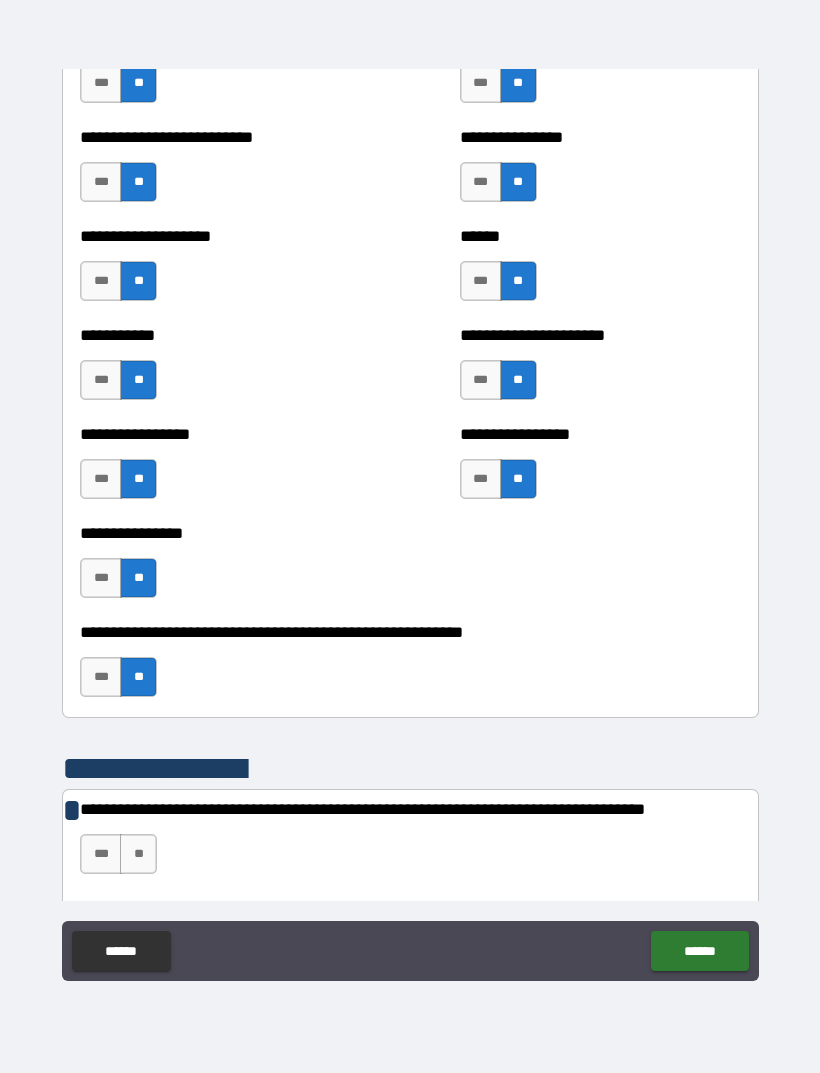 click on "**" at bounding box center (138, 854) 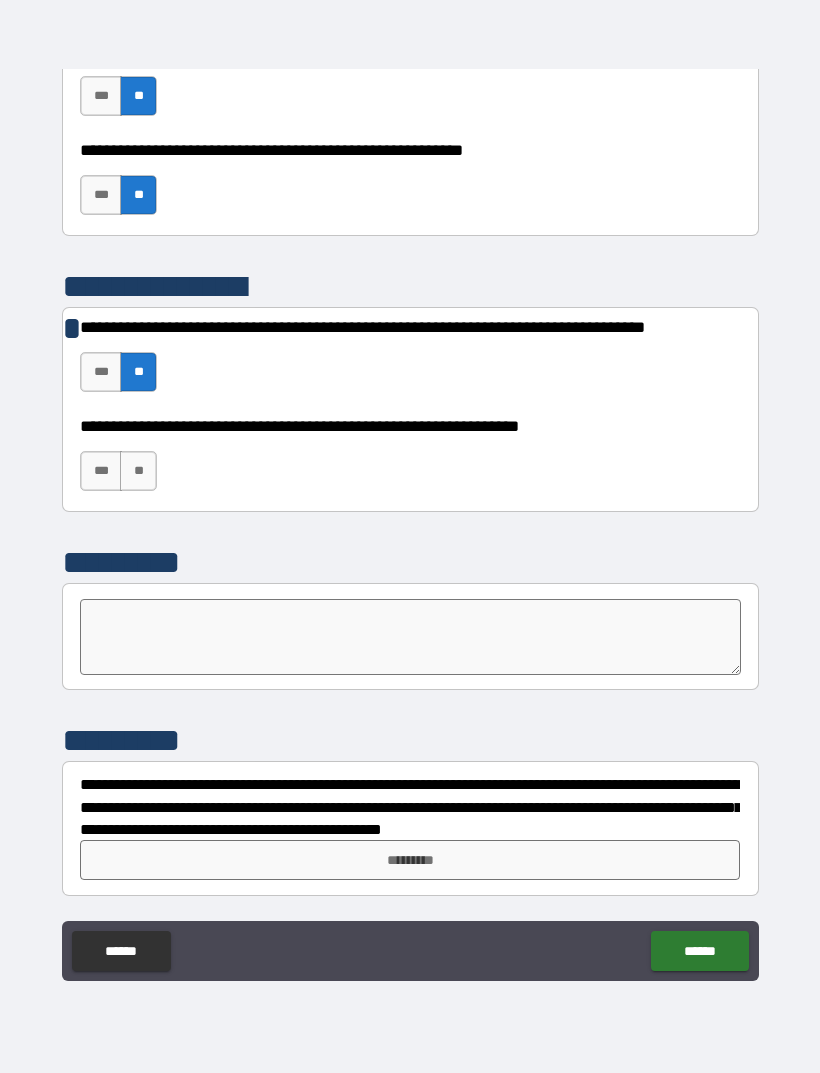 scroll, scrollTop: 6352, scrollLeft: 0, axis: vertical 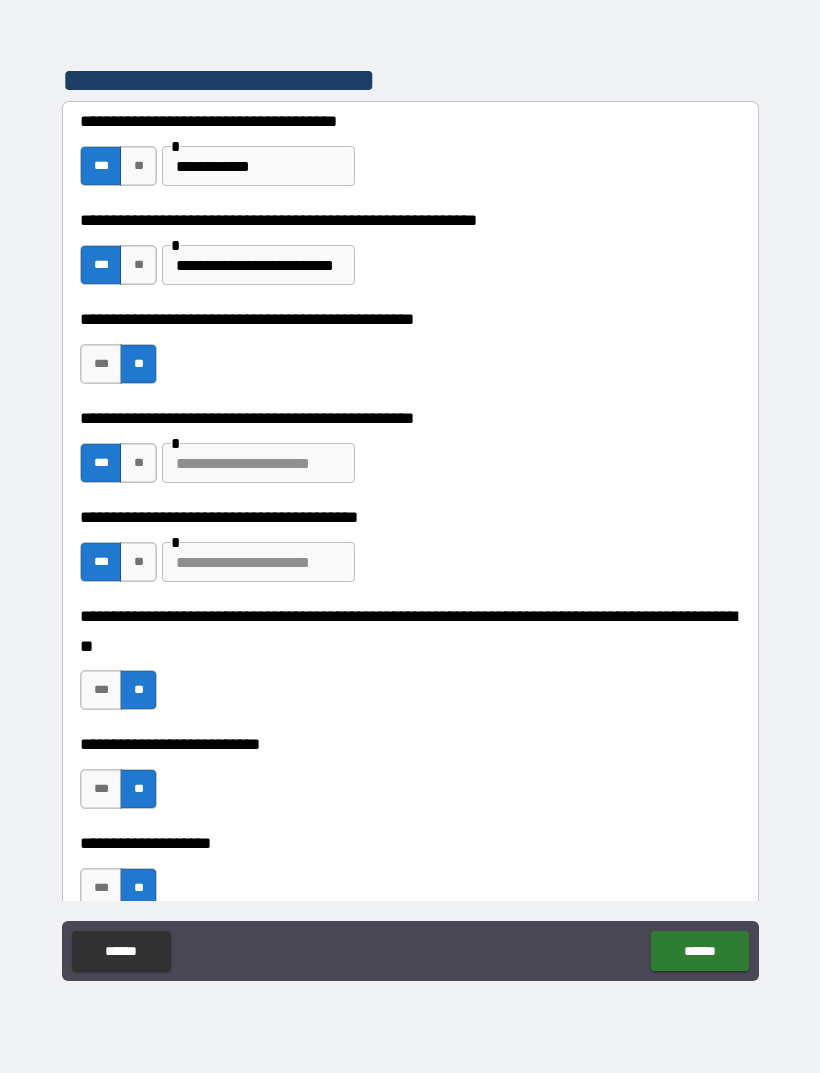 click at bounding box center (258, 562) 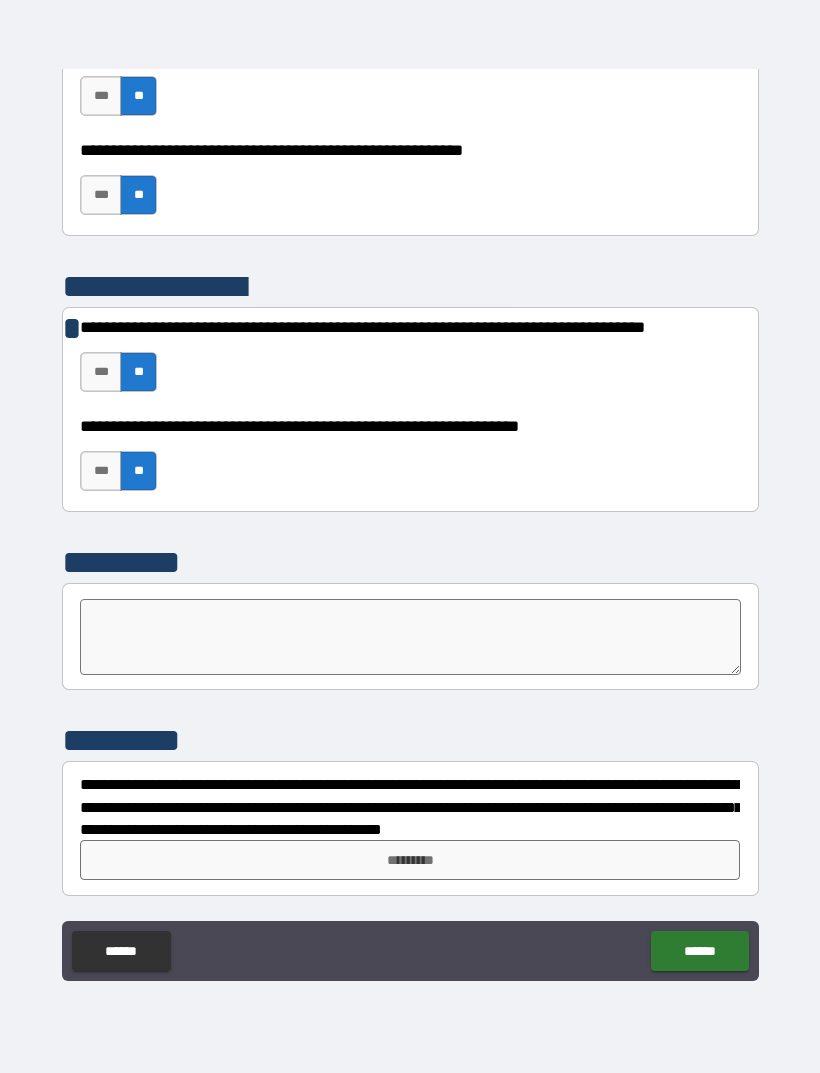 scroll, scrollTop: 6352, scrollLeft: 0, axis: vertical 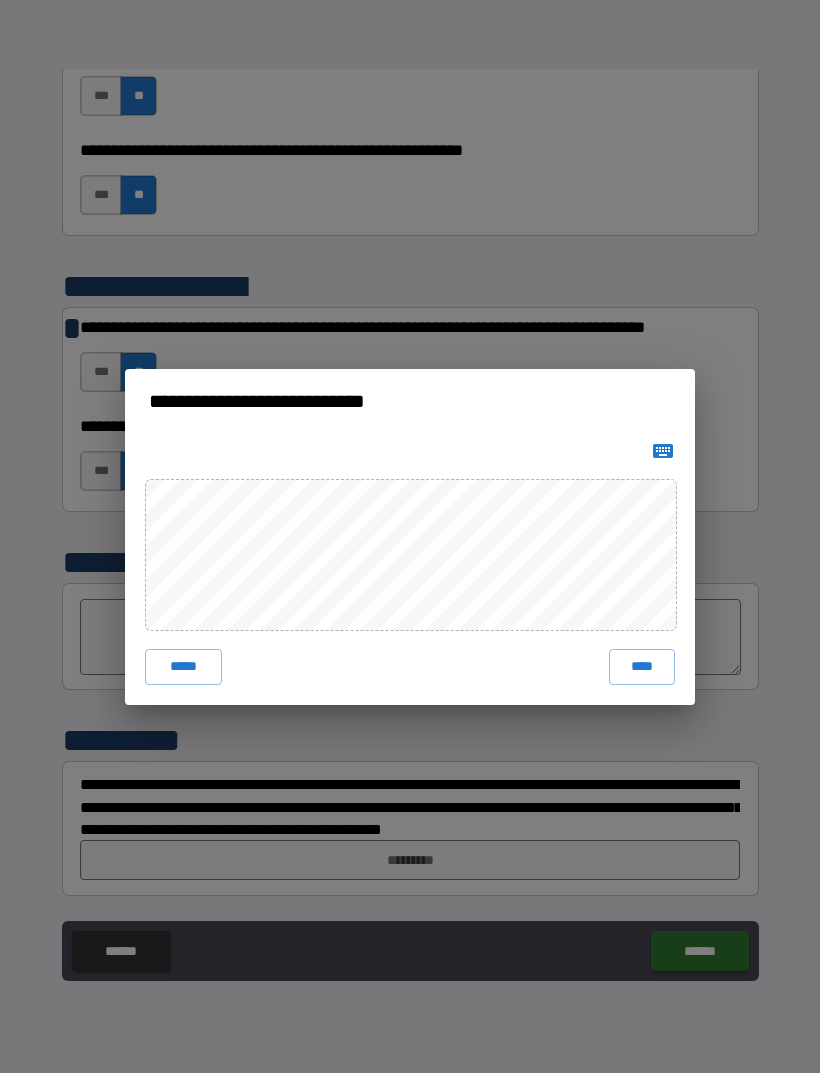 click on "****" at bounding box center [642, 667] 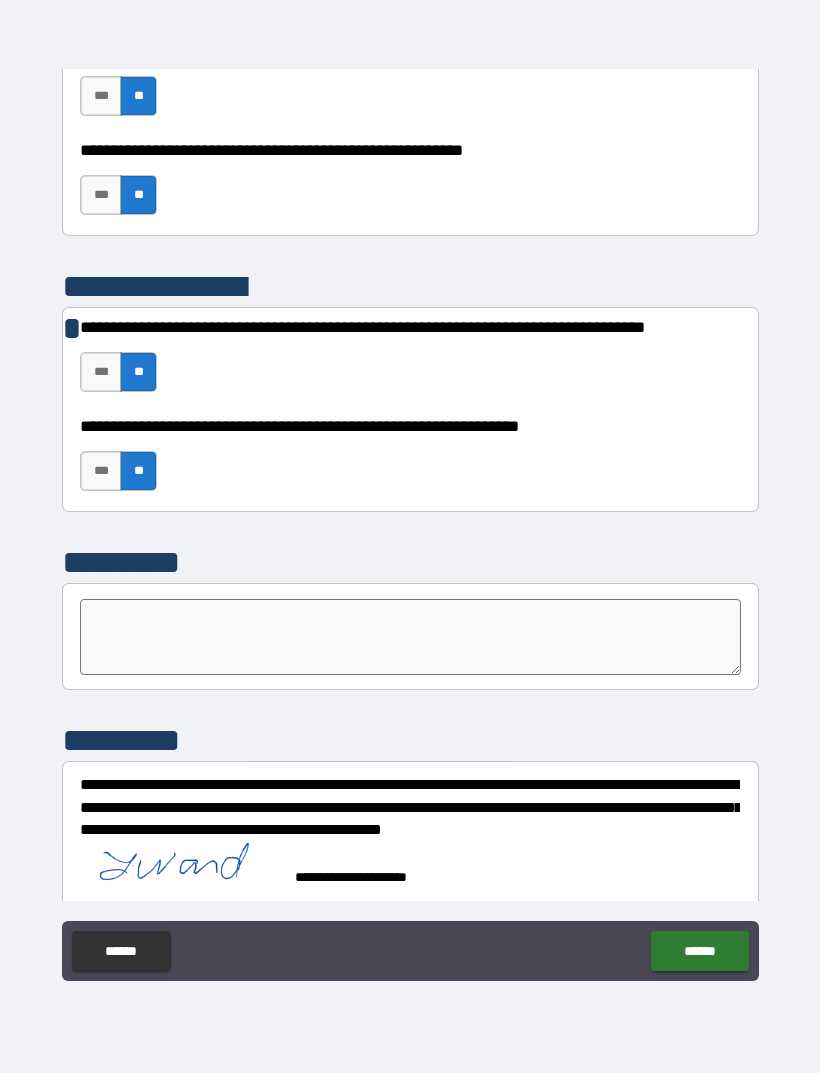 scroll, scrollTop: 6342, scrollLeft: 0, axis: vertical 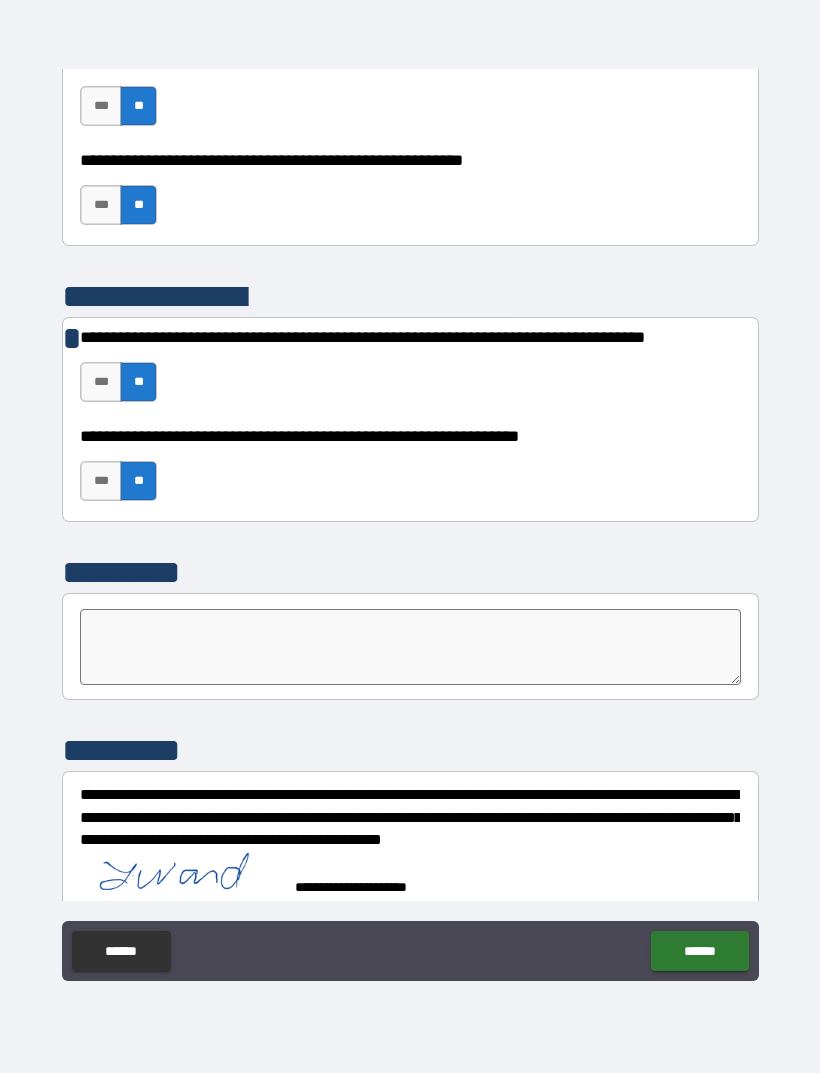 click on "******" at bounding box center (699, 951) 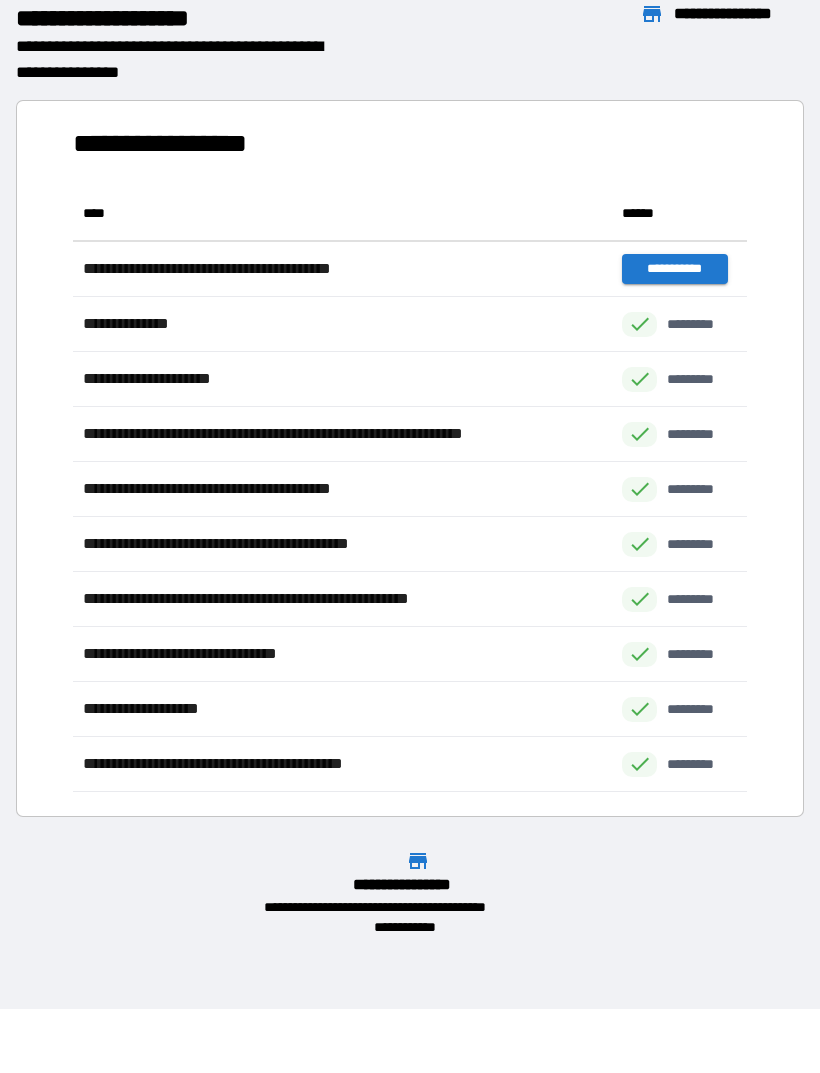 scroll, scrollTop: 1, scrollLeft: 1, axis: both 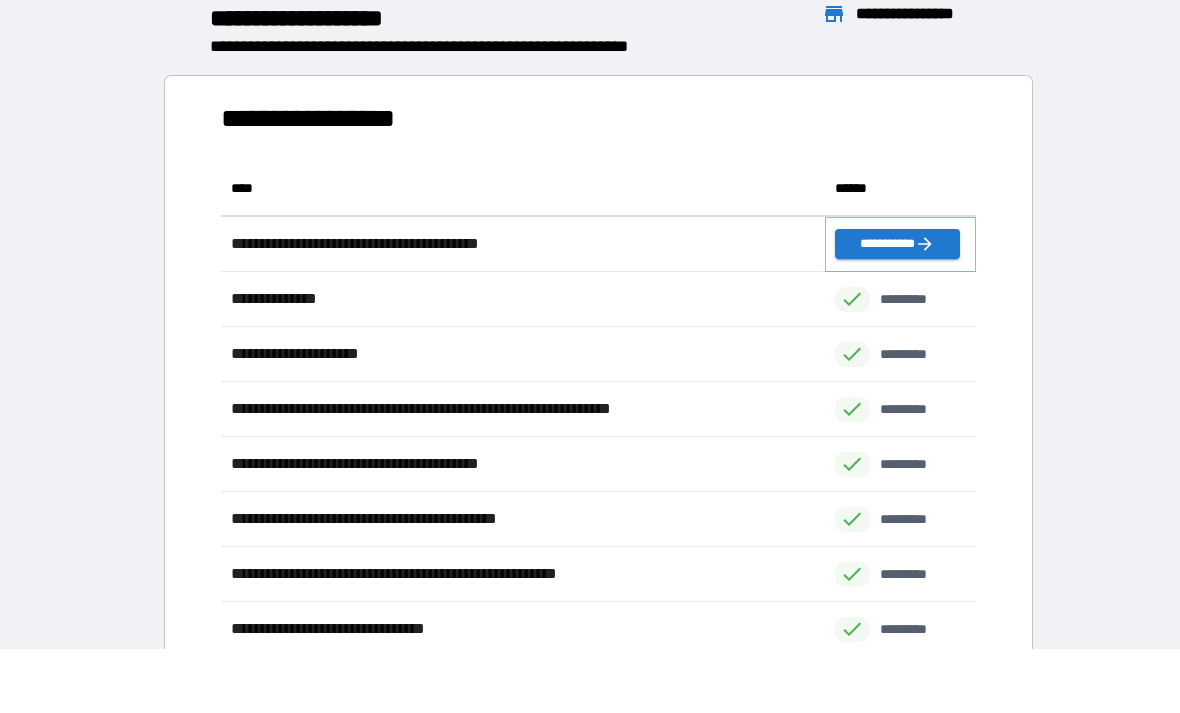 click on "**********" at bounding box center [897, 244] 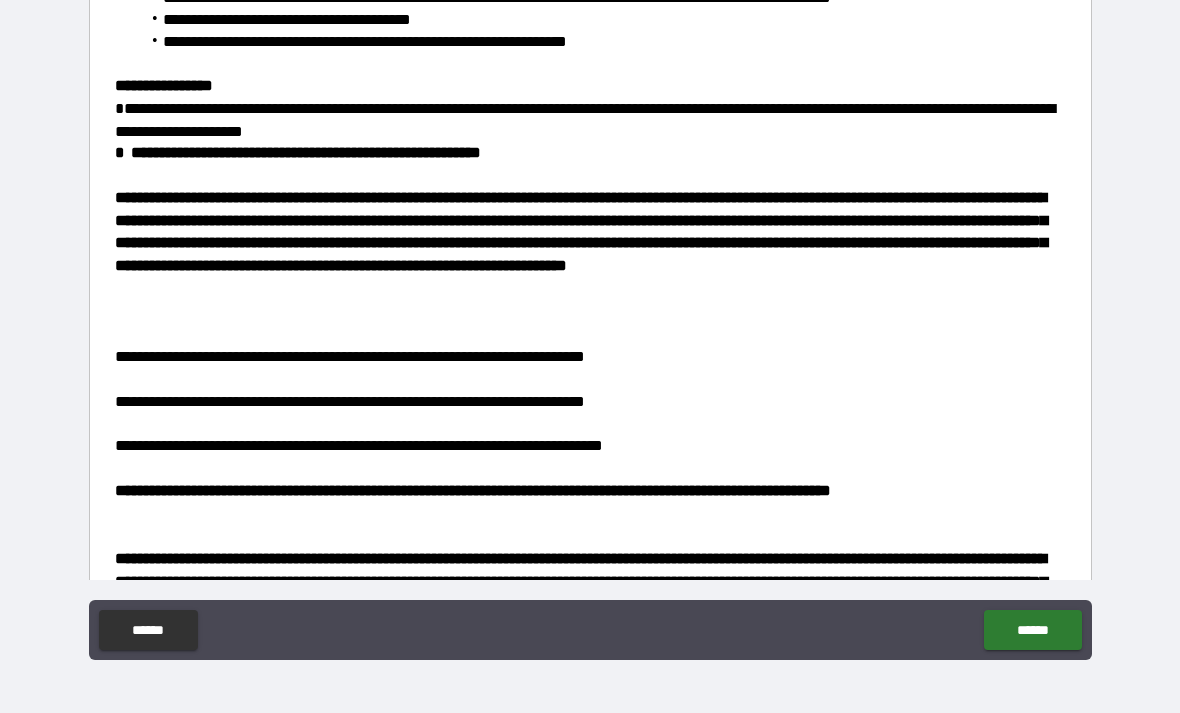scroll, scrollTop: 480, scrollLeft: 0, axis: vertical 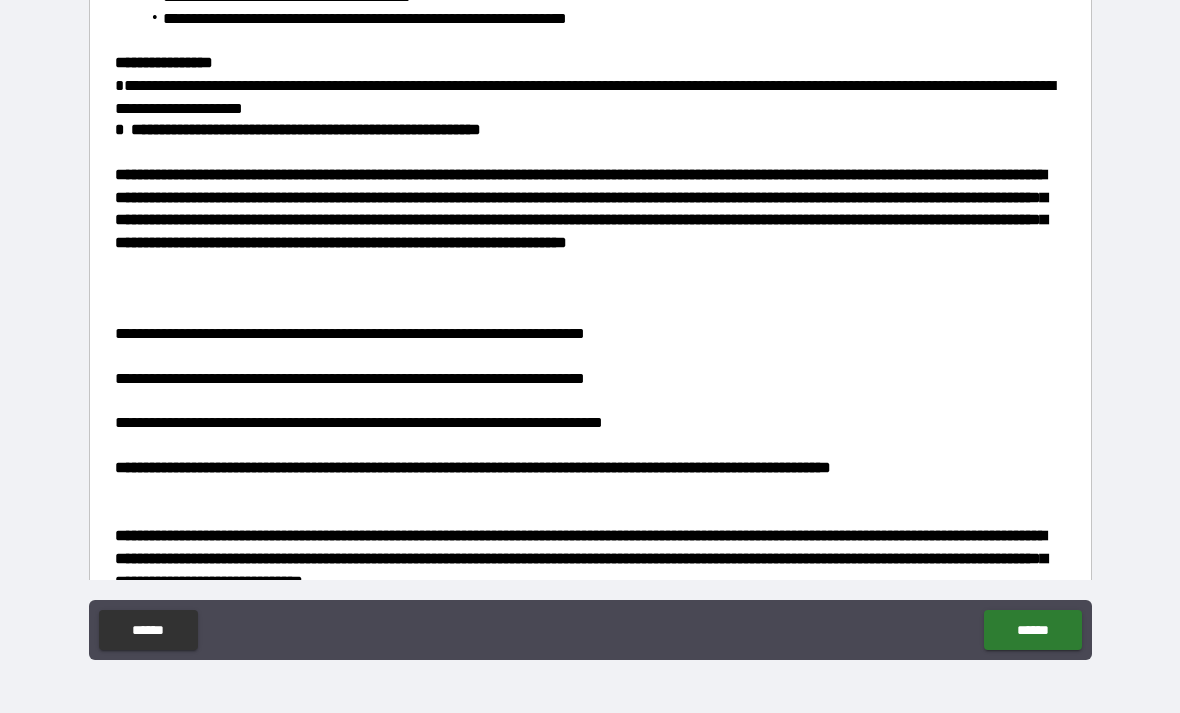 click at bounding box center [590, 311] 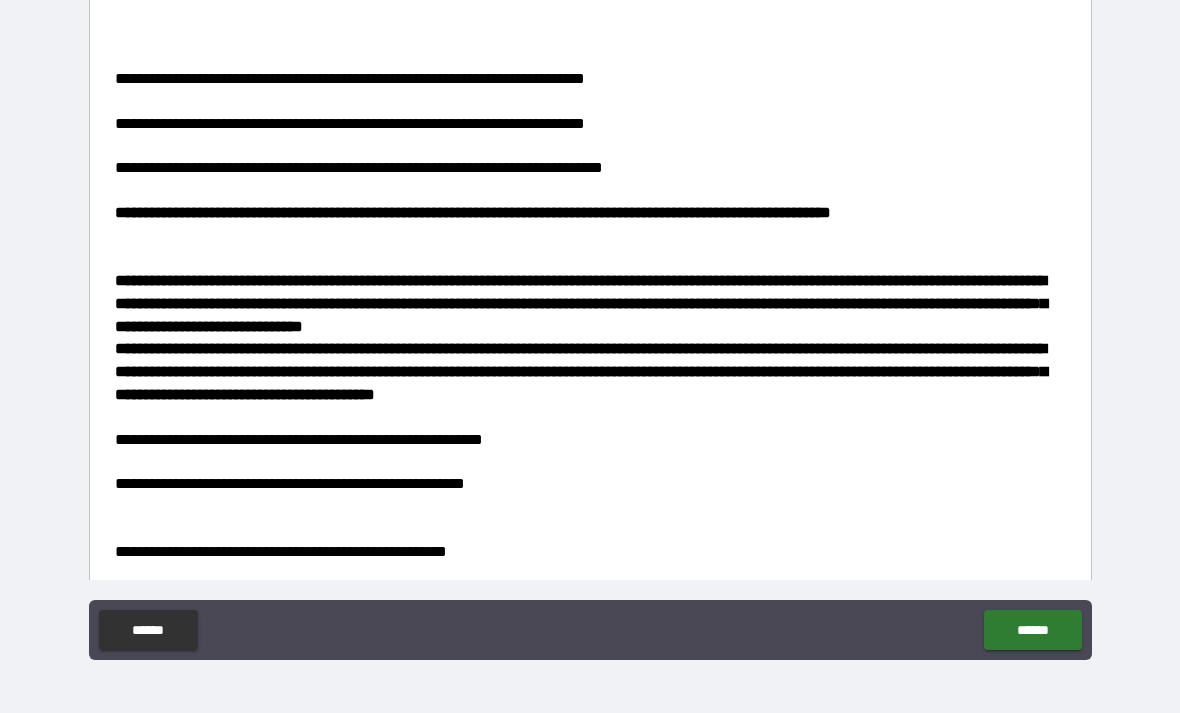 scroll, scrollTop: 741, scrollLeft: 0, axis: vertical 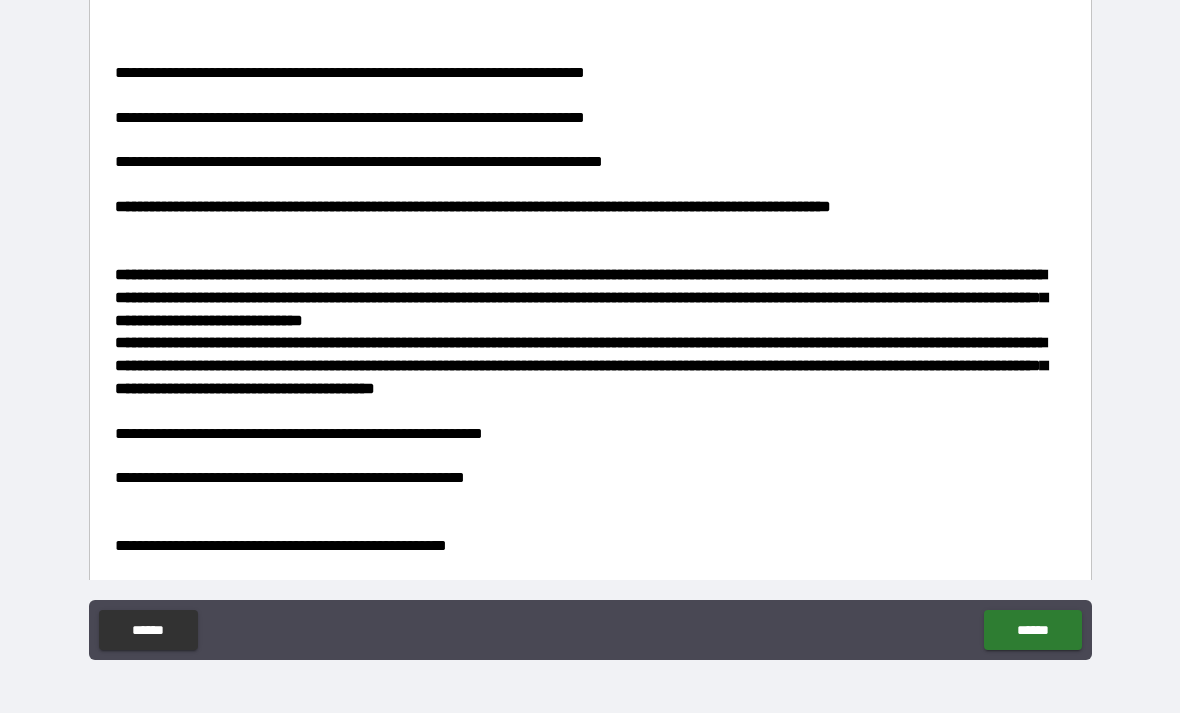 click at bounding box center [590, 253] 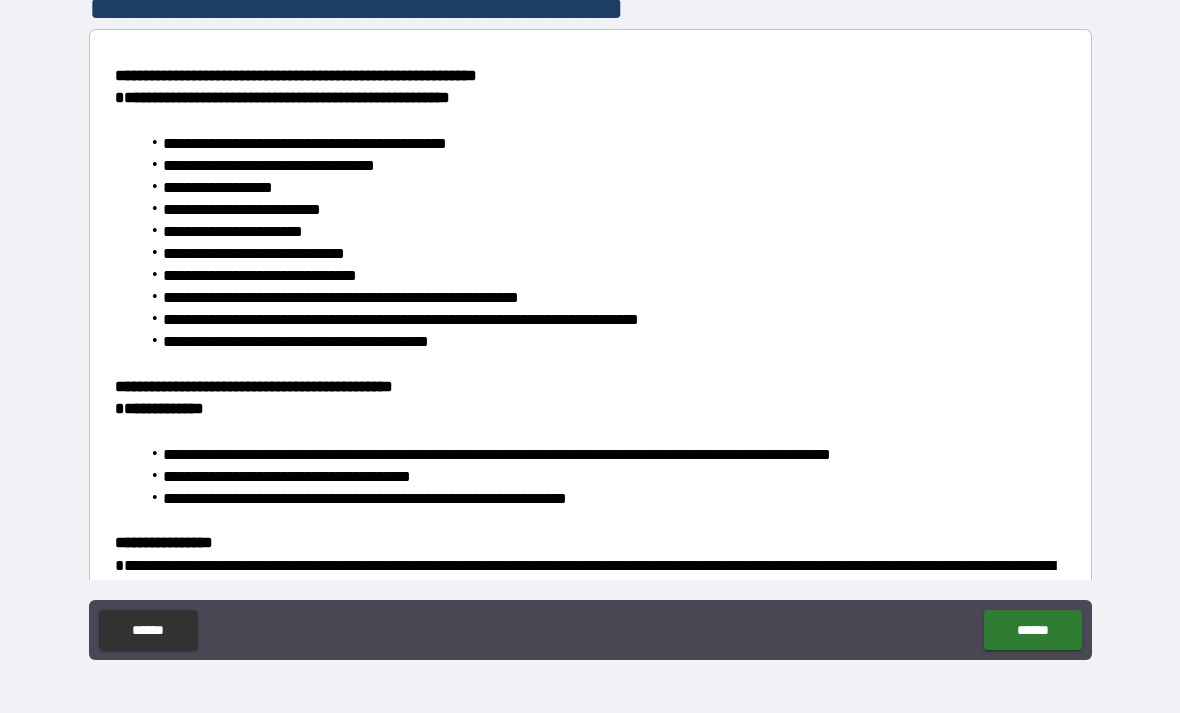 scroll, scrollTop: 0, scrollLeft: 0, axis: both 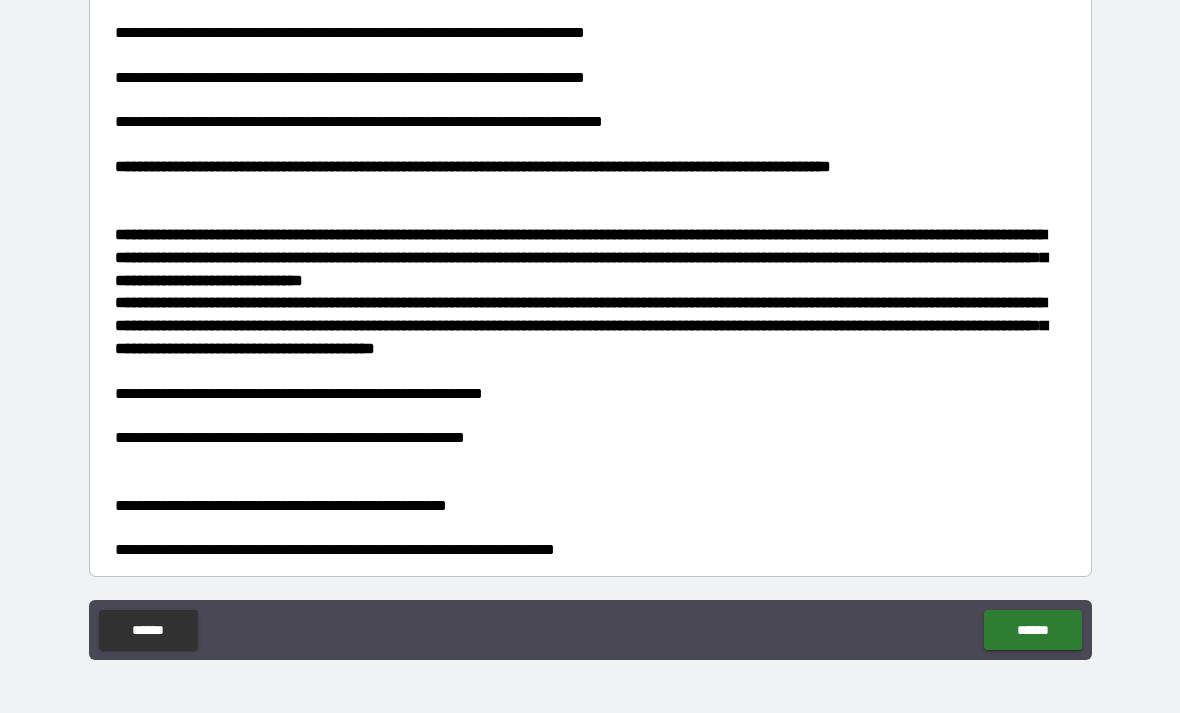 click on "**********" at bounding box center (590, 550) 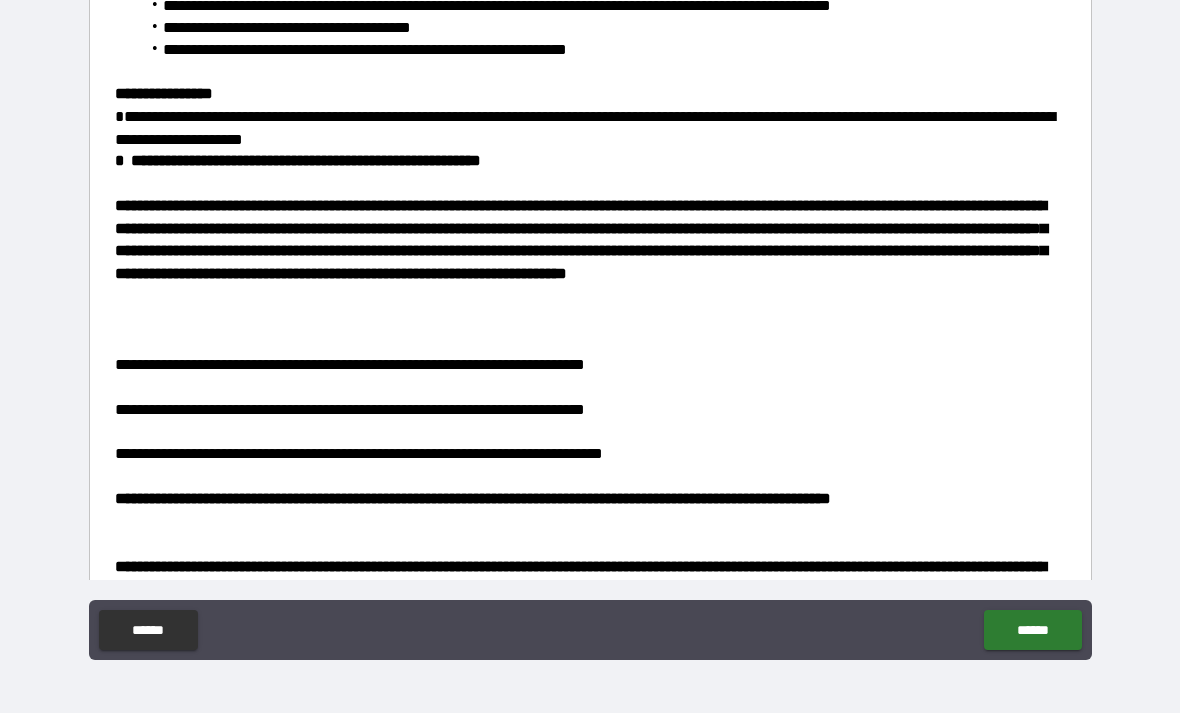 scroll, scrollTop: 458, scrollLeft: 0, axis: vertical 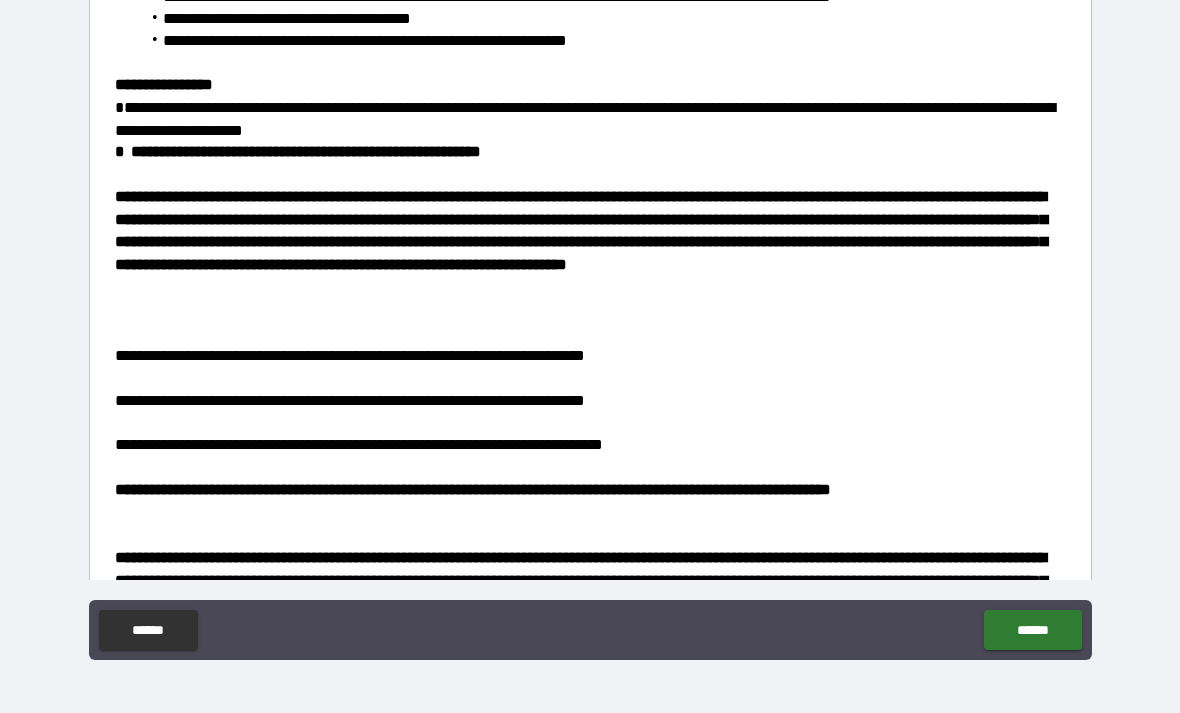 click on "**********" at bounding box center [590, 356] 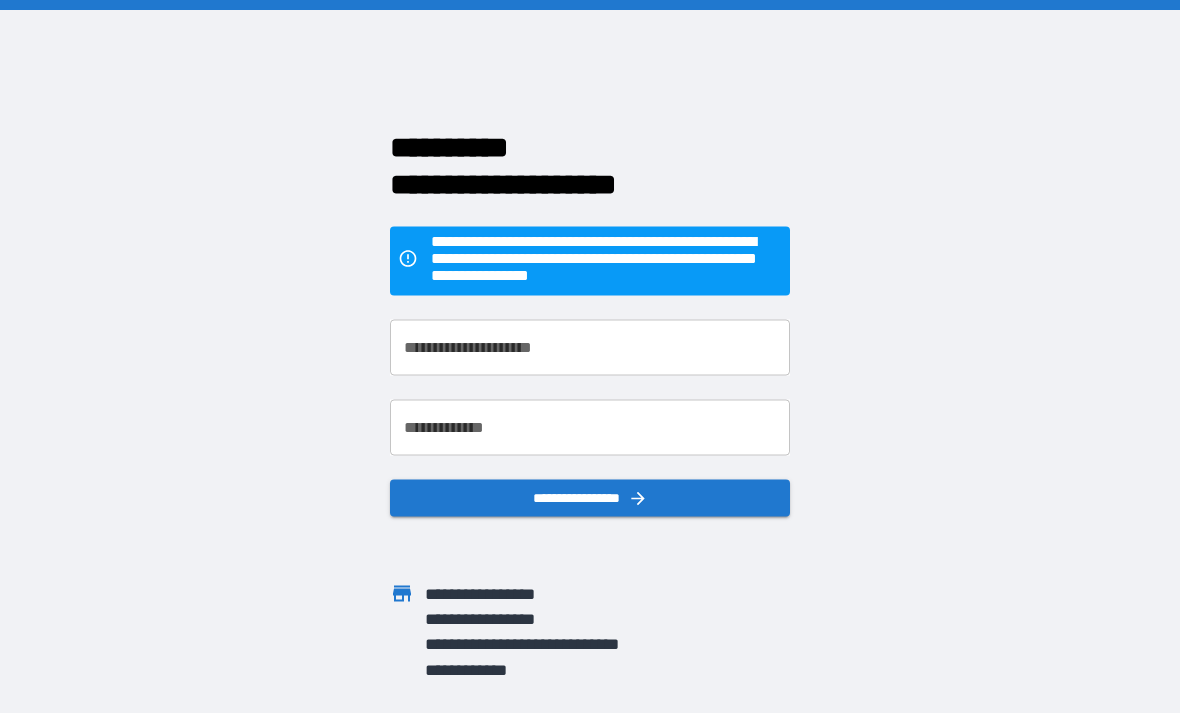 scroll, scrollTop: 0, scrollLeft: 0, axis: both 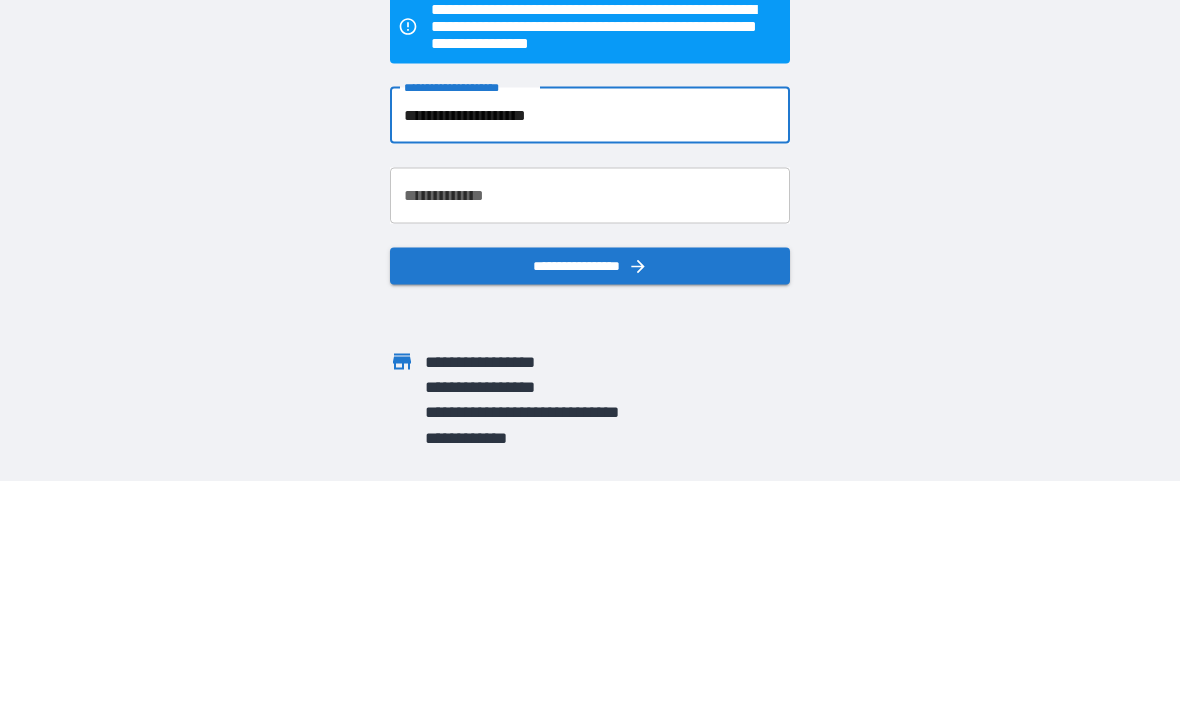 type on "**********" 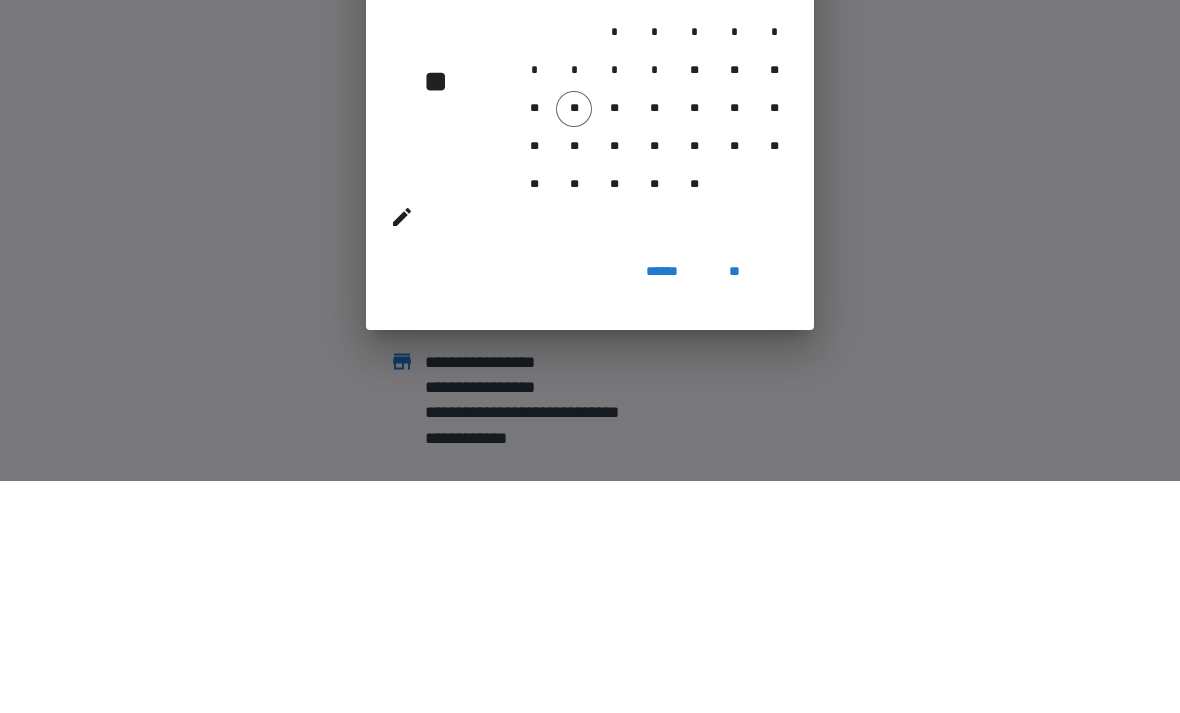 scroll, scrollTop: 64, scrollLeft: 0, axis: vertical 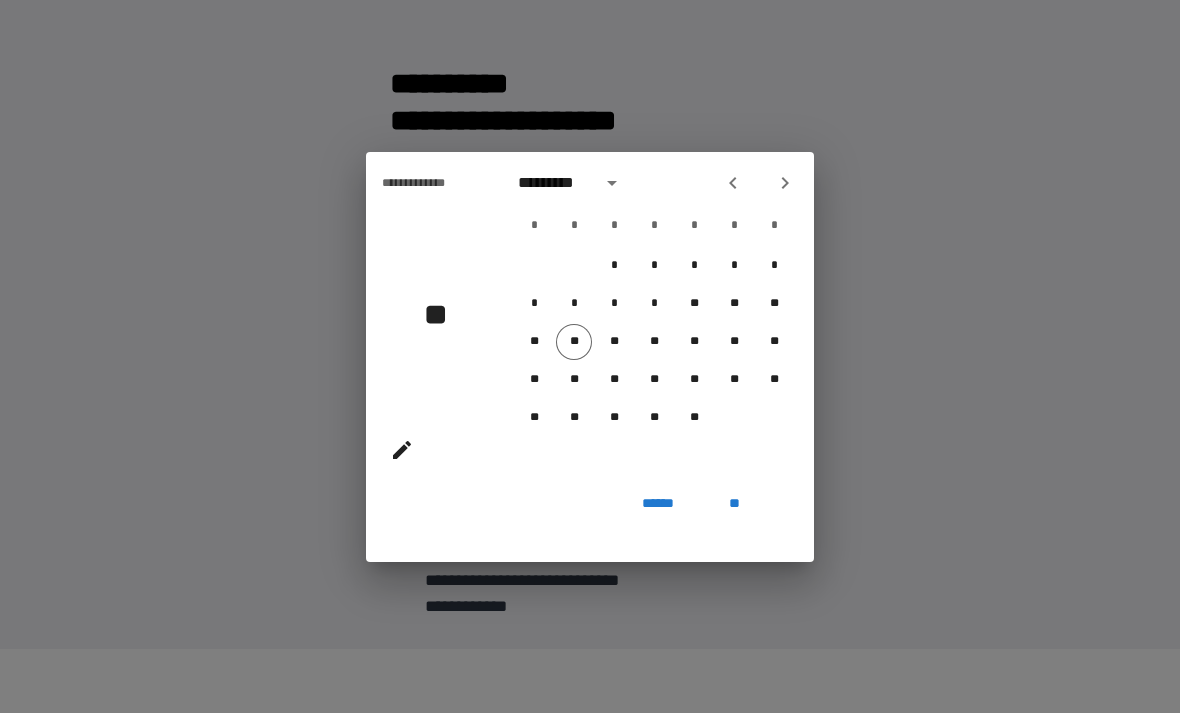 click 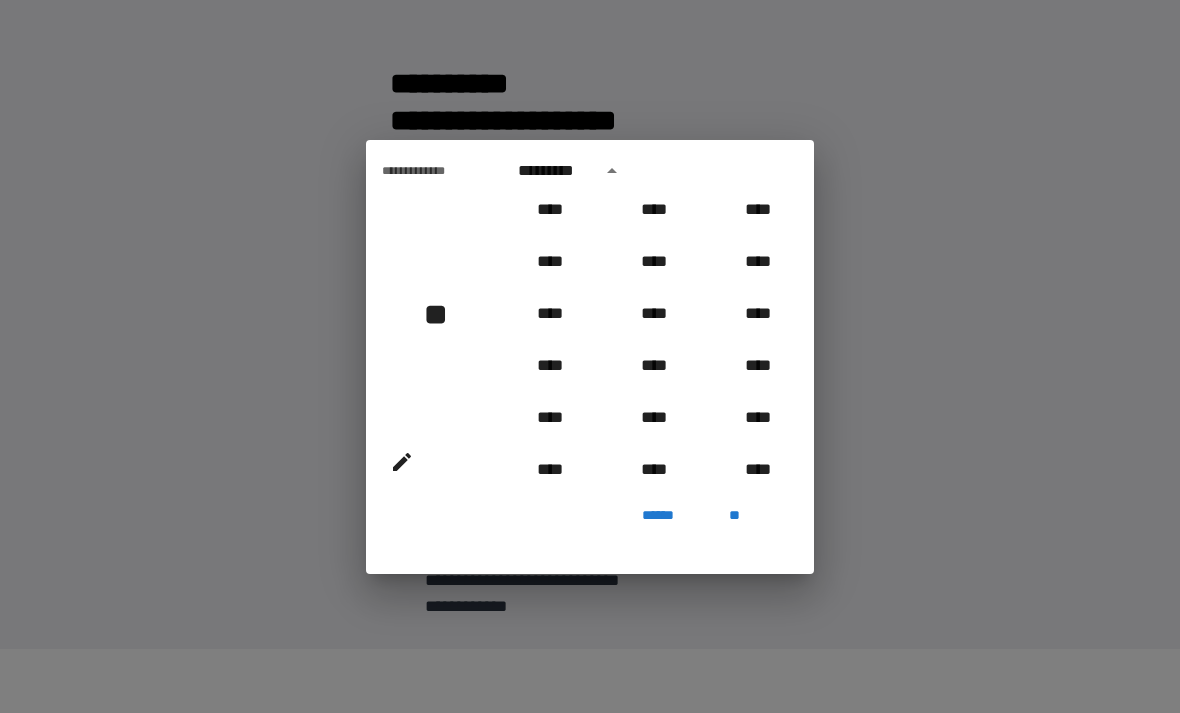 scroll, scrollTop: 874, scrollLeft: 0, axis: vertical 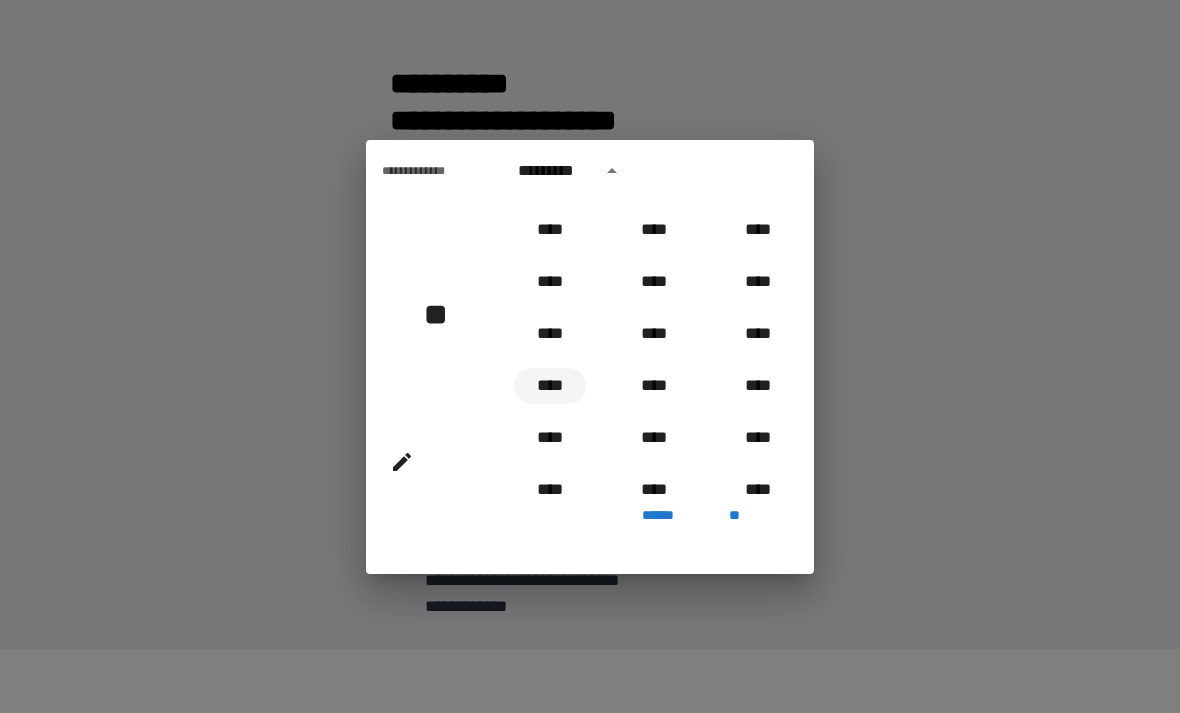 click on "****" at bounding box center (550, 386) 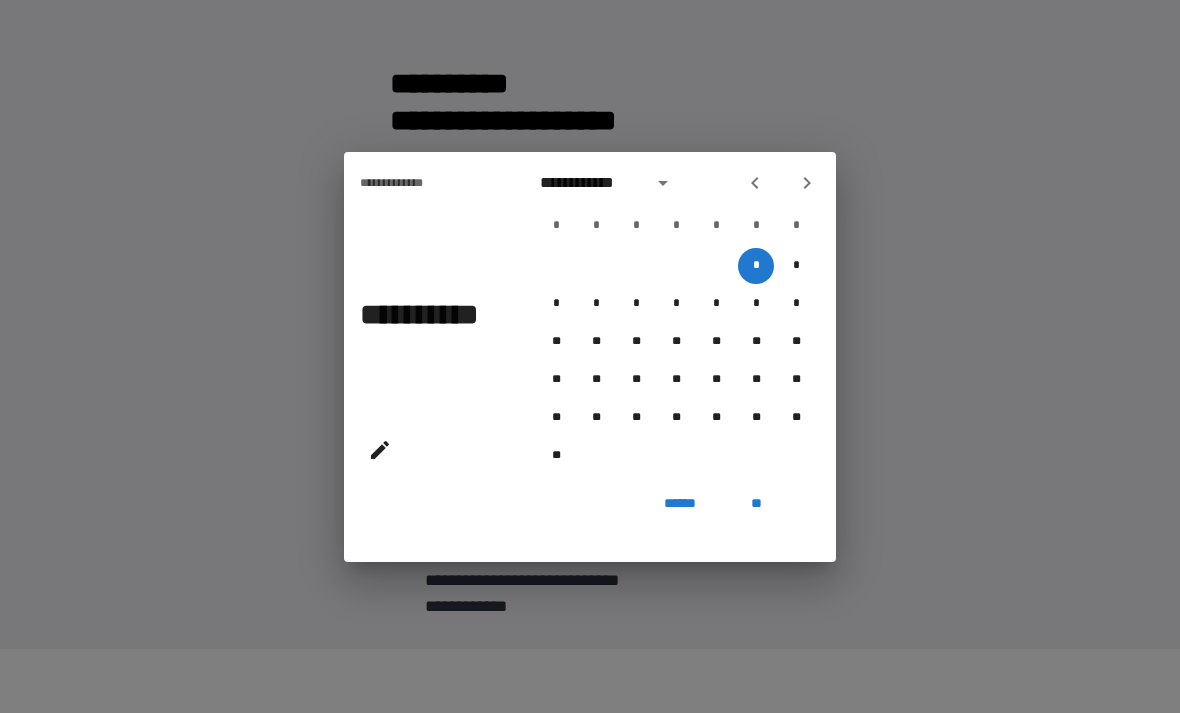 click 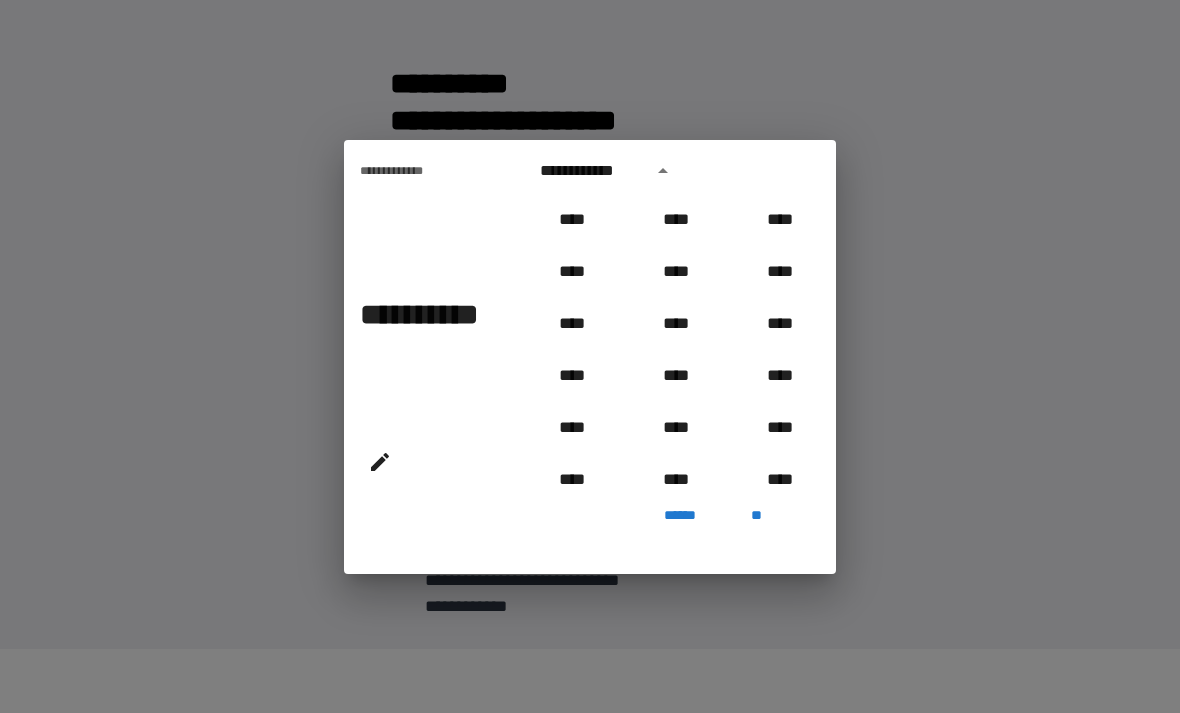 scroll, scrollTop: 914, scrollLeft: 0, axis: vertical 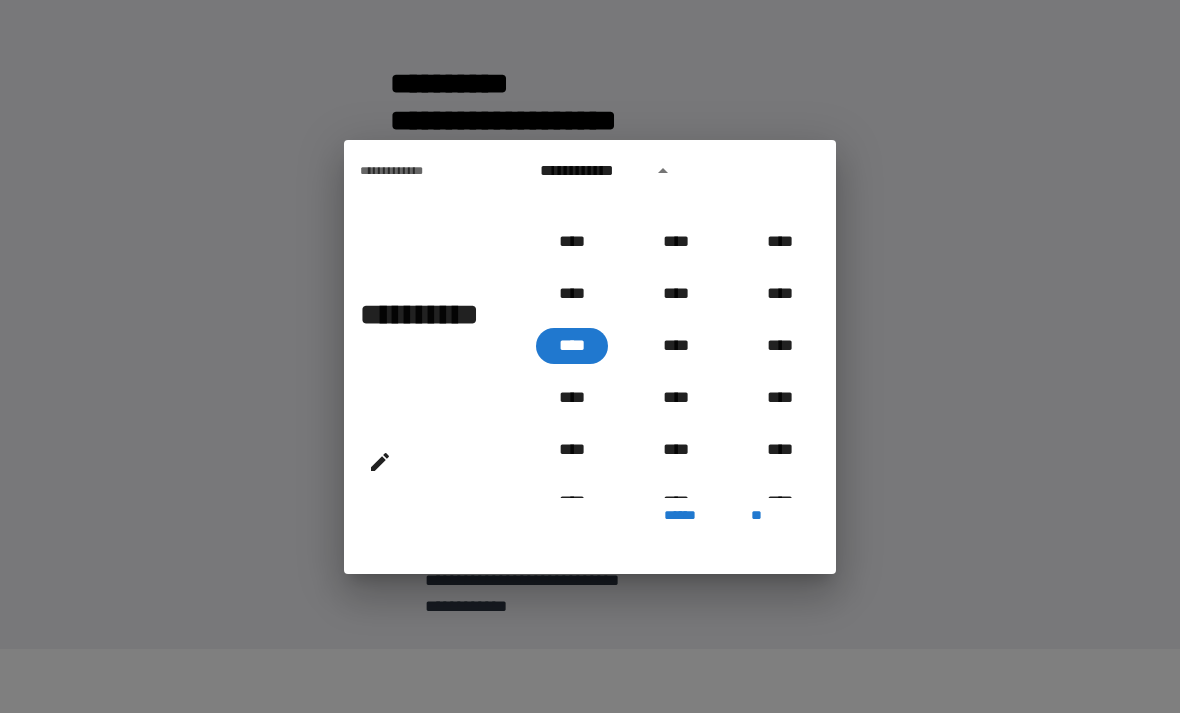 click on "****" at bounding box center (572, 346) 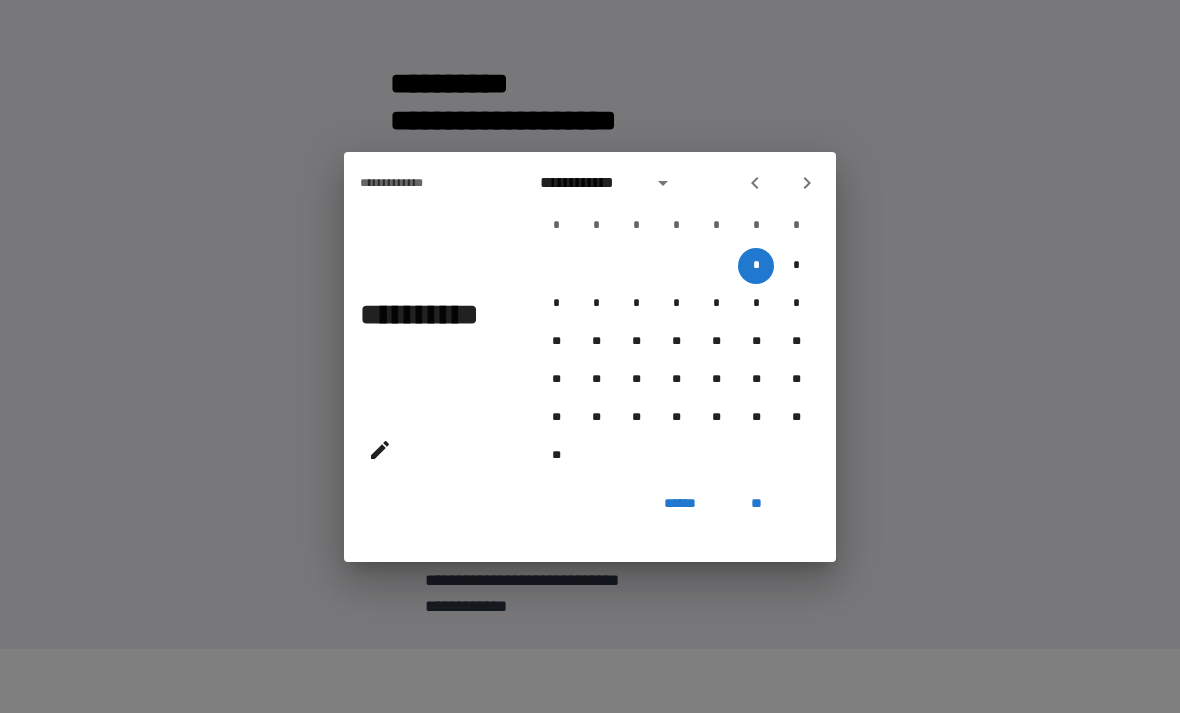 click 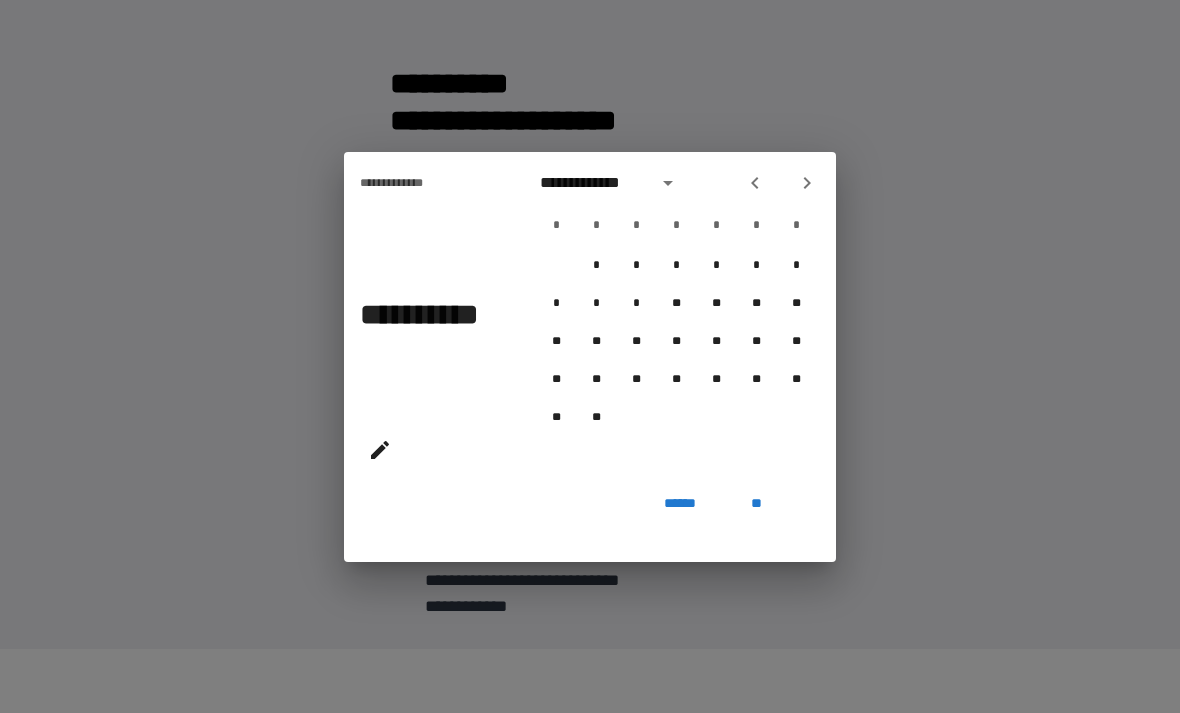 click 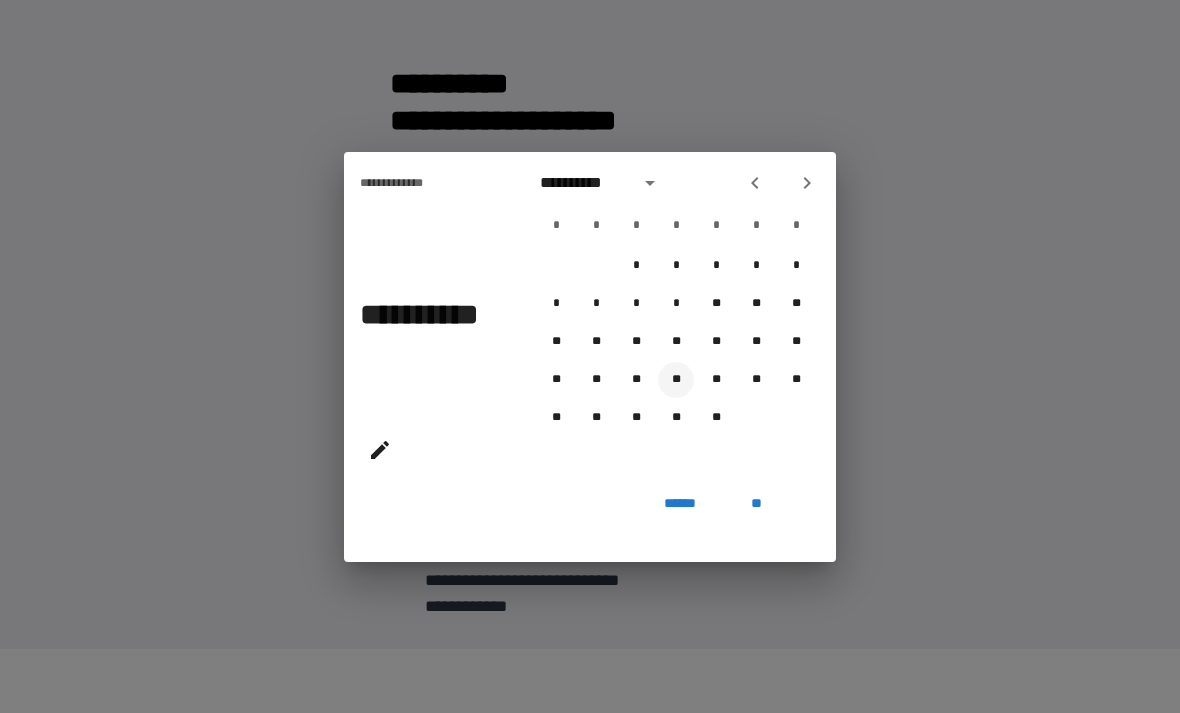 click on "**" at bounding box center (676, 380) 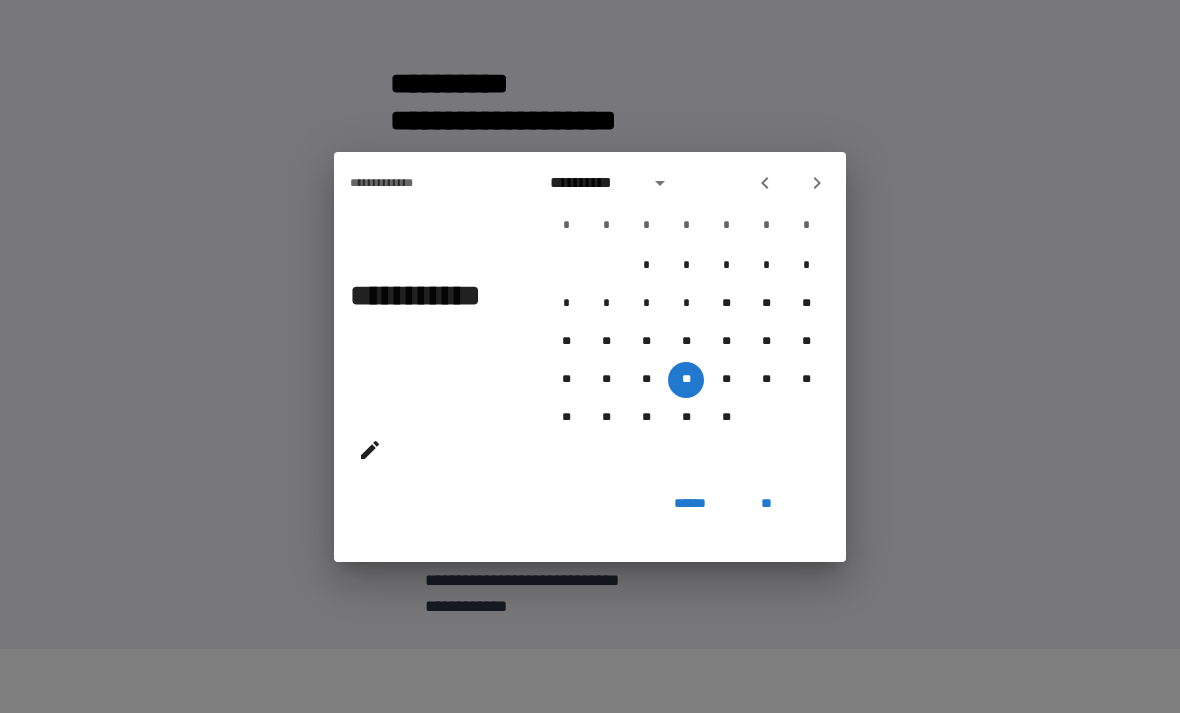 click on "**" at bounding box center [766, 504] 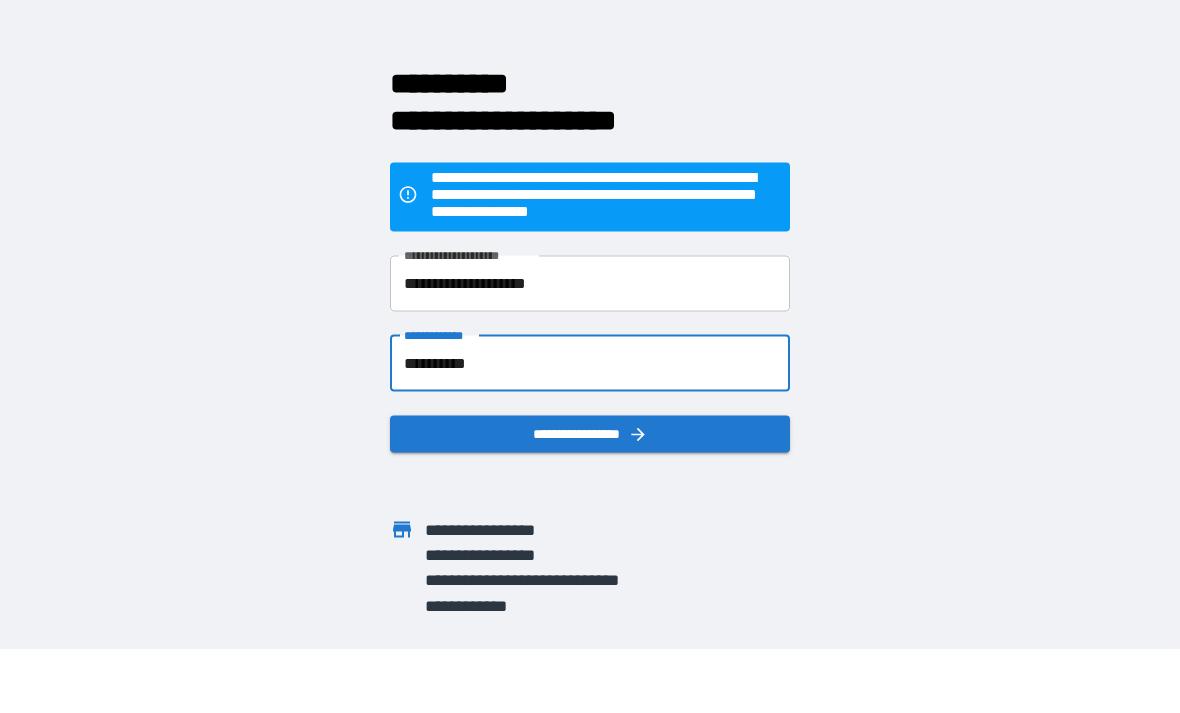 click on "**********" at bounding box center [590, 433] 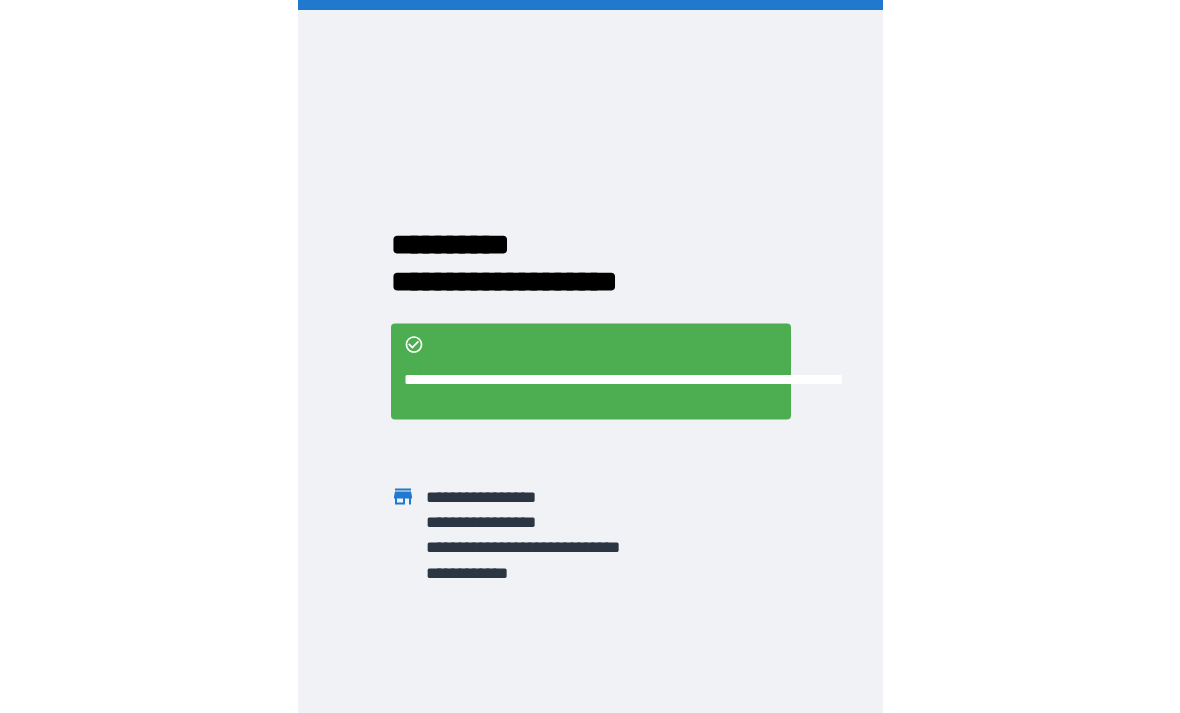 scroll, scrollTop: 64, scrollLeft: 0, axis: vertical 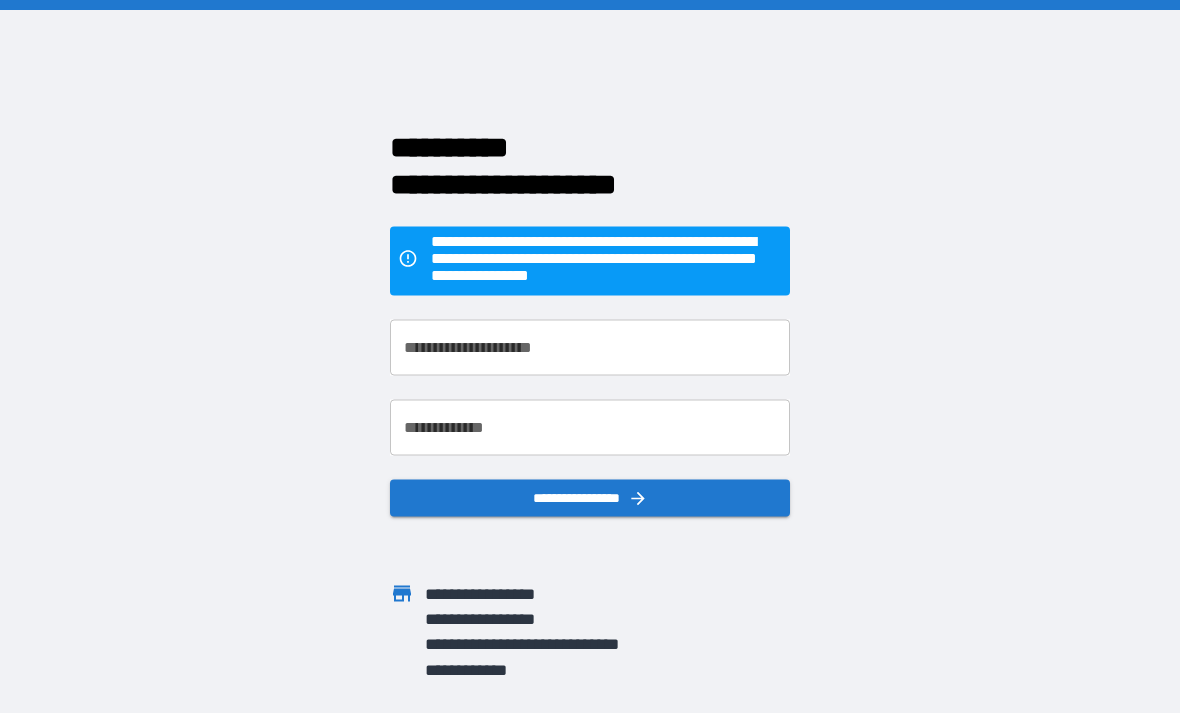 click on "**********" at bounding box center (590, 347) 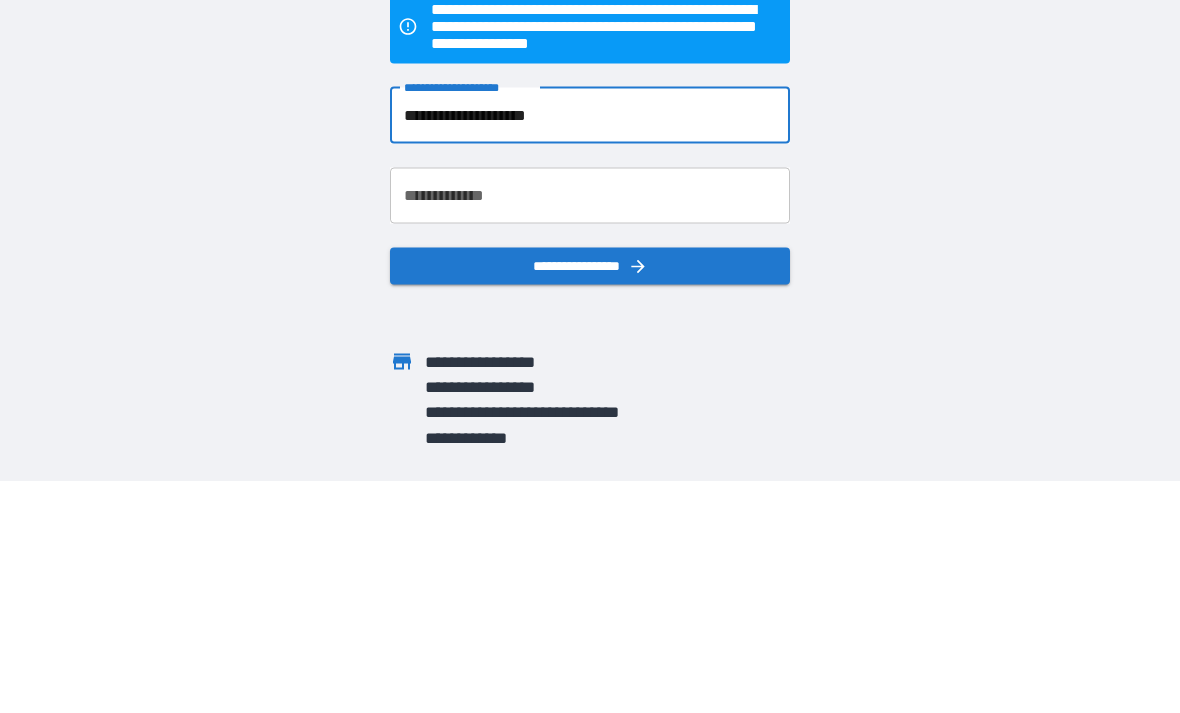 type on "**********" 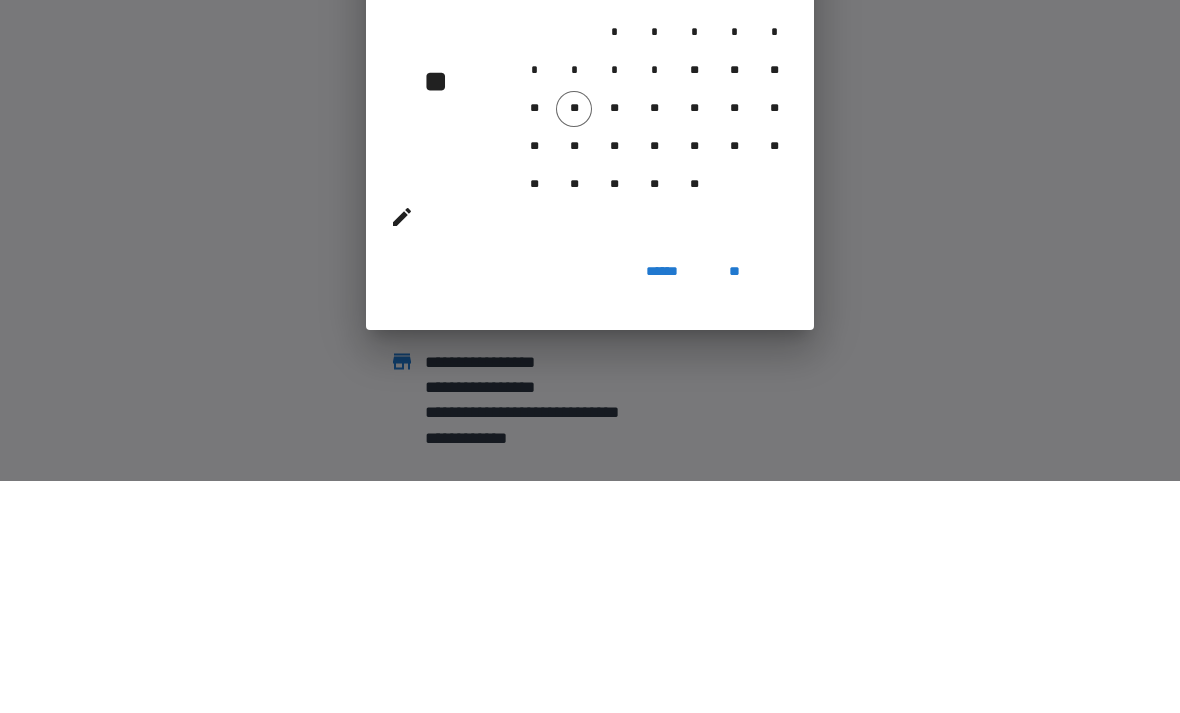 scroll, scrollTop: 64, scrollLeft: 0, axis: vertical 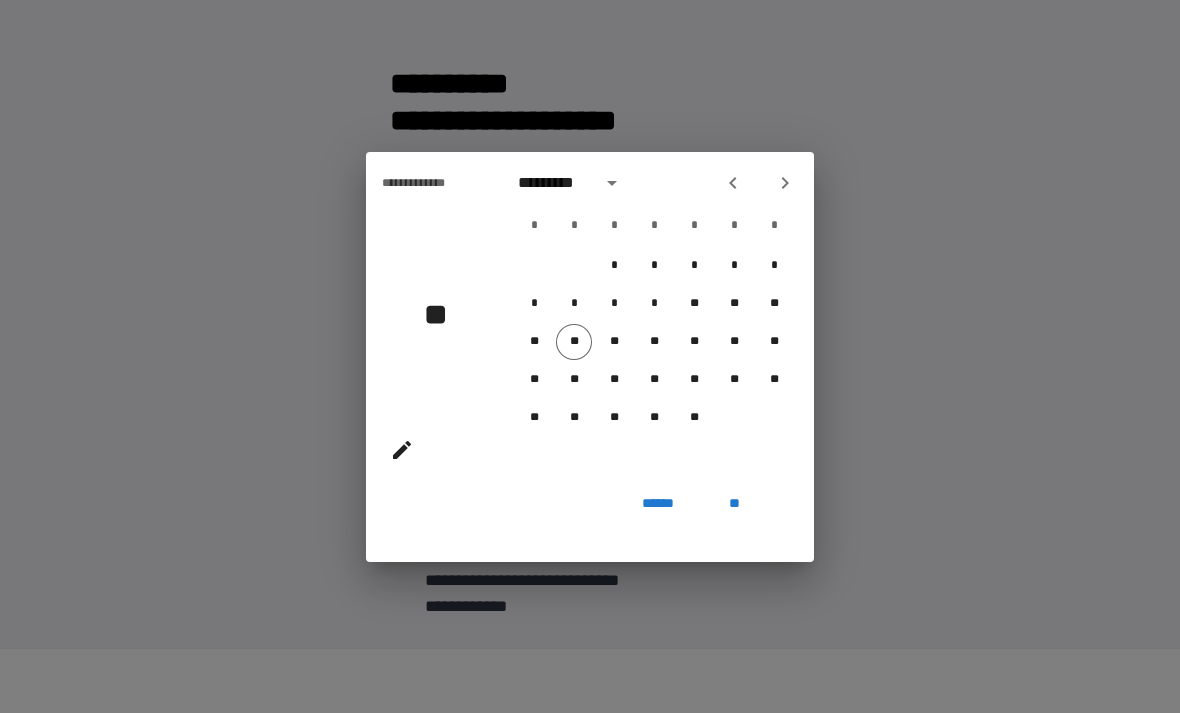 click 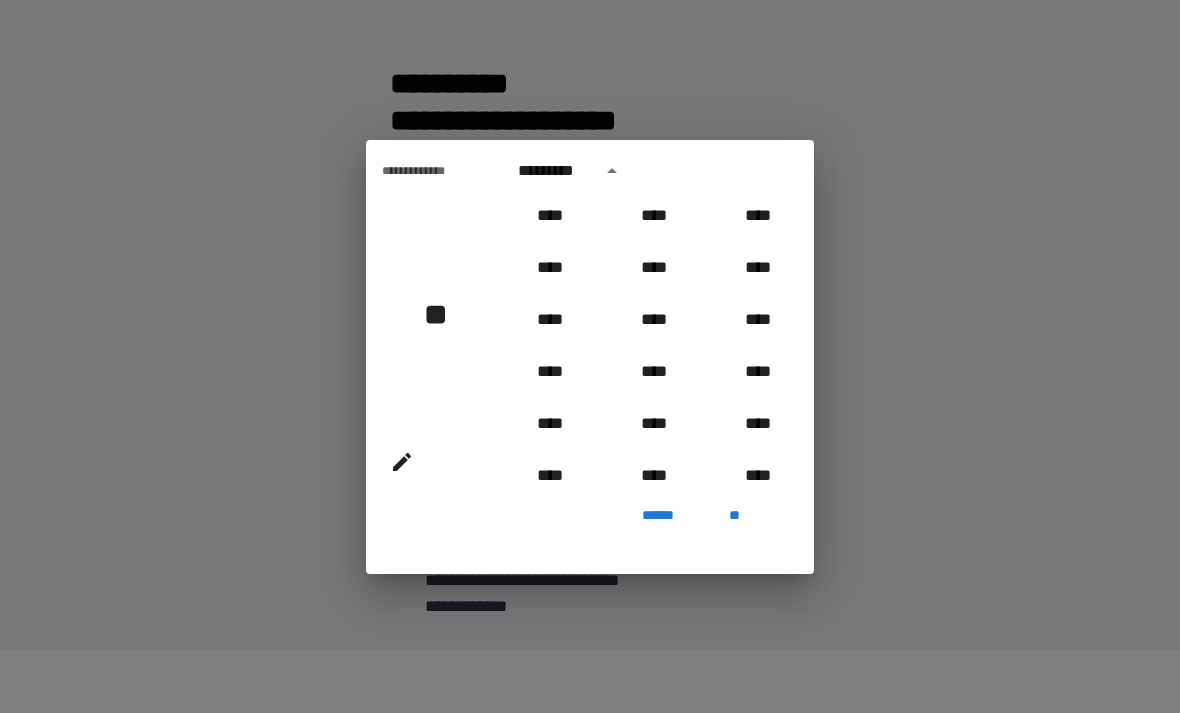 scroll, scrollTop: 785, scrollLeft: 0, axis: vertical 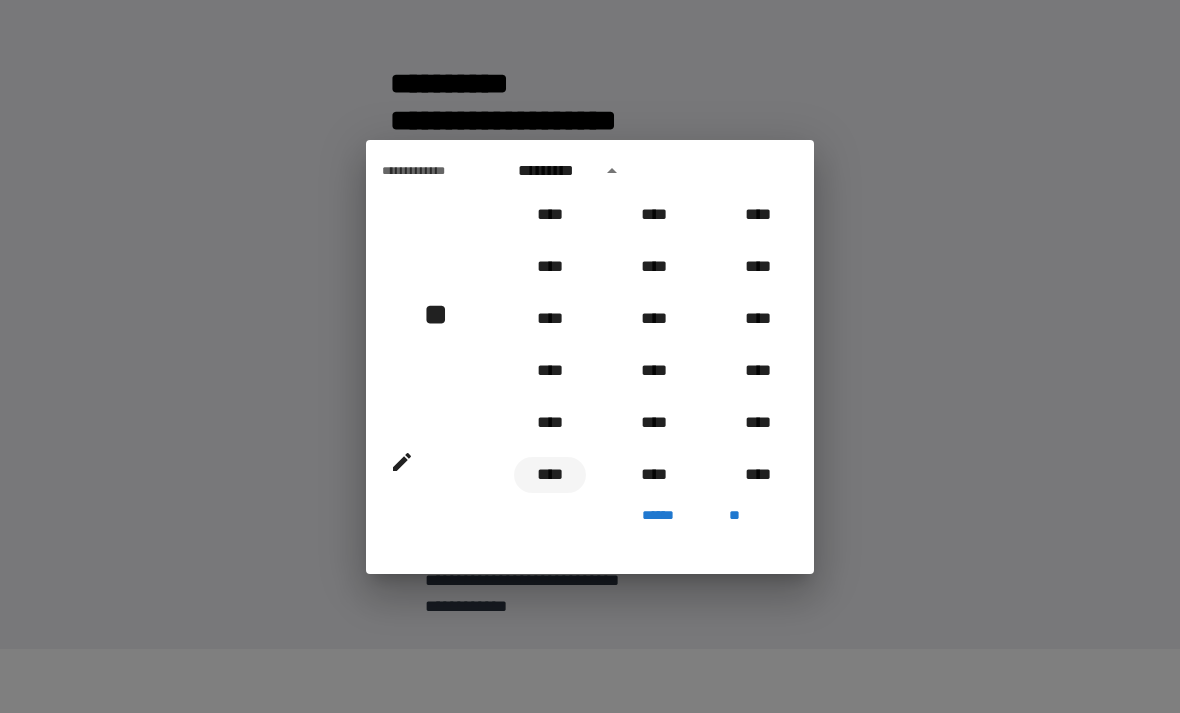 click on "****" at bounding box center [550, 475] 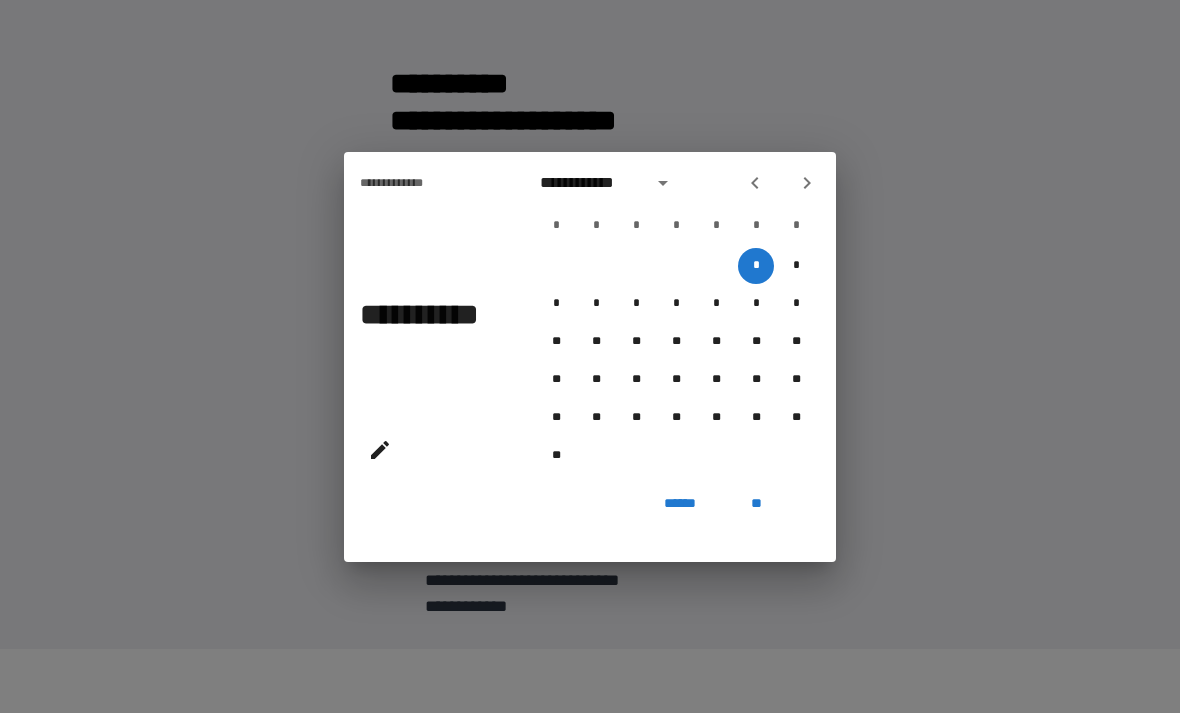 click 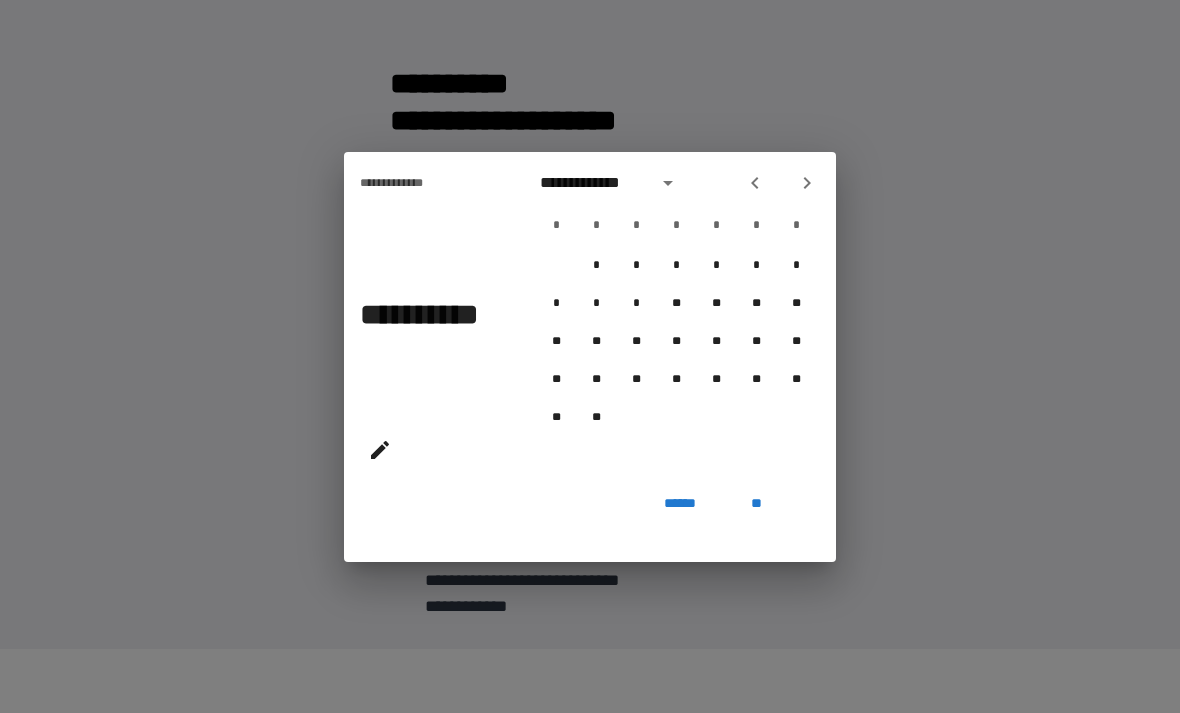 click 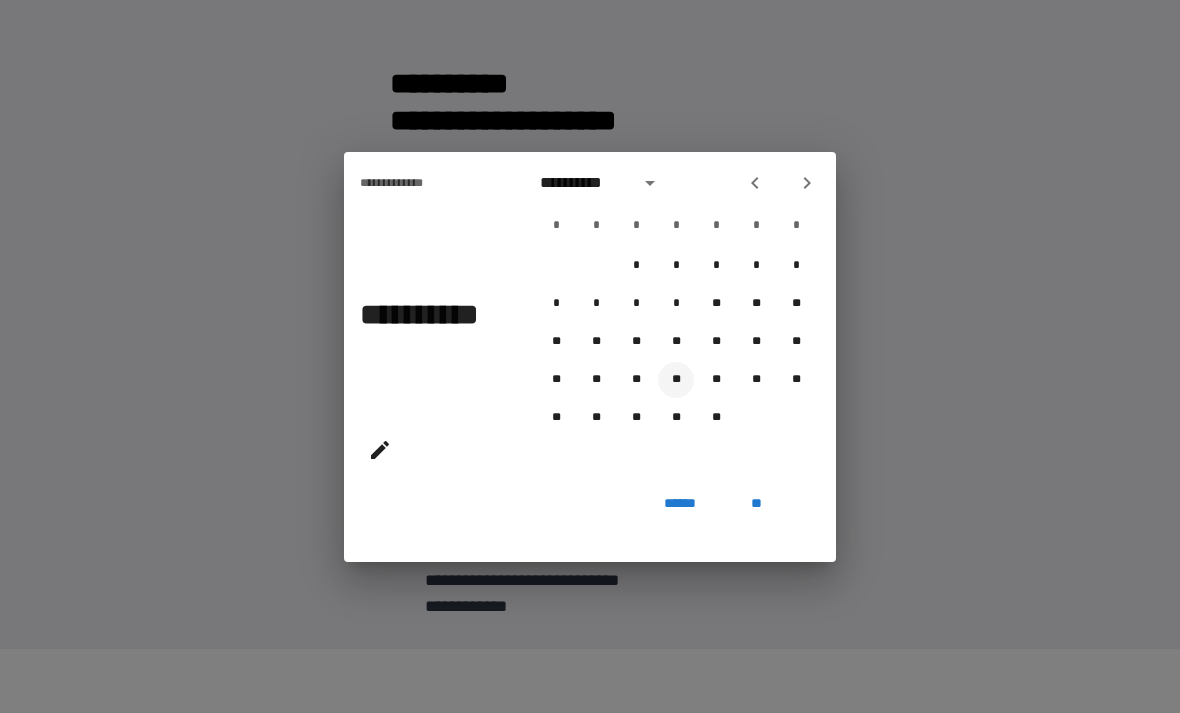 click on "**" at bounding box center [676, 380] 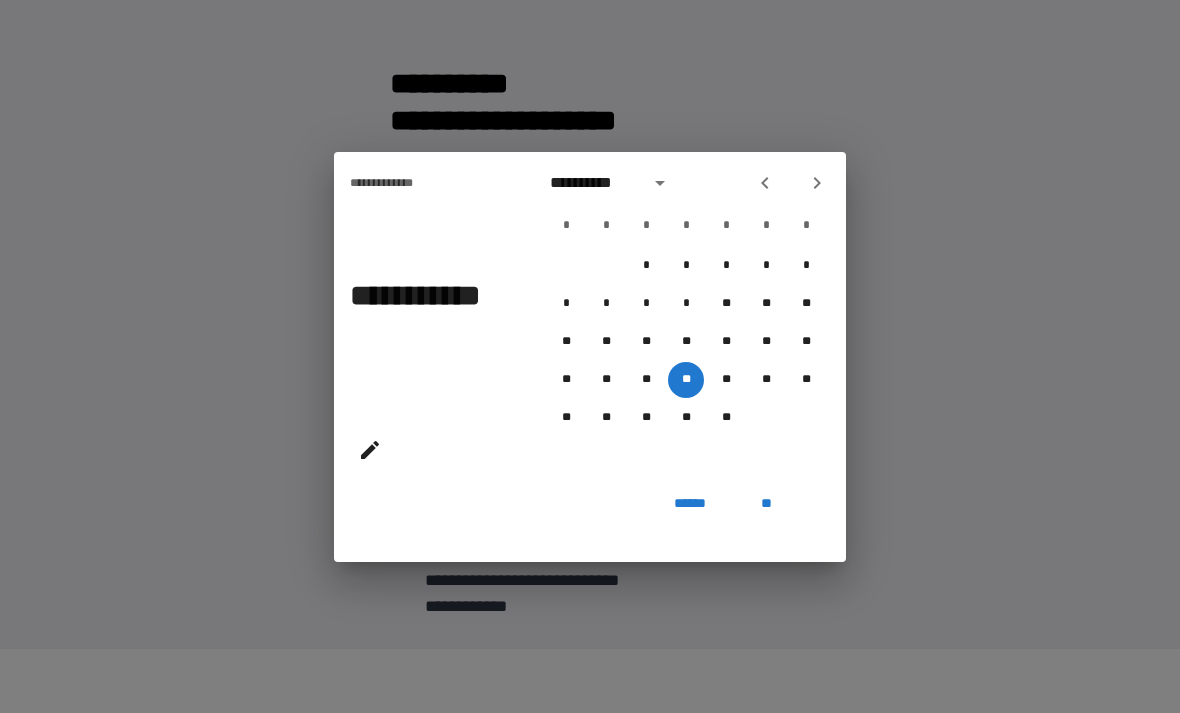 click on "**" at bounding box center [766, 504] 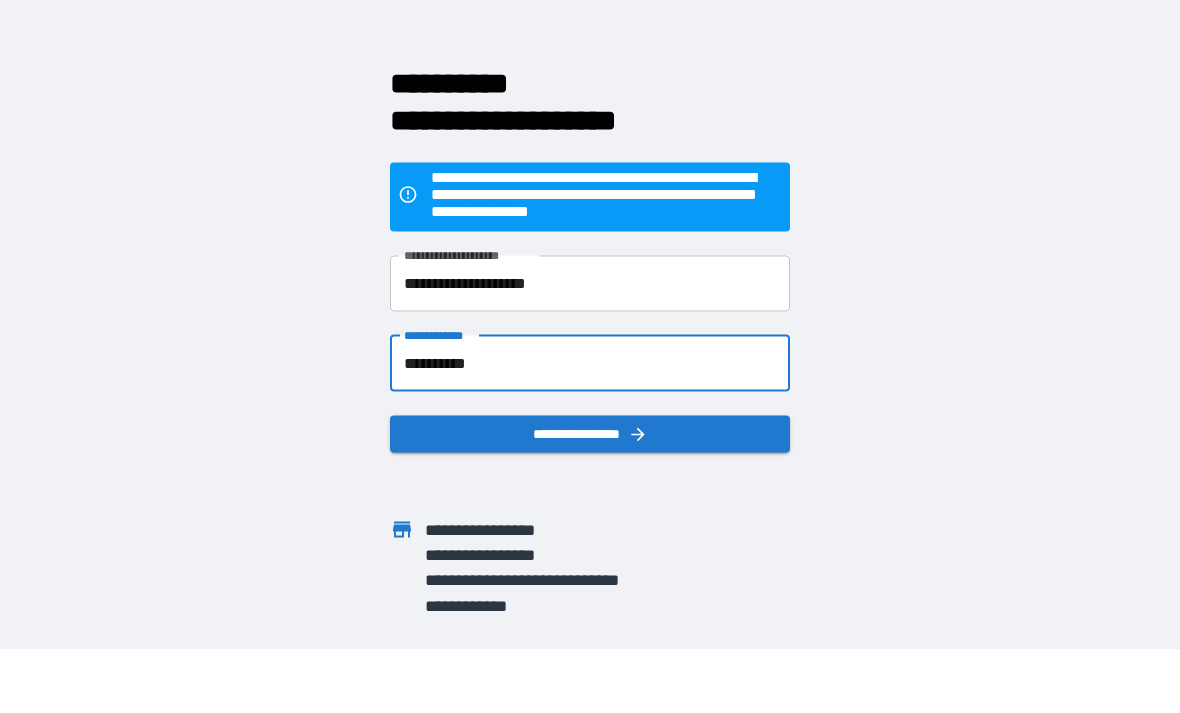 click on "**********" at bounding box center (590, 433) 